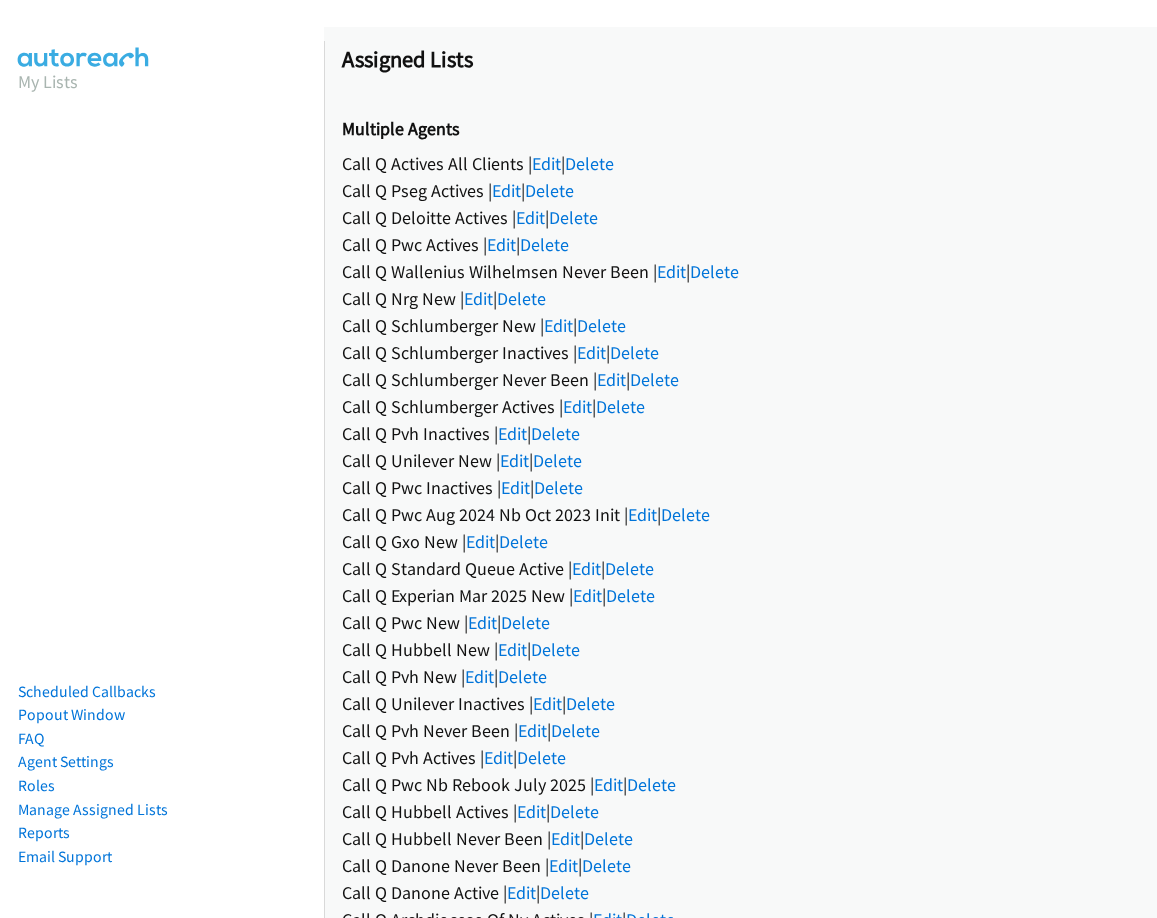 scroll, scrollTop: 0, scrollLeft: 0, axis: both 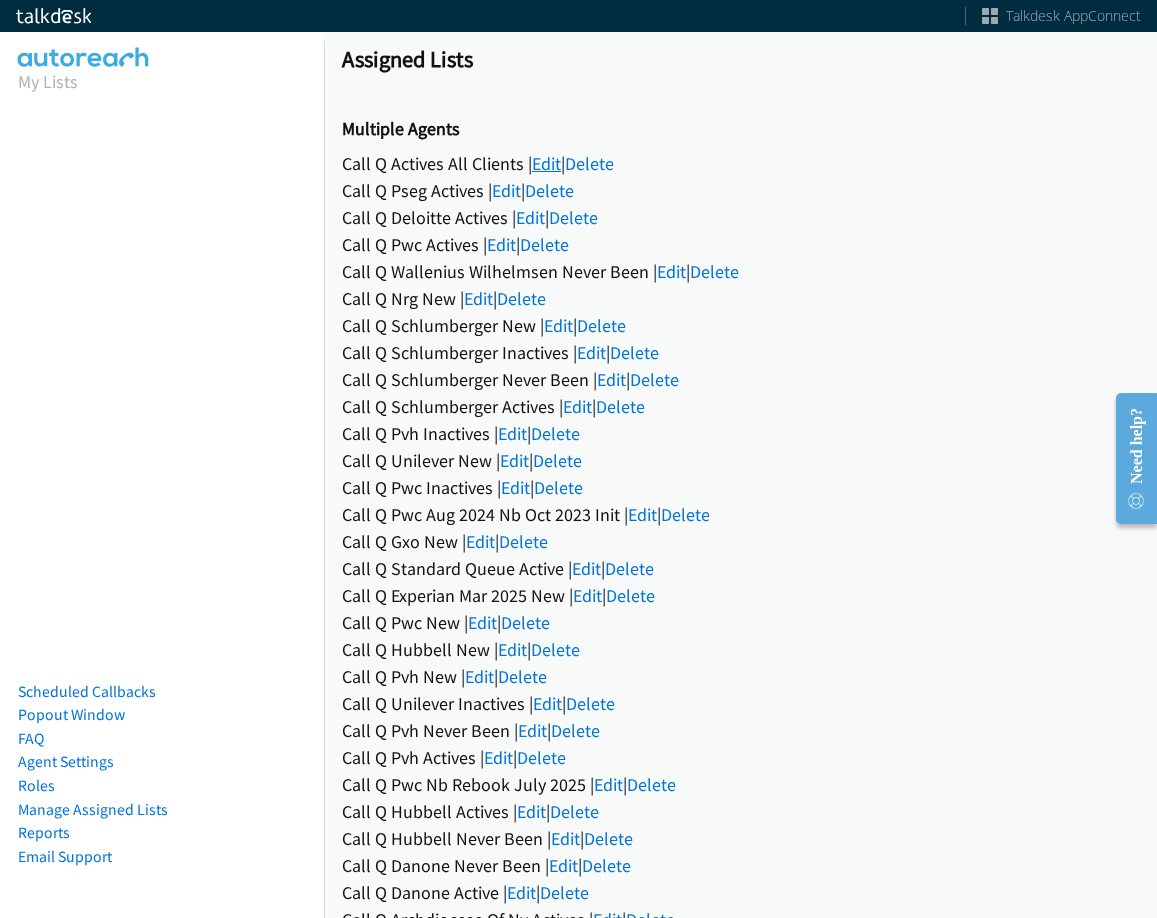 click on "Edit" at bounding box center [546, 163] 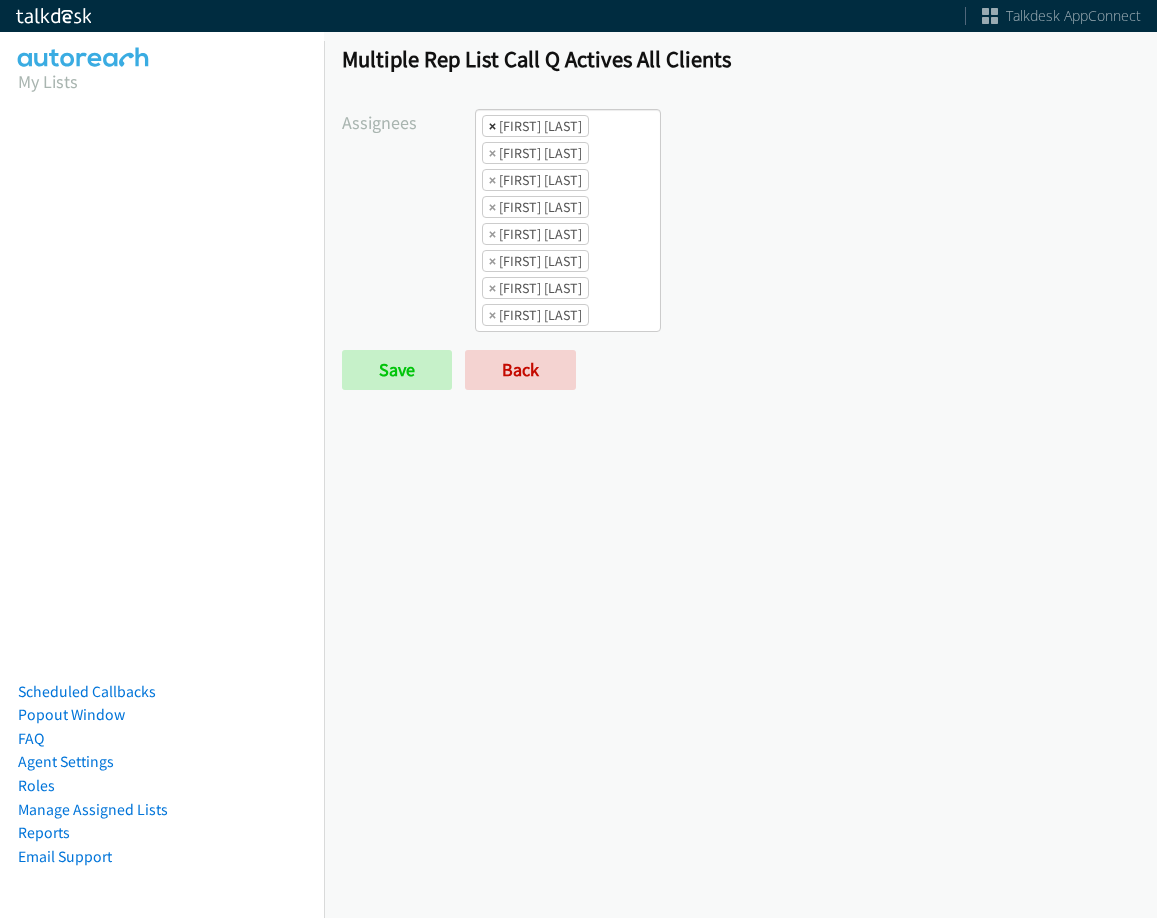 scroll, scrollTop: 0, scrollLeft: 0, axis: both 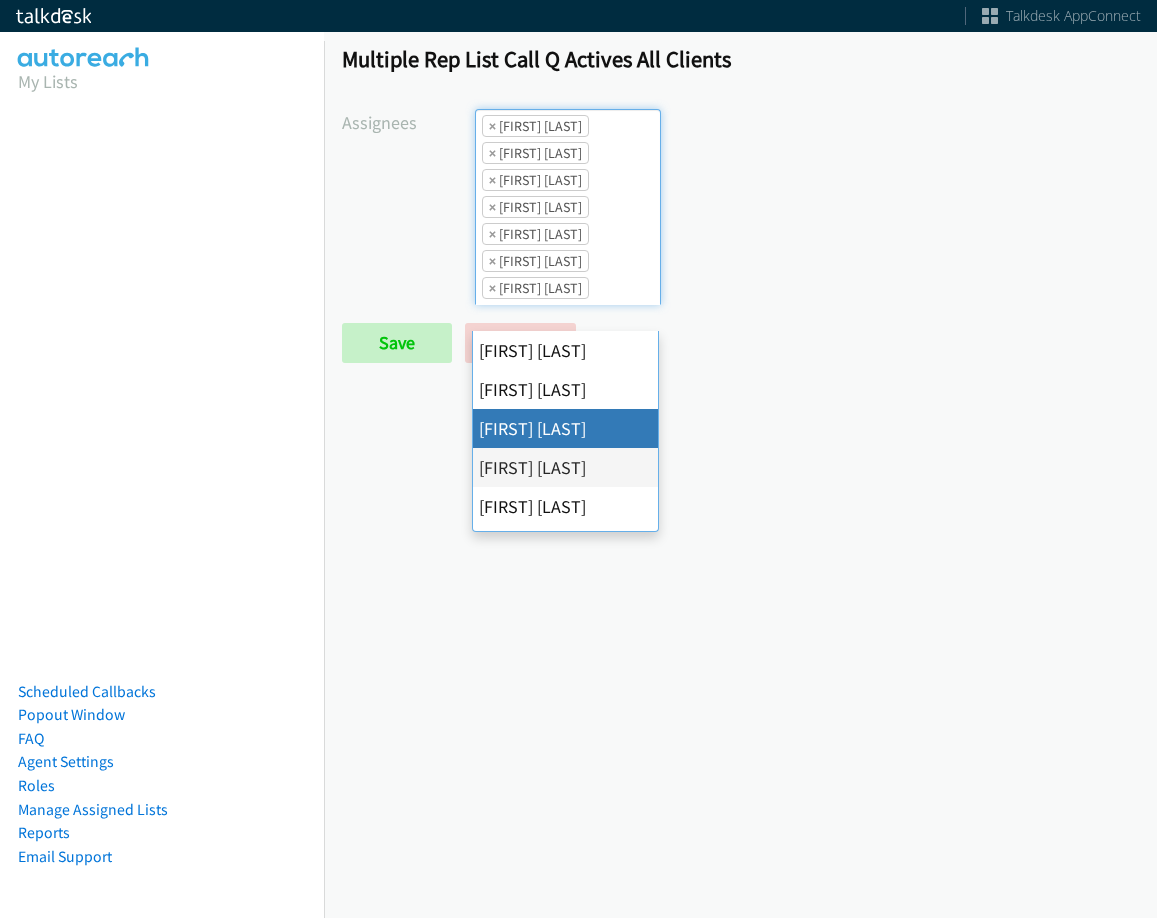 click on "×" at bounding box center (492, 126) 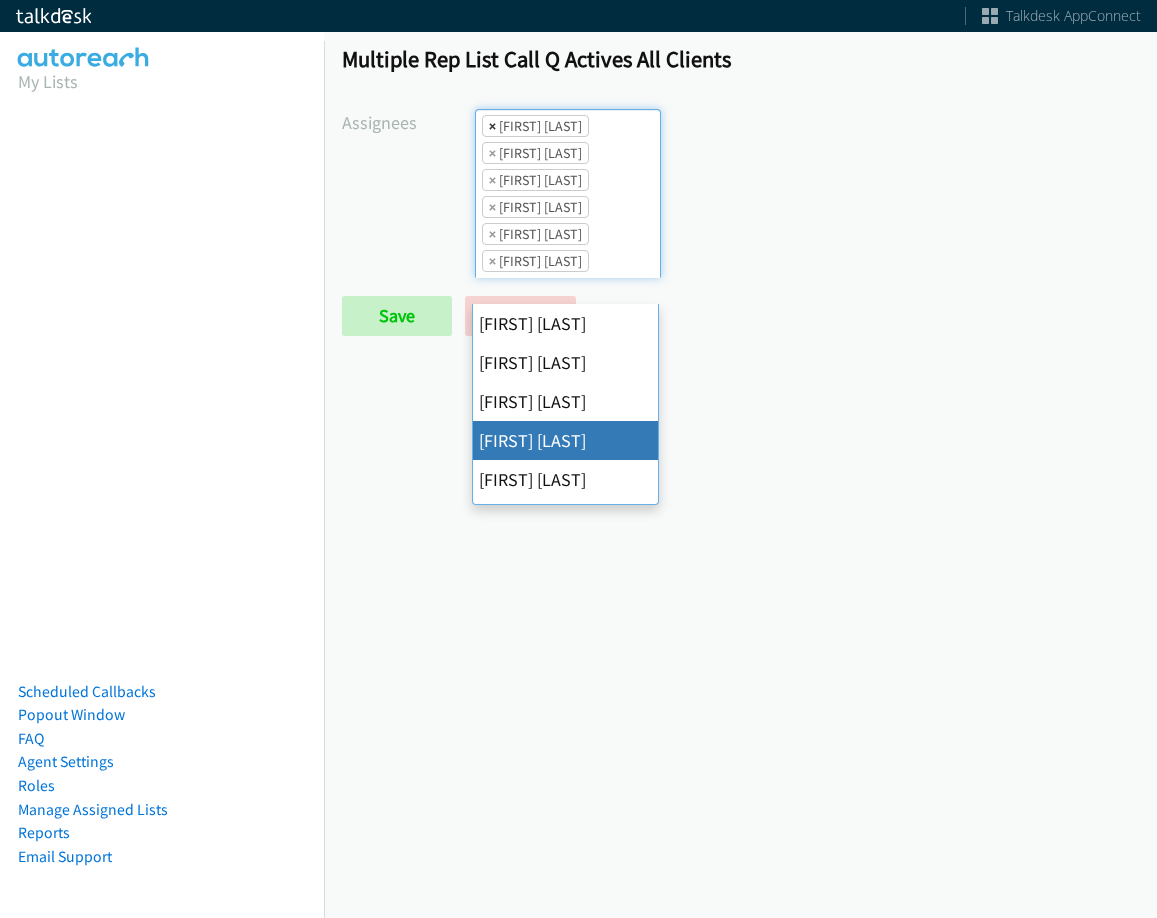 scroll, scrollTop: 0, scrollLeft: 0, axis: both 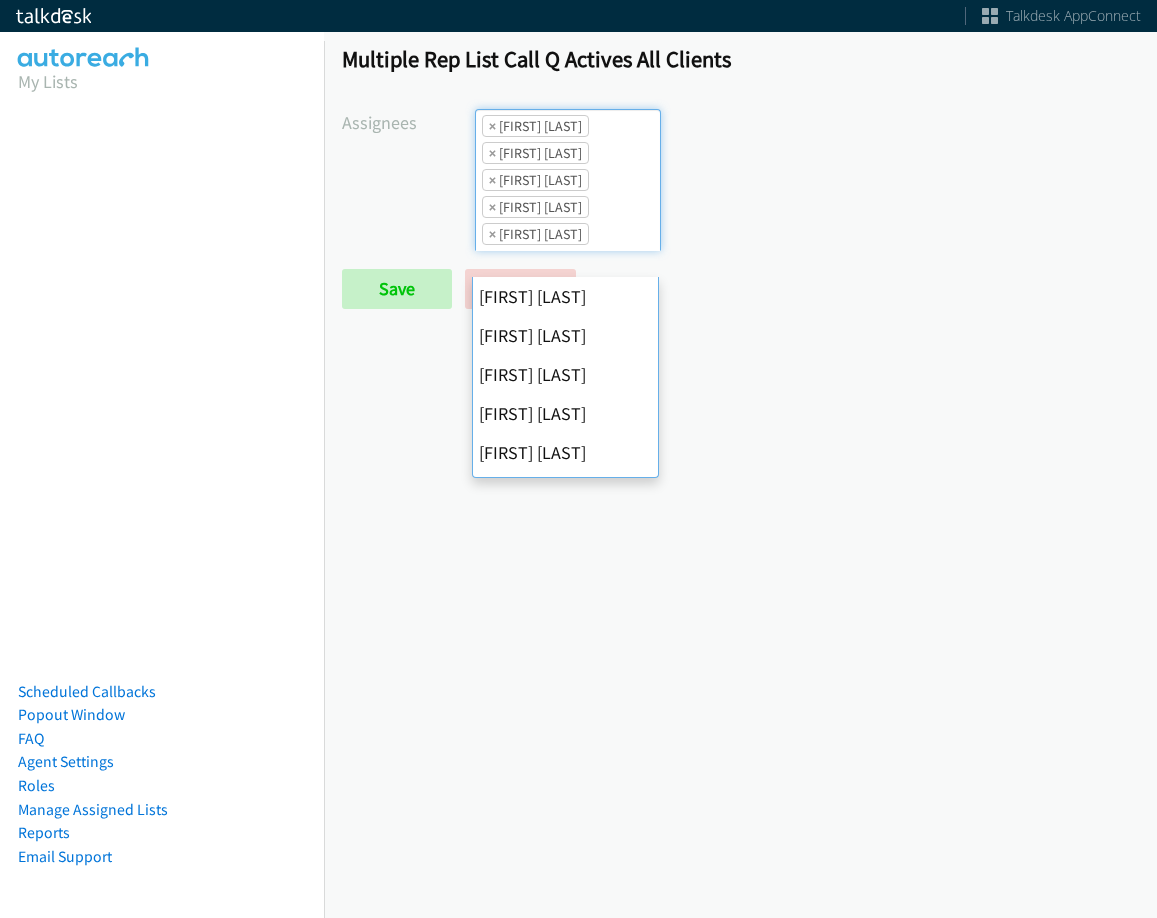 click on "× Jasmin Martinez" at bounding box center [535, 126] 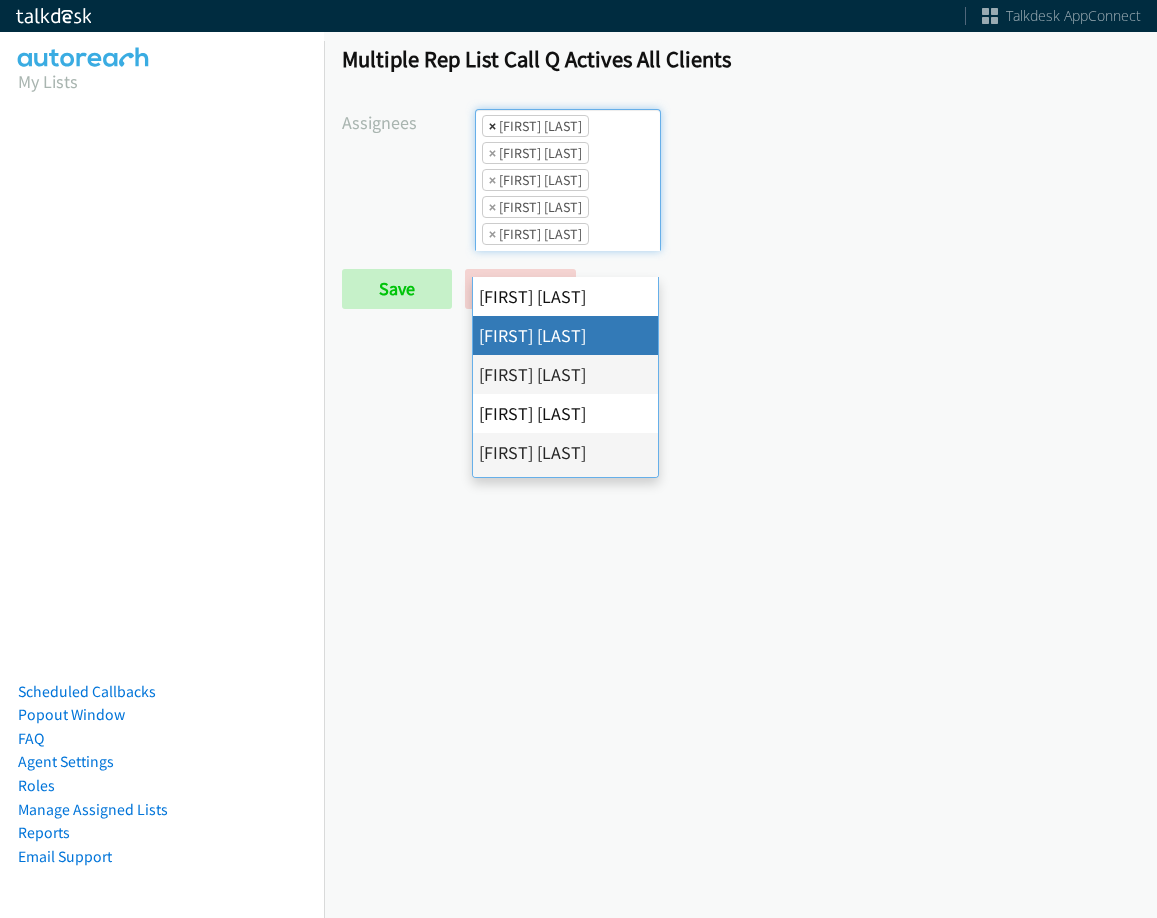 click on "× Jasmin Martinez" at bounding box center [535, 126] 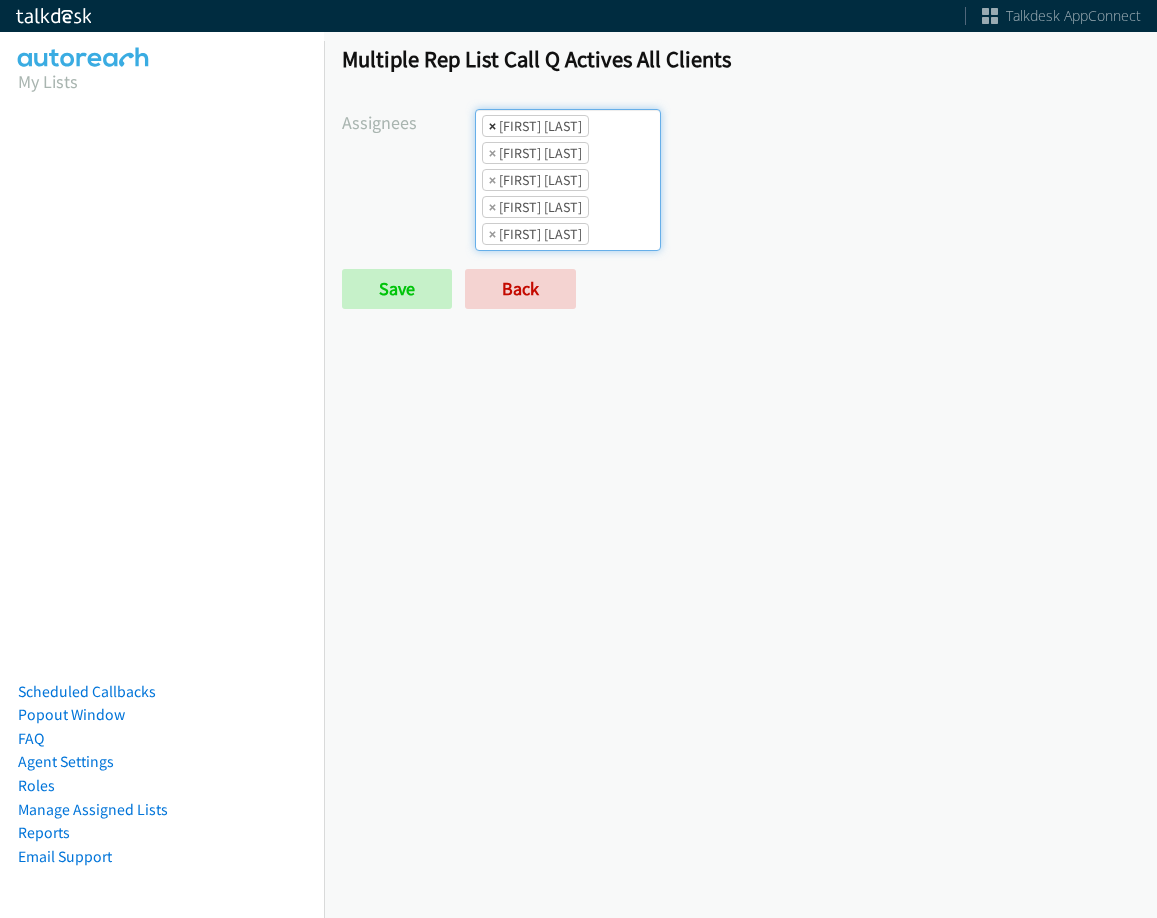 click on "×" at bounding box center [492, 126] 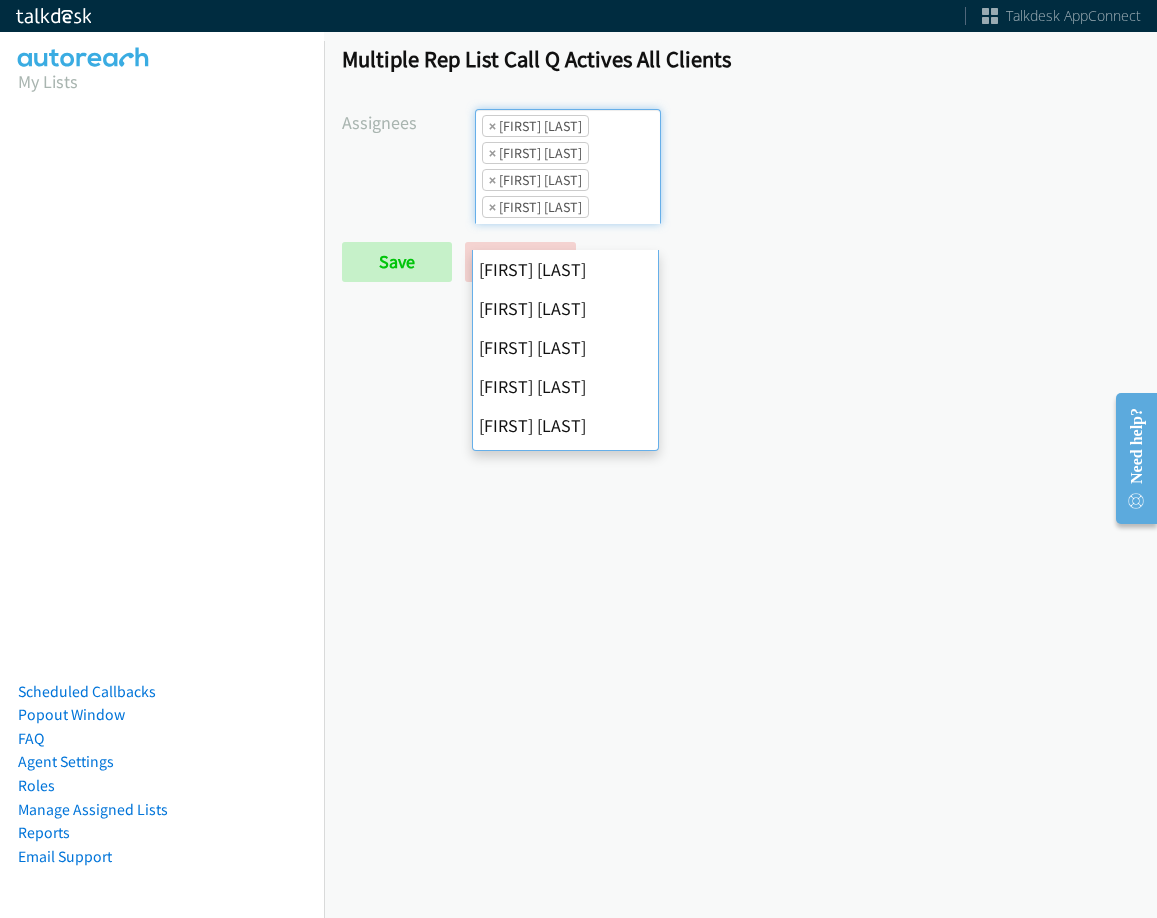 scroll, scrollTop: 273, scrollLeft: 0, axis: vertical 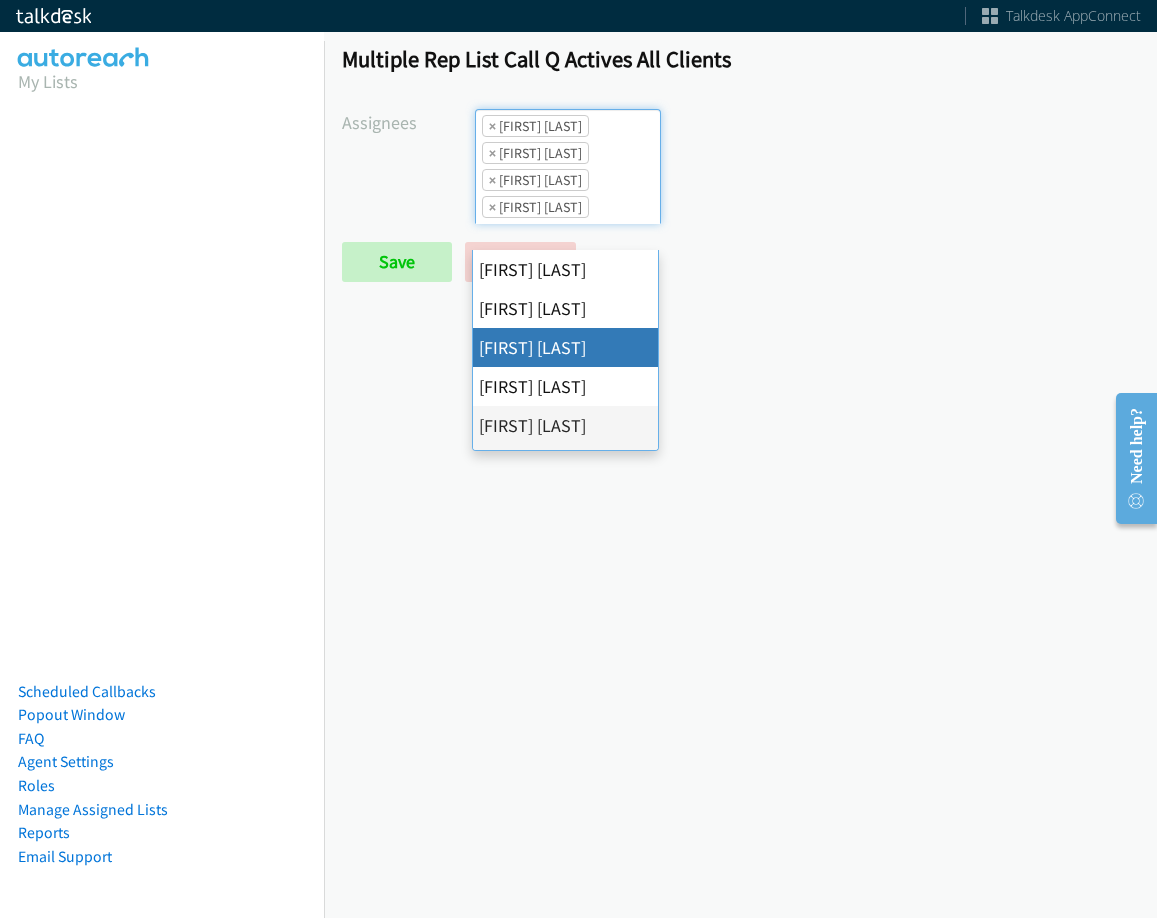 click on "×" at bounding box center (492, 126) 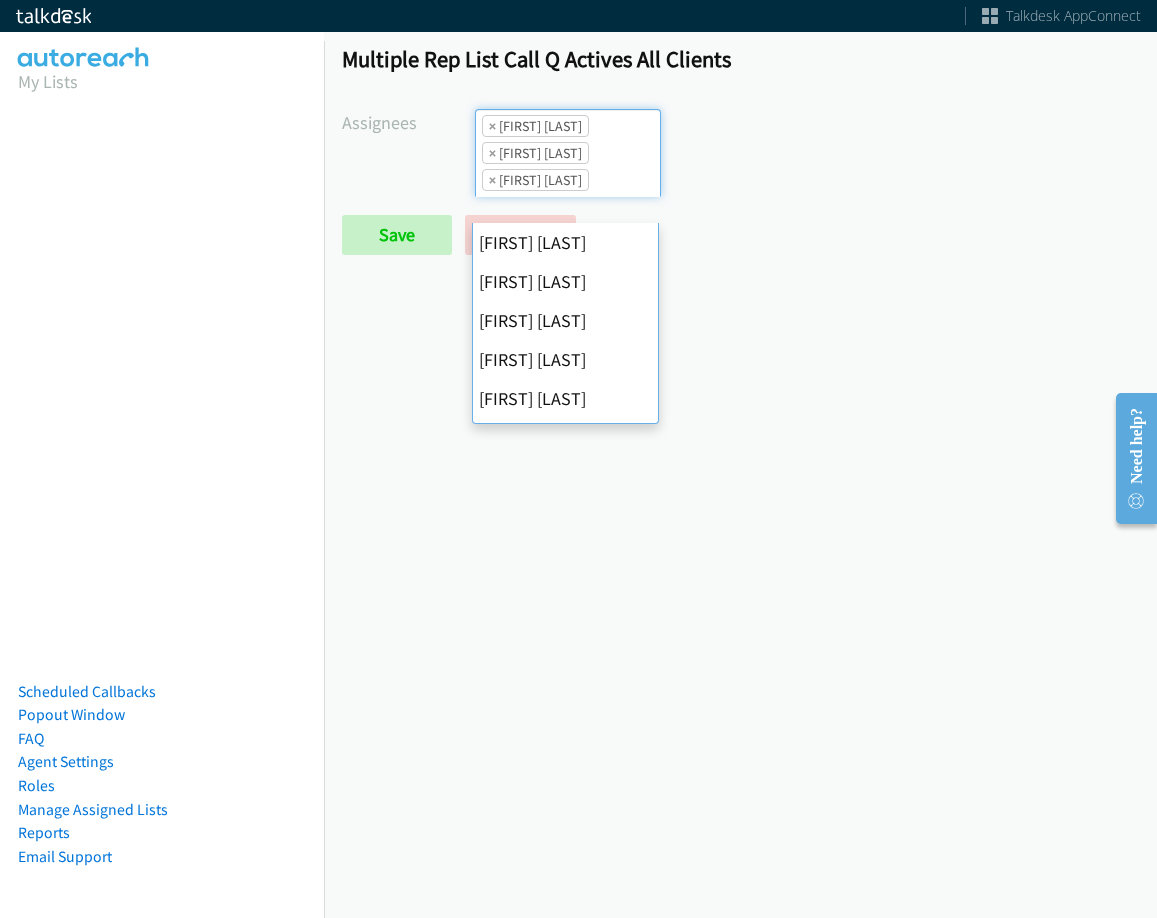 click on "×" at bounding box center [492, 126] 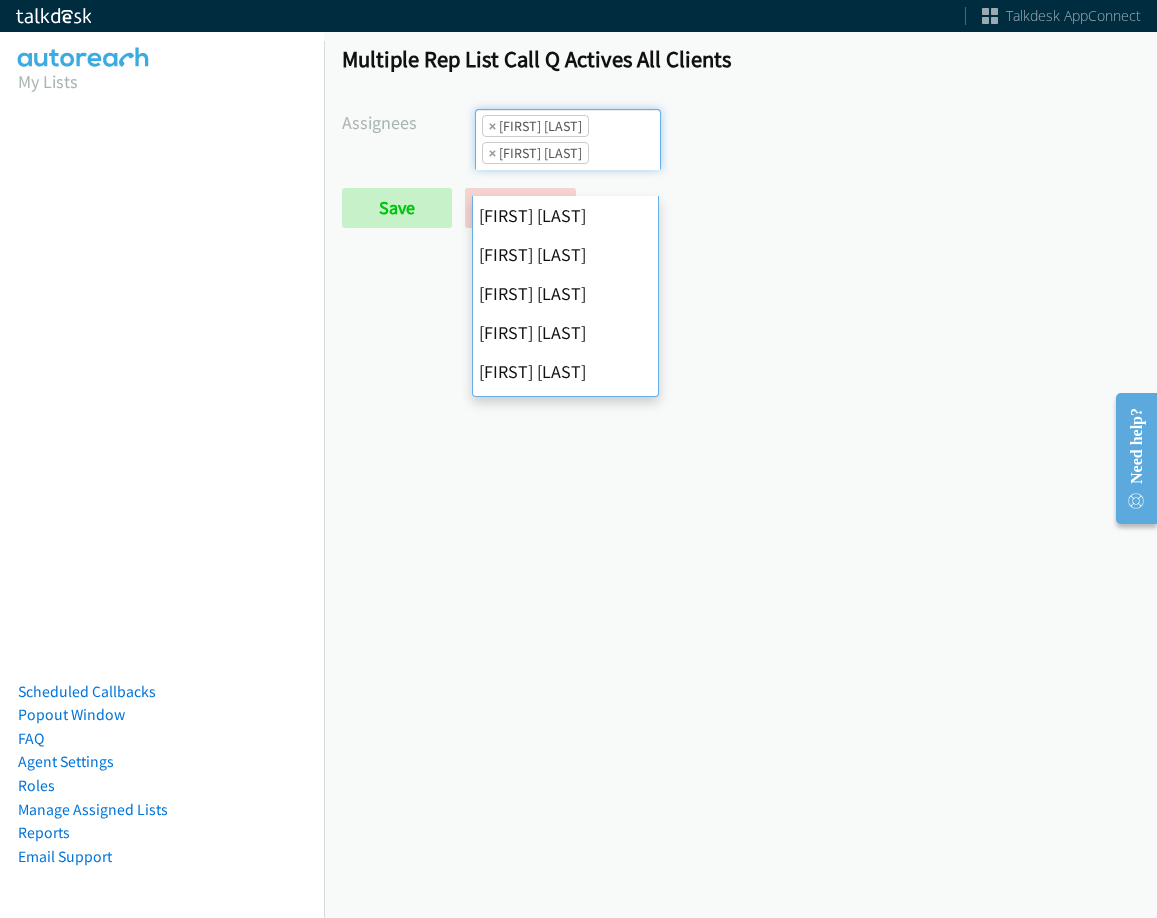 click on "×" at bounding box center [492, 126] 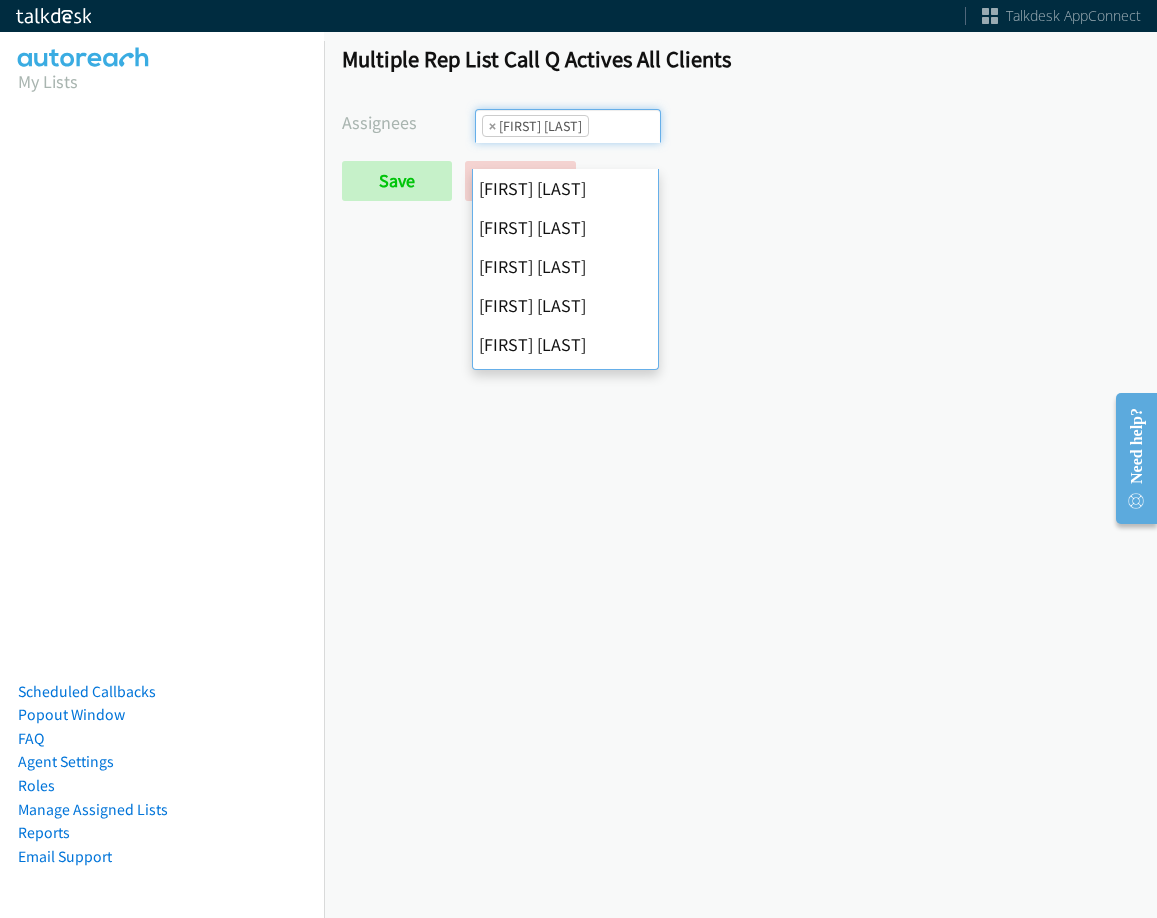 click on "×" at bounding box center [492, 126] 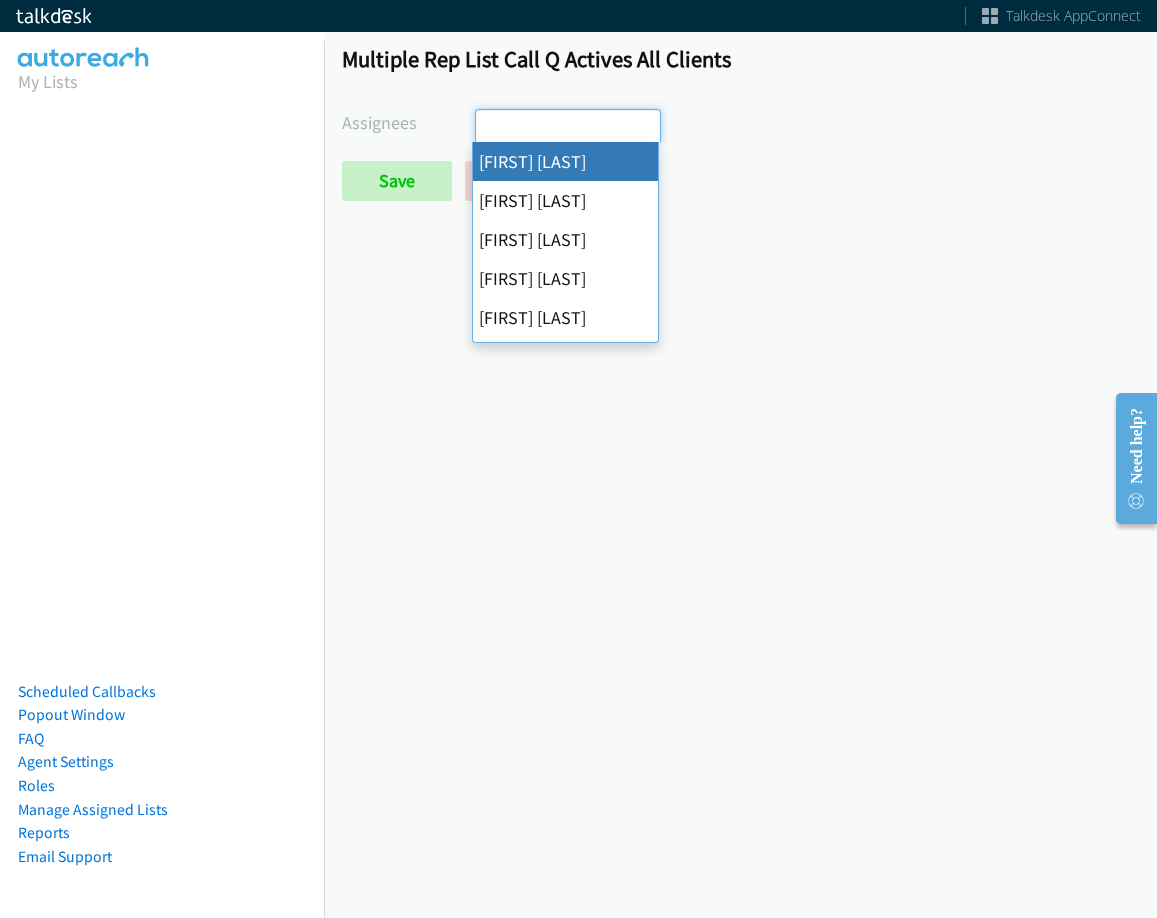 click at bounding box center (511, 126) 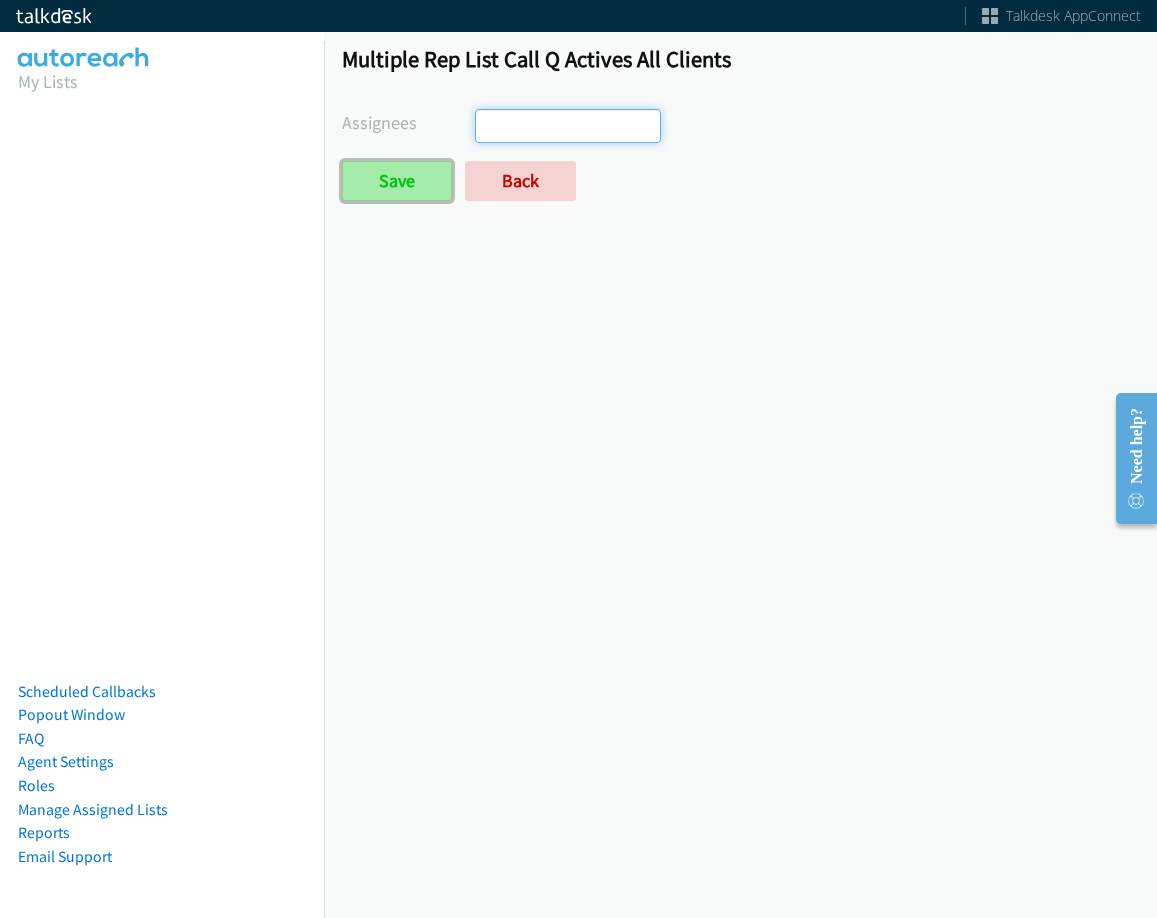 click on "Save" at bounding box center (397, 181) 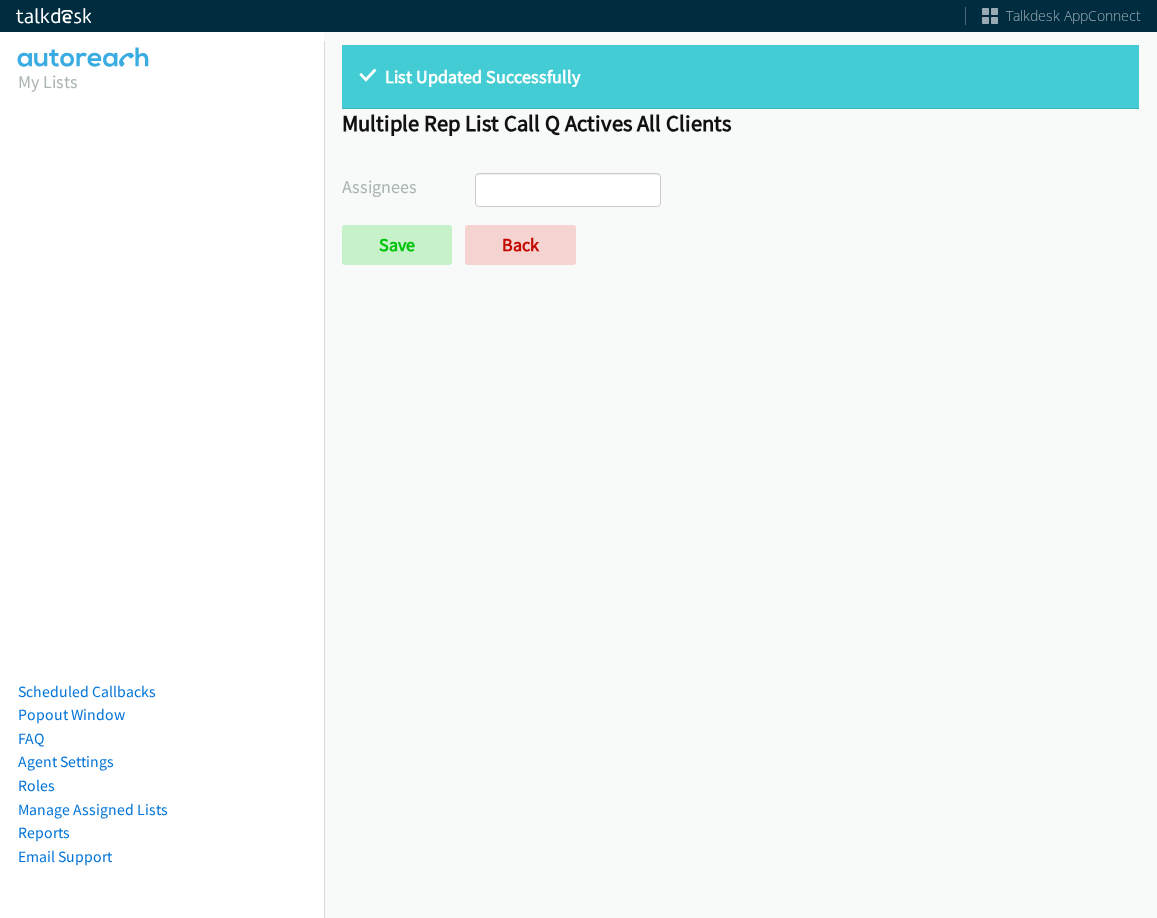 select 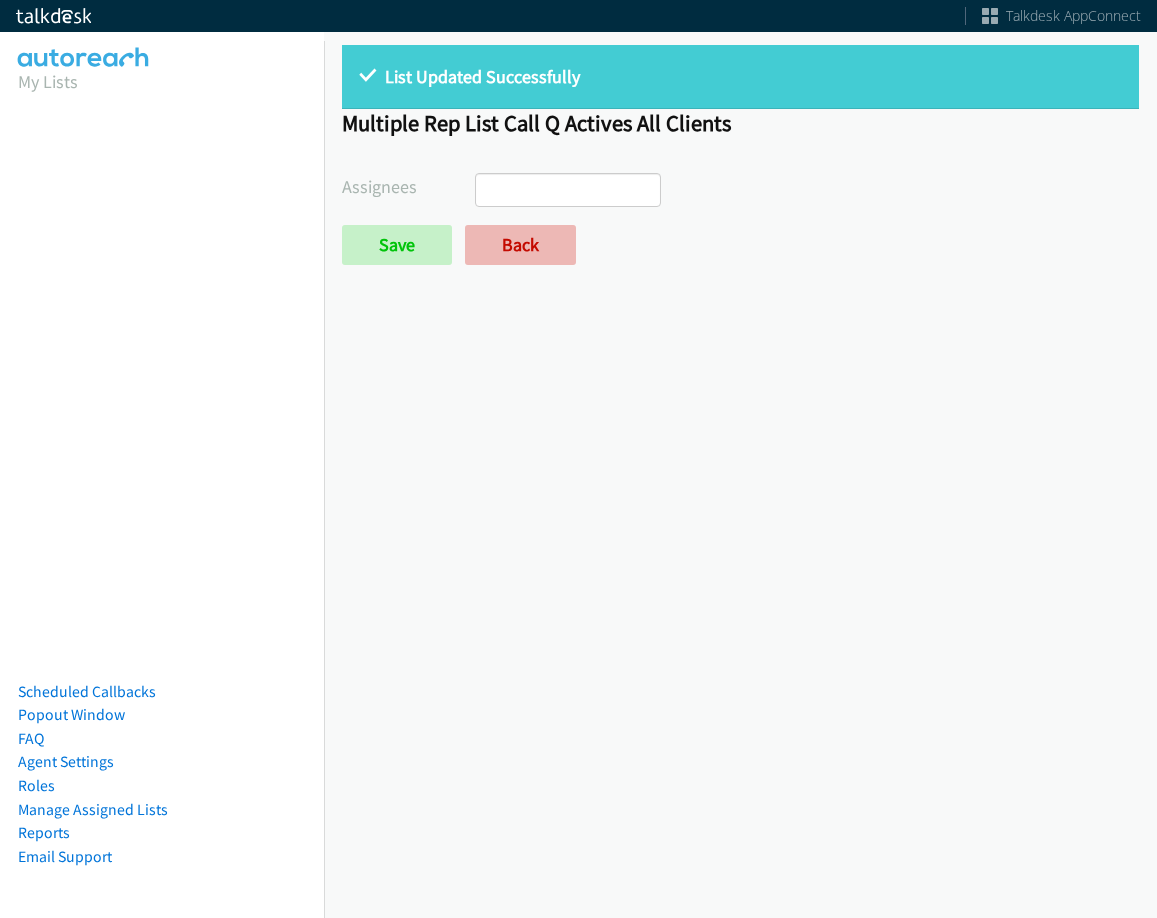 scroll, scrollTop: 0, scrollLeft: 0, axis: both 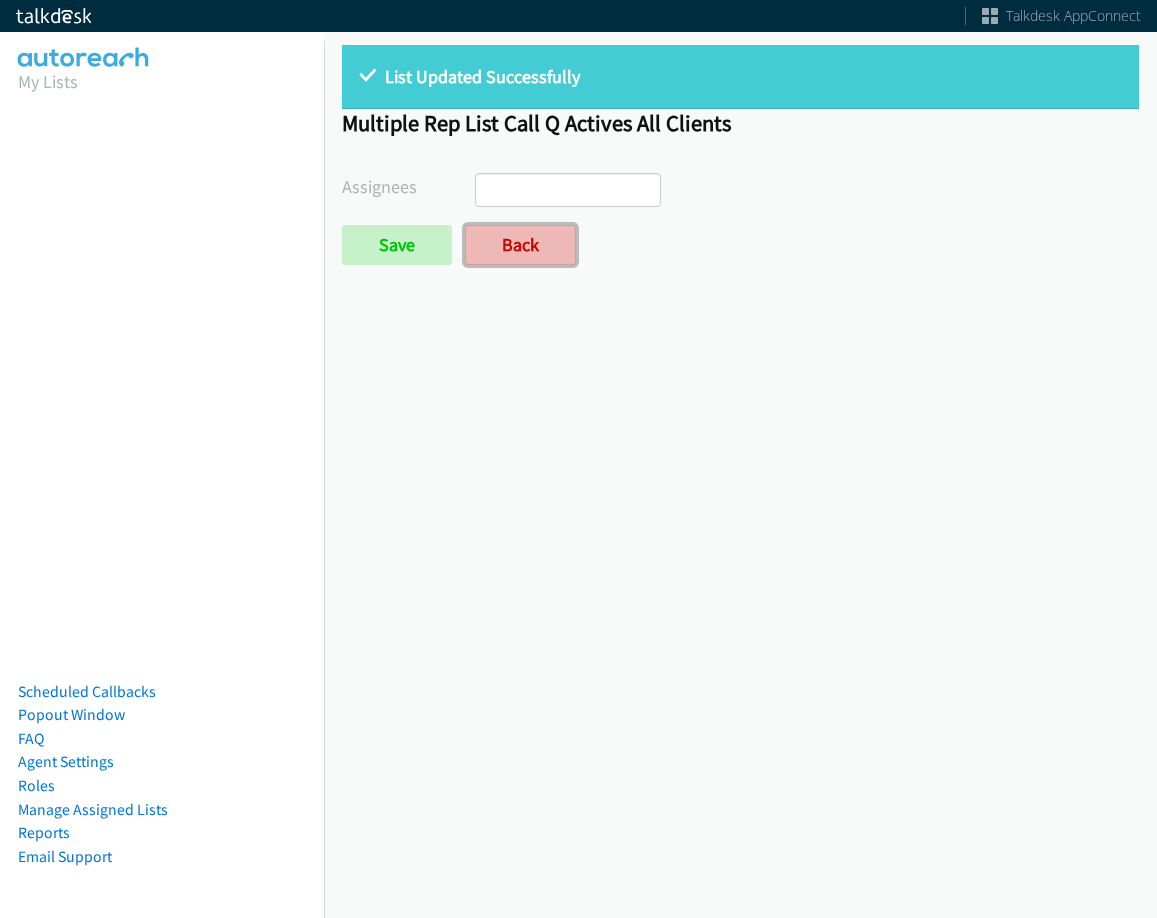 click on "Back" at bounding box center [520, 245] 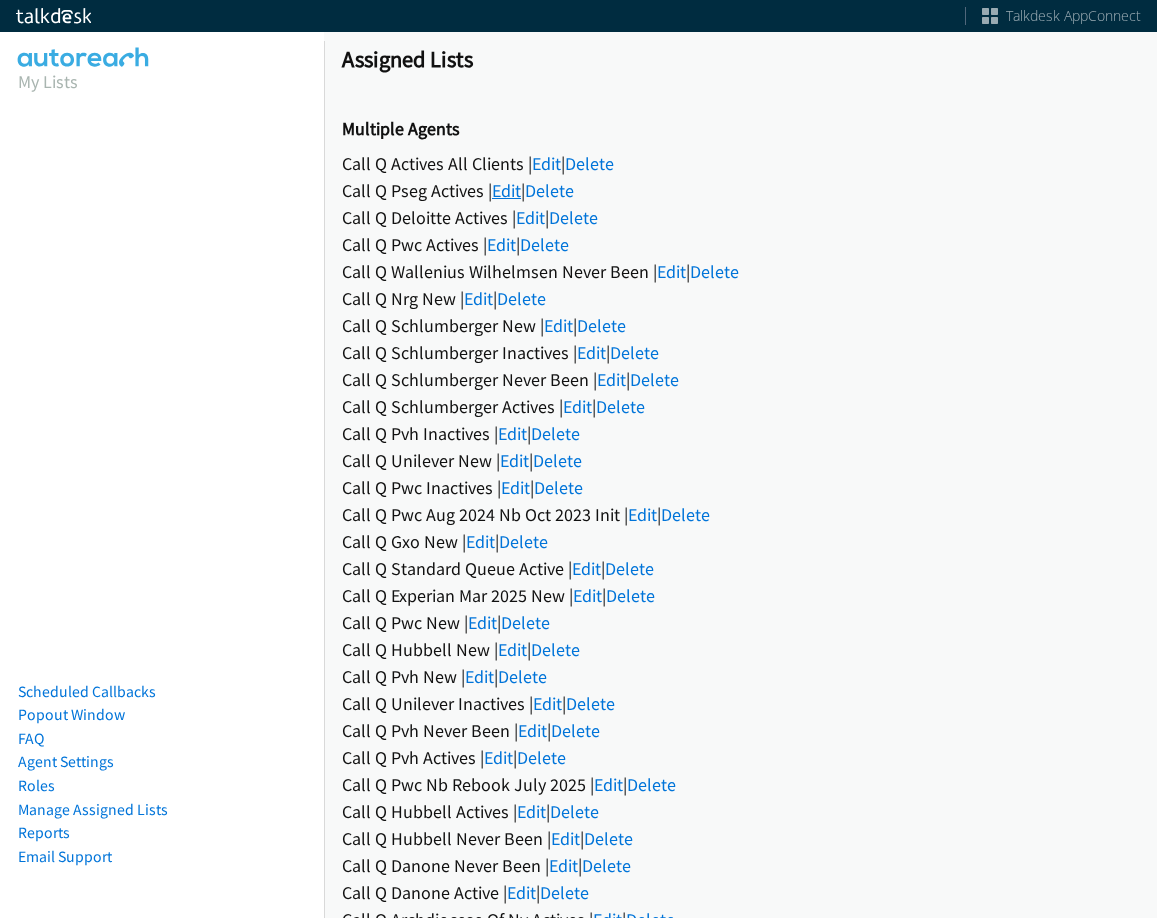 scroll, scrollTop: 0, scrollLeft: 0, axis: both 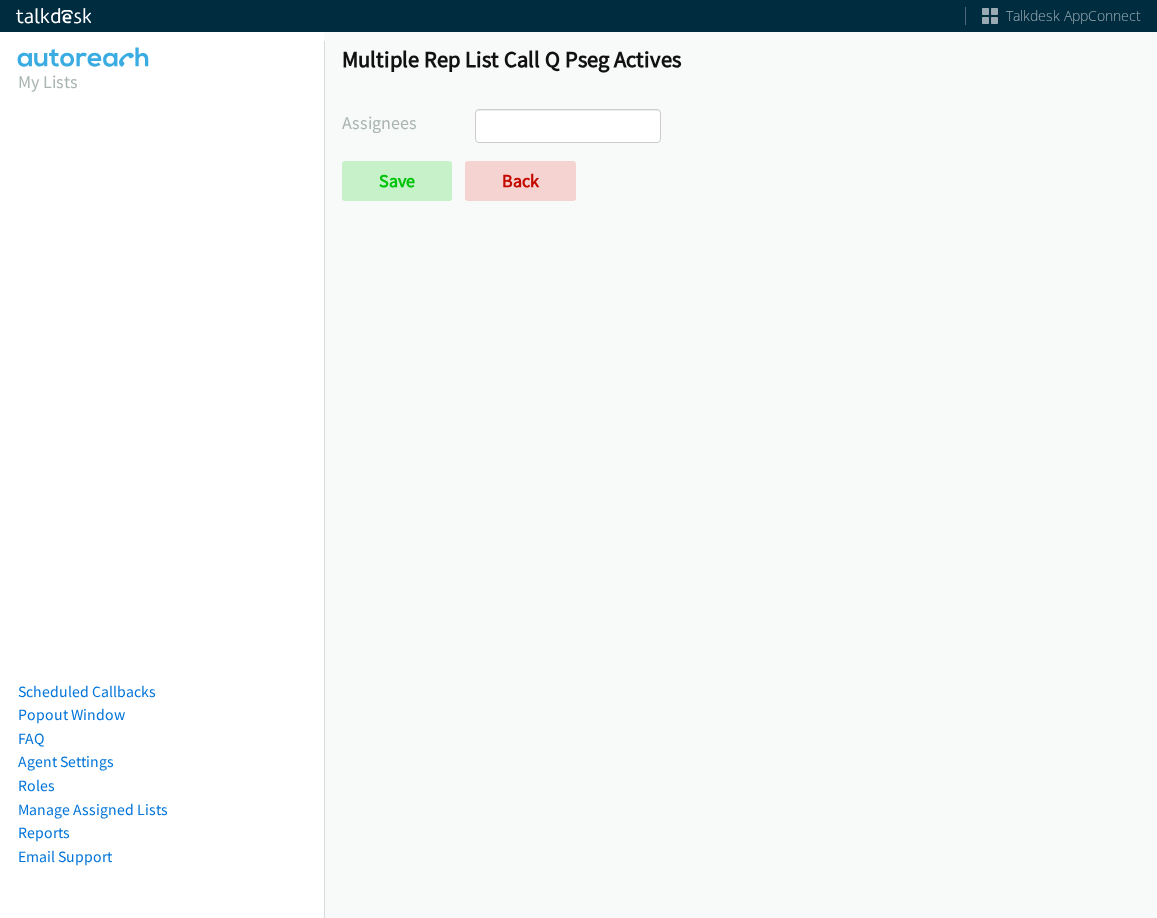 select 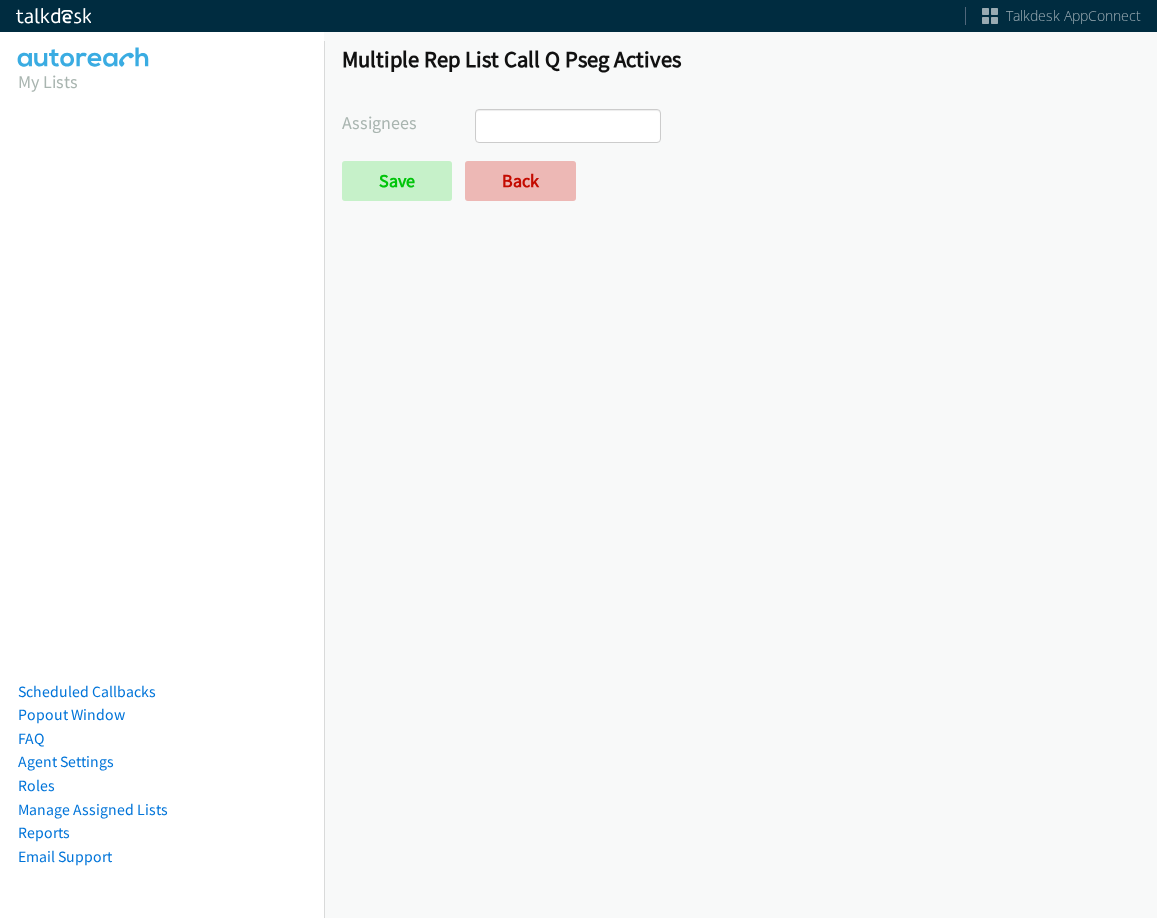 scroll, scrollTop: 0, scrollLeft: 0, axis: both 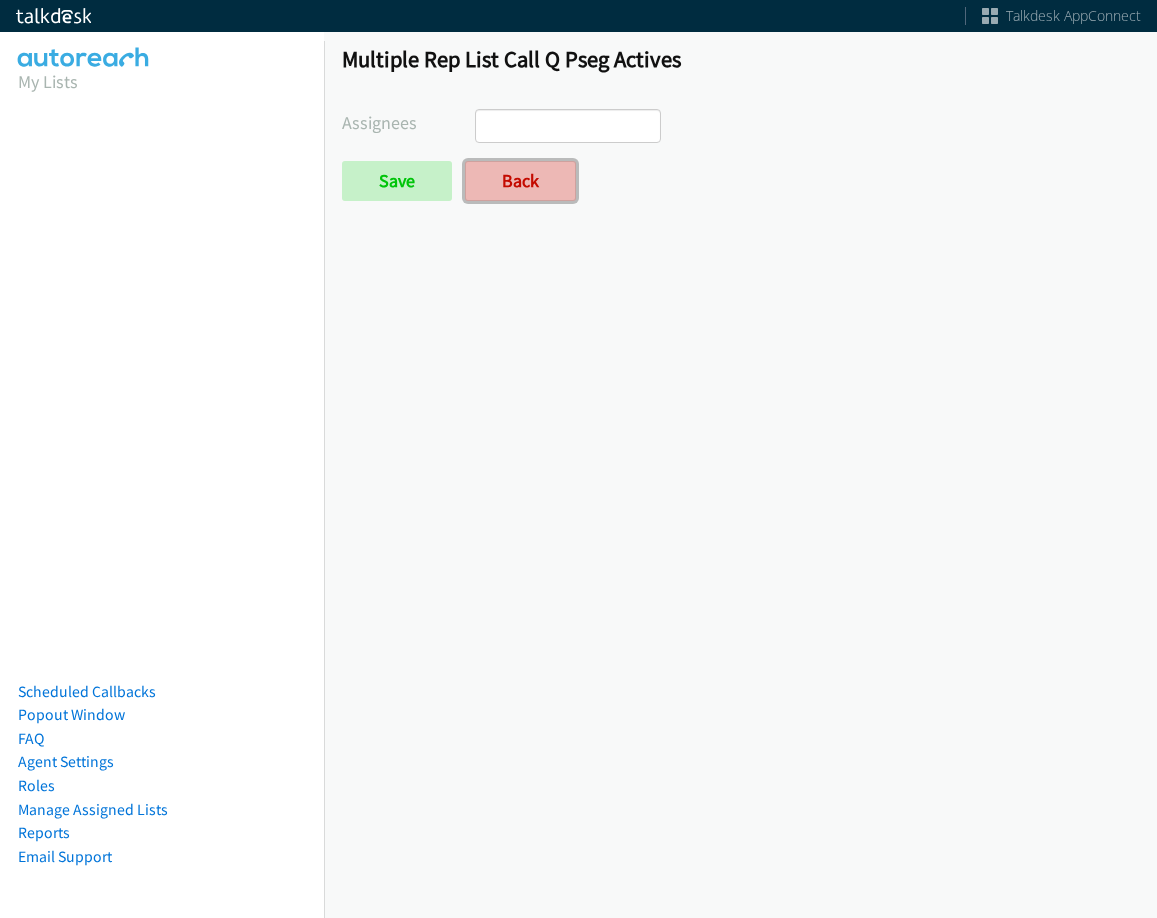 click on "Back" at bounding box center [520, 181] 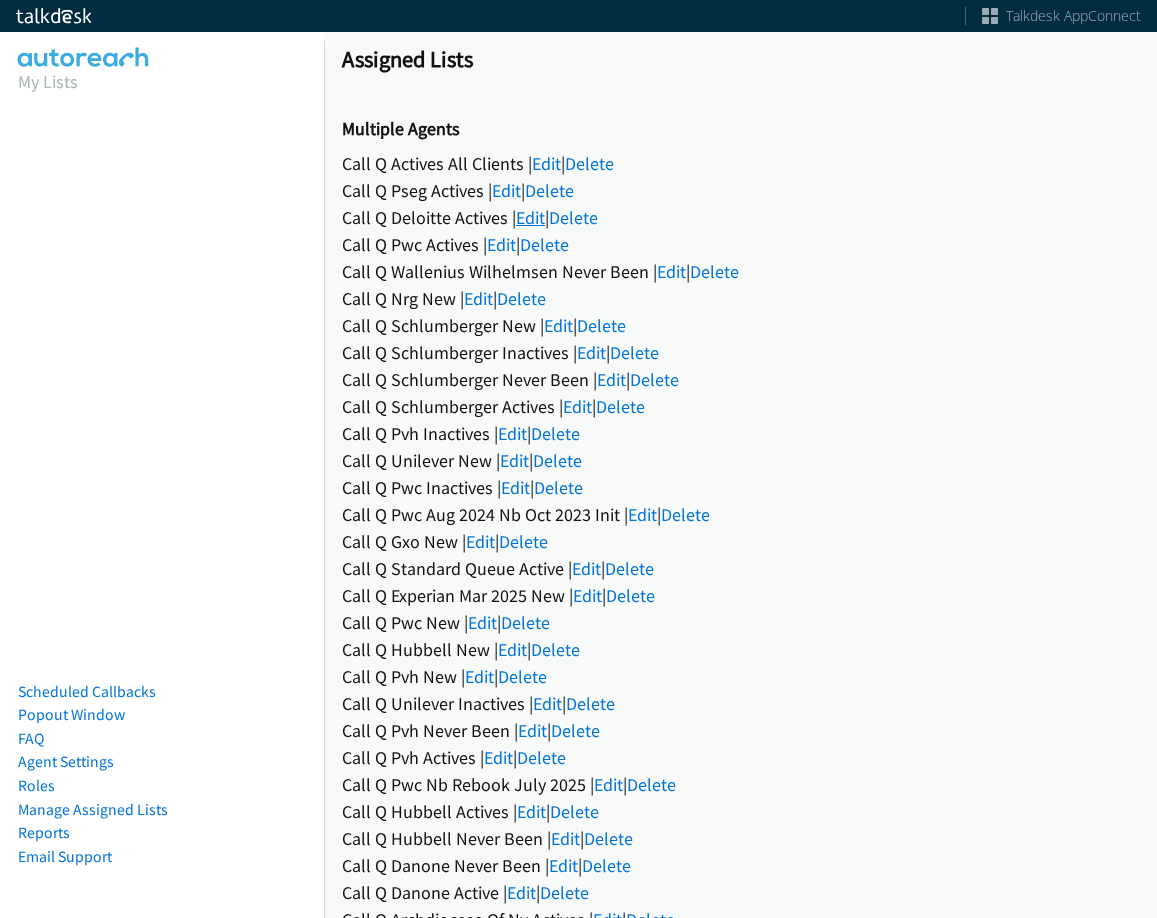 scroll, scrollTop: 0, scrollLeft: 0, axis: both 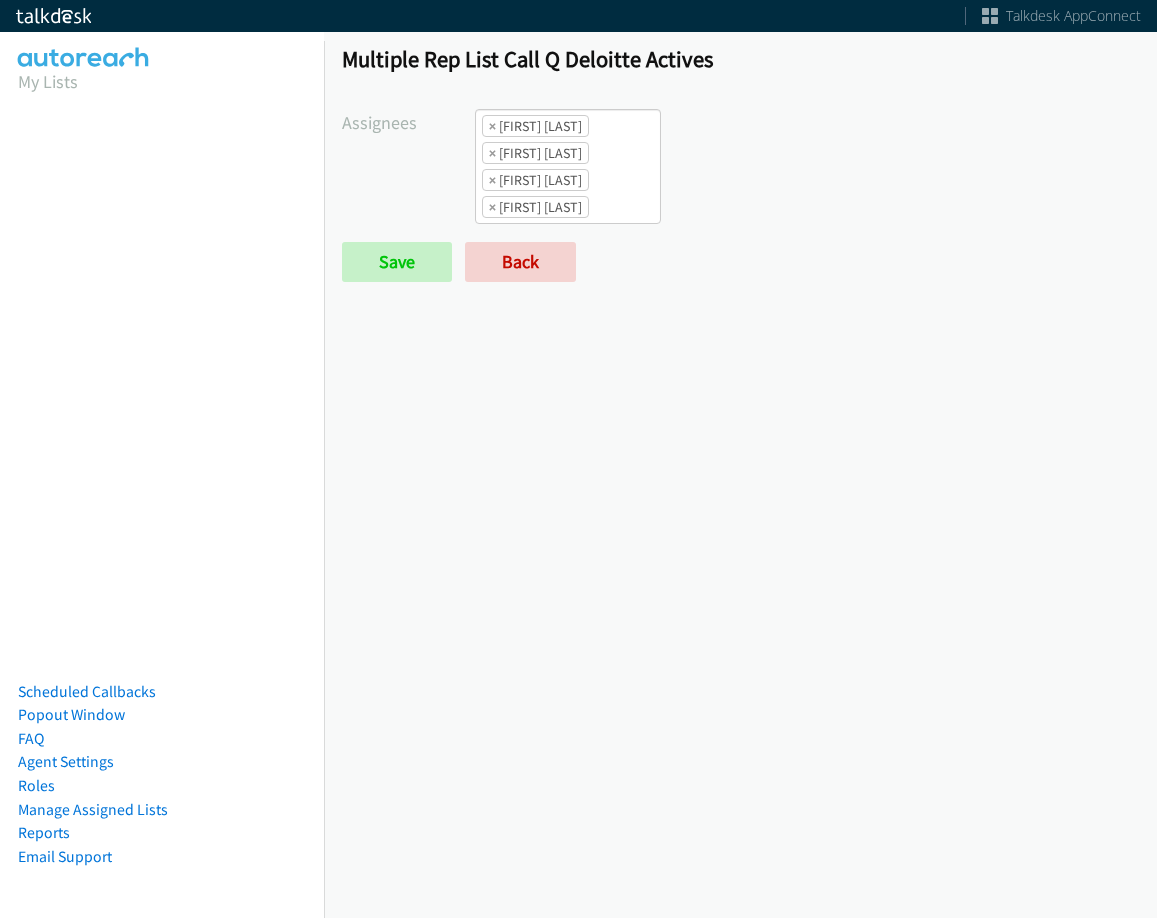 click on "× Abigail Odhiambo" at bounding box center [535, 126] 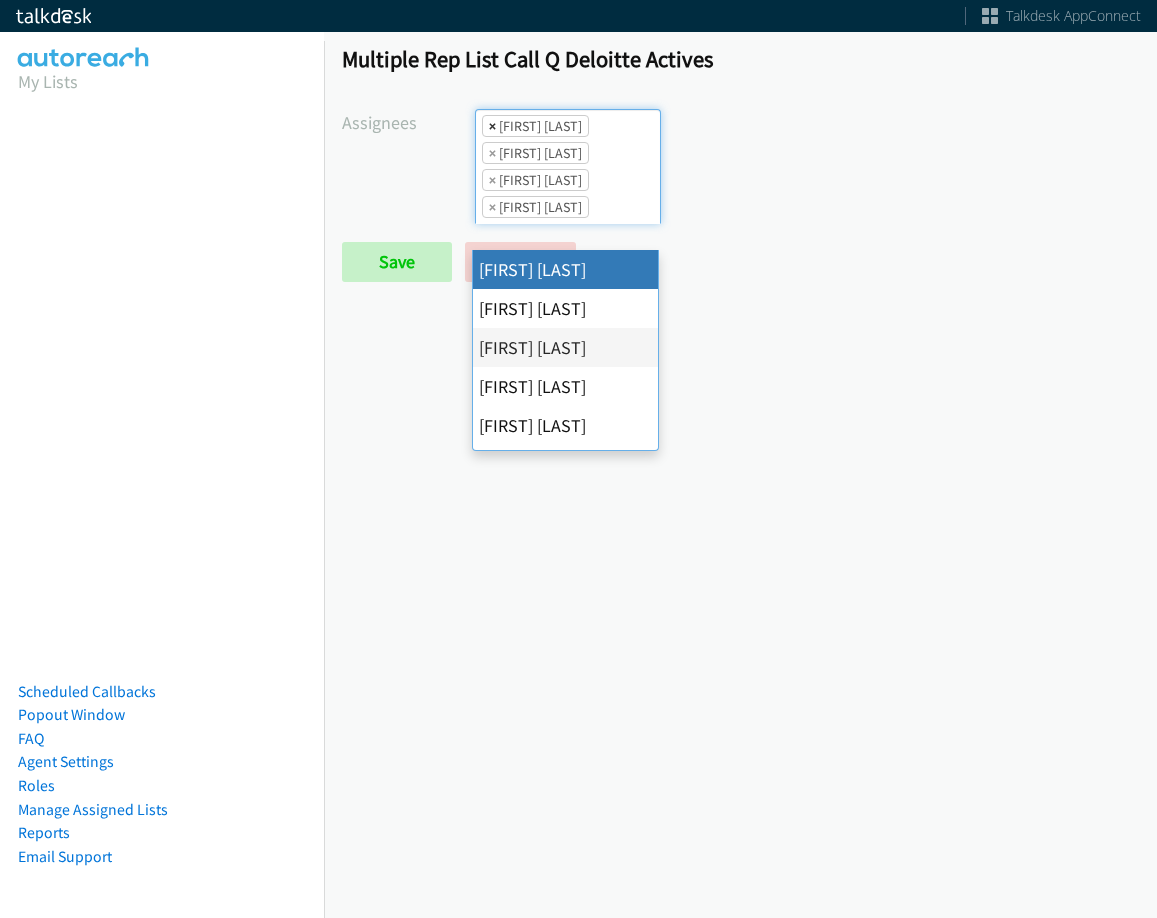 scroll, scrollTop: 0, scrollLeft: 0, axis: both 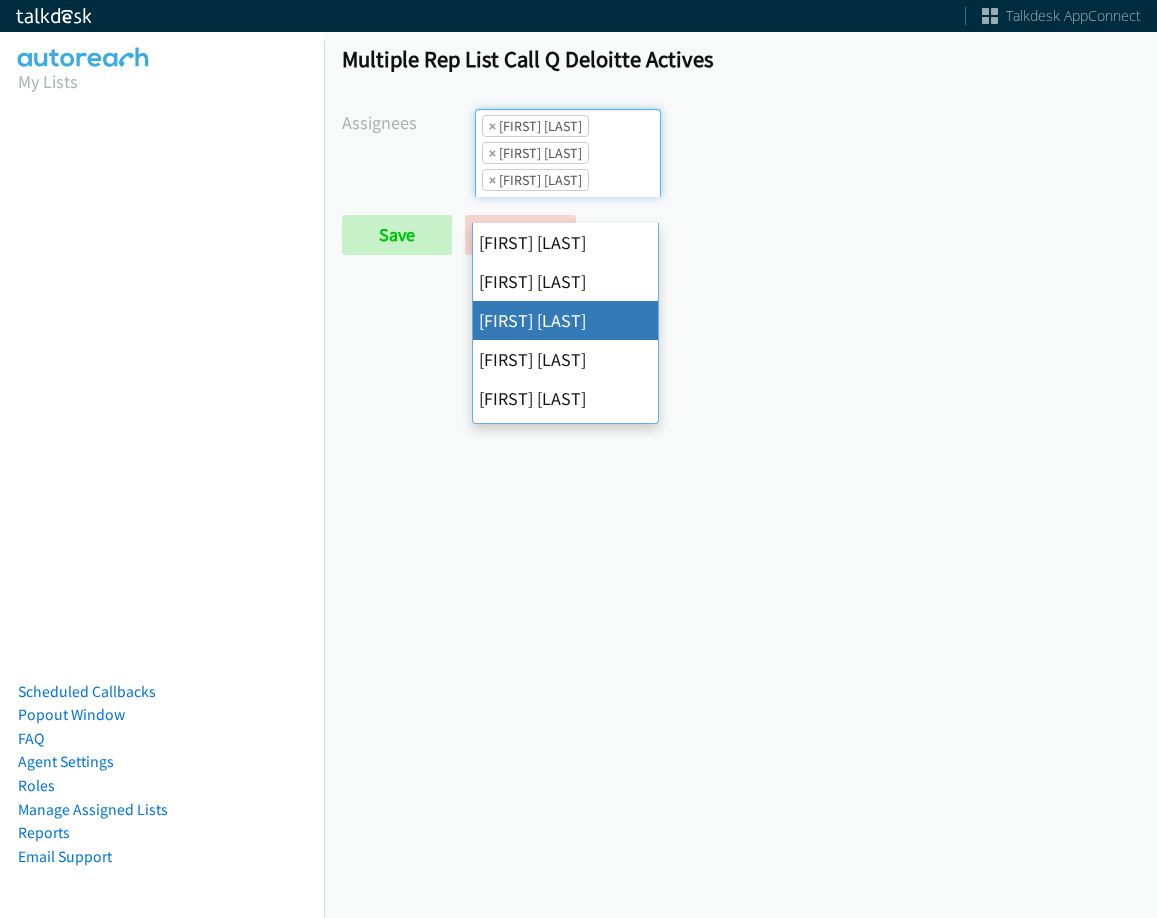 click on "×" at bounding box center [492, 126] 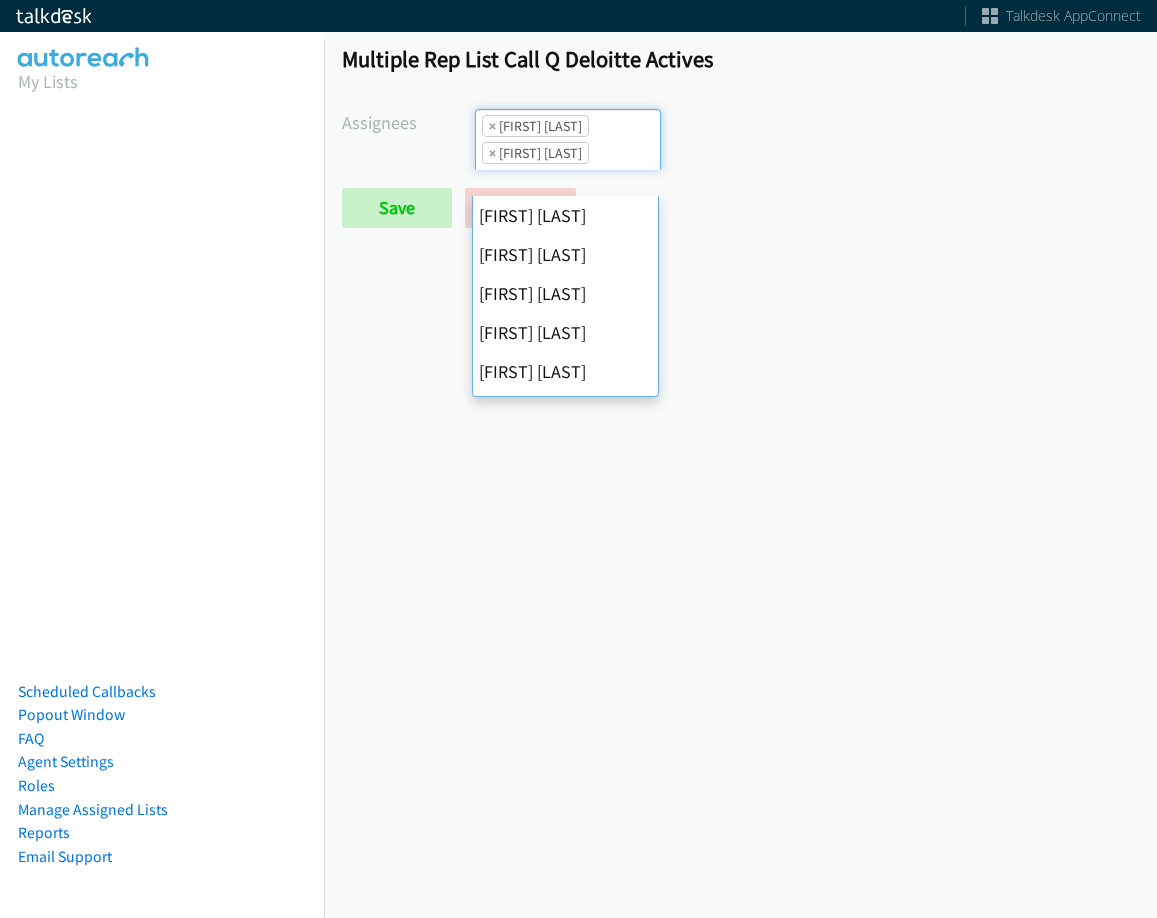 click on "×" at bounding box center [492, 126] 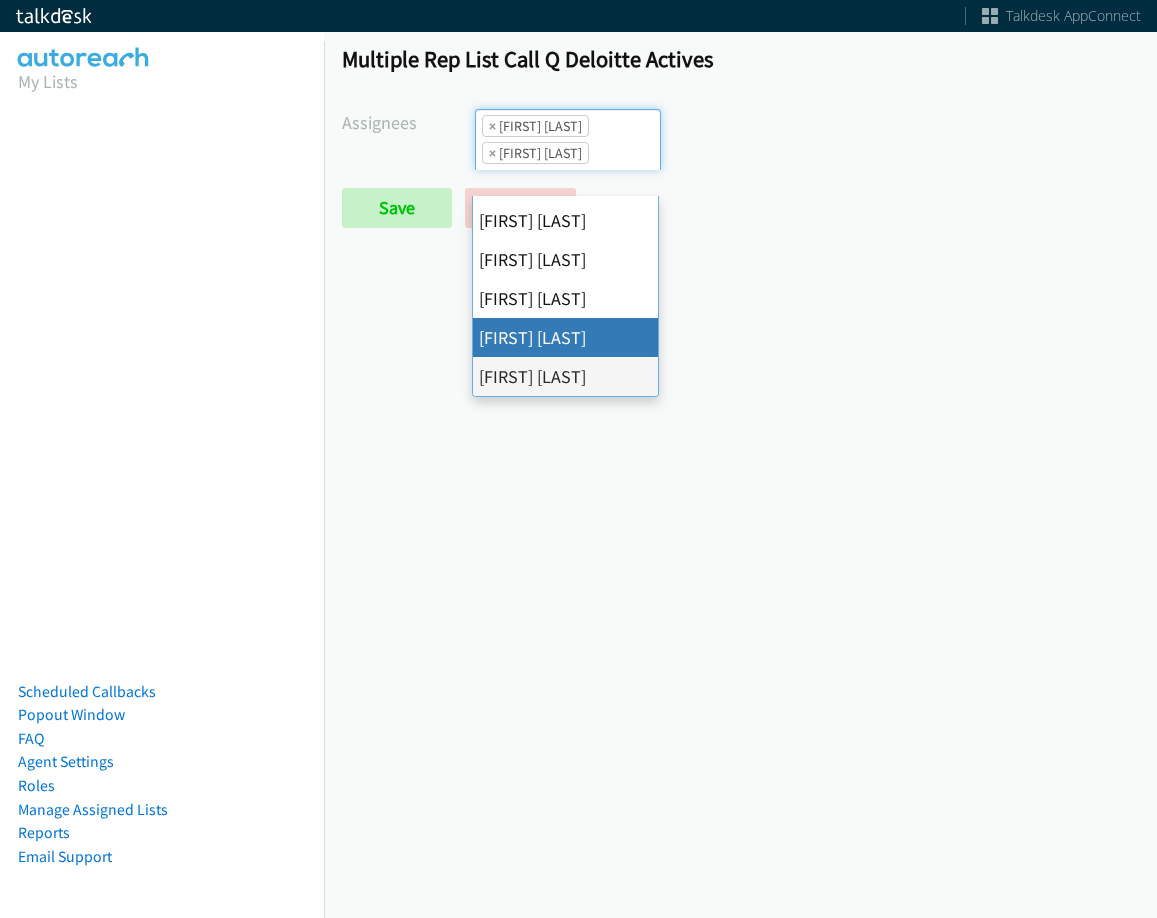 select 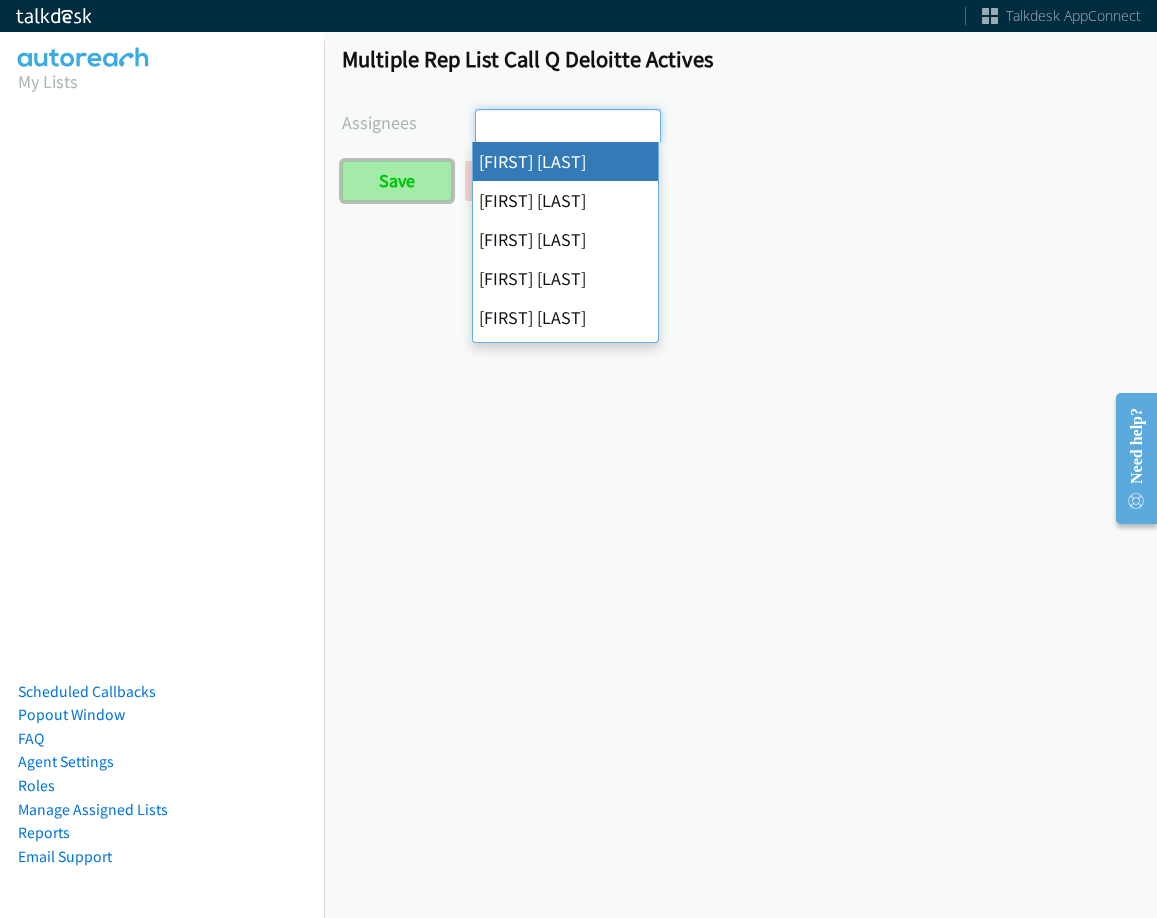 click on "Save" at bounding box center (397, 181) 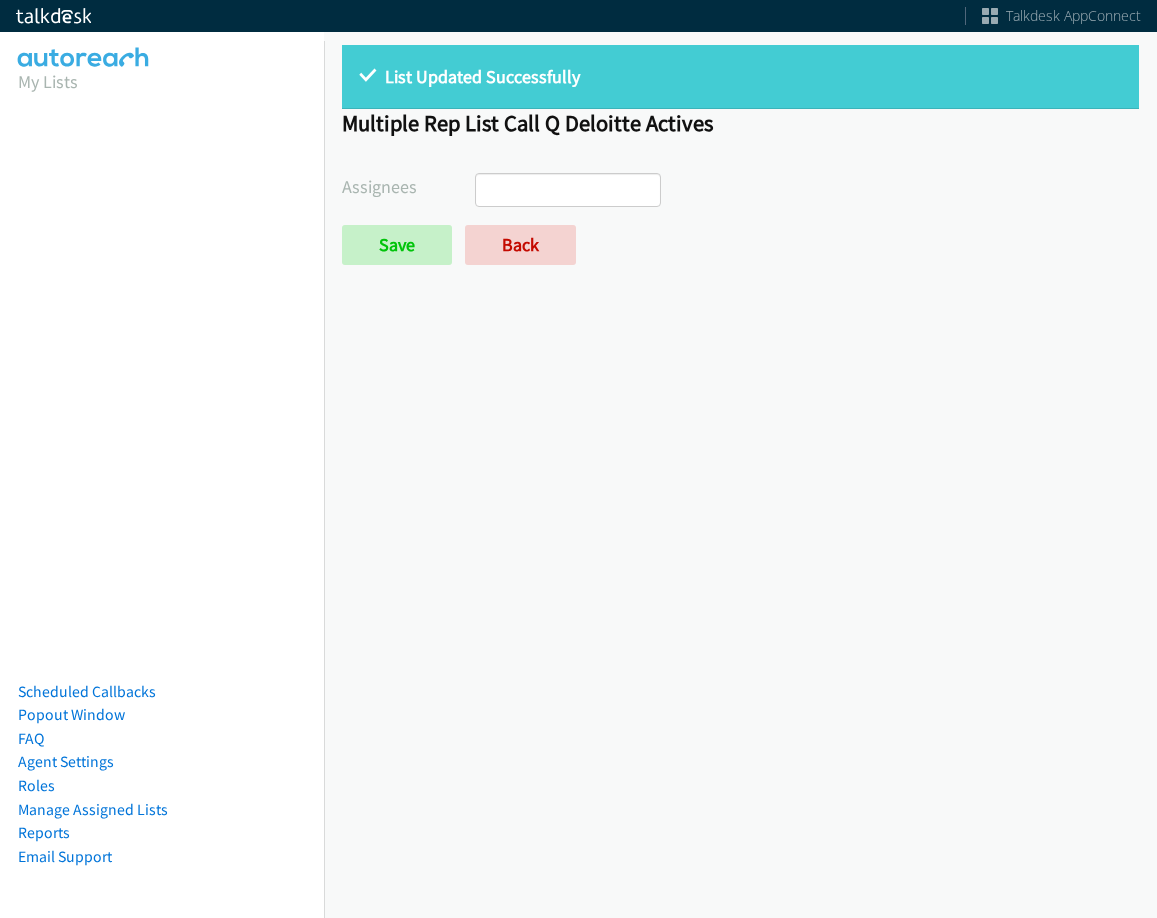 select 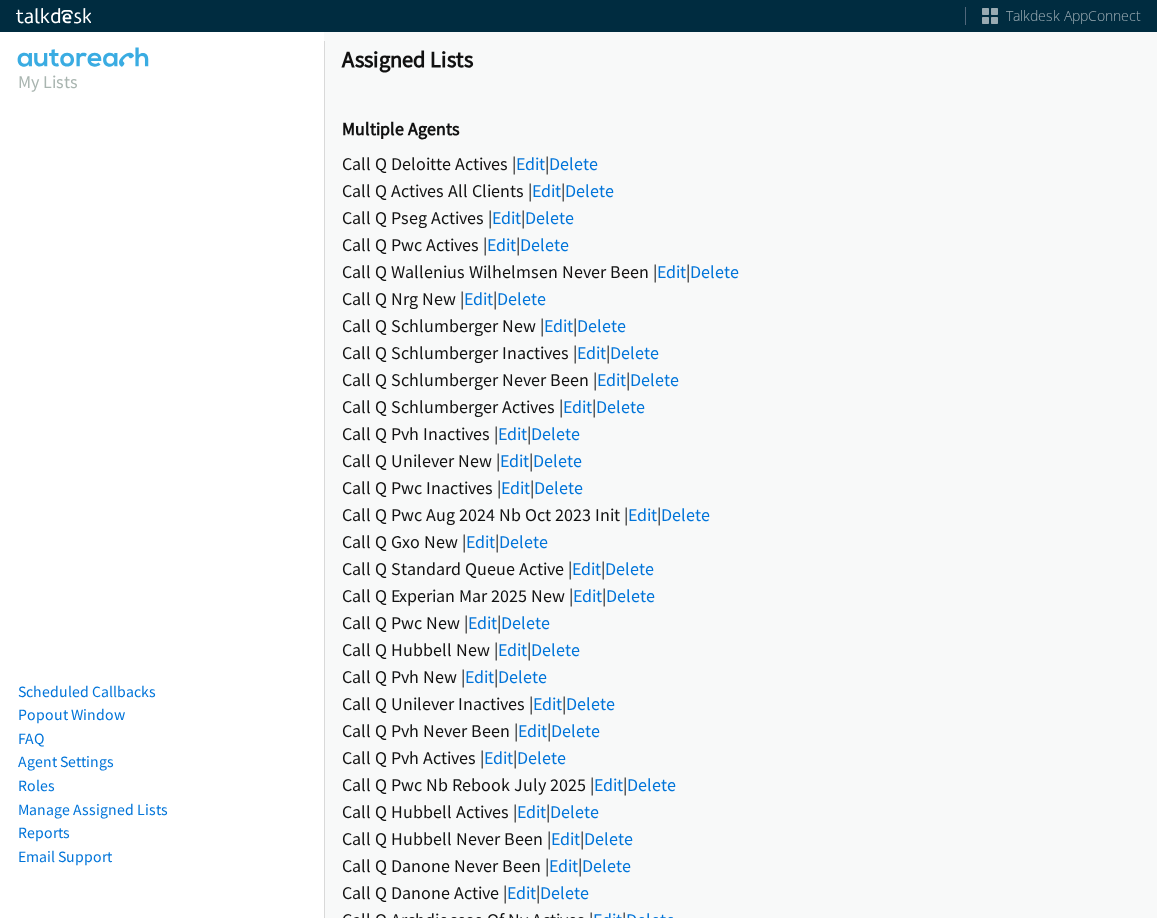 scroll, scrollTop: 0, scrollLeft: 0, axis: both 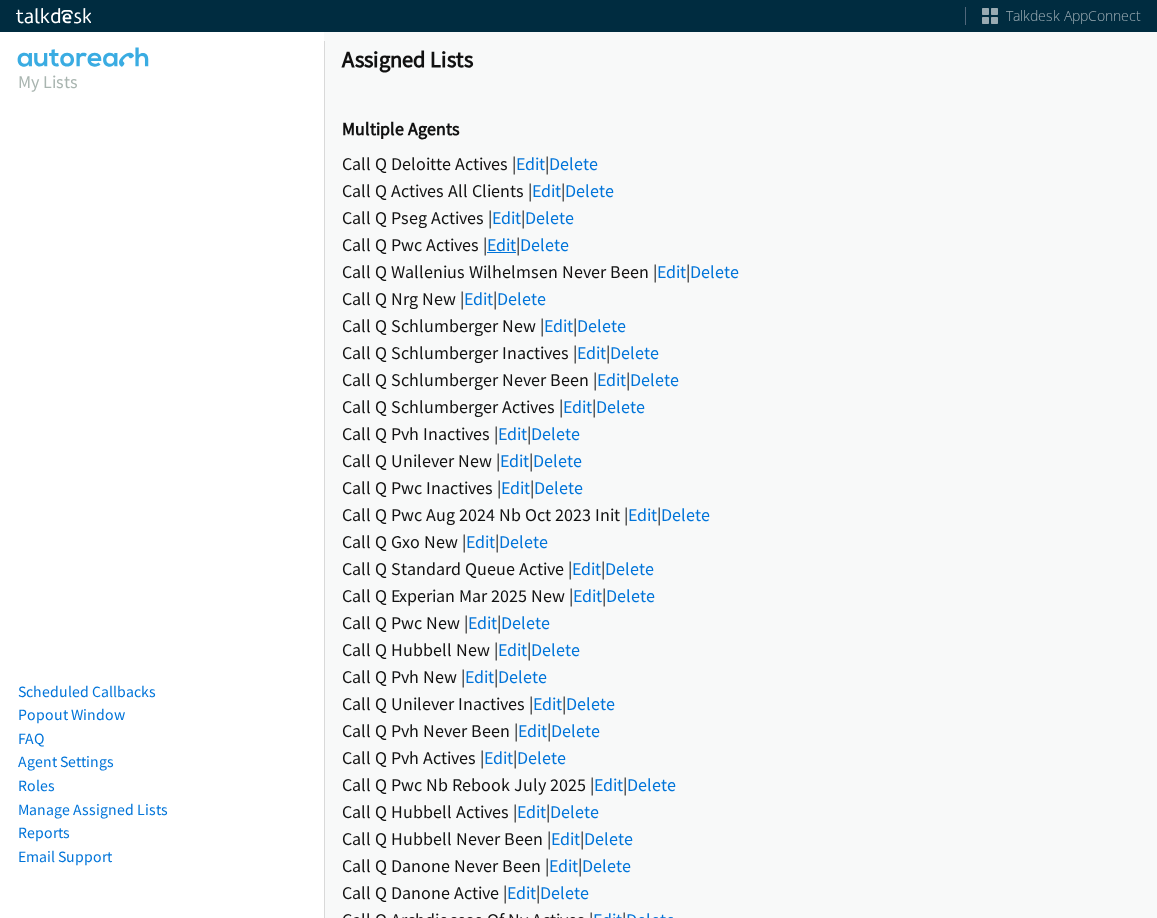 click on "Edit" at bounding box center [501, 244] 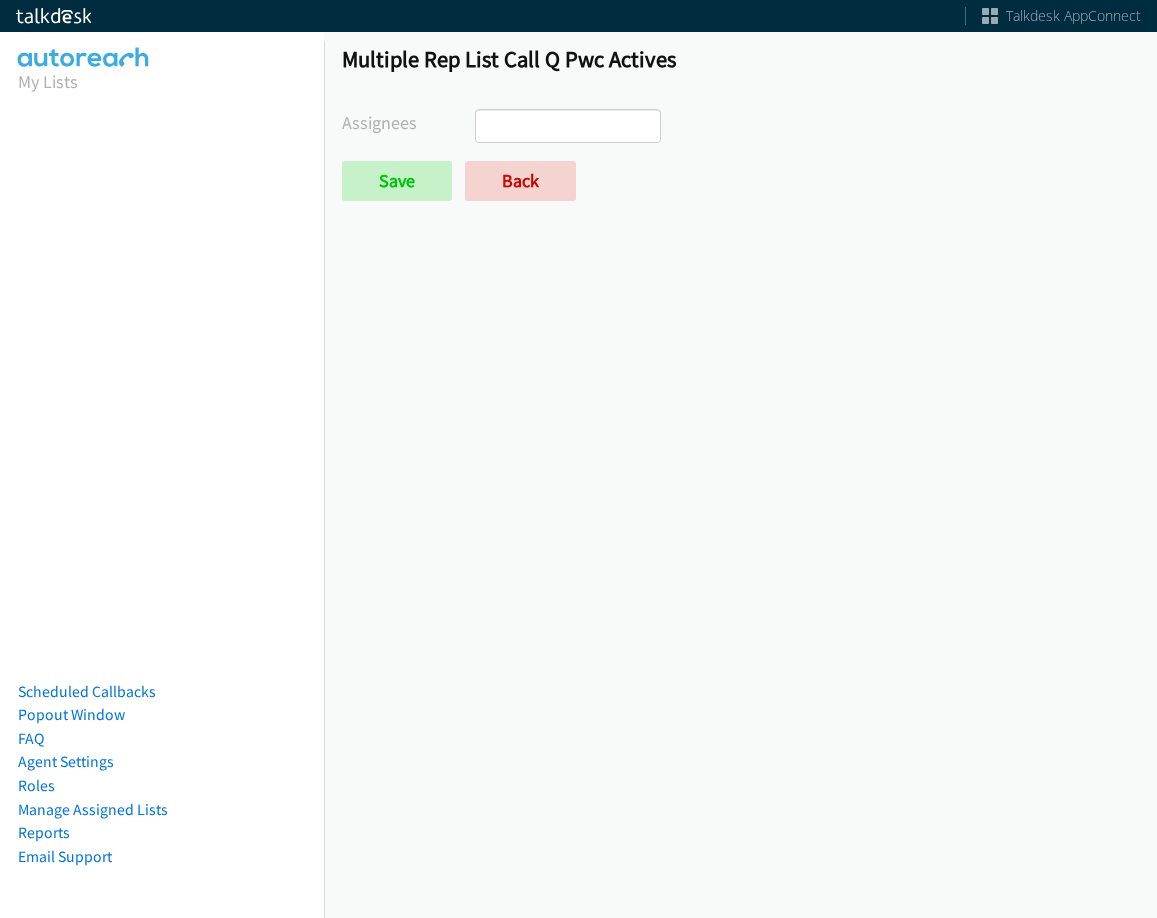 select 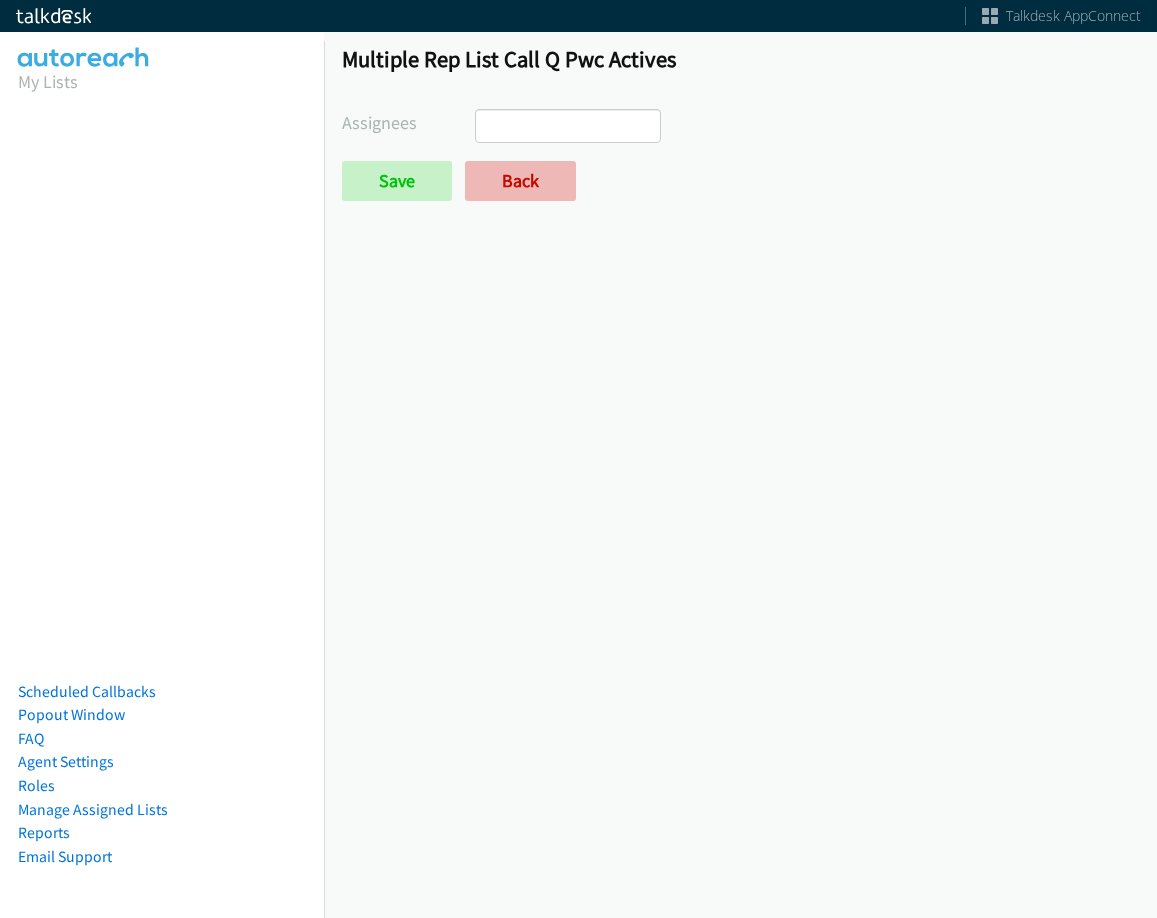 scroll, scrollTop: 0, scrollLeft: 0, axis: both 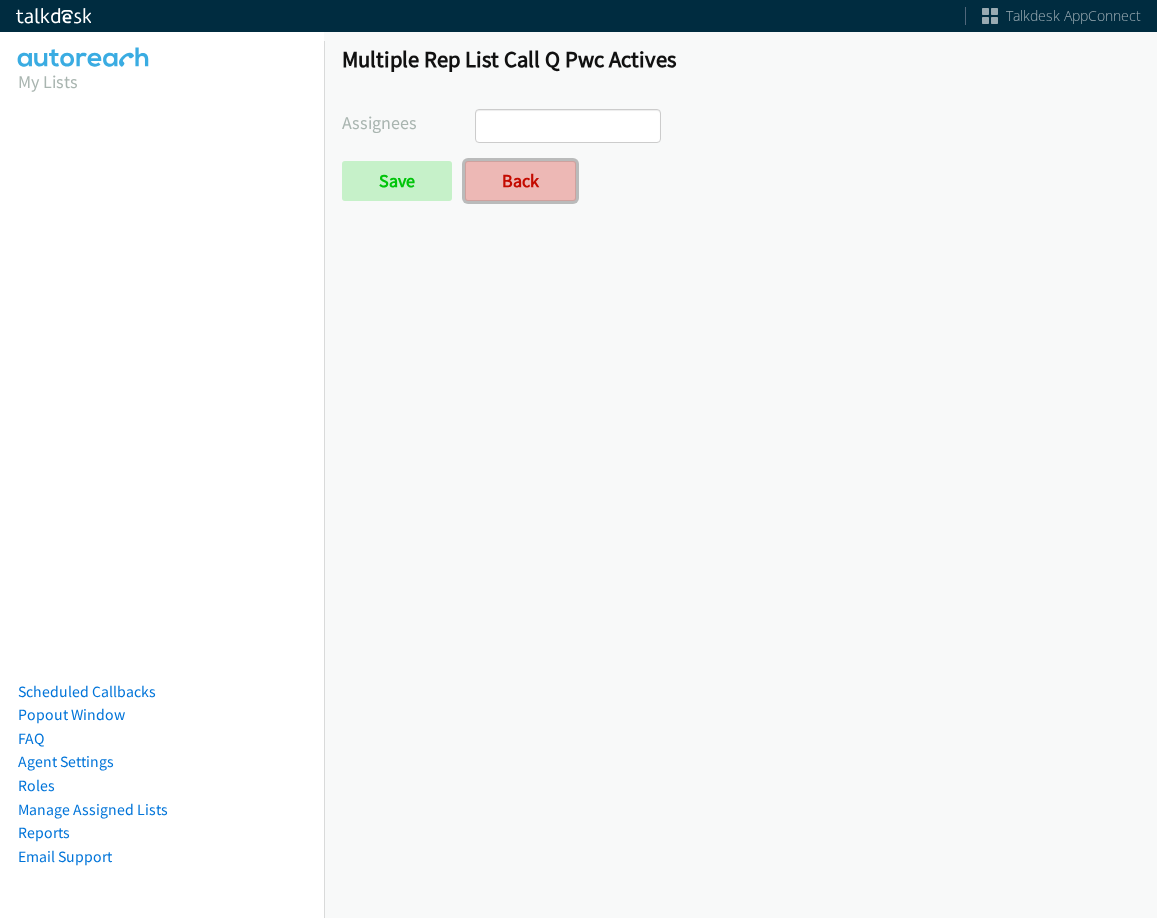 click on "Back" at bounding box center (520, 181) 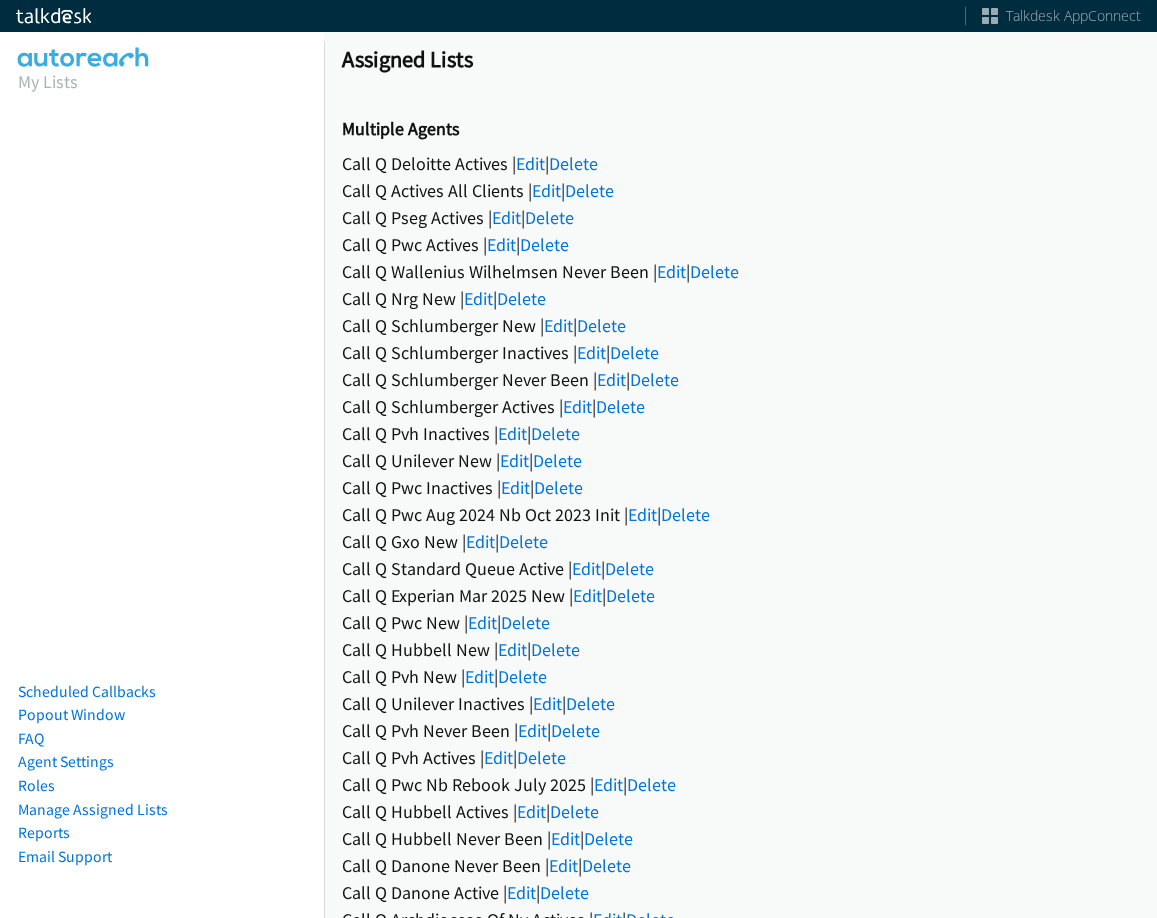 scroll, scrollTop: 0, scrollLeft: 0, axis: both 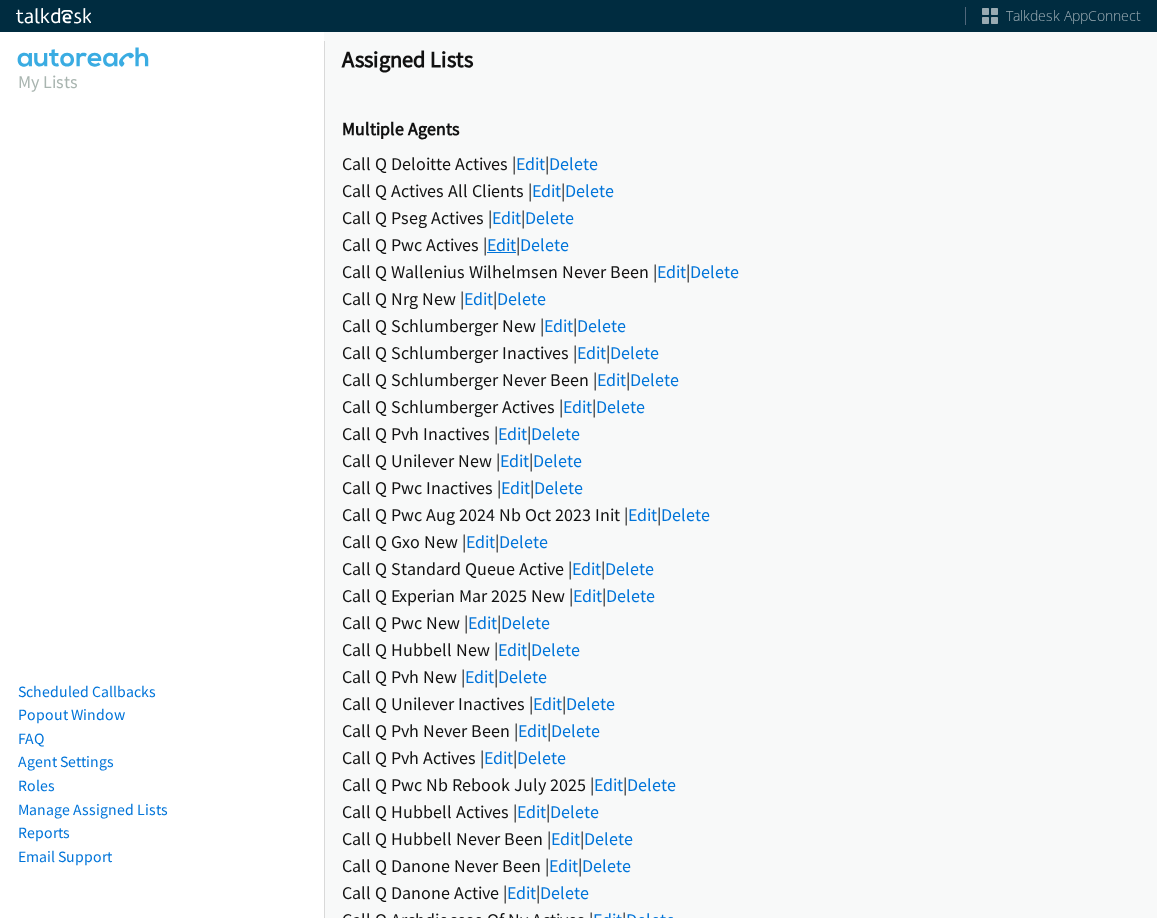 click on "Edit" at bounding box center (501, 244) 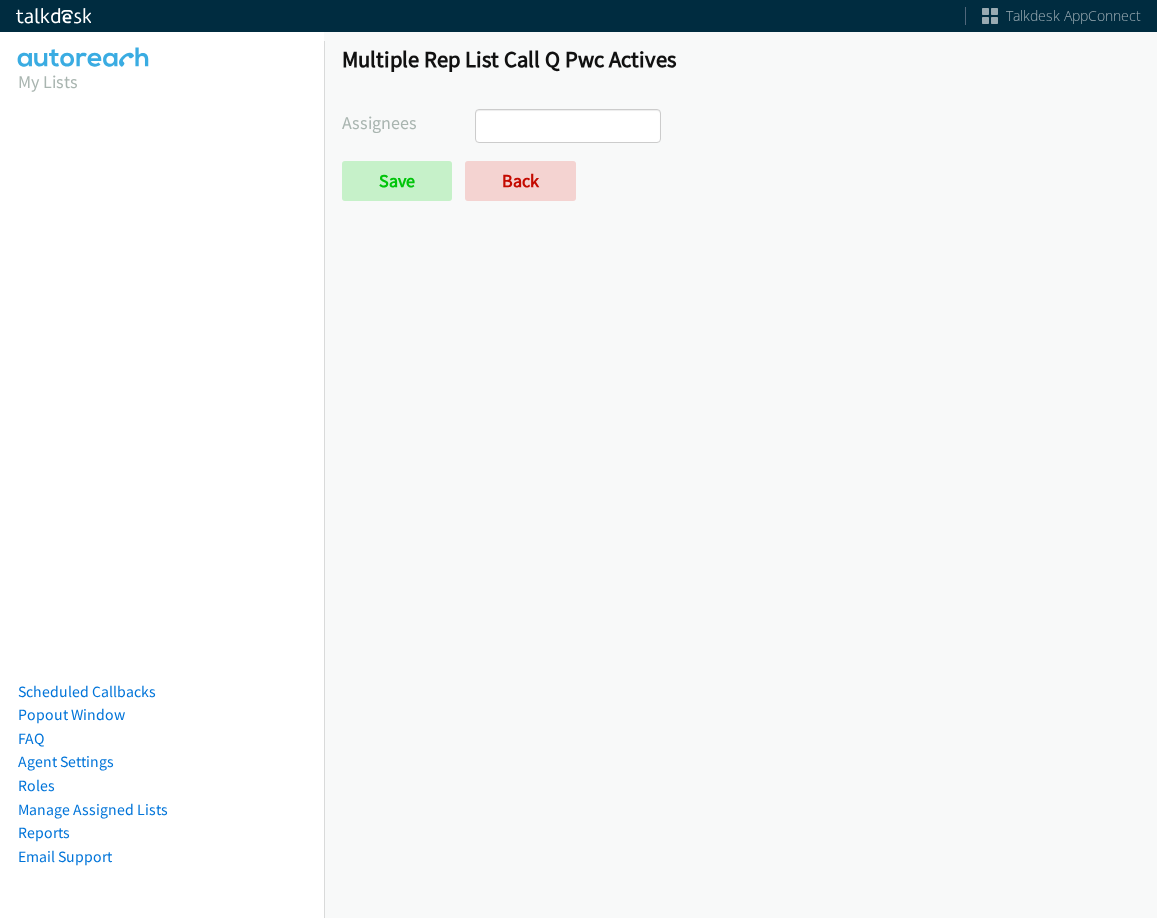 scroll, scrollTop: 0, scrollLeft: 0, axis: both 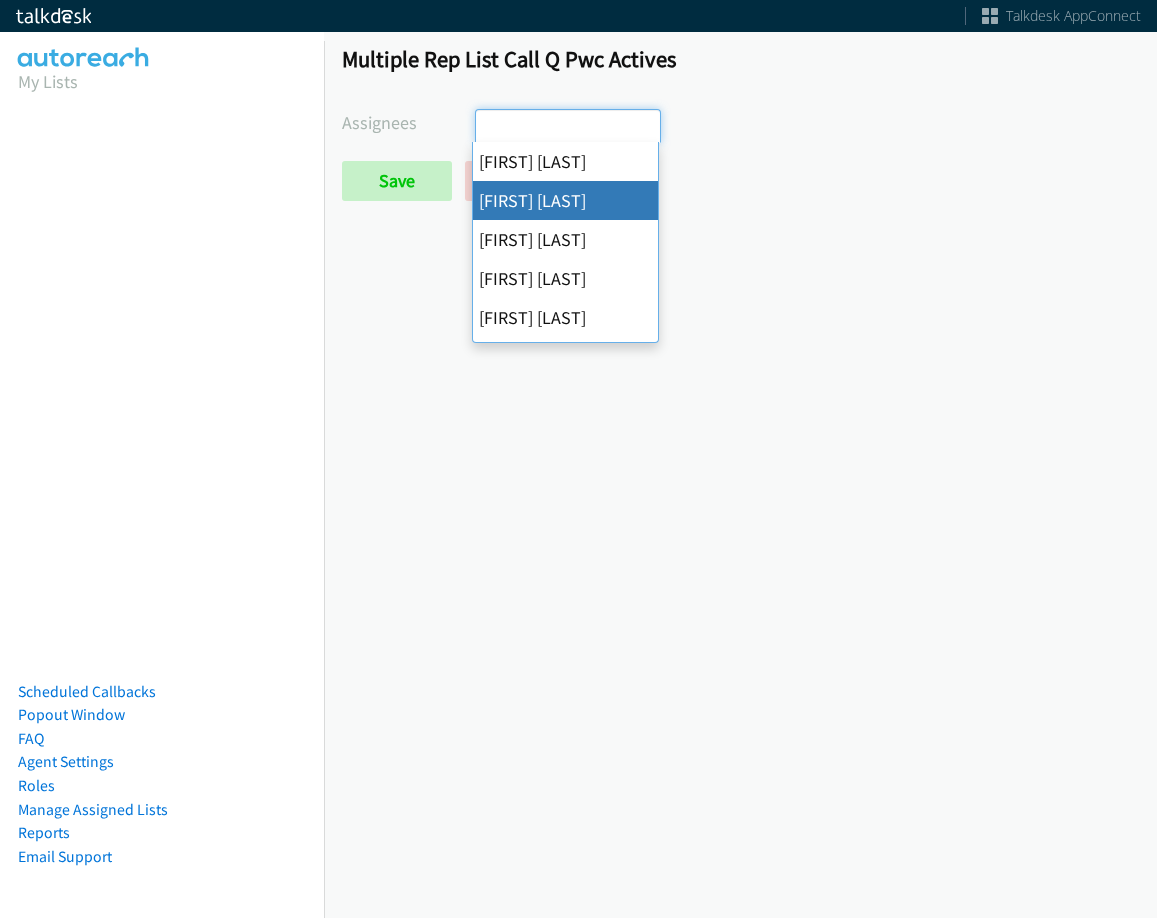 select on "05d74157-9386-4beb-b15d-36aa9c6f71bc" 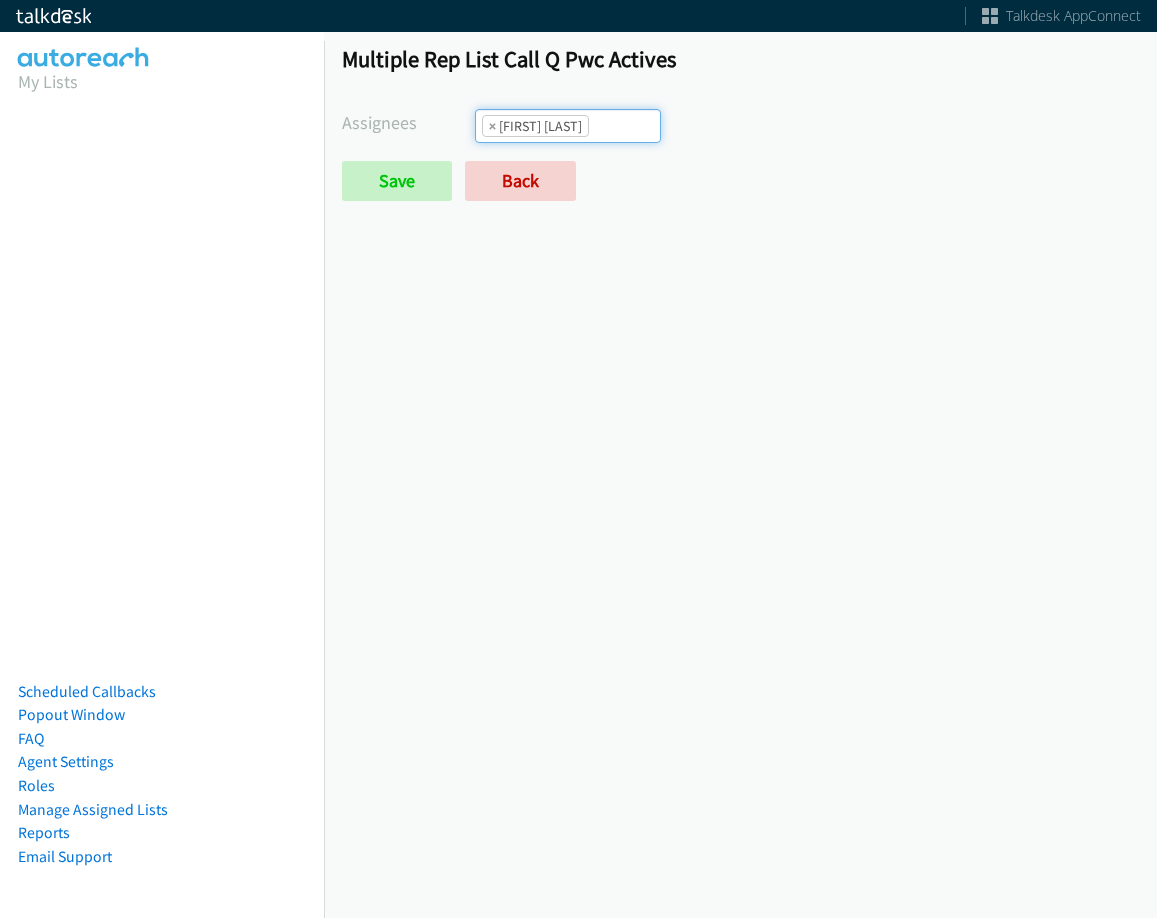 click on "× Alana Ruiz" at bounding box center [568, 126] 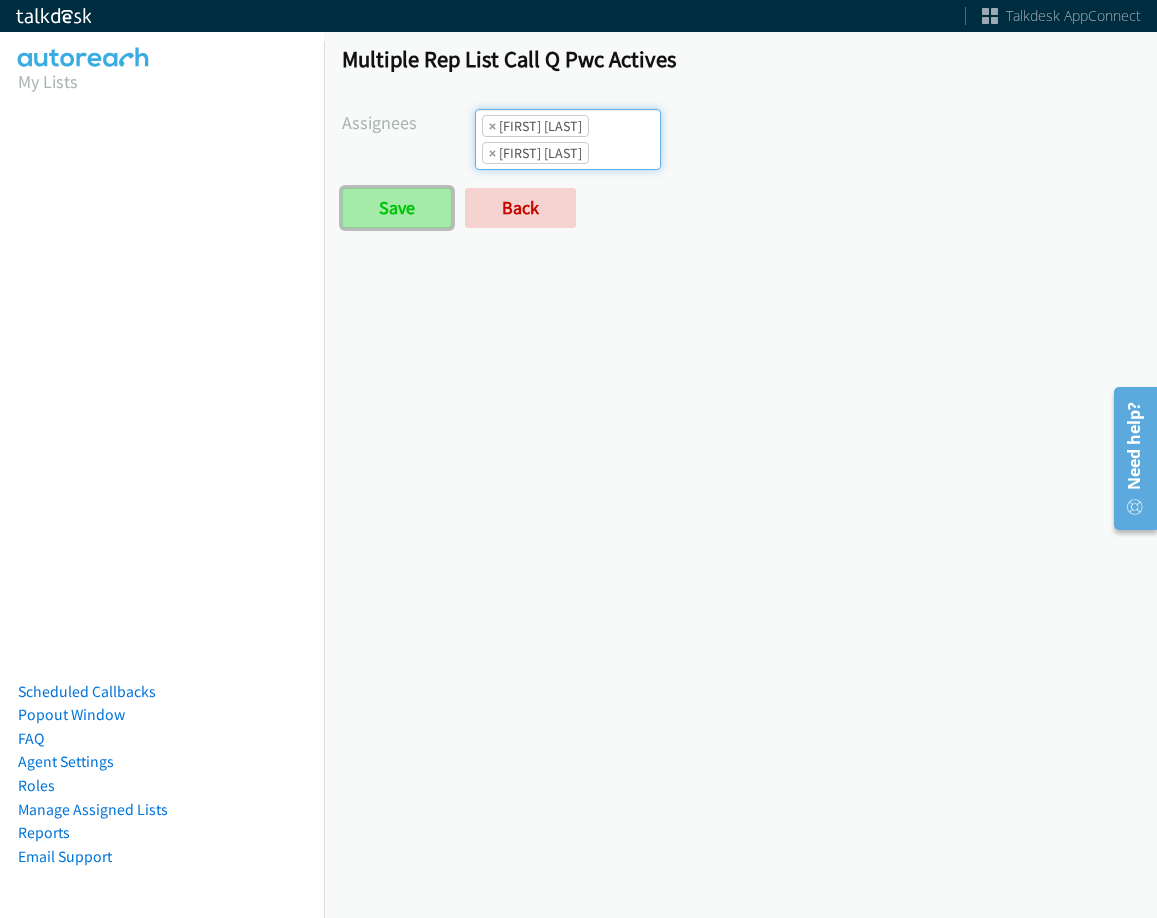 click on "Save" at bounding box center (397, 208) 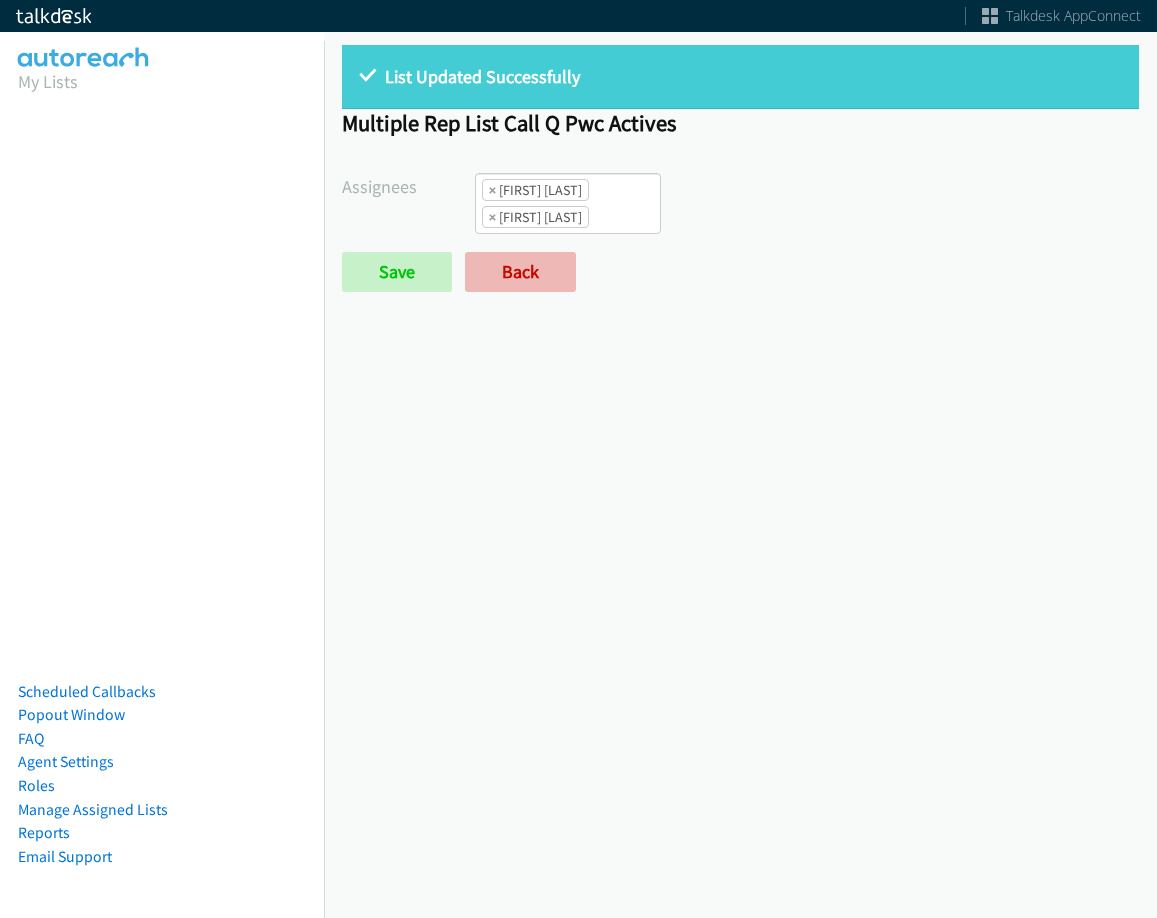 scroll, scrollTop: 0, scrollLeft: 0, axis: both 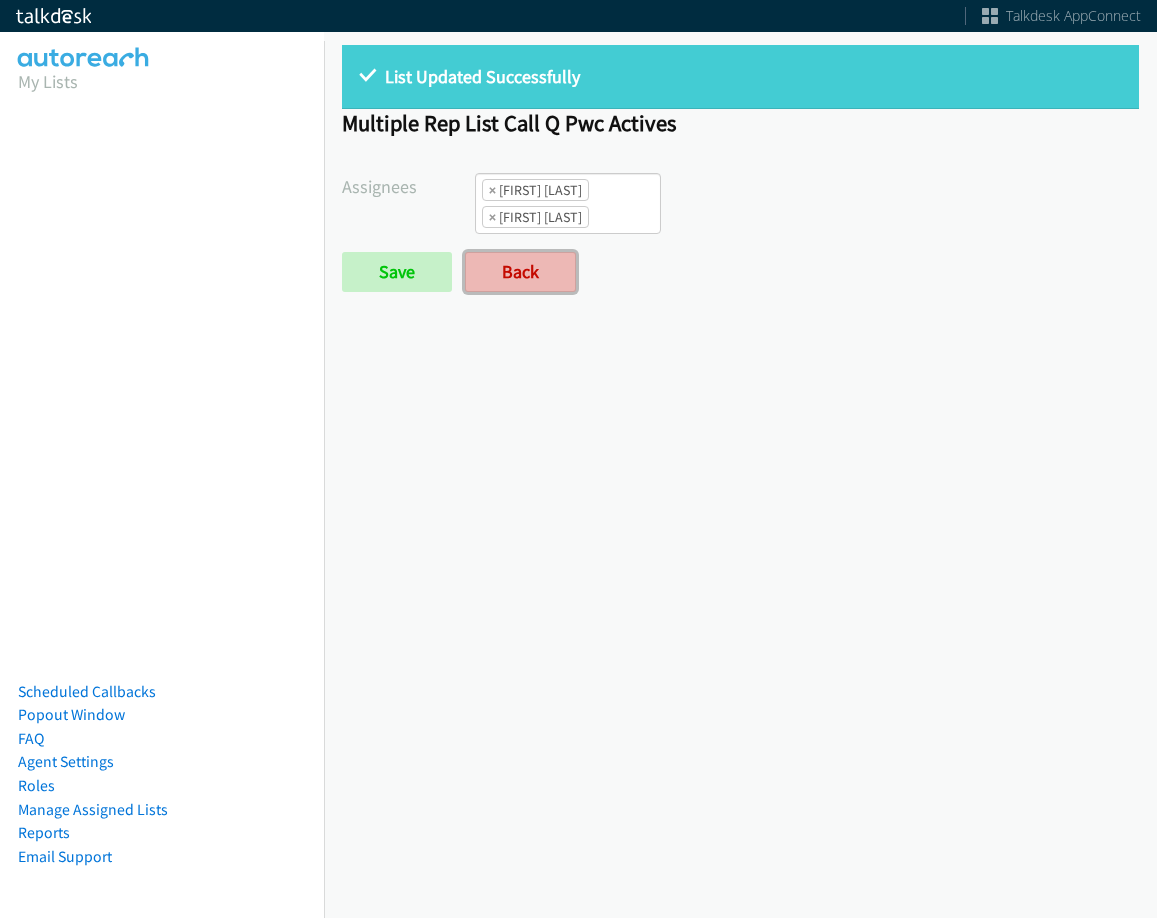 click on "Back" at bounding box center [520, 272] 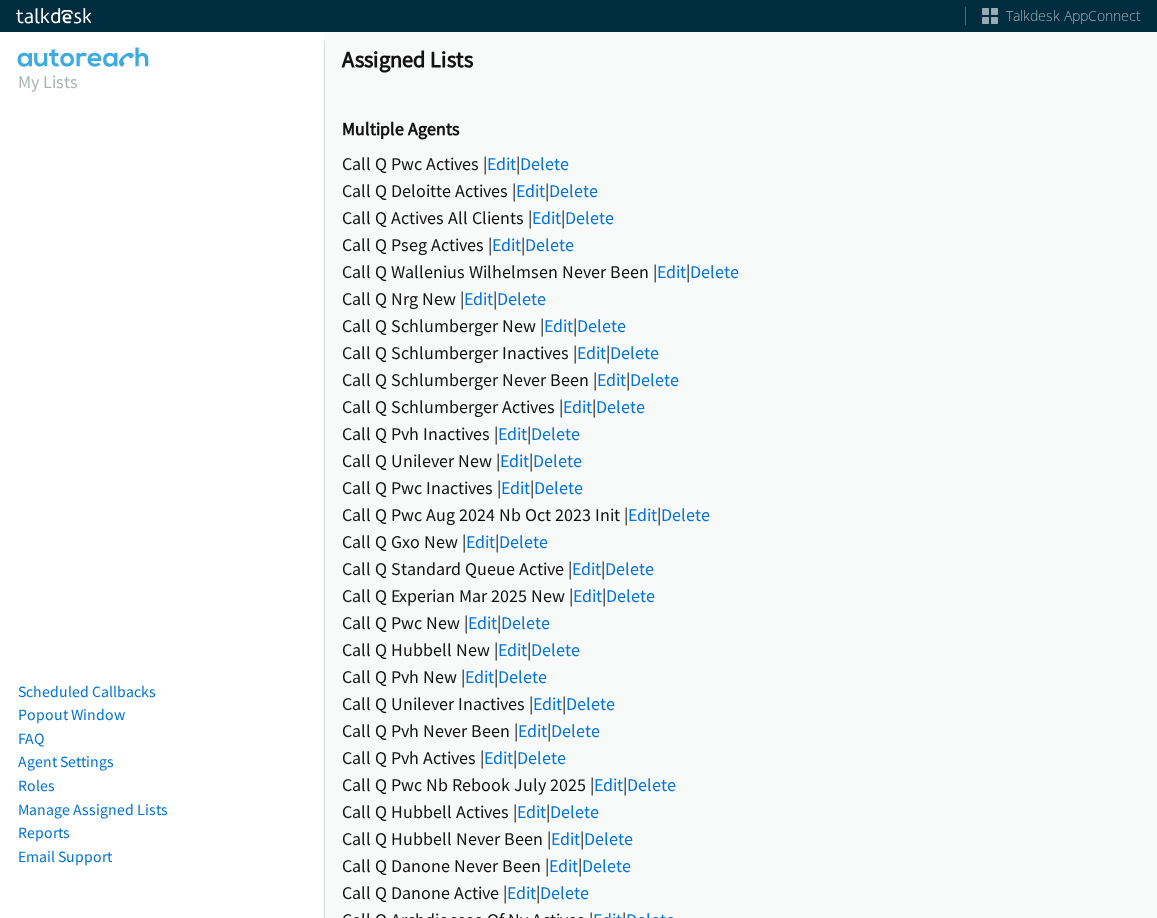 scroll, scrollTop: 0, scrollLeft: 0, axis: both 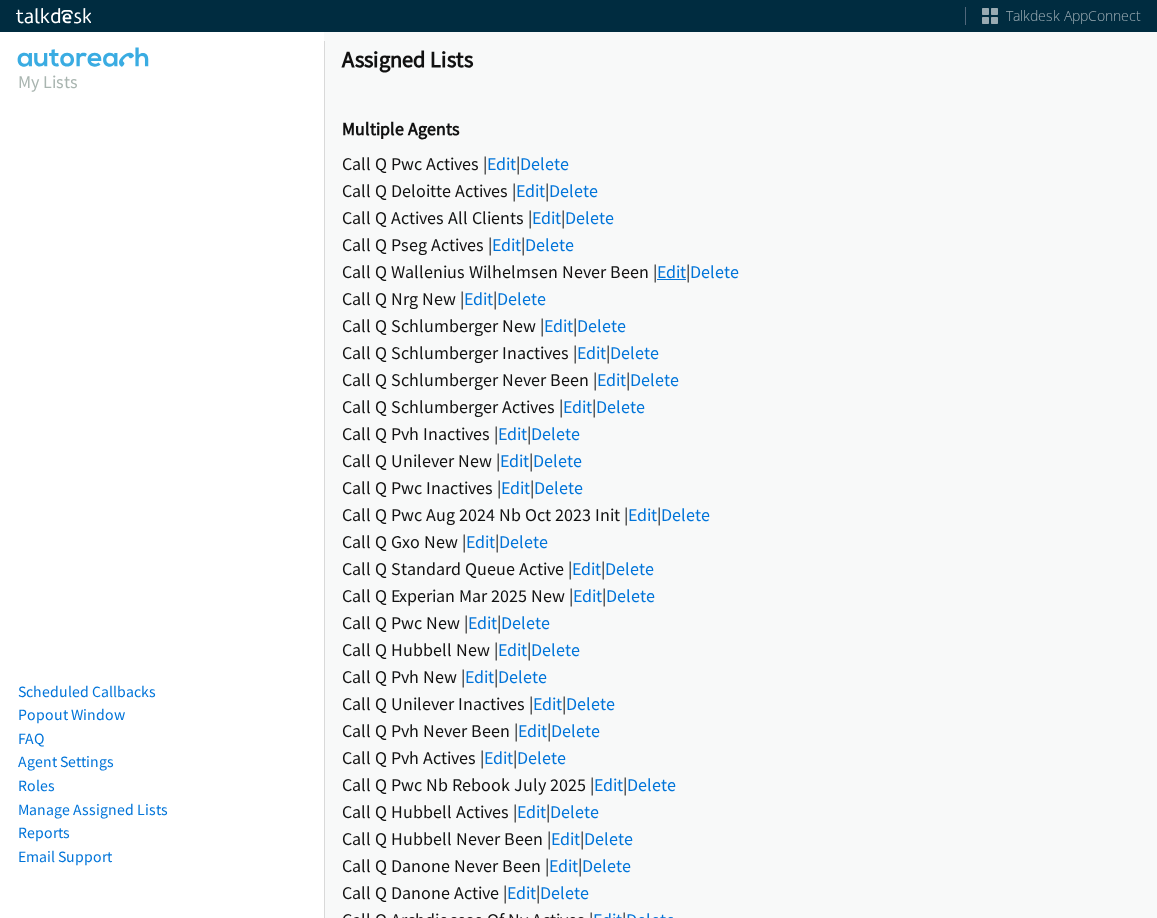 click on "Edit" at bounding box center [671, 271] 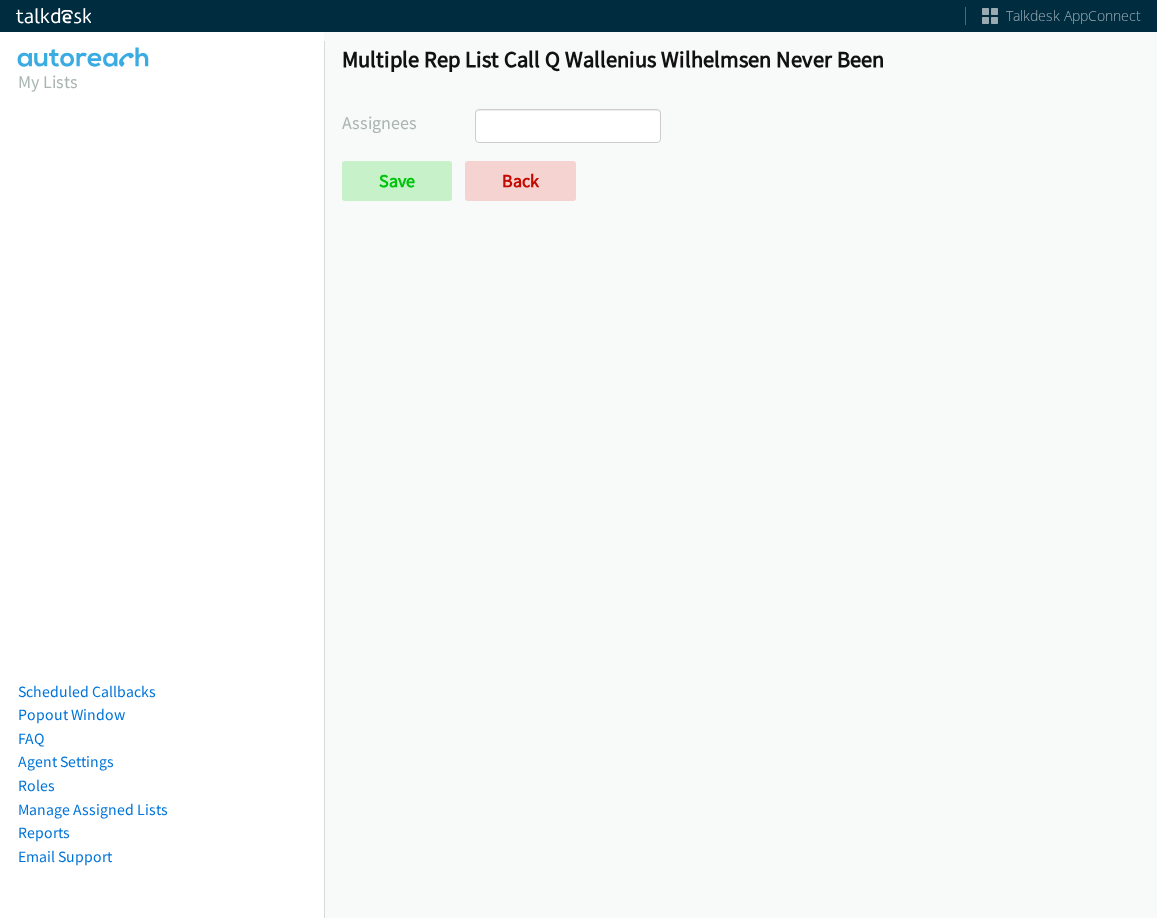 select 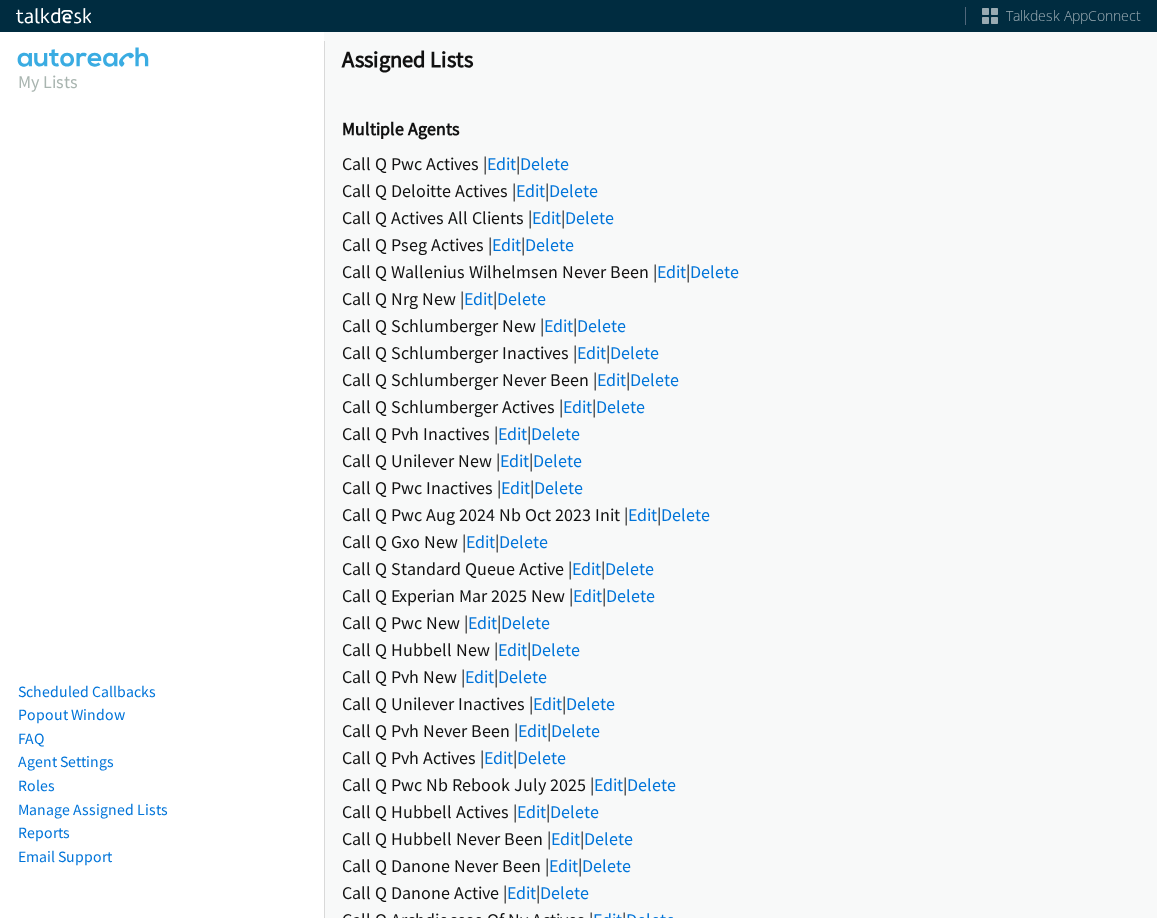 scroll, scrollTop: 0, scrollLeft: 0, axis: both 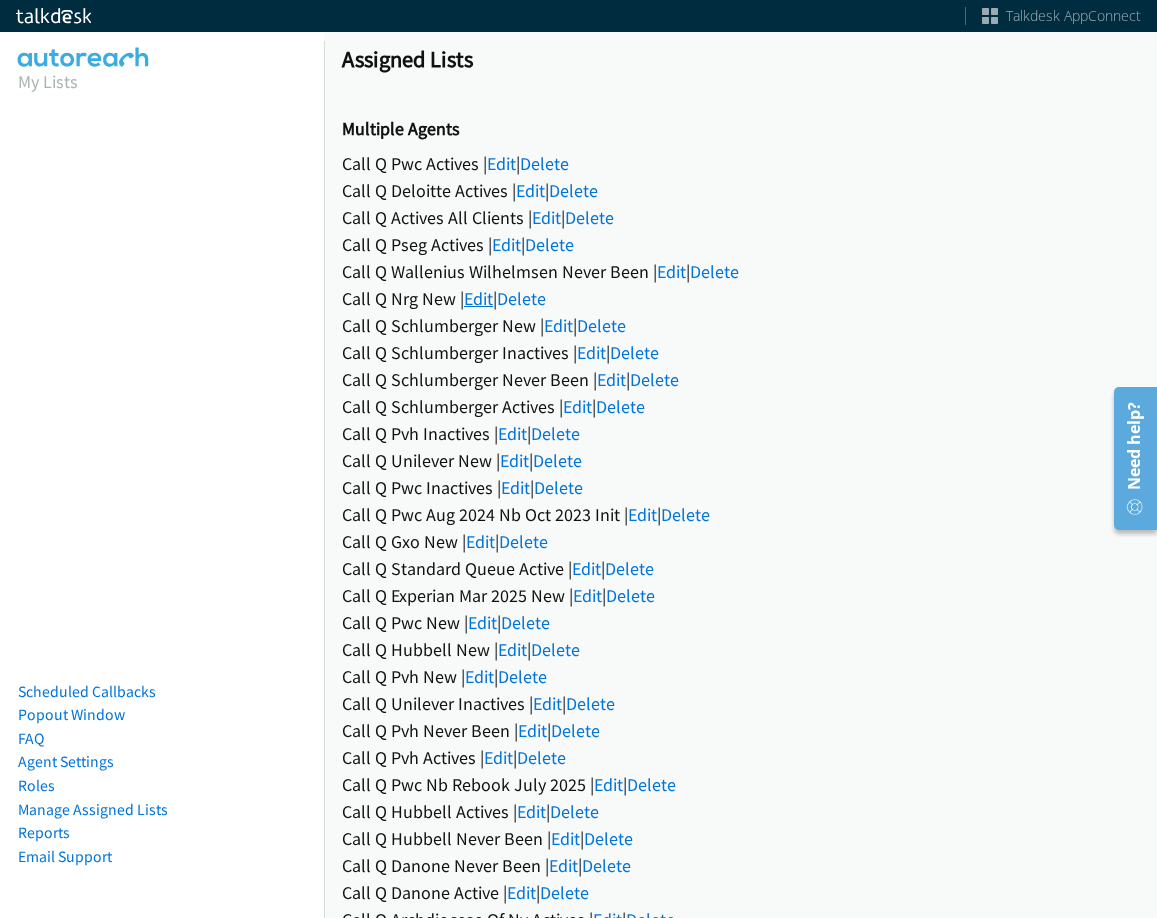 click on "Edit" at bounding box center (478, 298) 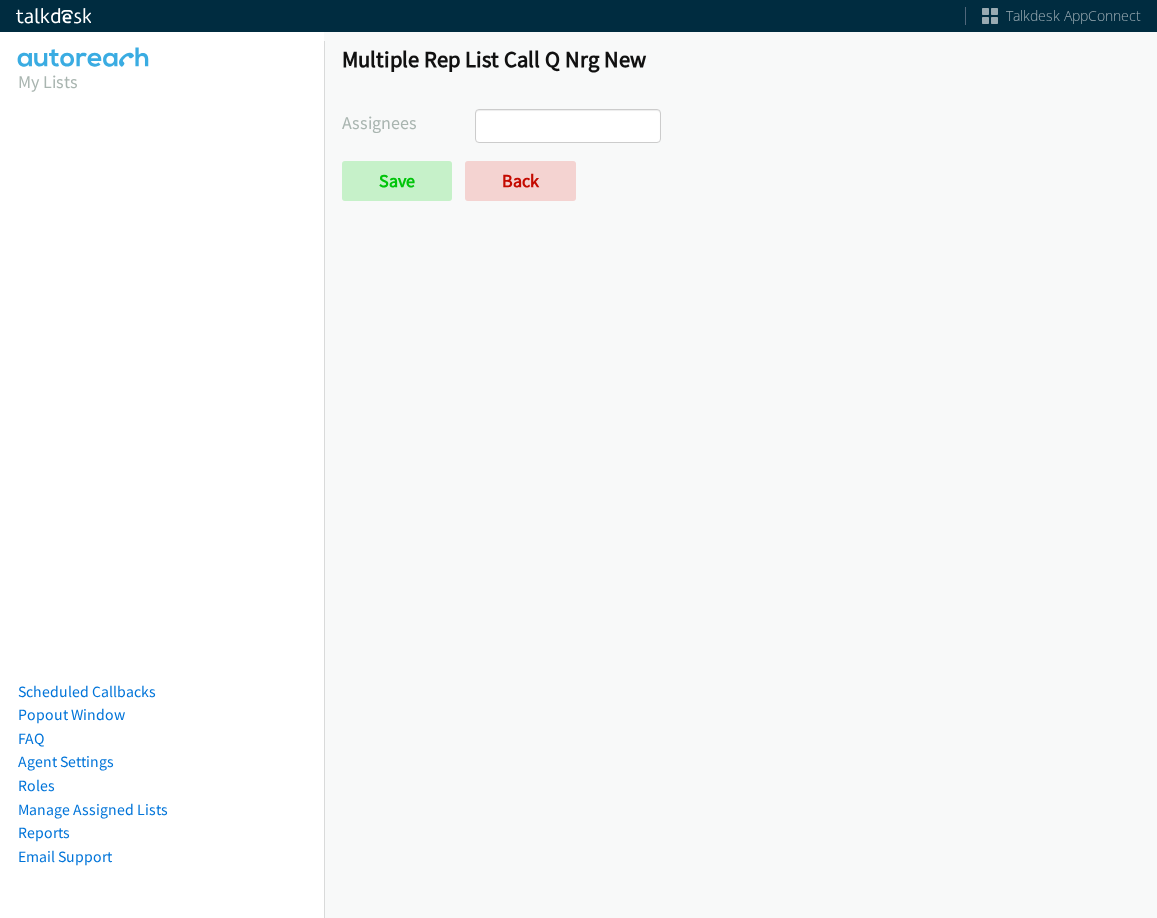 select 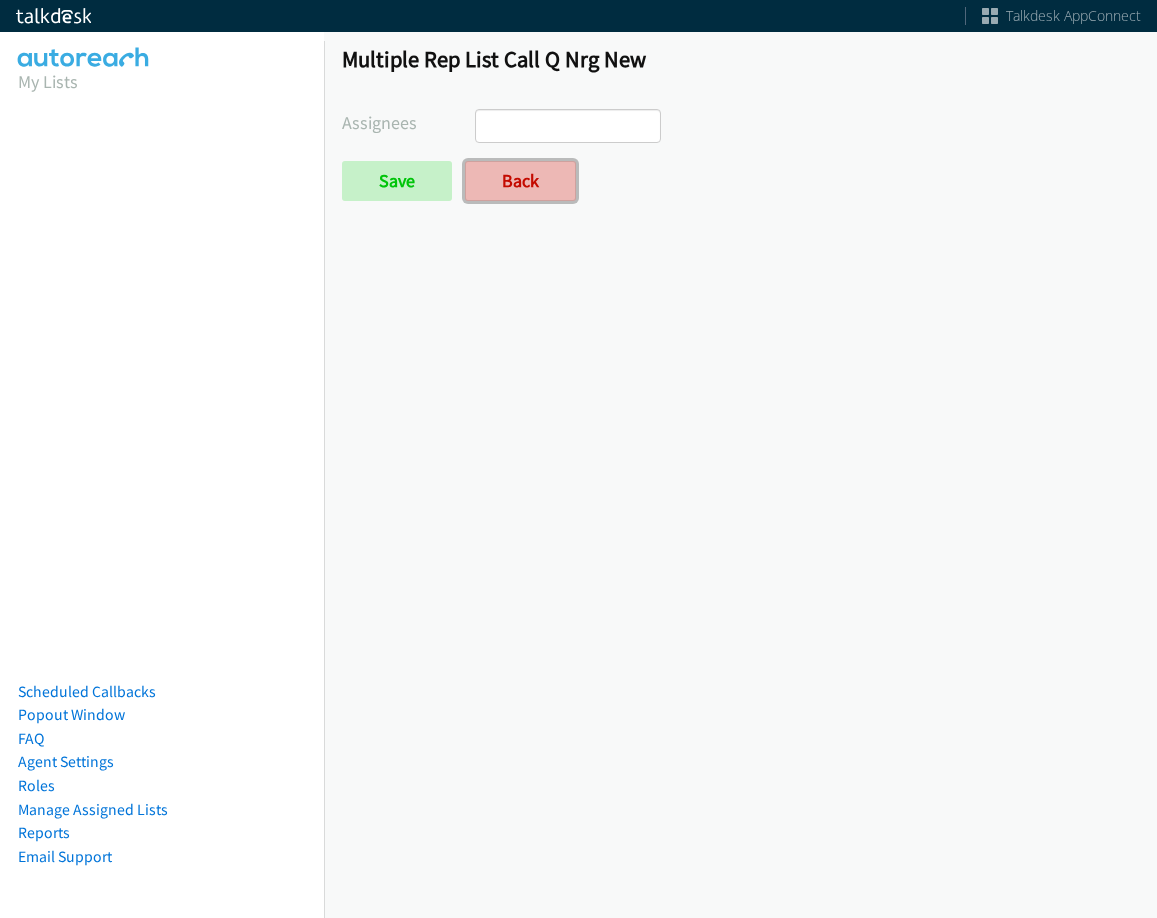 click on "Back" at bounding box center (520, 181) 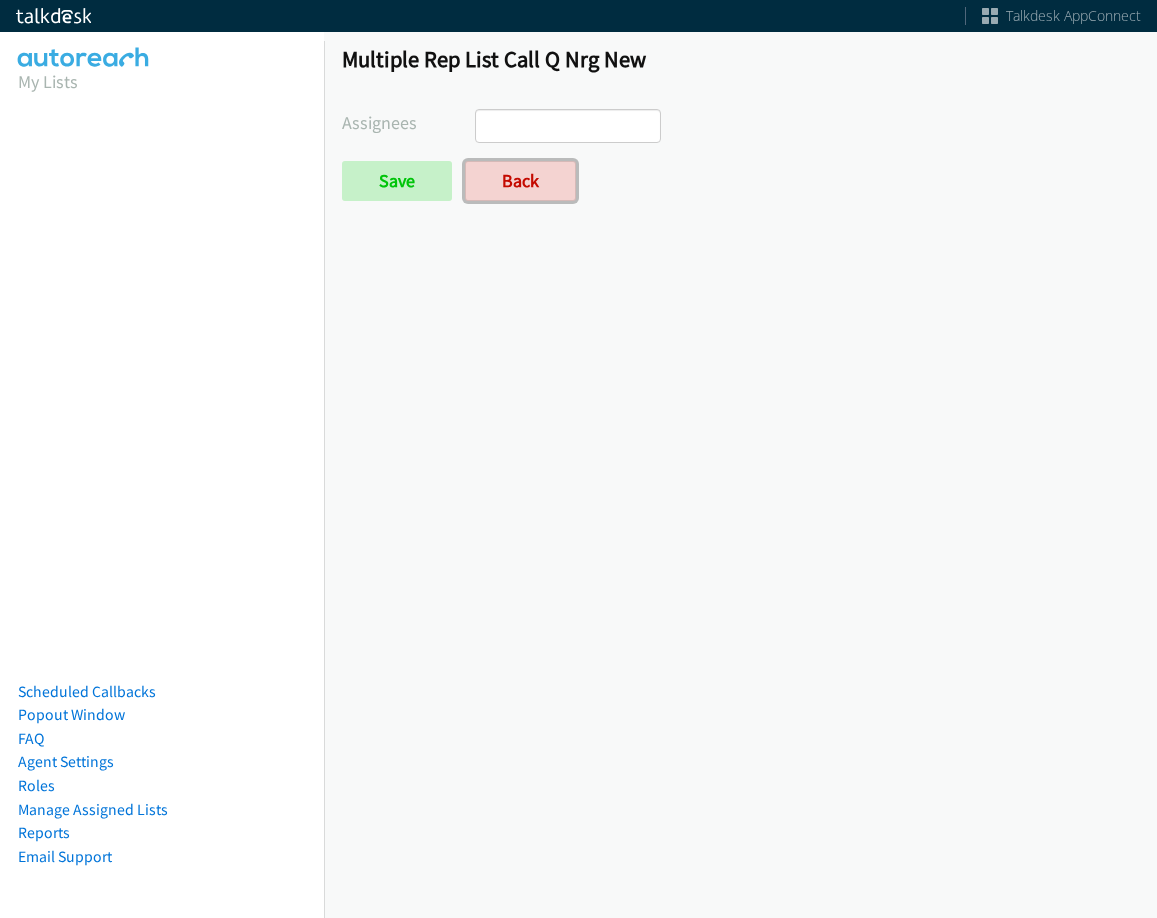 scroll, scrollTop: 0, scrollLeft: 0, axis: both 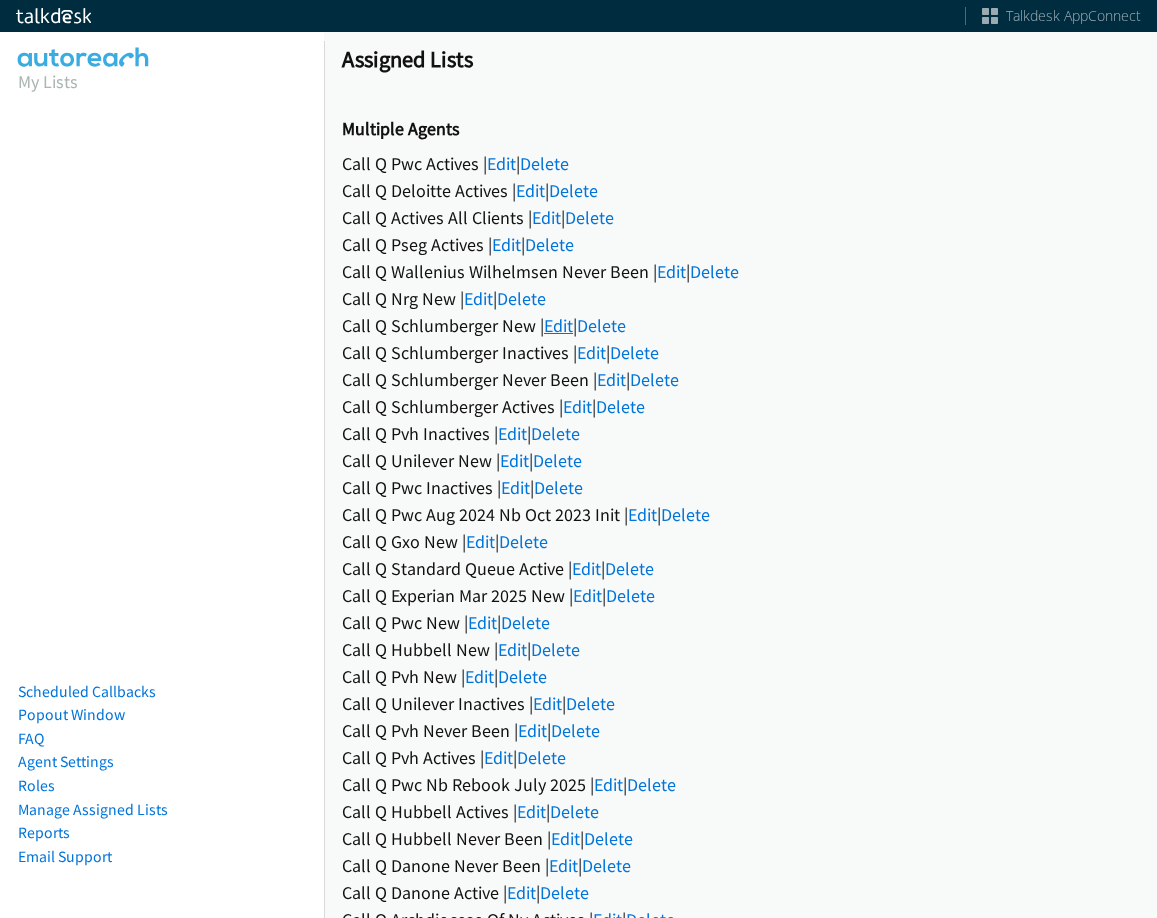 click on "Edit" at bounding box center (558, 325) 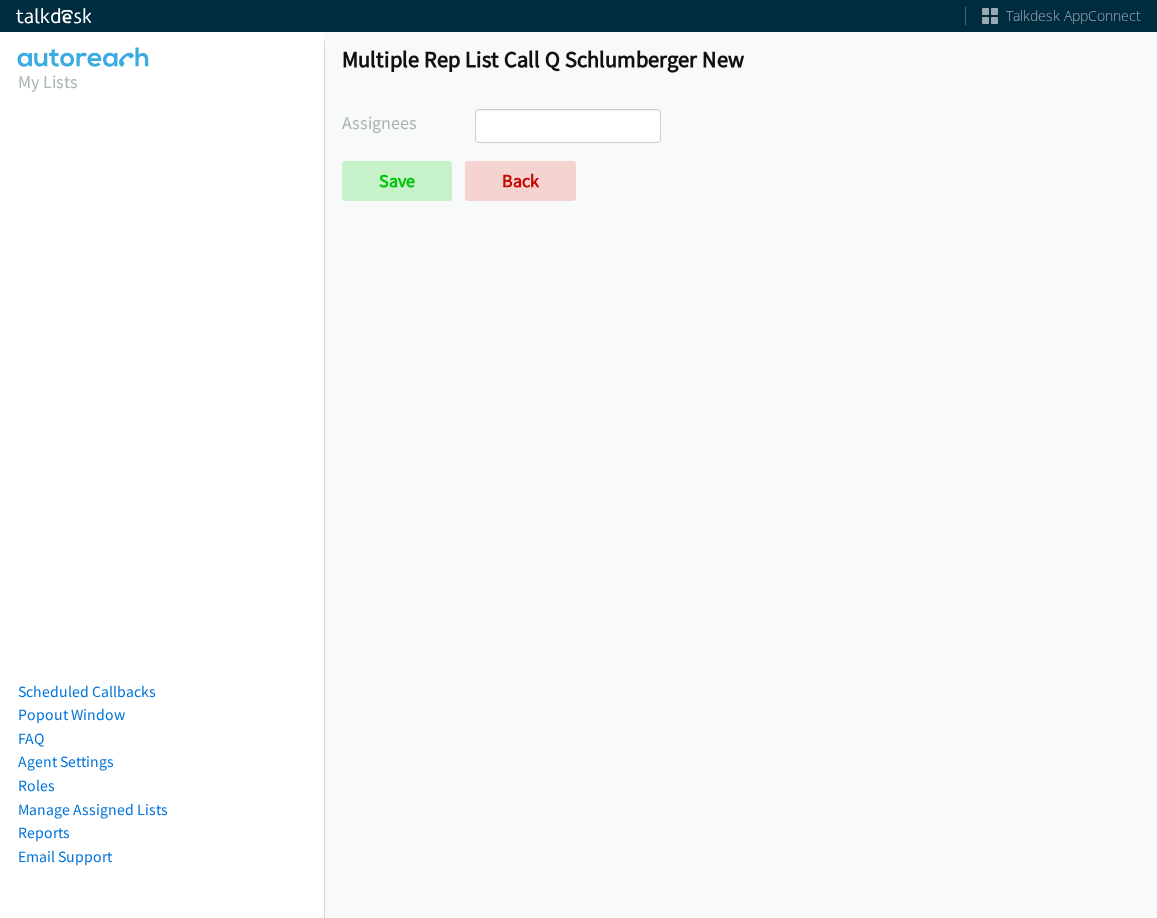 select 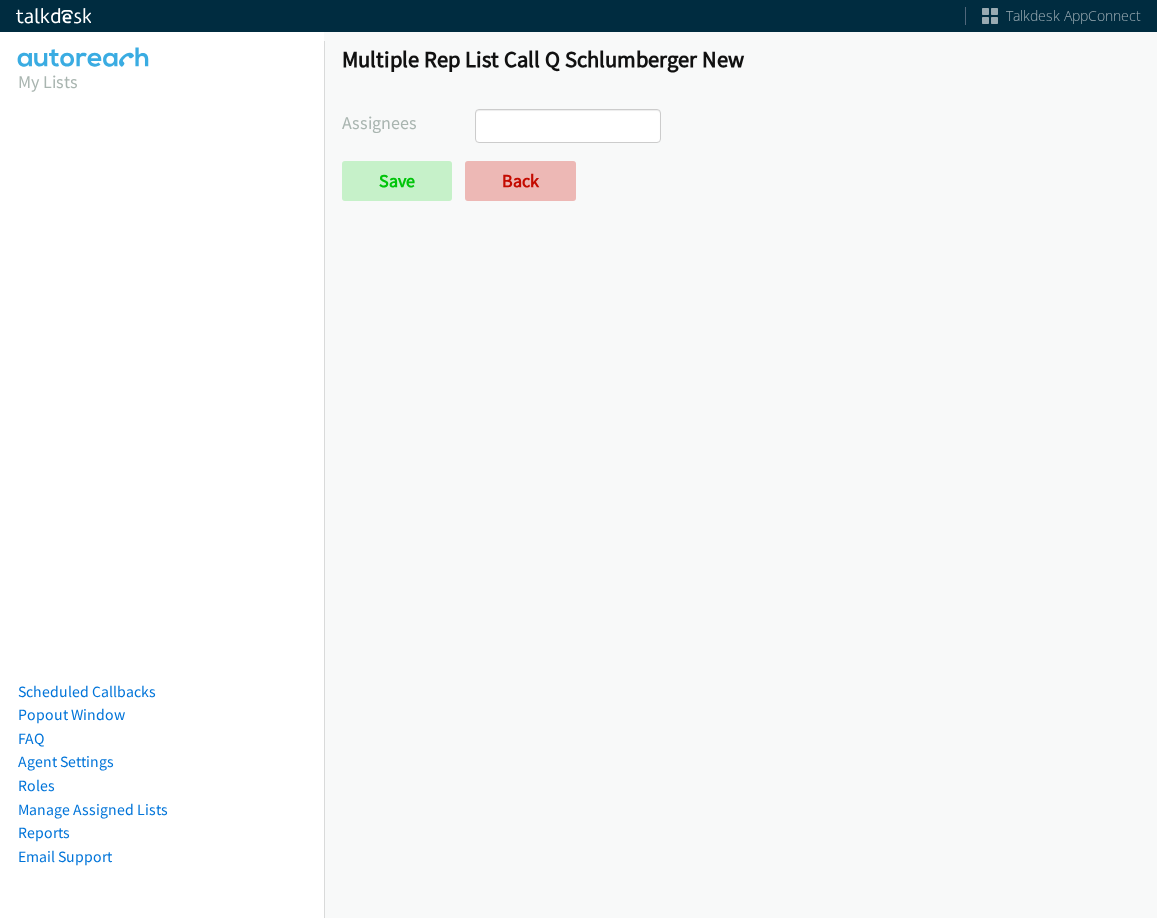 scroll, scrollTop: 0, scrollLeft: 0, axis: both 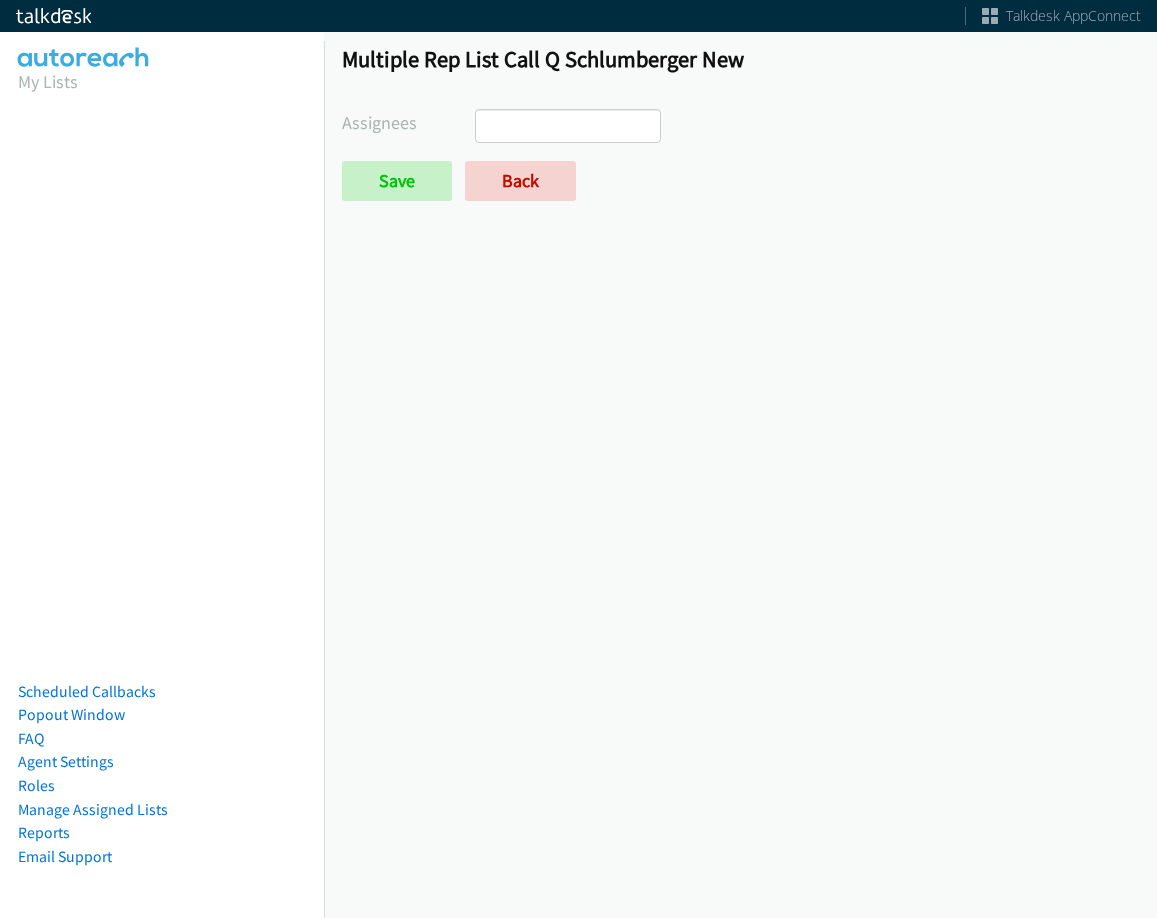 click on "Assignees
[FIRST] [LAST]
[FIRST] [LAST]
[FIRST] [LAST]
[FIRST] [LAST]
[FIRST] [LAST]
[FIRST]
[FIRST] [LAST]
[FIRST] [LAST]
[FIRST] [LAST]
[FIRST] [LAST]
[FIRST] [LAST]
[FIRST] [LAST]
[FIRST] [LAST]
[FIRST] [LAST]
Save
Back" at bounding box center [740, 155] 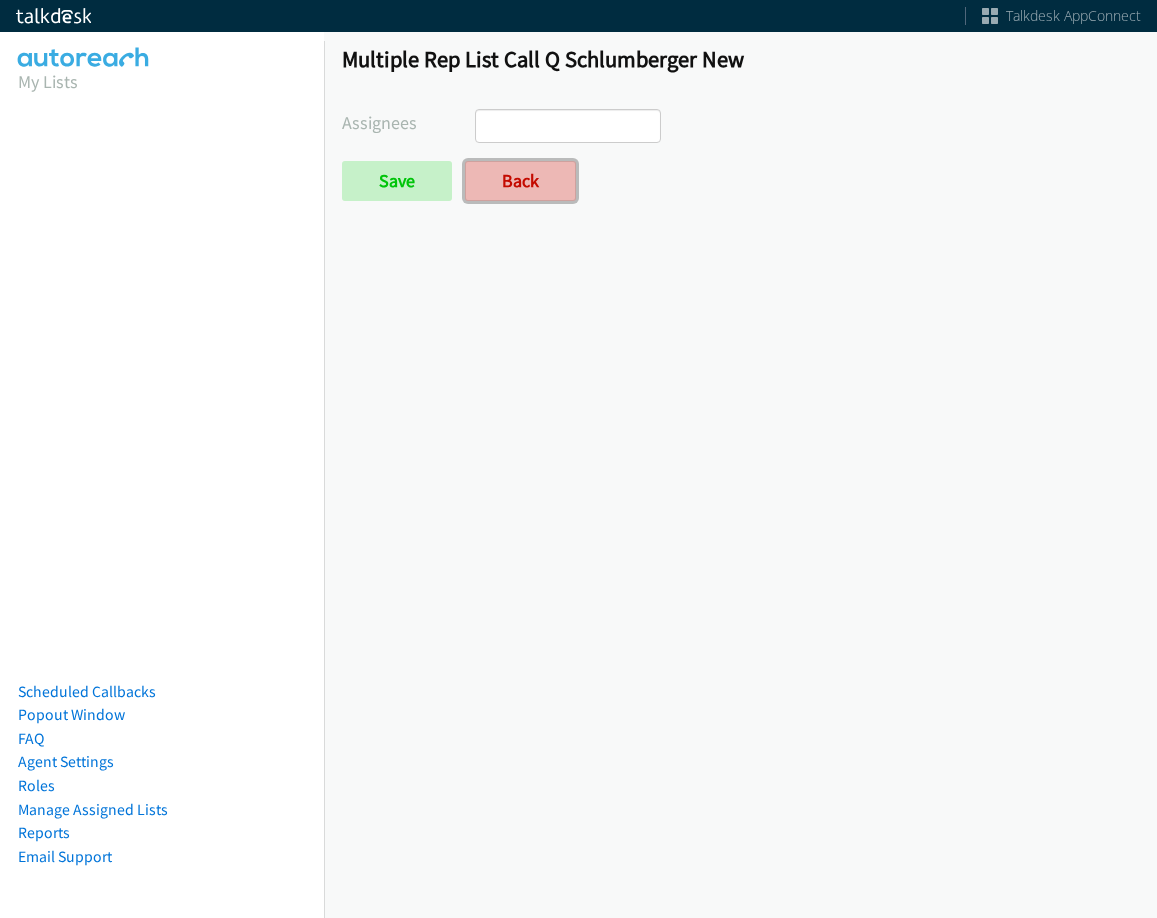 drag, startPoint x: 535, startPoint y: 172, endPoint x: 547, endPoint y: 213, distance: 42.72002 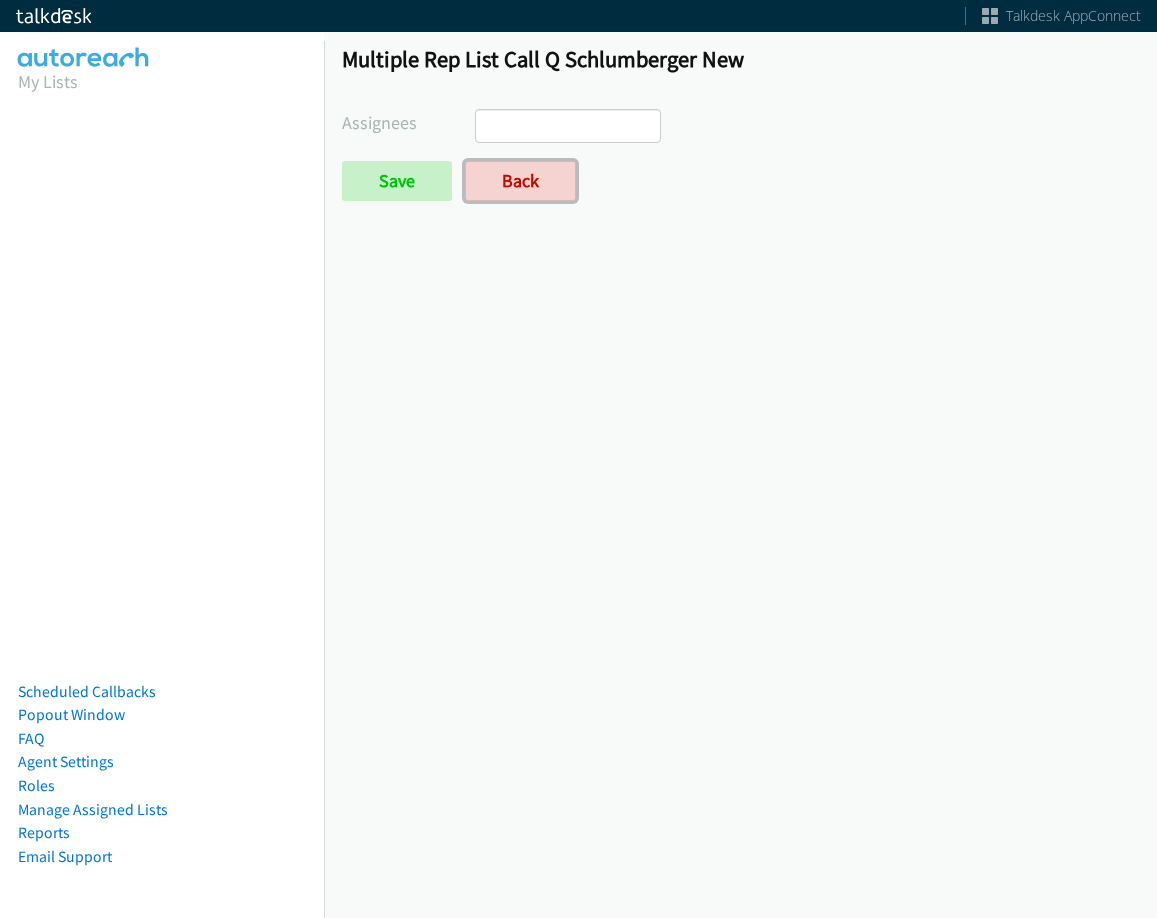 click on "Back" at bounding box center (520, 181) 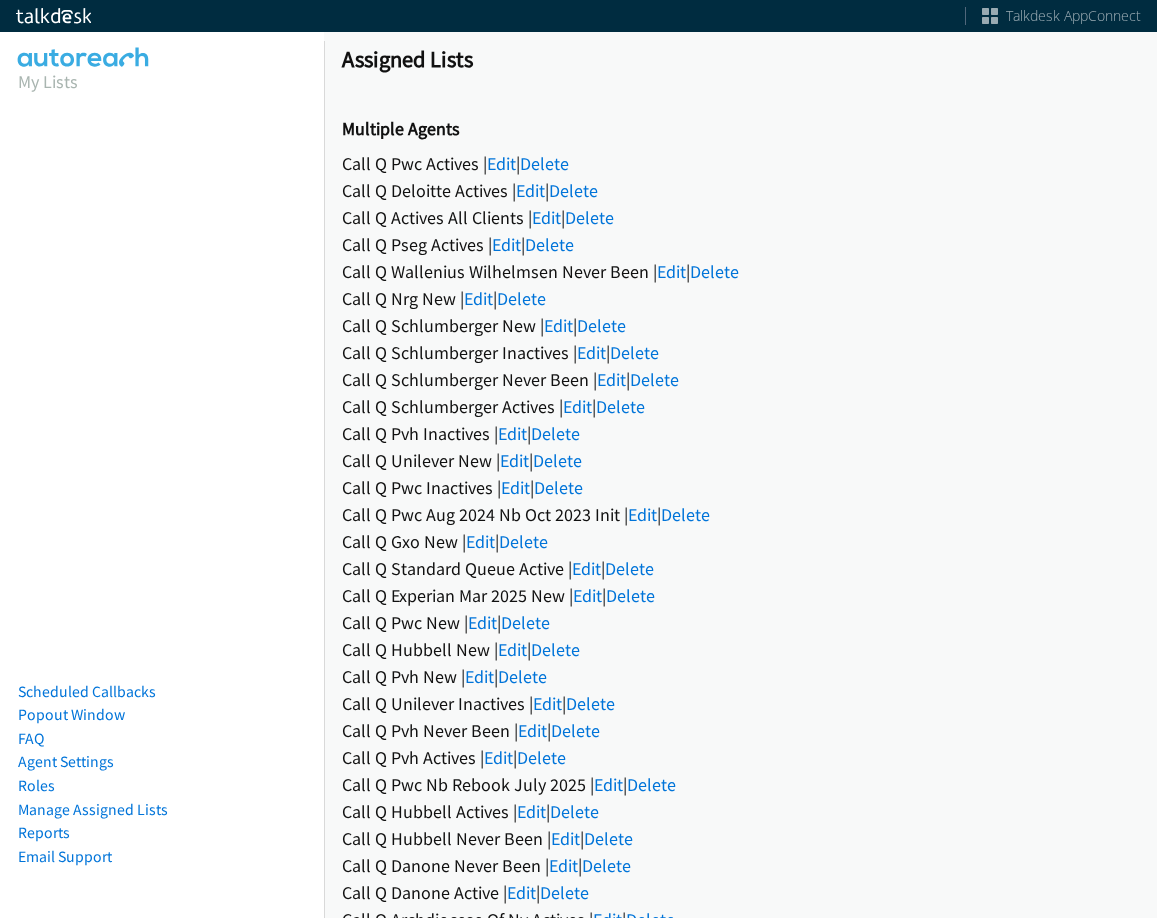 scroll, scrollTop: 0, scrollLeft: 0, axis: both 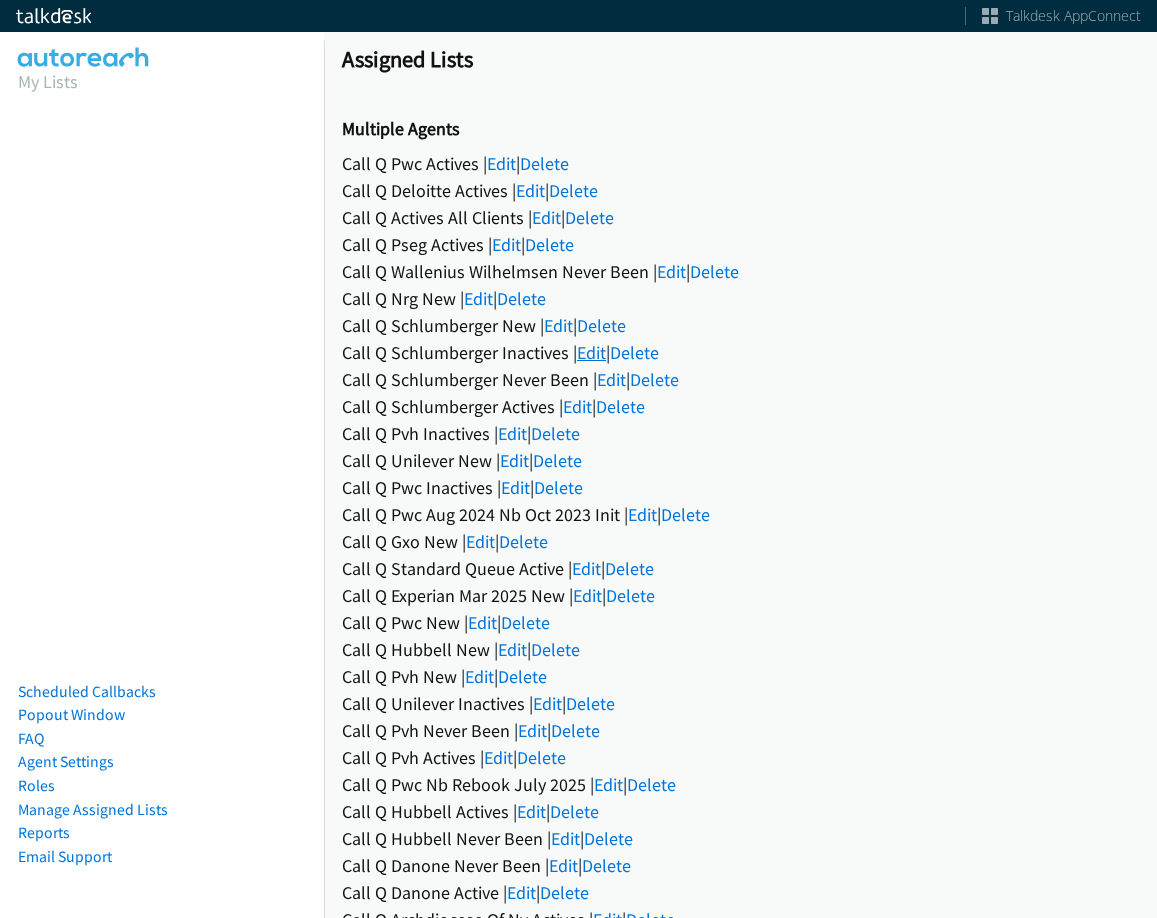 click on "Edit" at bounding box center (591, 352) 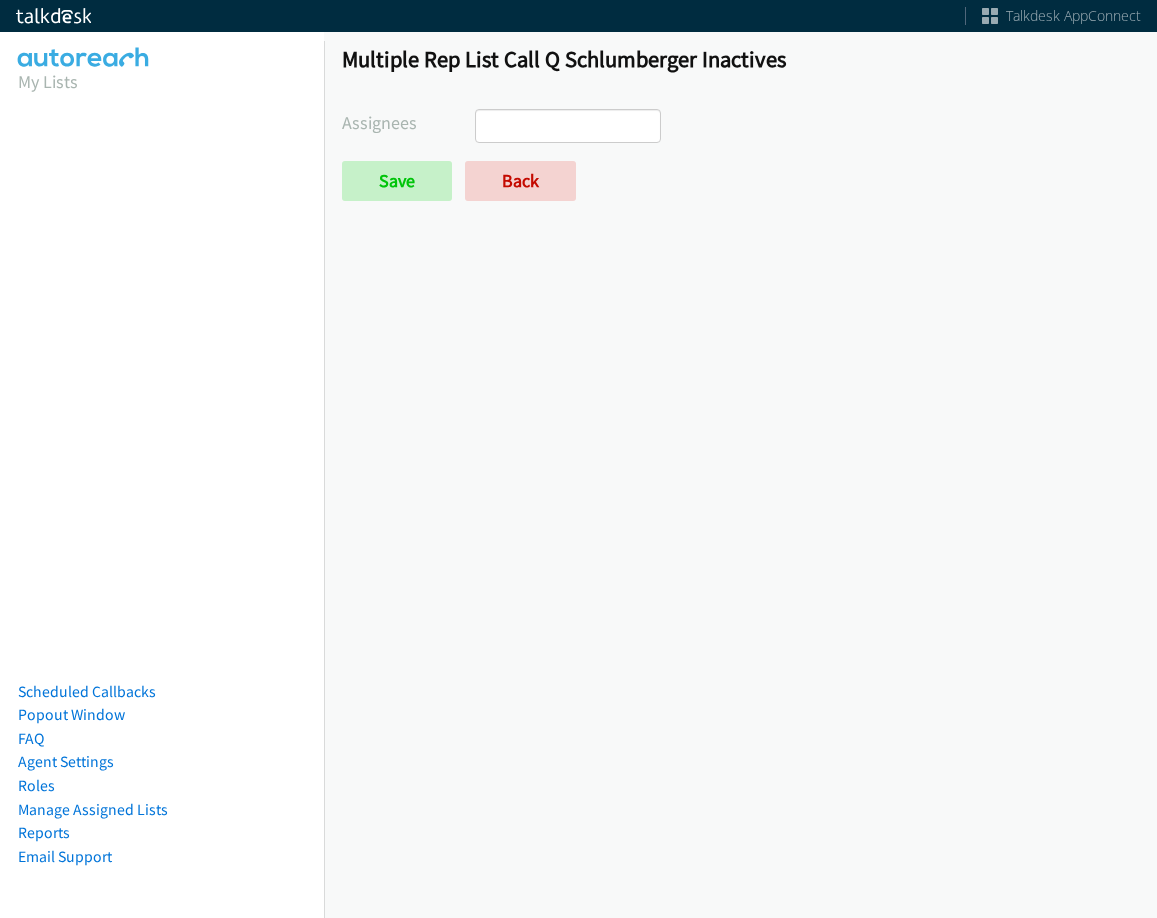 select 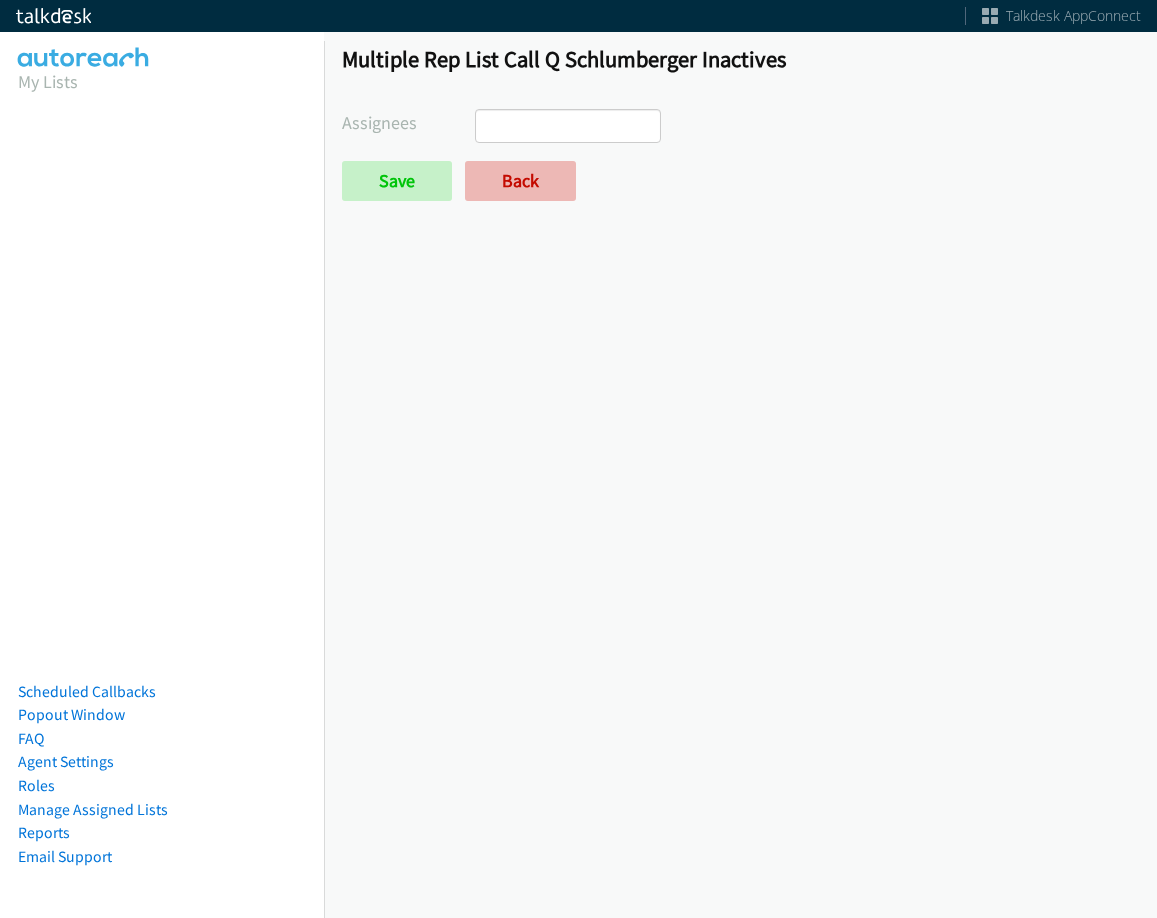 scroll, scrollTop: 0, scrollLeft: 0, axis: both 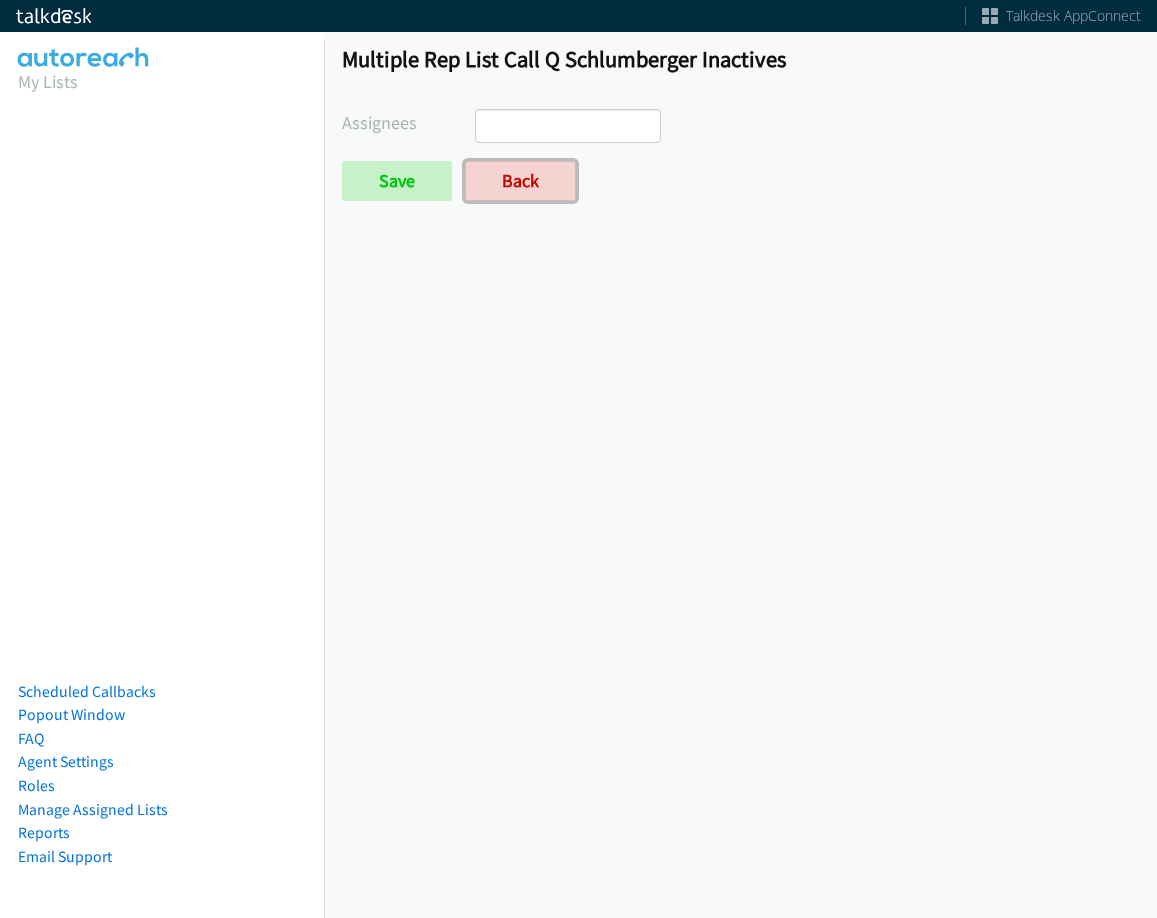 click on "Back" at bounding box center [520, 181] 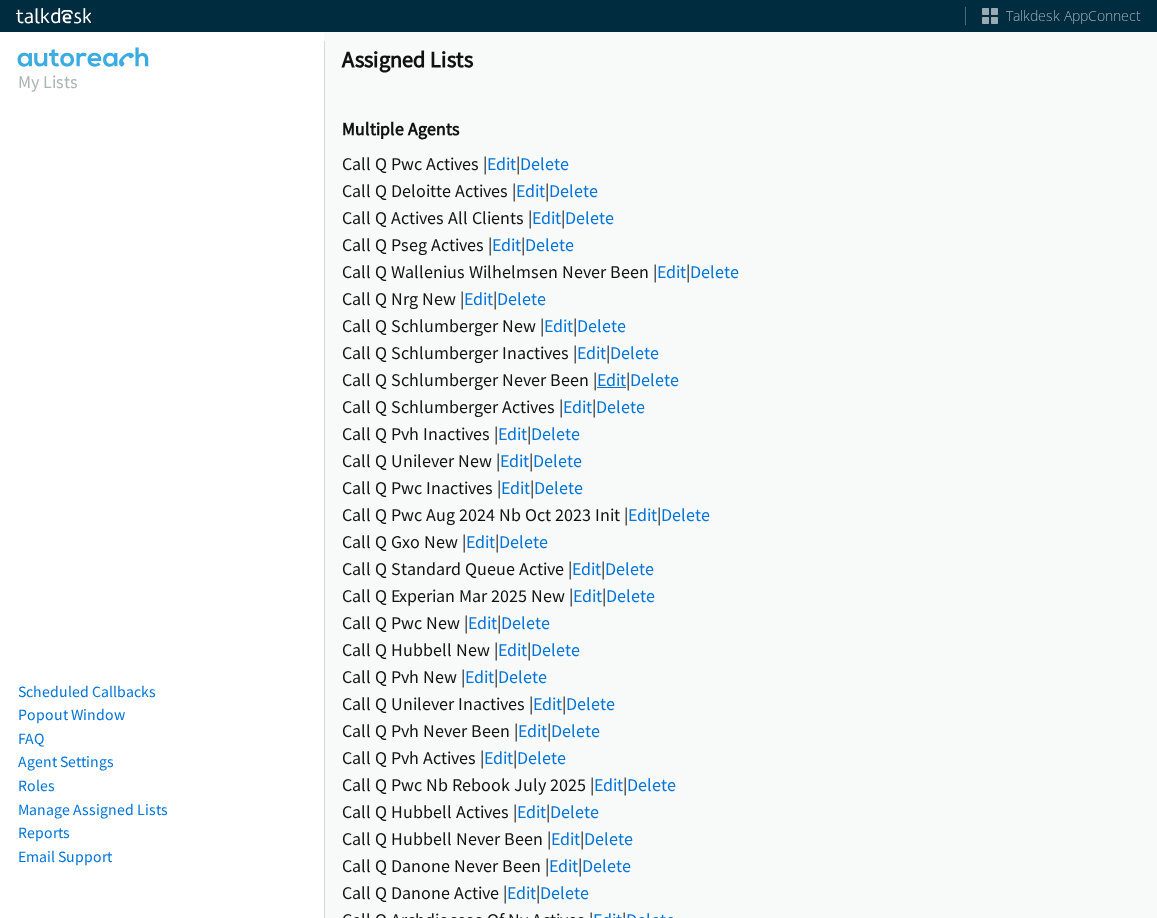 scroll, scrollTop: 0, scrollLeft: 0, axis: both 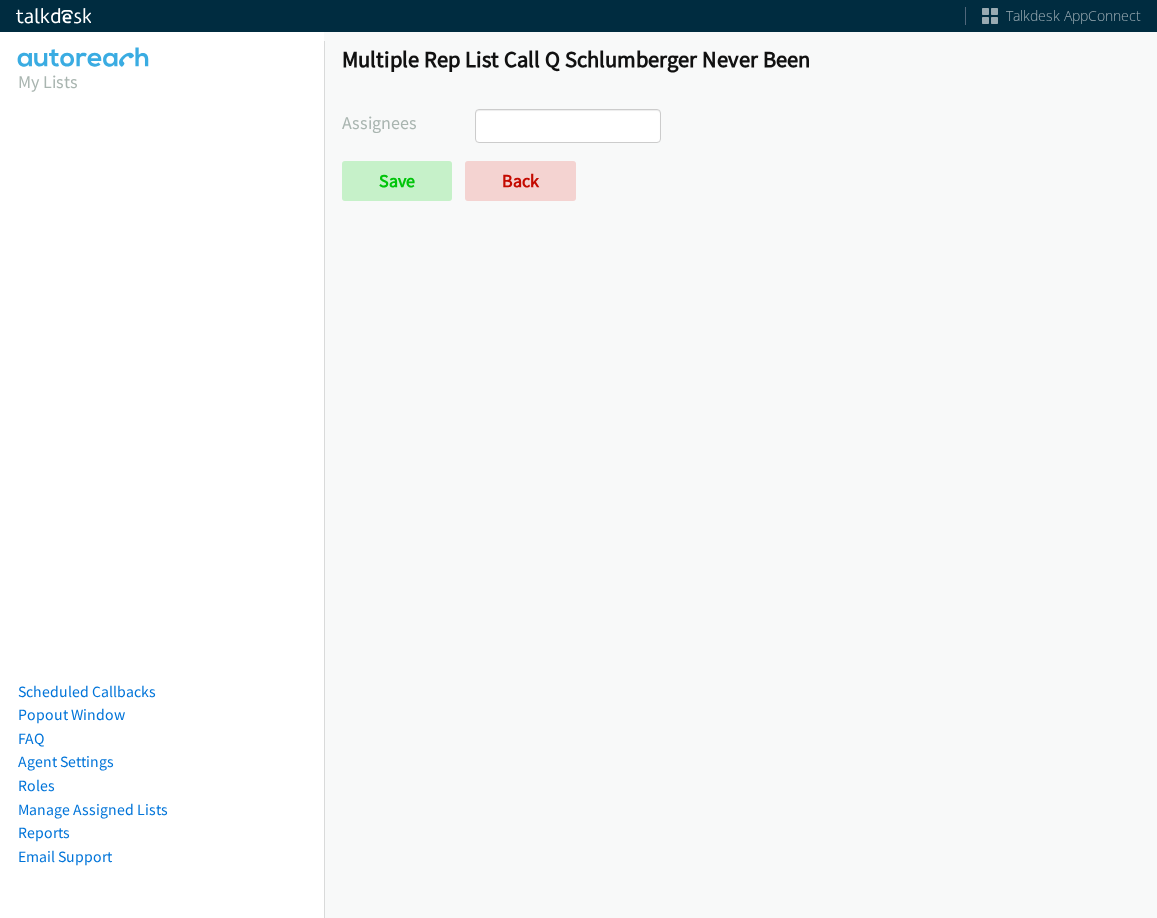 select 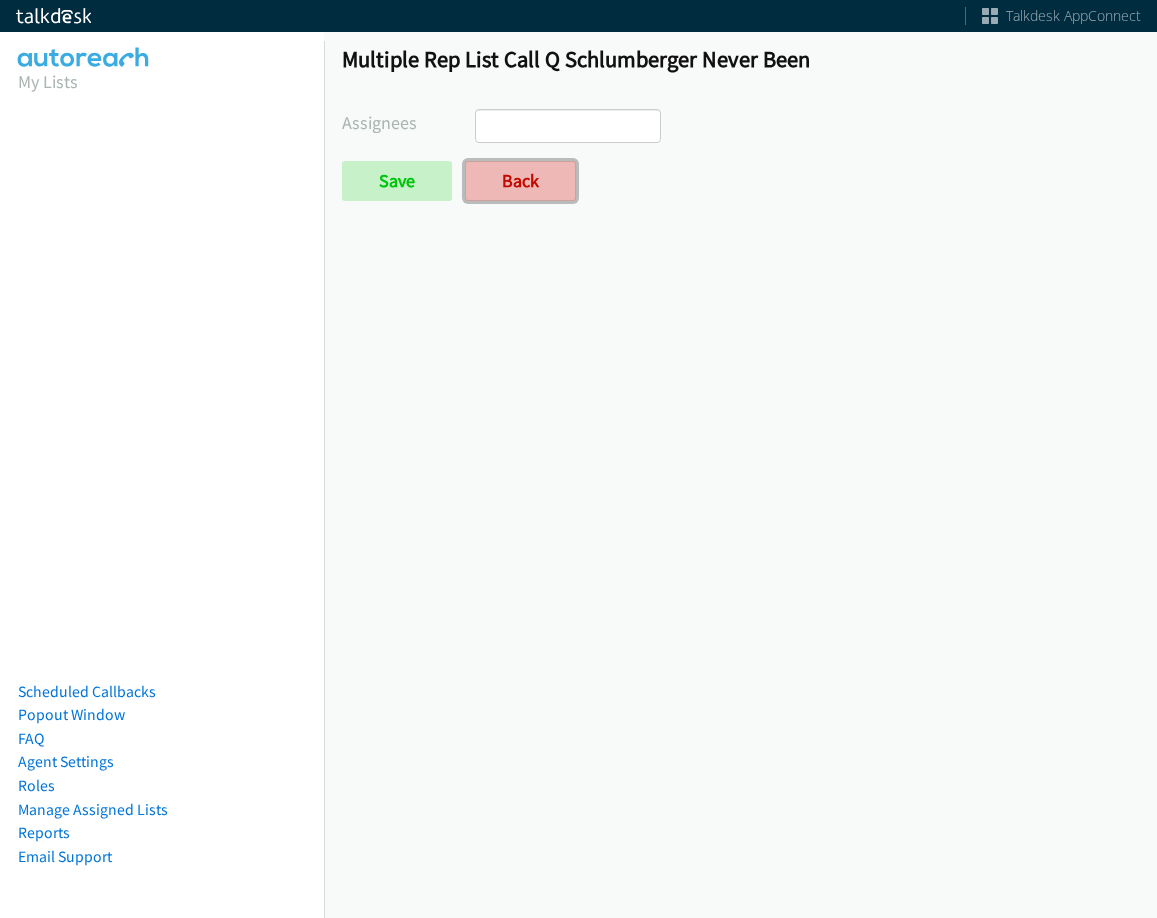 click on "Back" at bounding box center (520, 181) 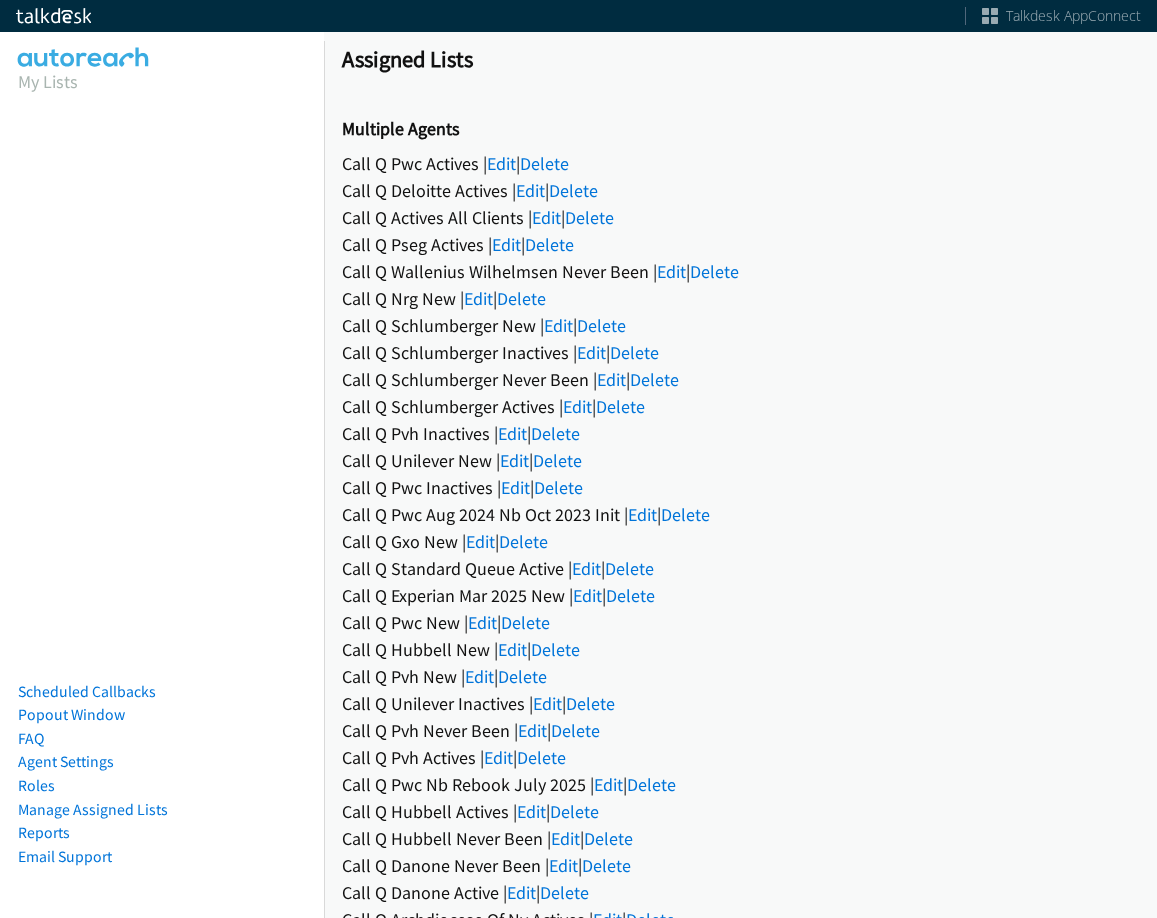 scroll, scrollTop: 0, scrollLeft: 0, axis: both 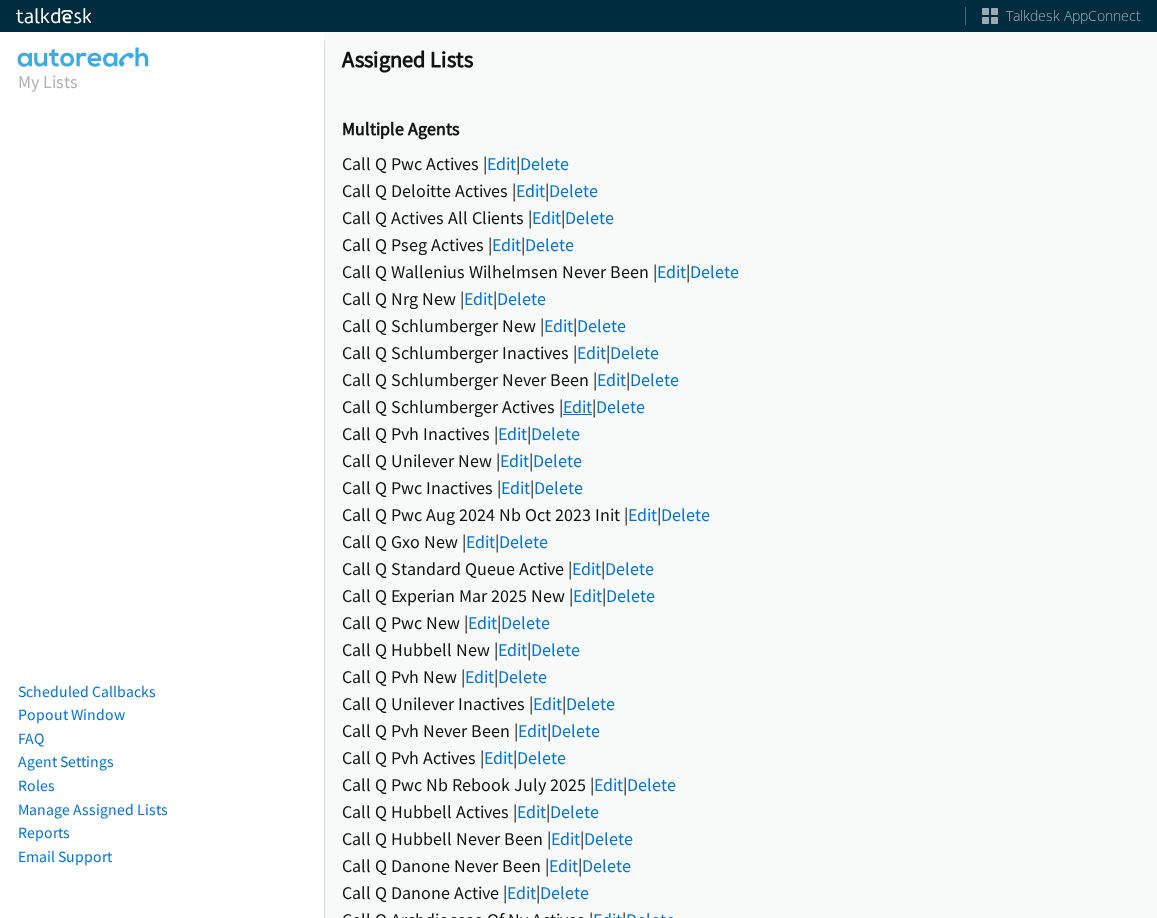 click on "Edit" at bounding box center [577, 406] 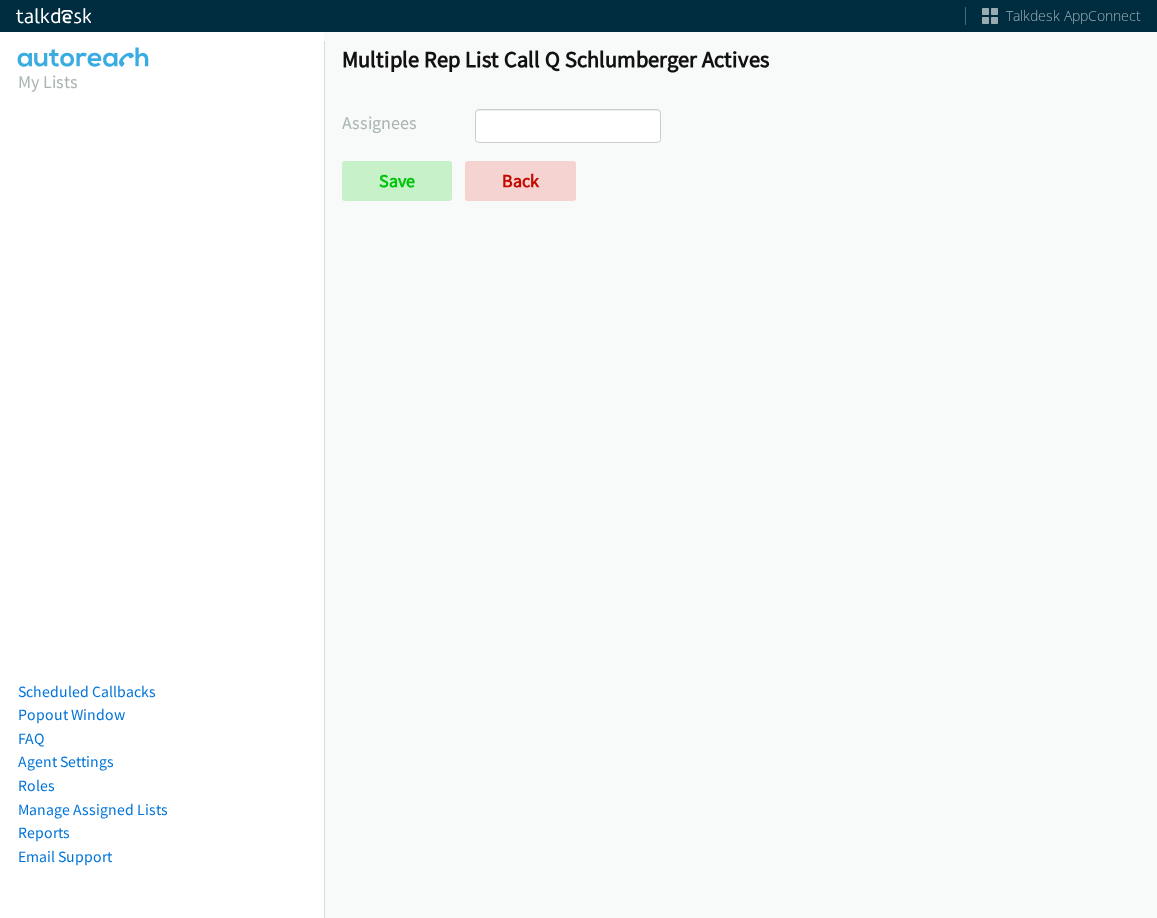 select 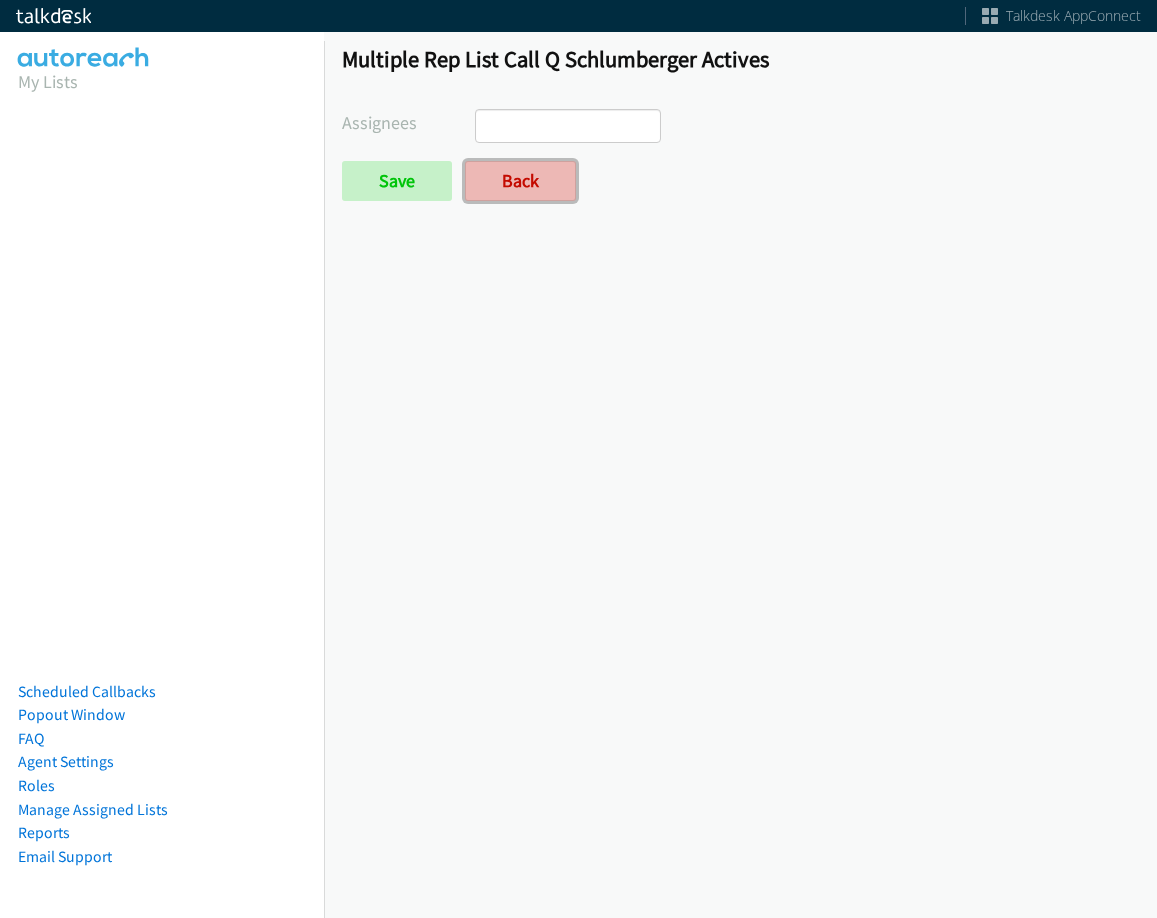 click on "Back" at bounding box center [520, 181] 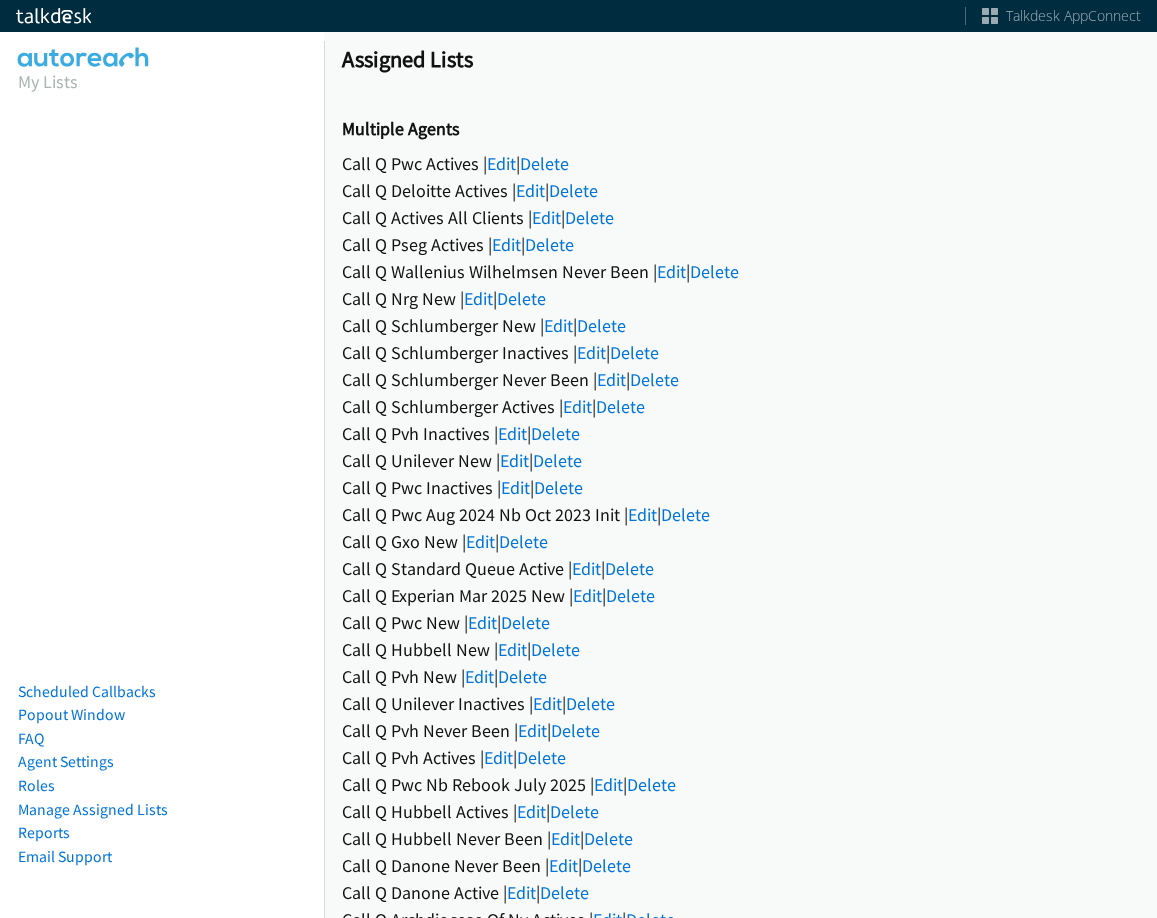 scroll, scrollTop: 0, scrollLeft: 0, axis: both 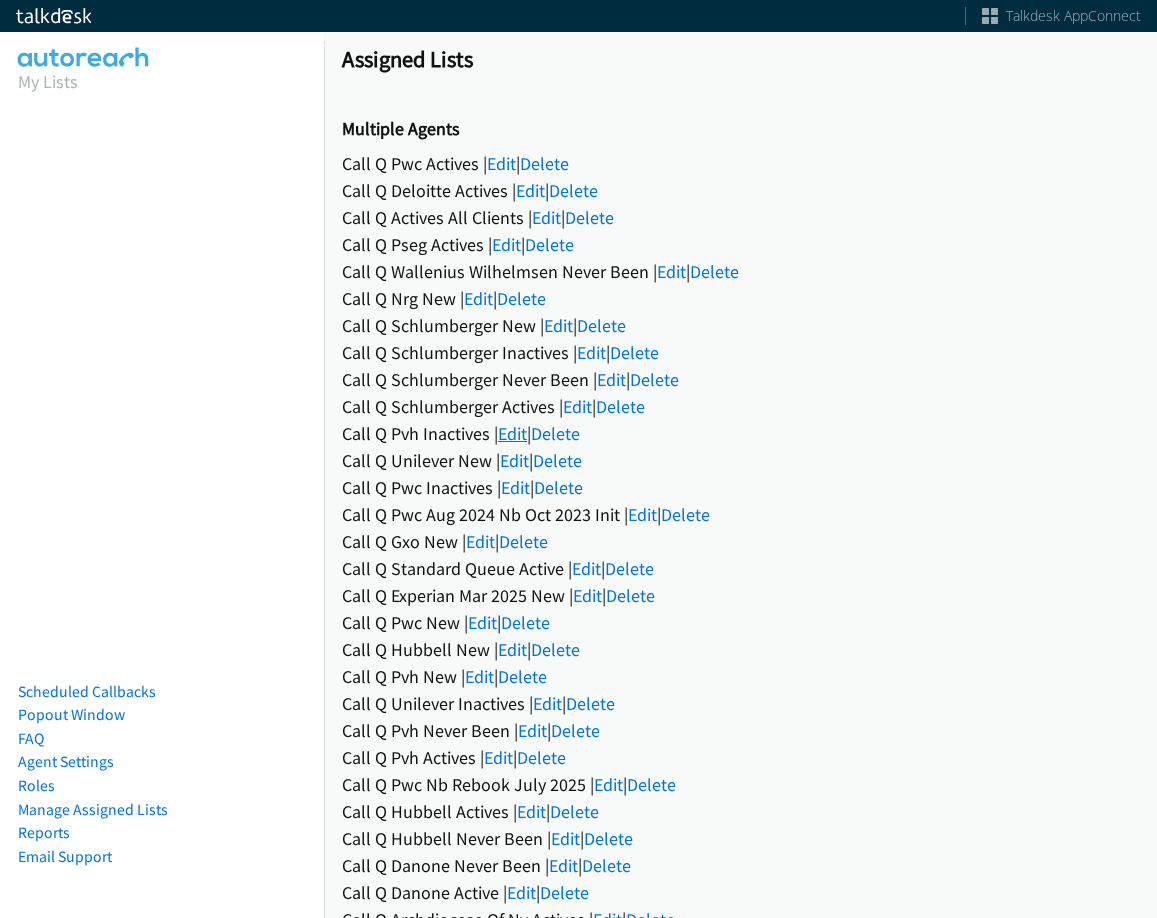 click on "Edit" at bounding box center [512, 433] 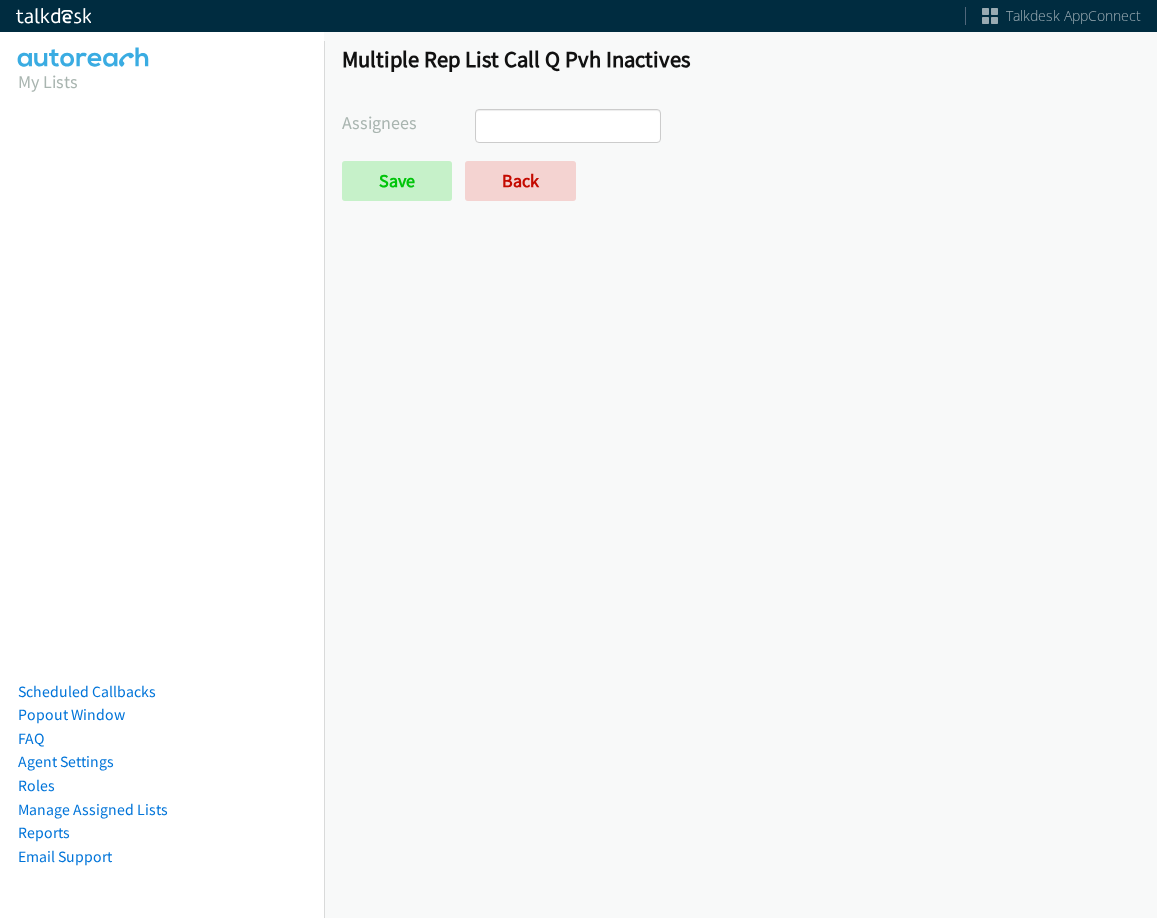 select 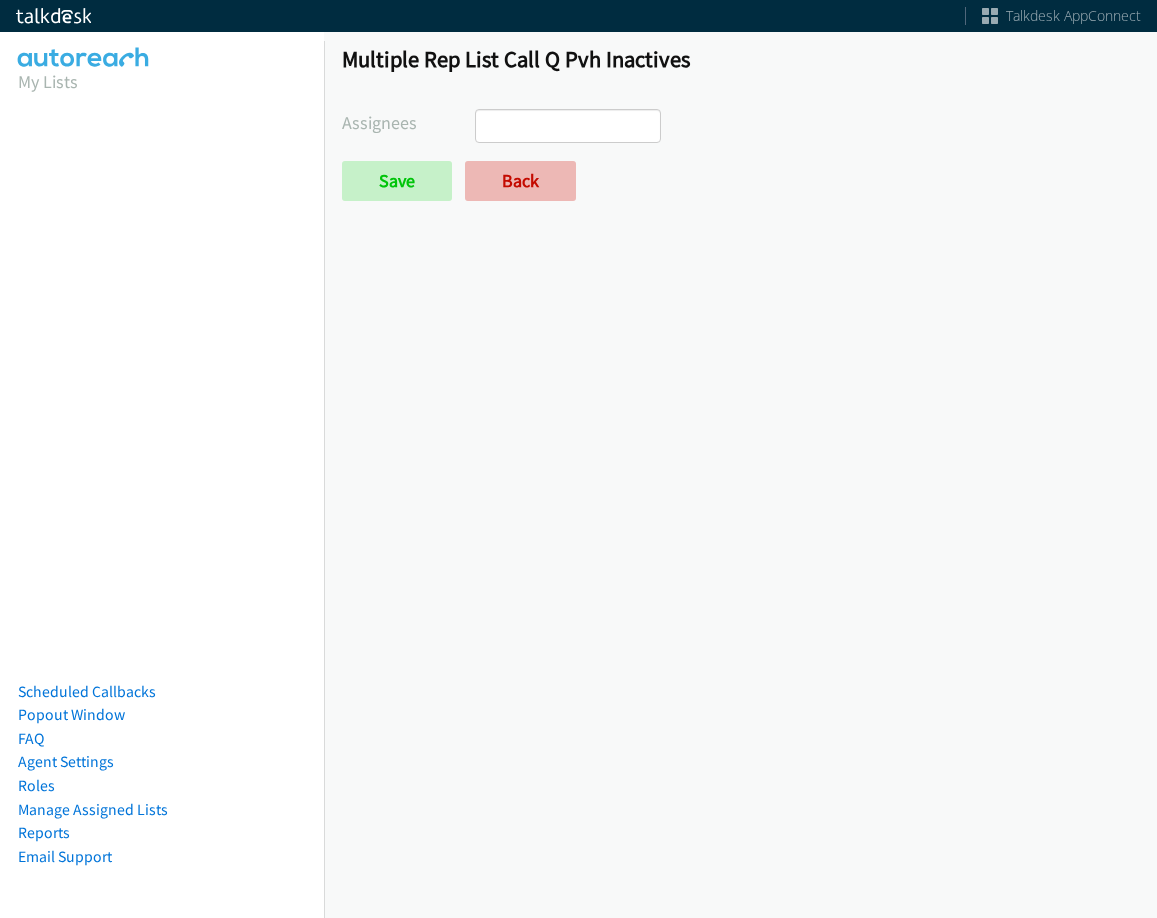 scroll, scrollTop: 0, scrollLeft: 0, axis: both 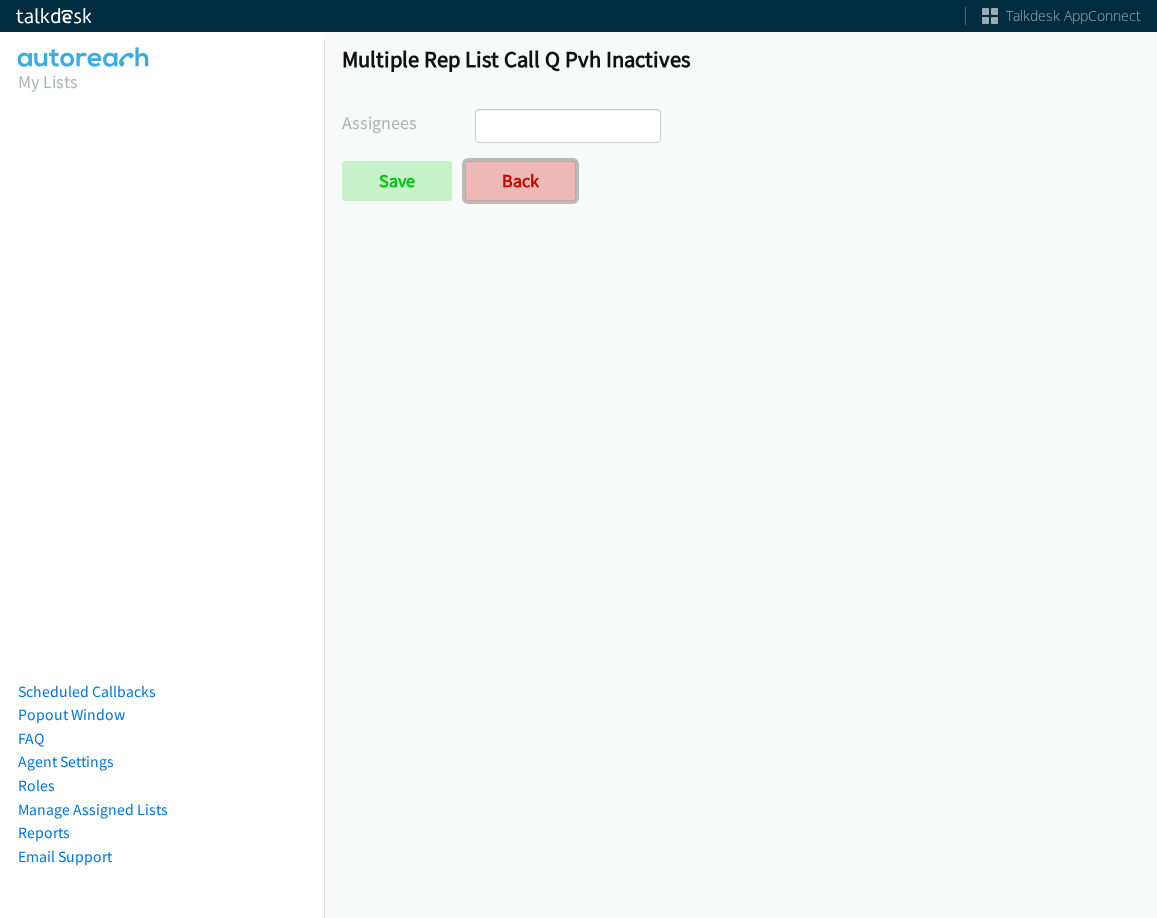 click on "Back" at bounding box center [520, 181] 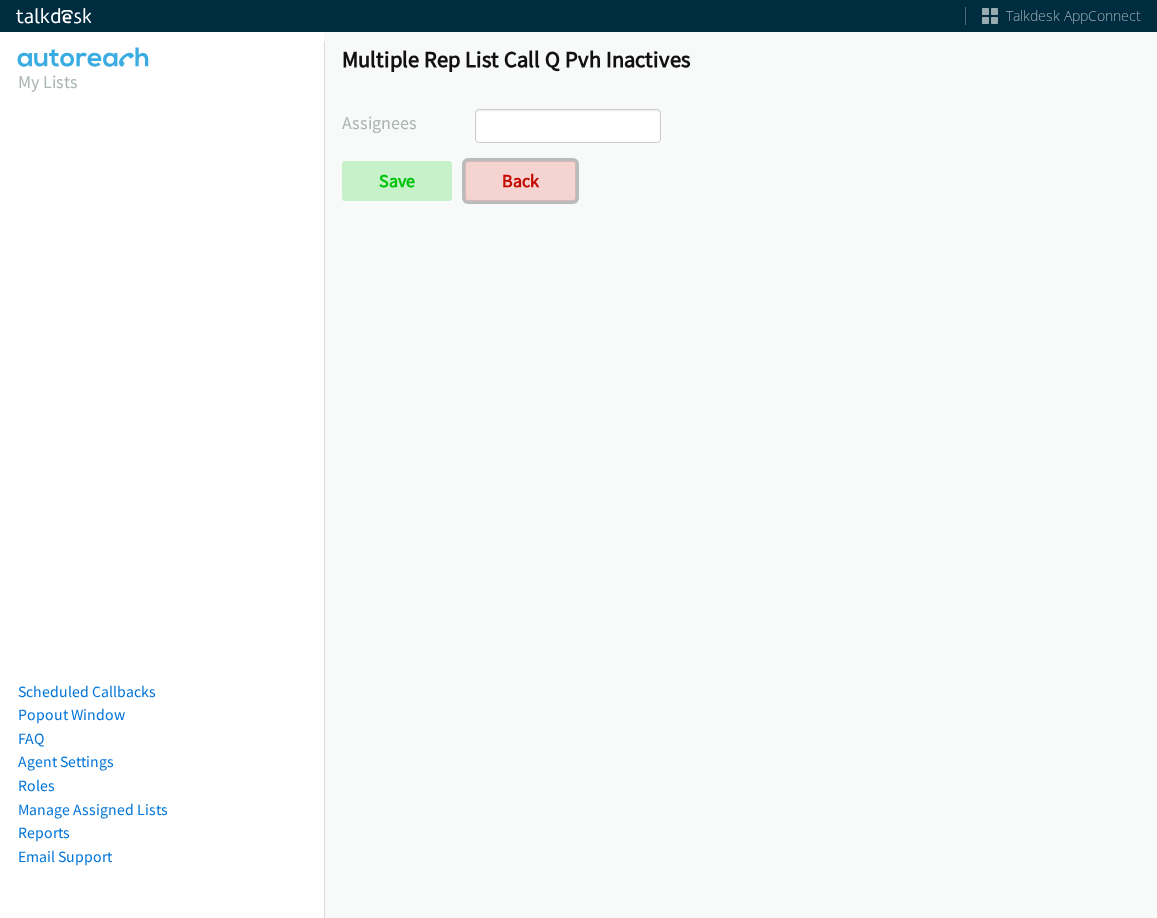 scroll, scrollTop: 0, scrollLeft: 0, axis: both 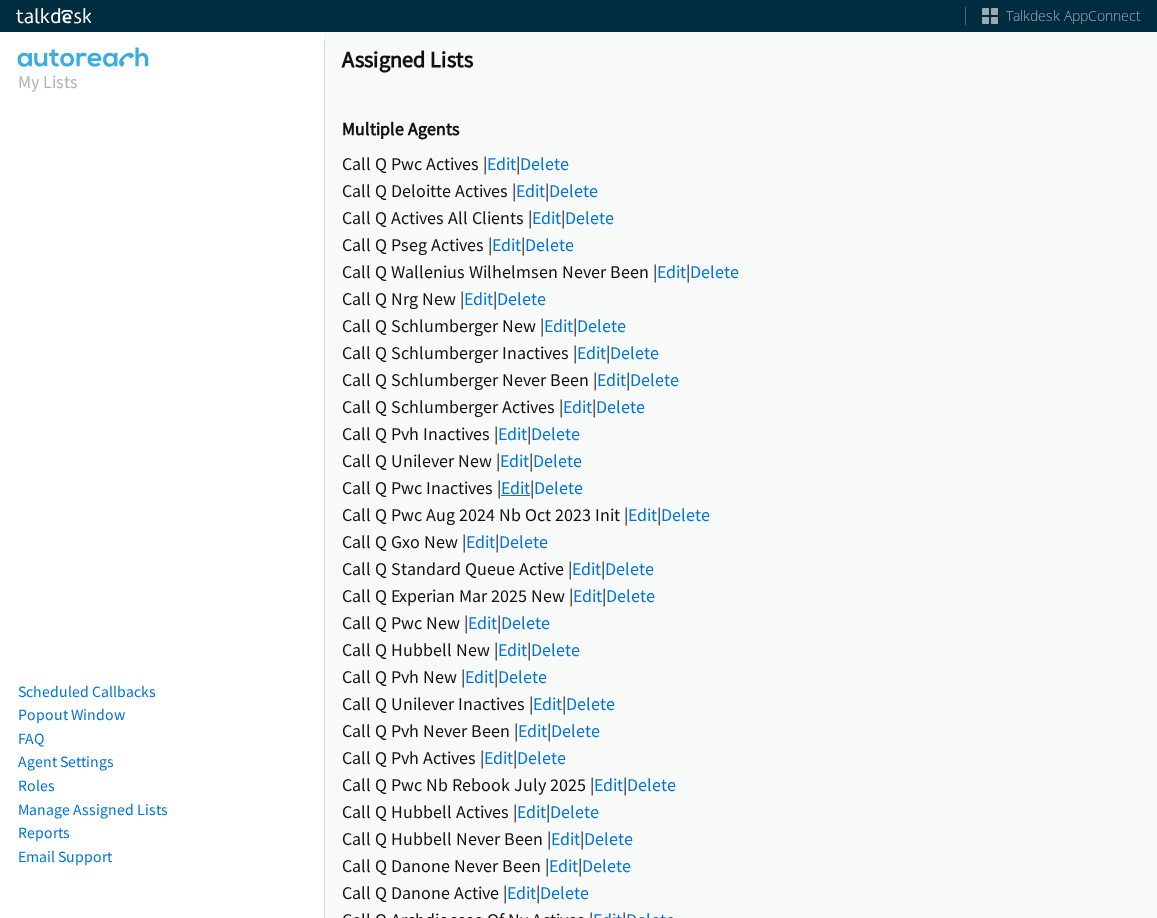 click on "Edit" at bounding box center (515, 487) 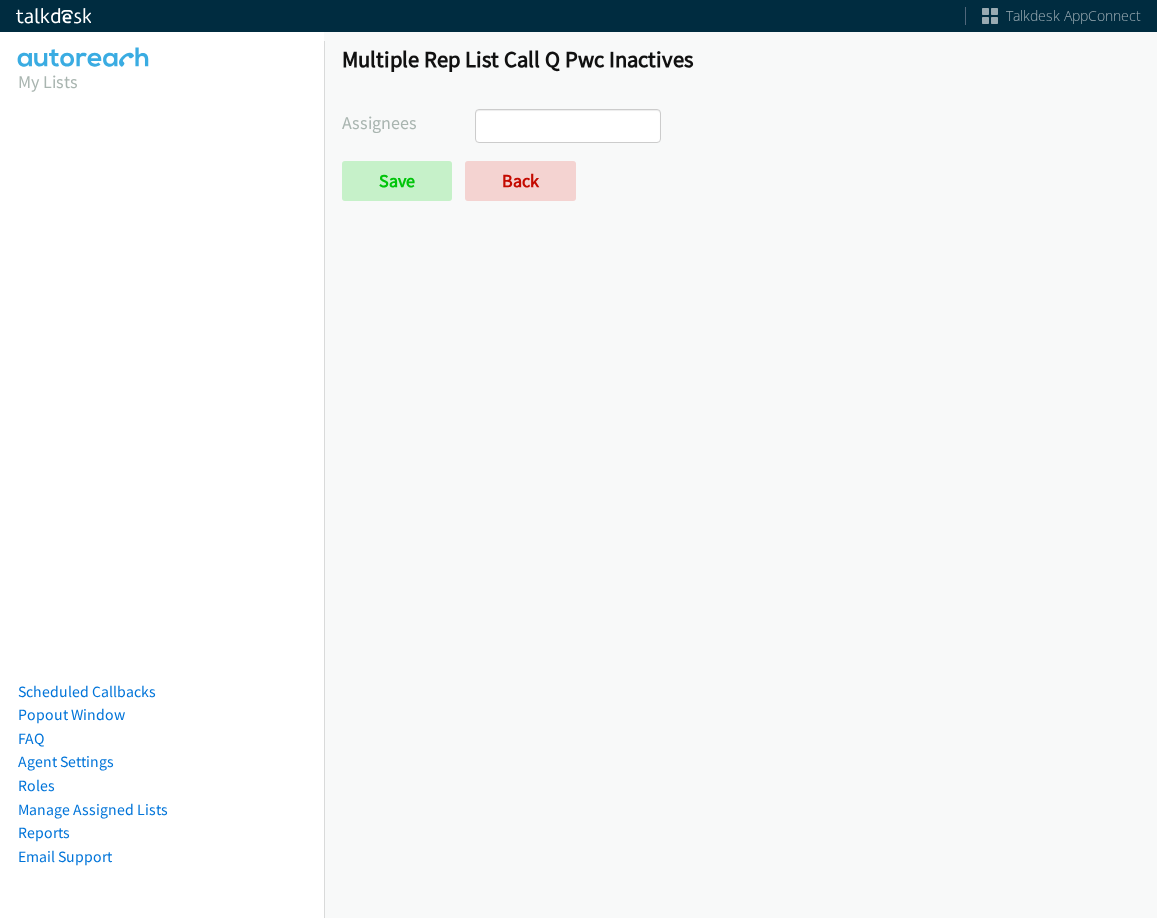 select 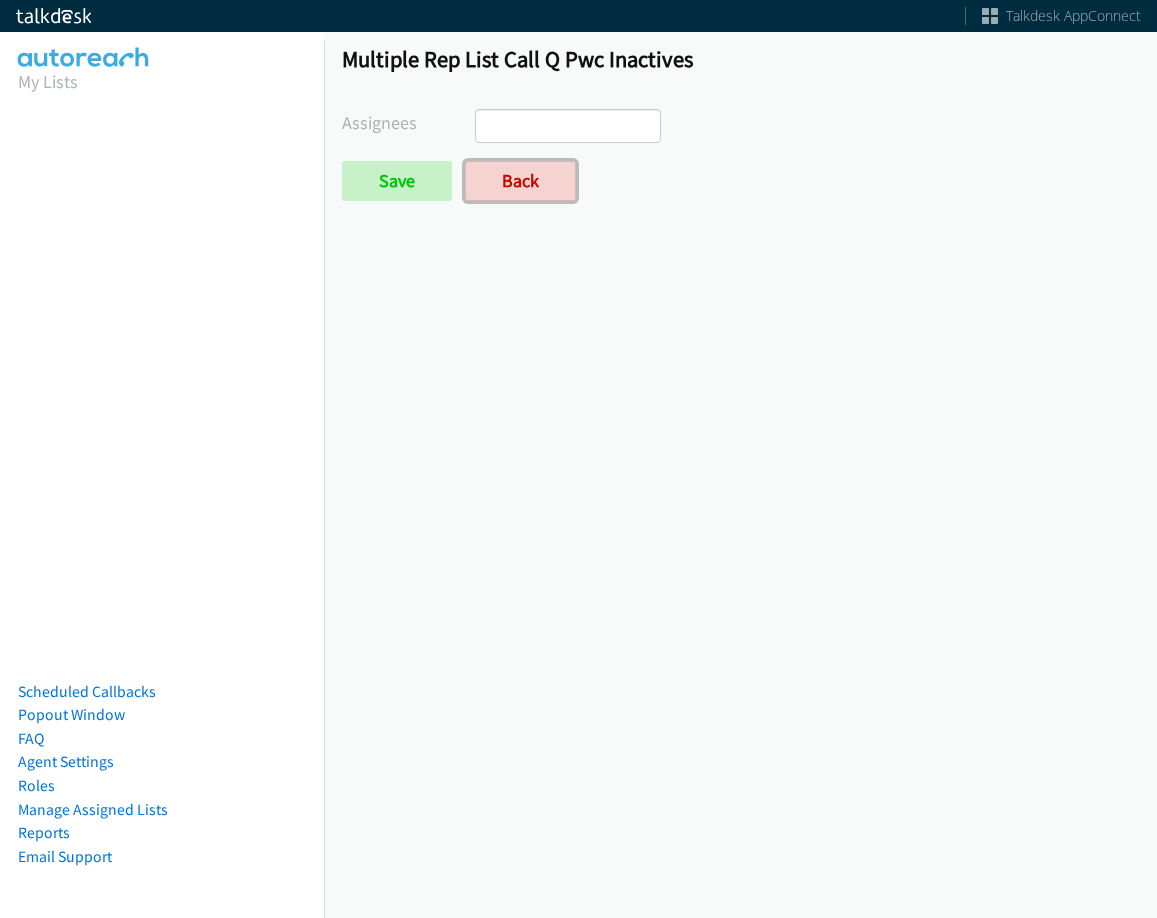 click on "Back" at bounding box center [520, 181] 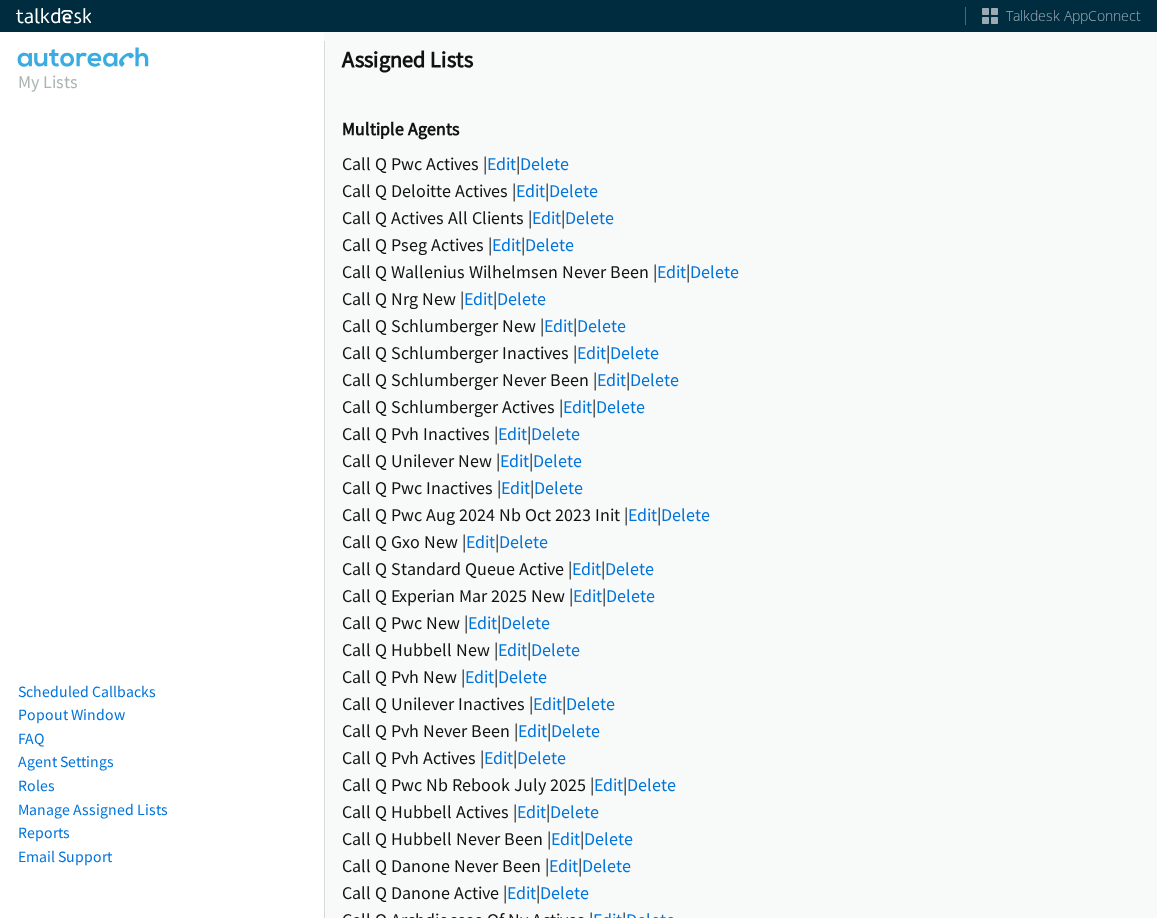 scroll, scrollTop: 0, scrollLeft: 0, axis: both 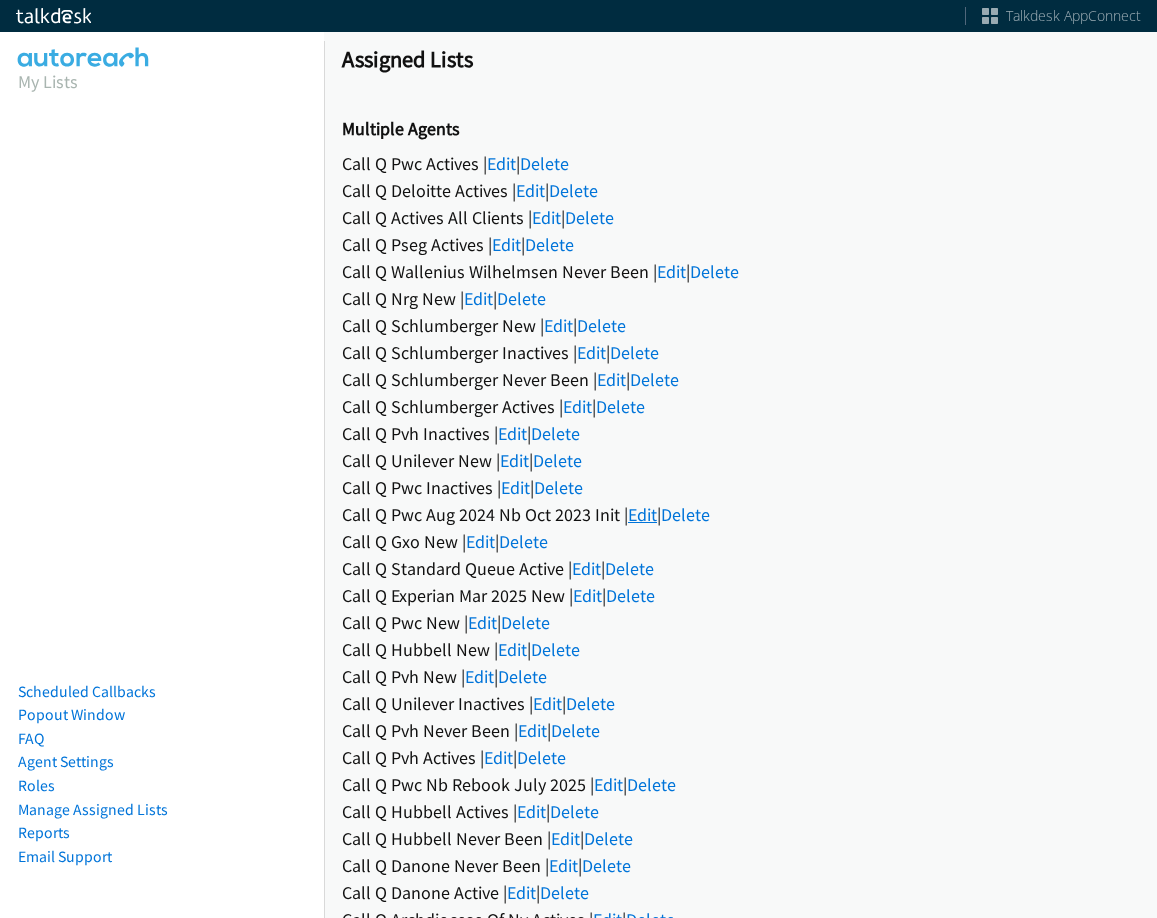 click on "Edit" at bounding box center (642, 514) 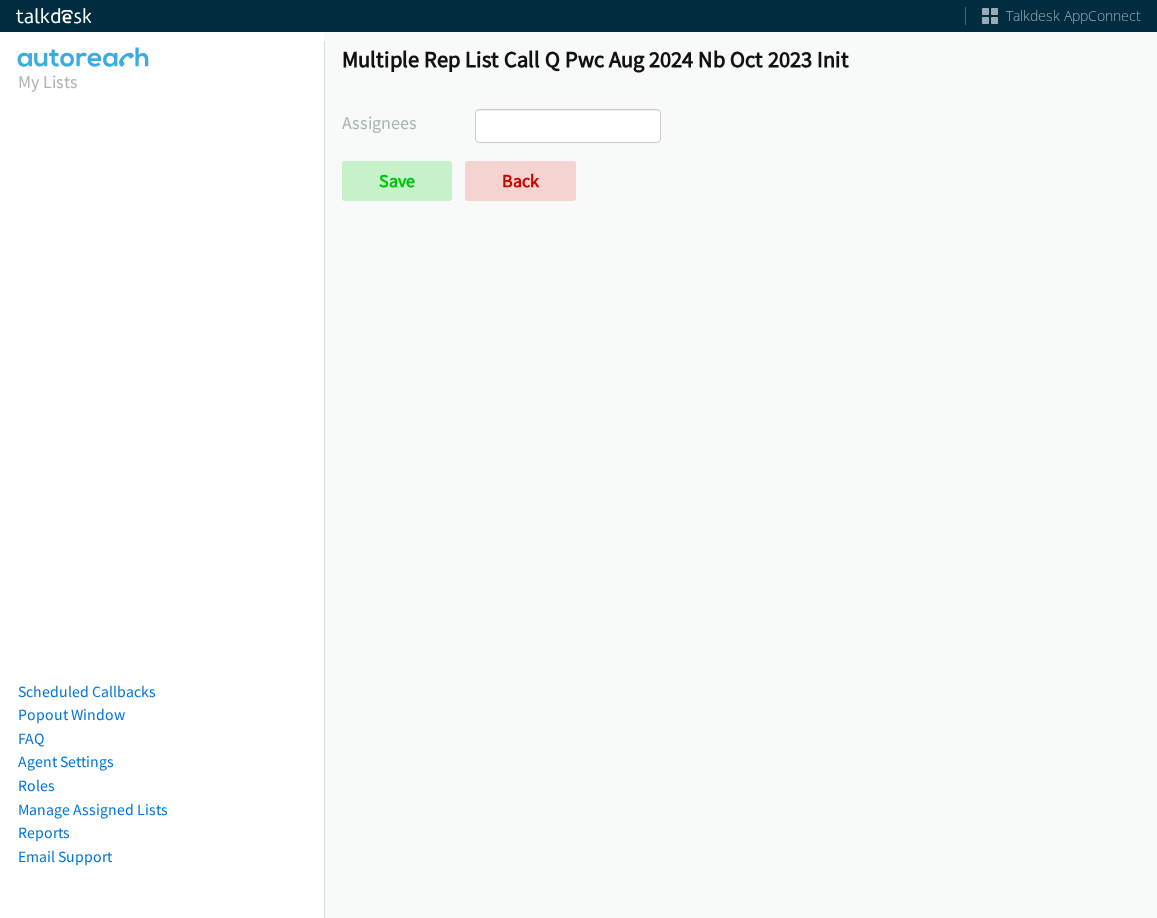 select 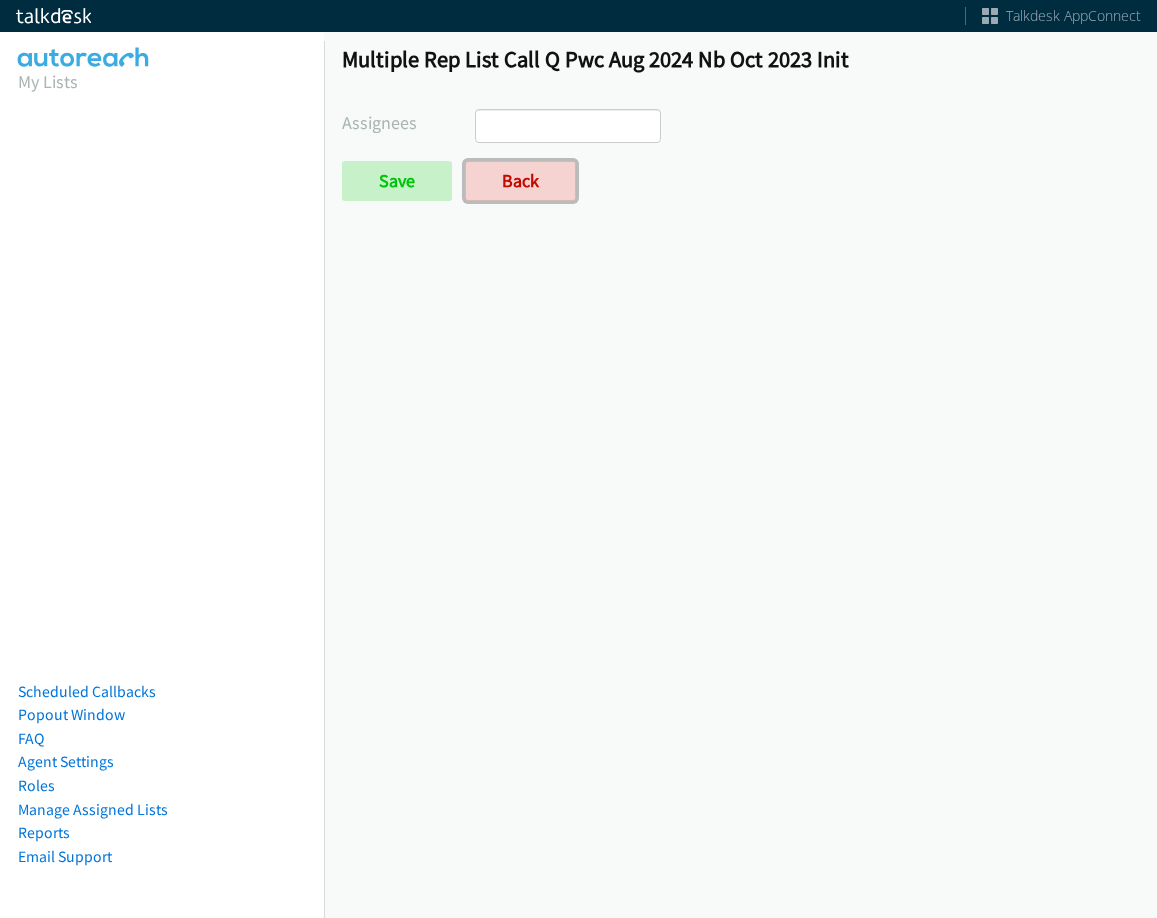 click on "Back" at bounding box center (520, 181) 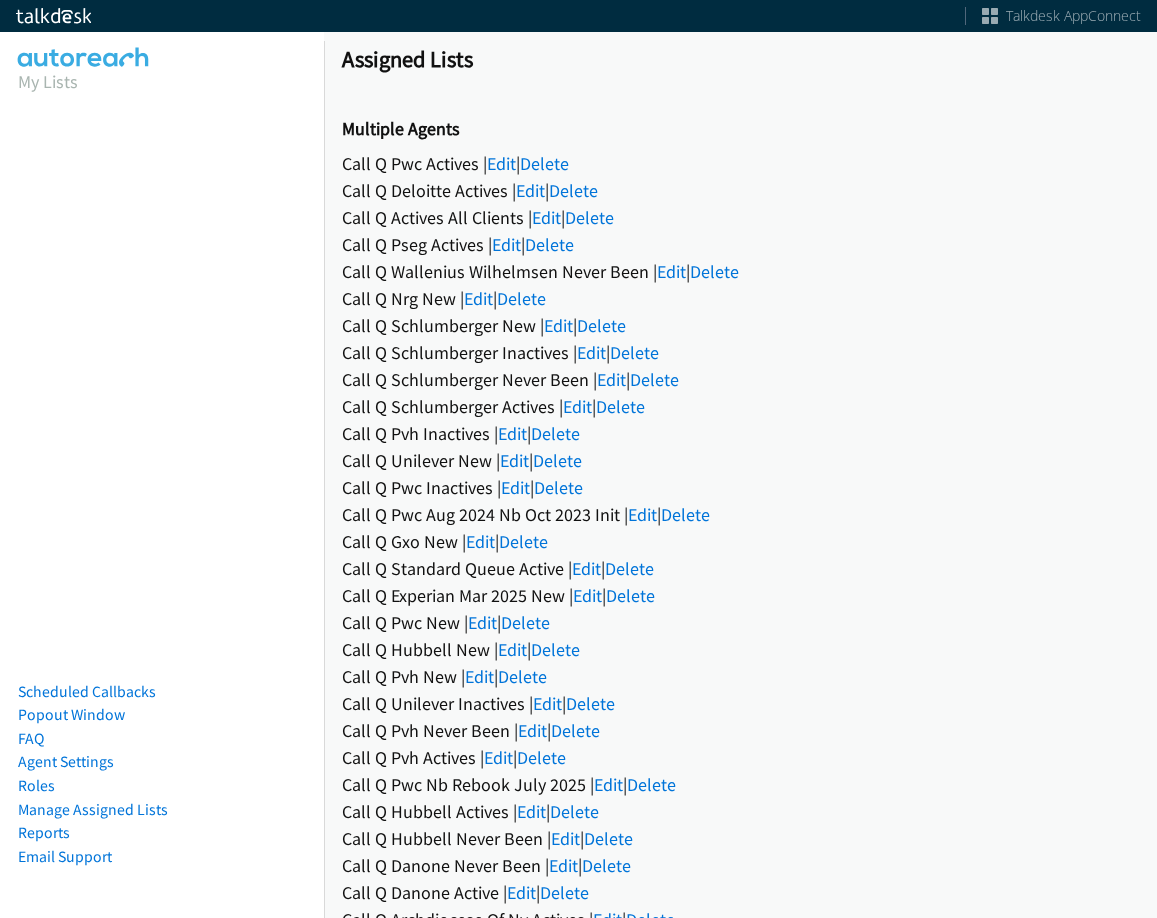 scroll, scrollTop: 0, scrollLeft: 0, axis: both 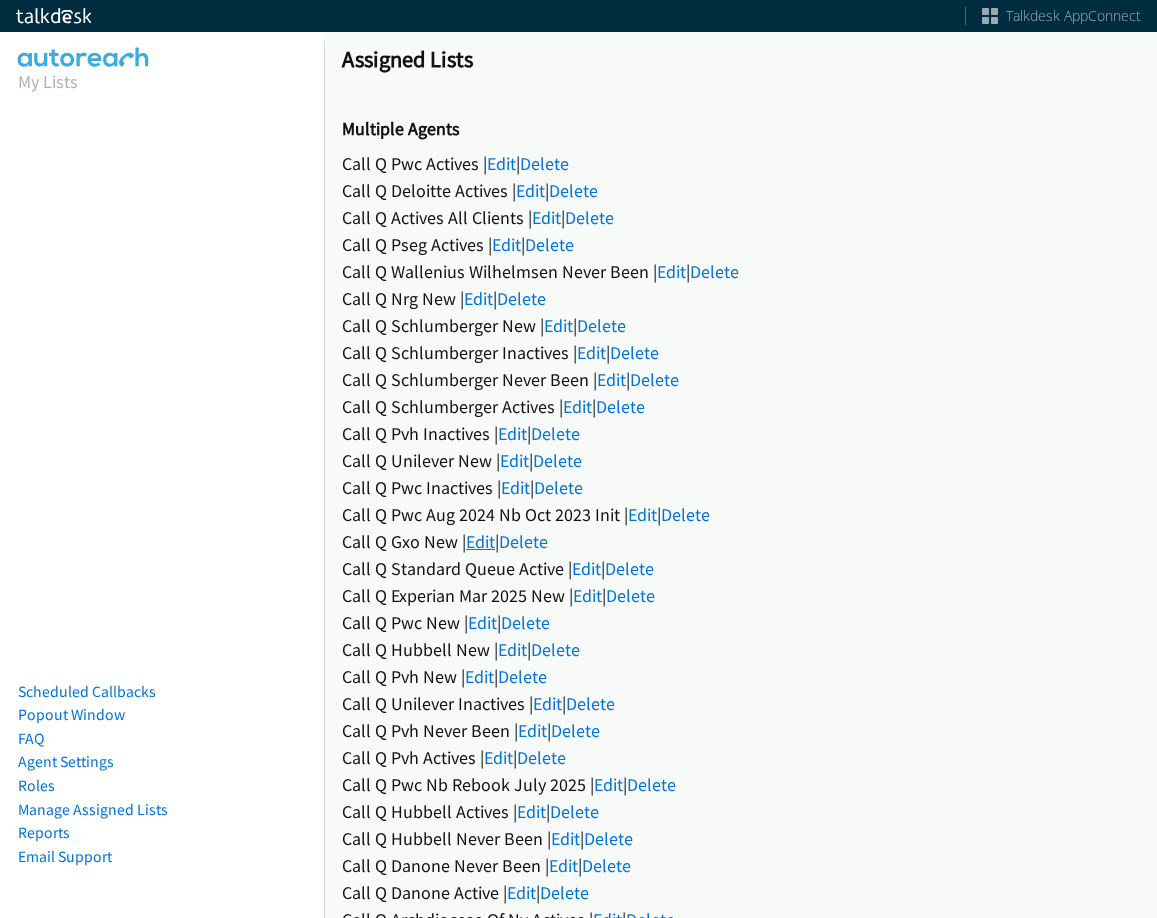 click on "Edit" at bounding box center (480, 541) 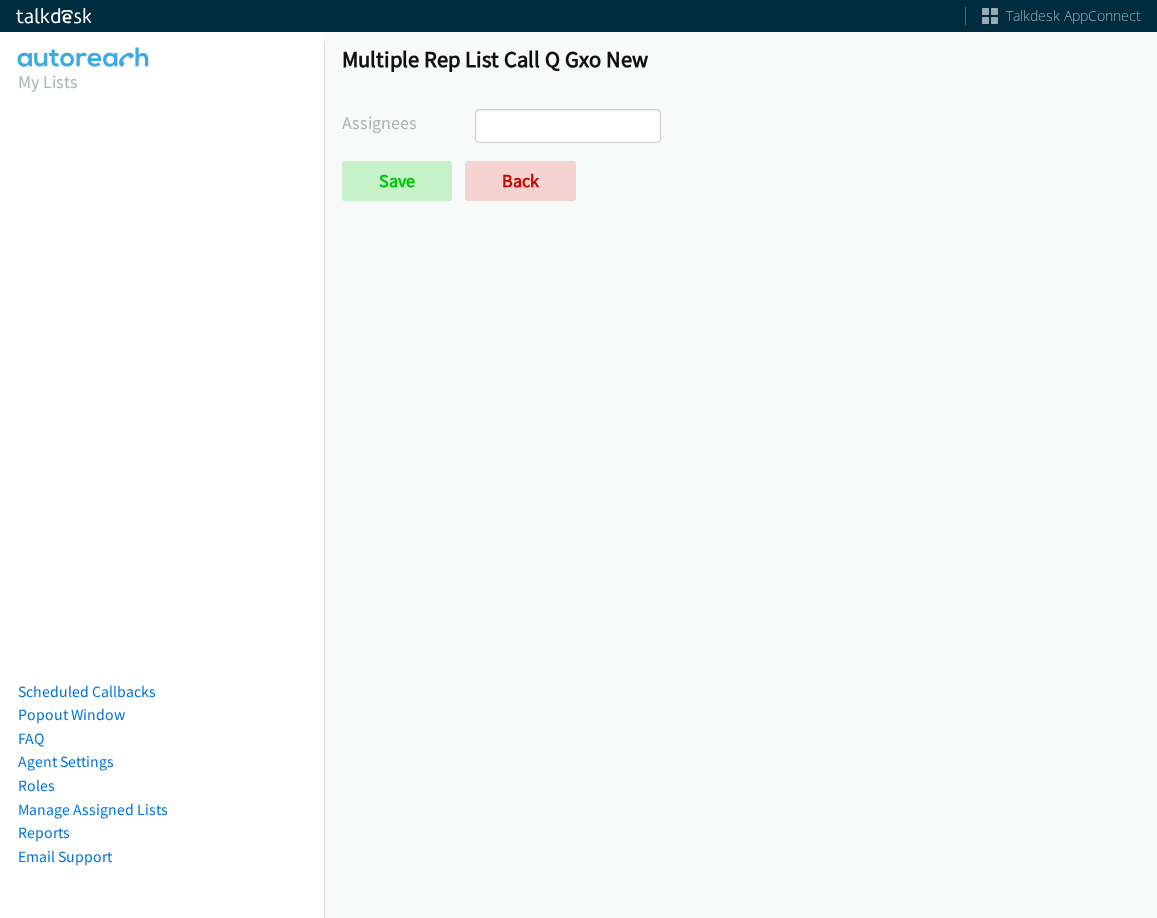 select 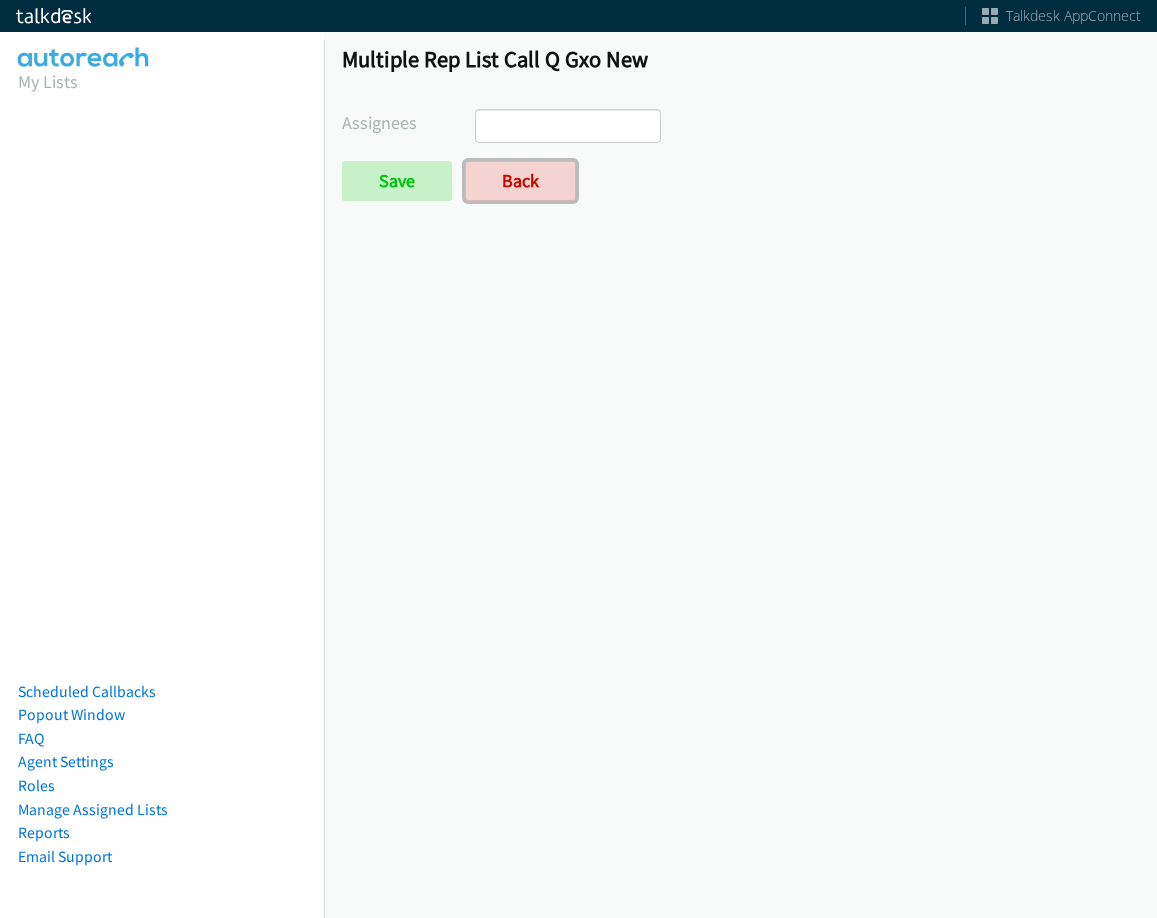 drag, startPoint x: 0, startPoint y: 0, endPoint x: 492, endPoint y: 222, distance: 539.7666 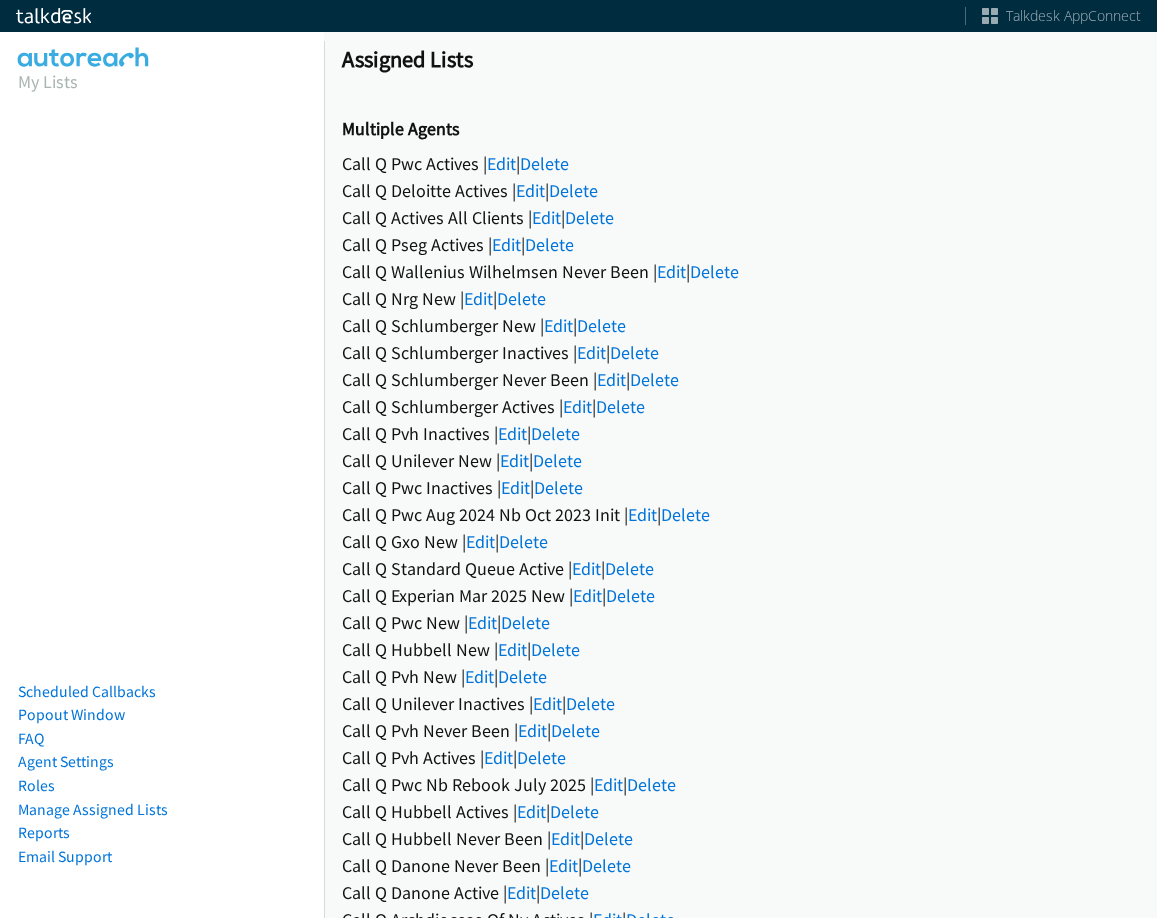 scroll, scrollTop: 0, scrollLeft: 0, axis: both 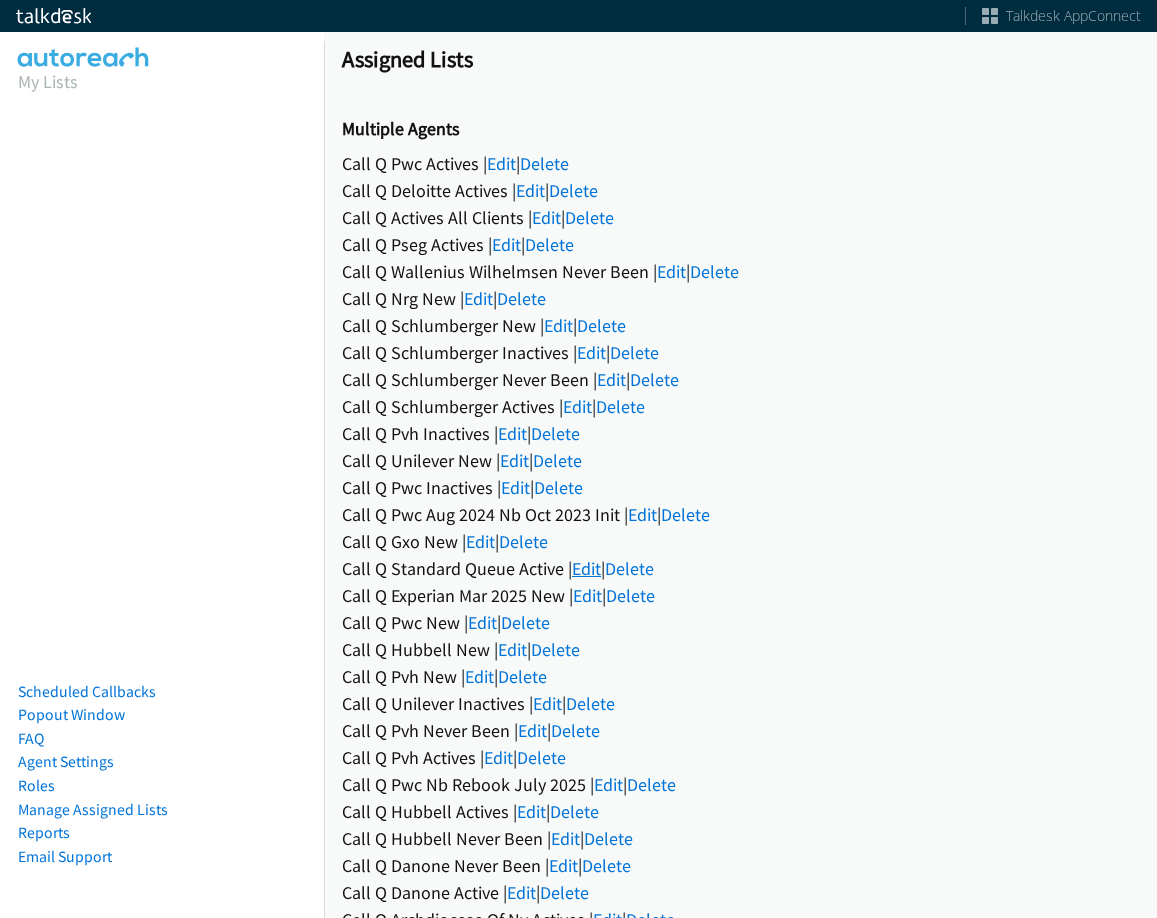 click on "Edit" at bounding box center (586, 568) 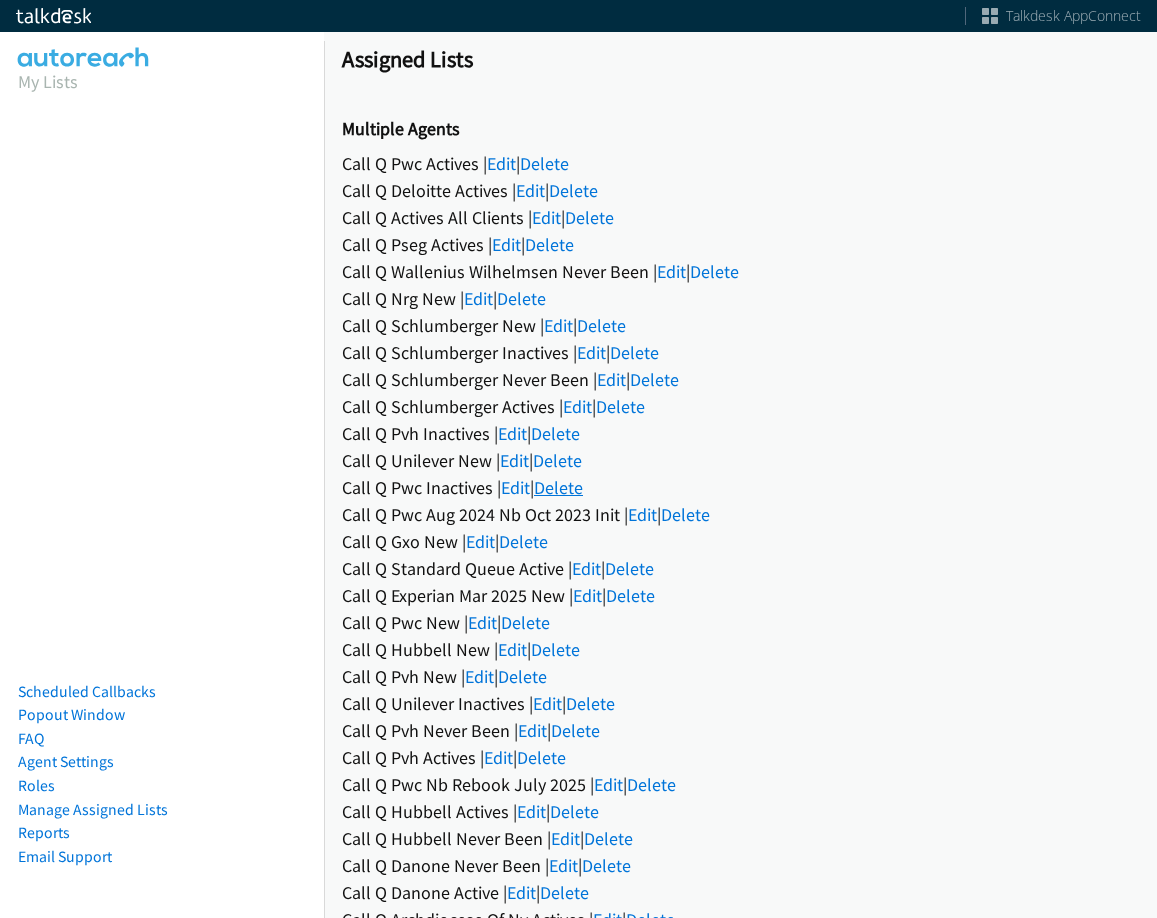 scroll, scrollTop: 0, scrollLeft: 0, axis: both 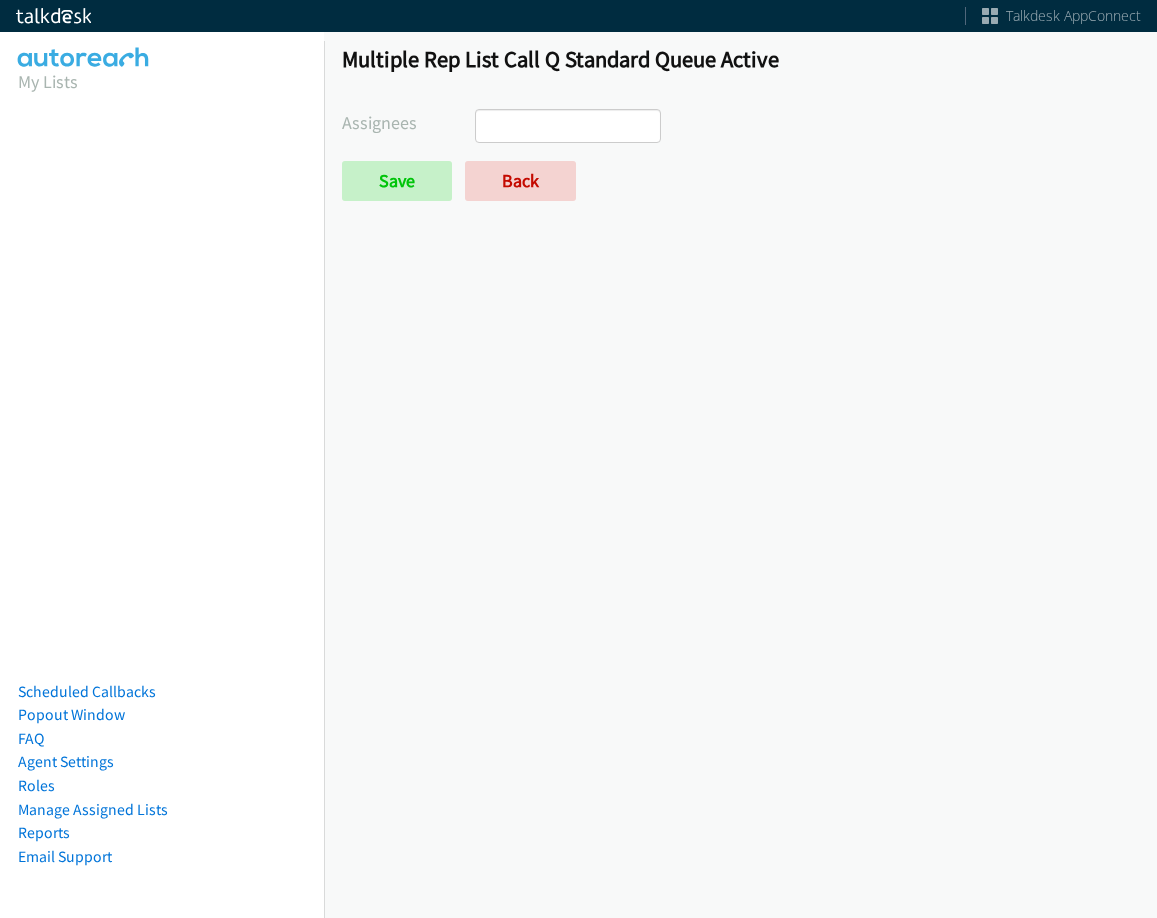 select 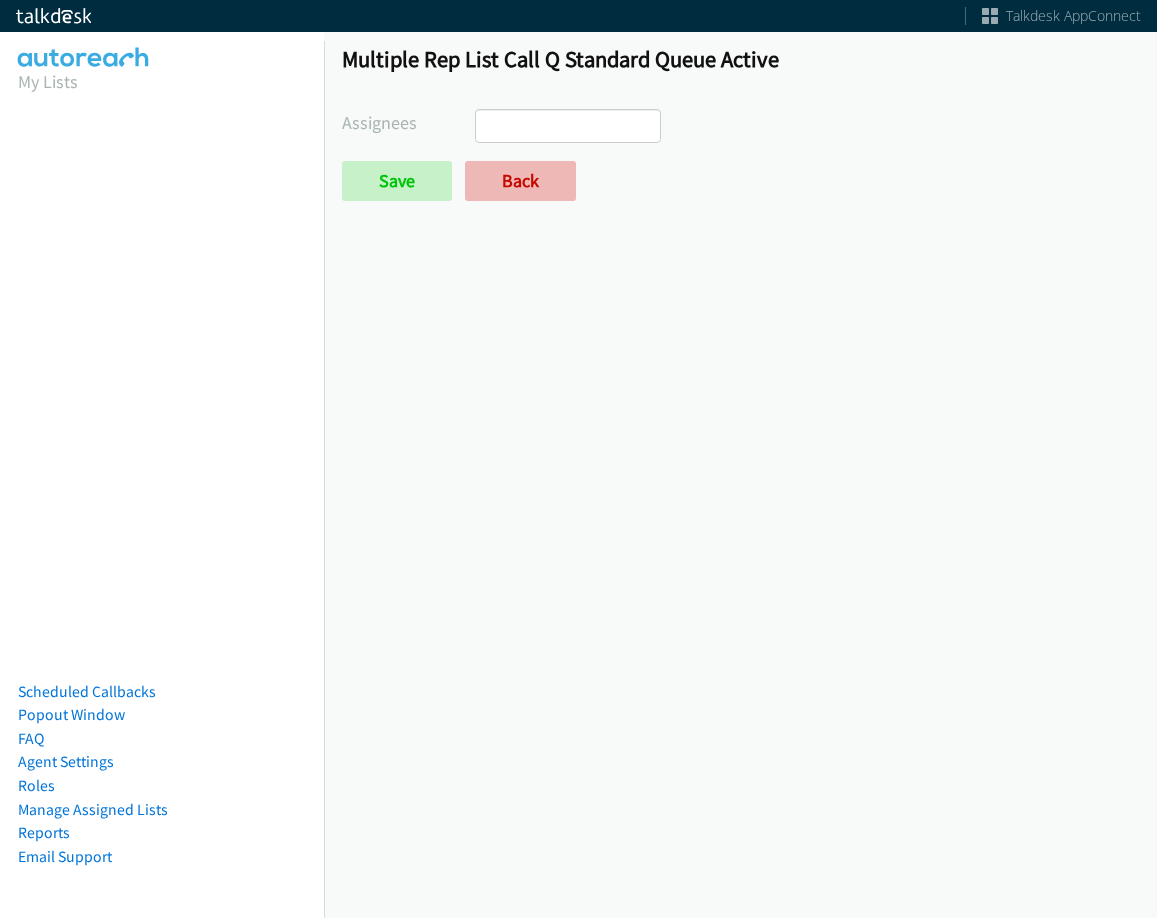 scroll, scrollTop: 0, scrollLeft: 0, axis: both 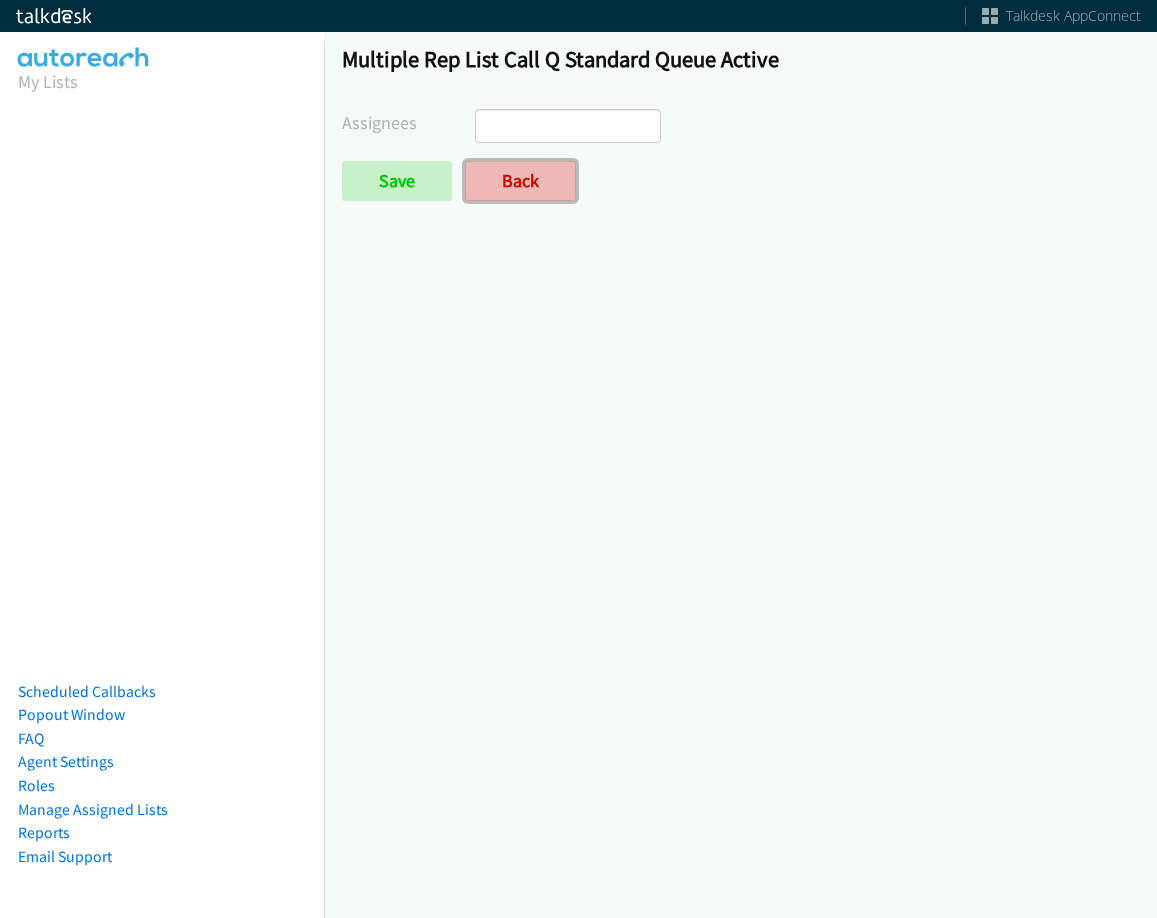 click on "Back" at bounding box center (520, 181) 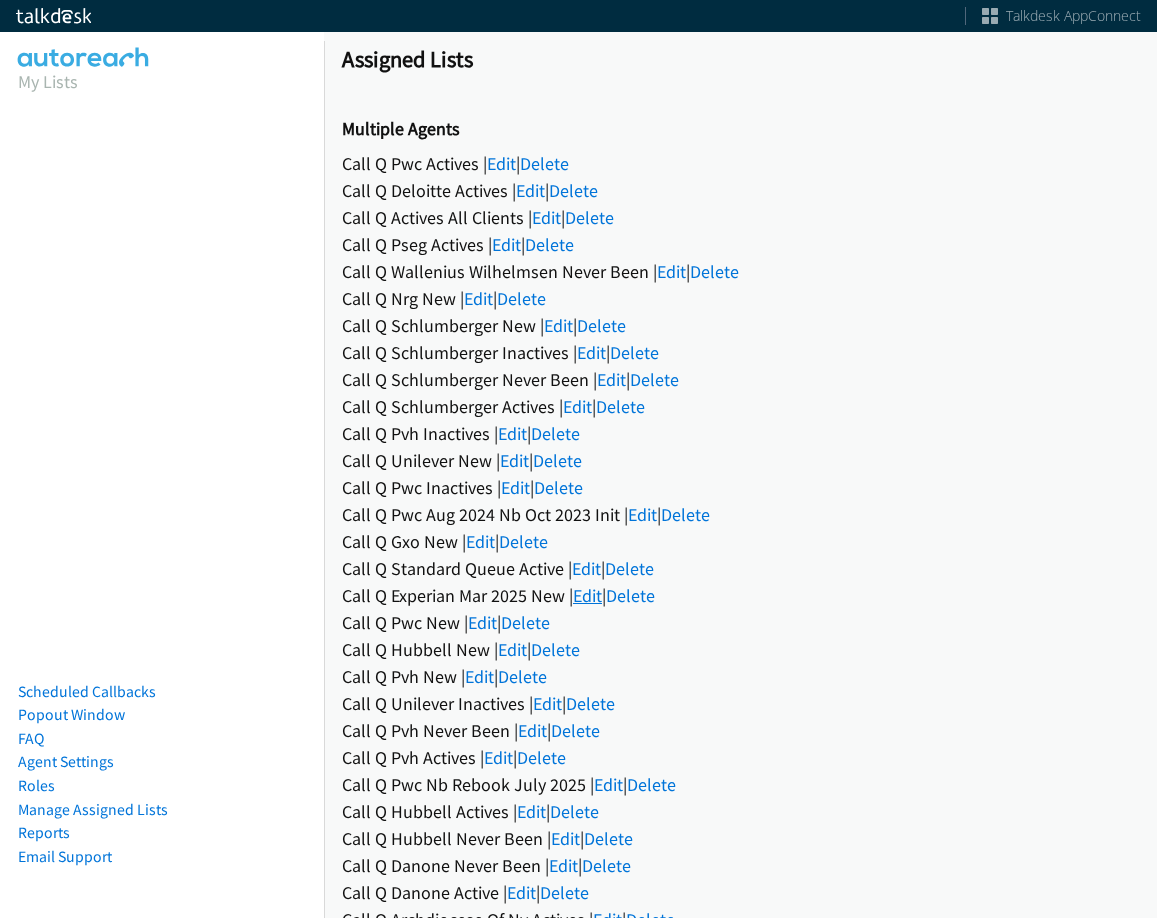 scroll, scrollTop: 0, scrollLeft: 0, axis: both 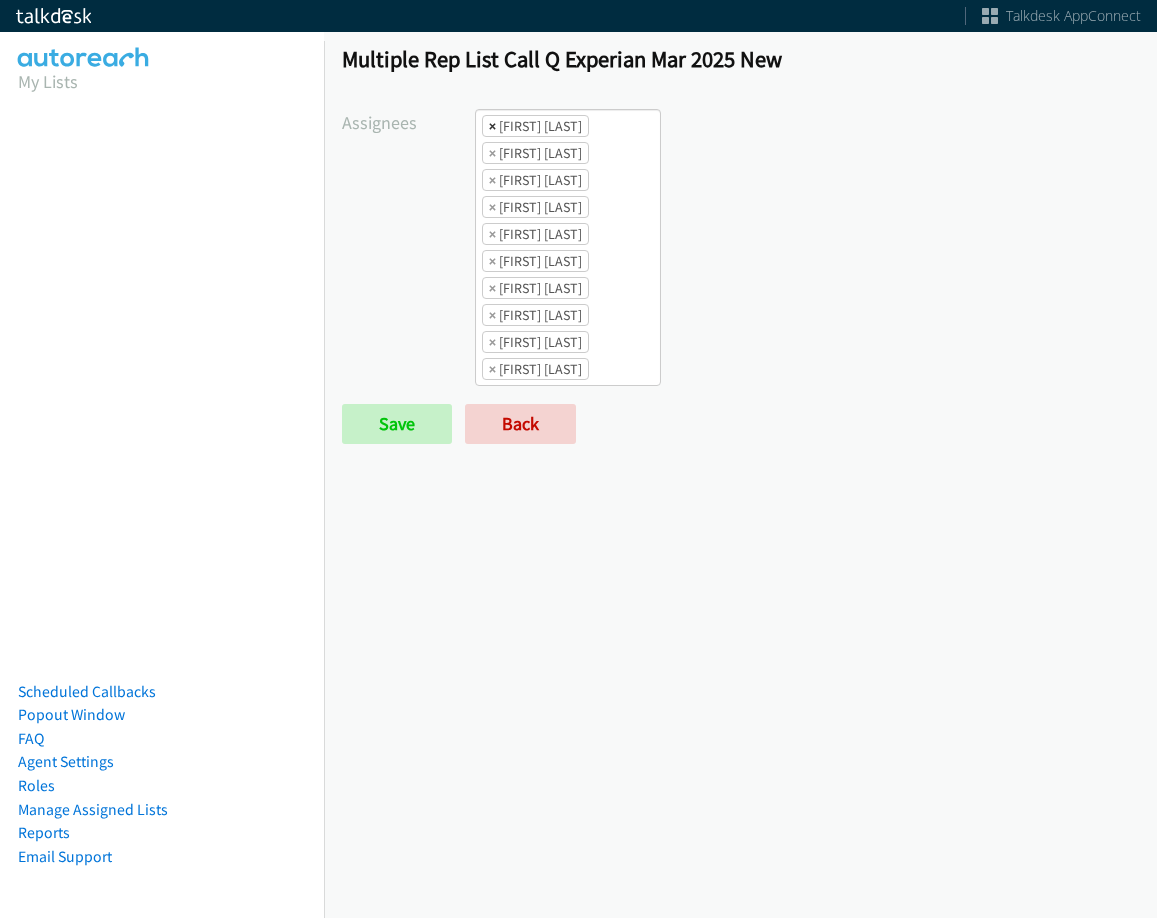 click on "×" at bounding box center (492, 126) 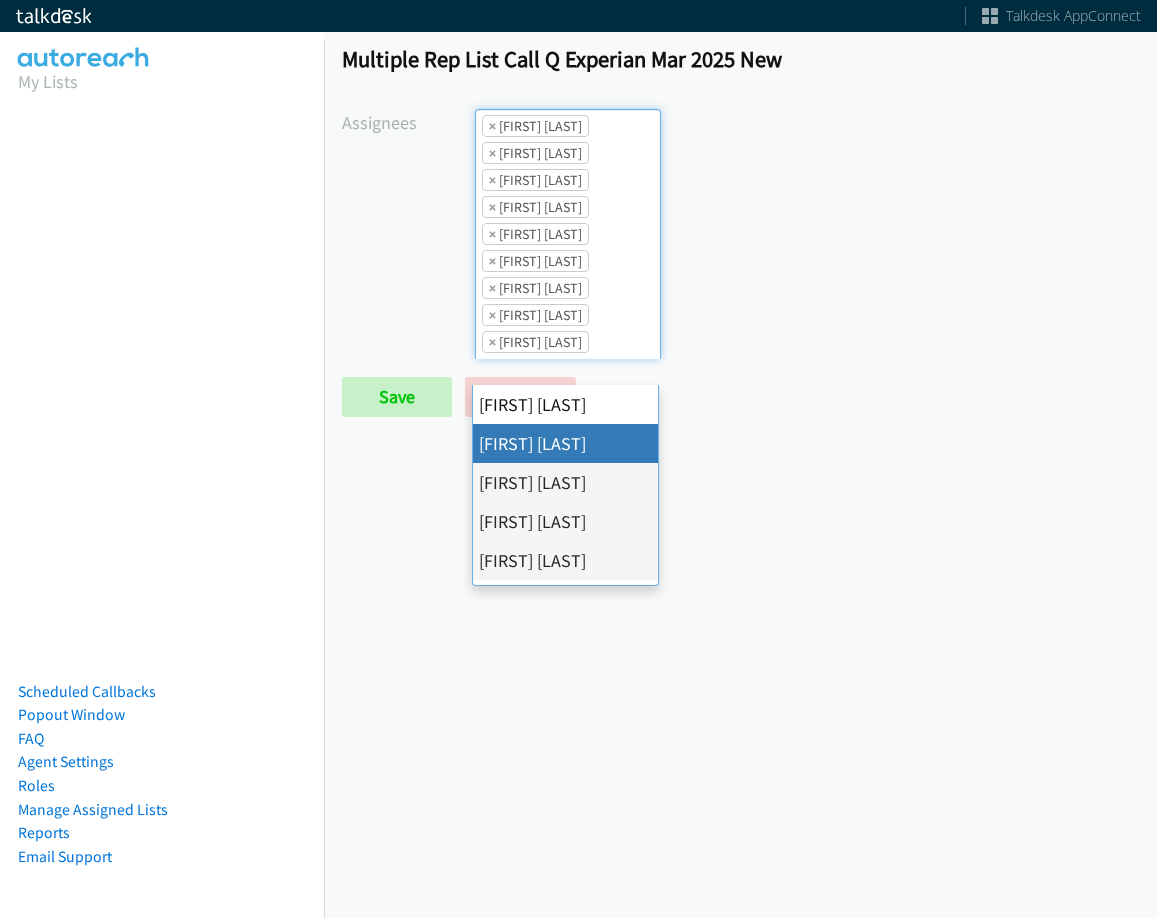 click on "×" at bounding box center (492, 126) 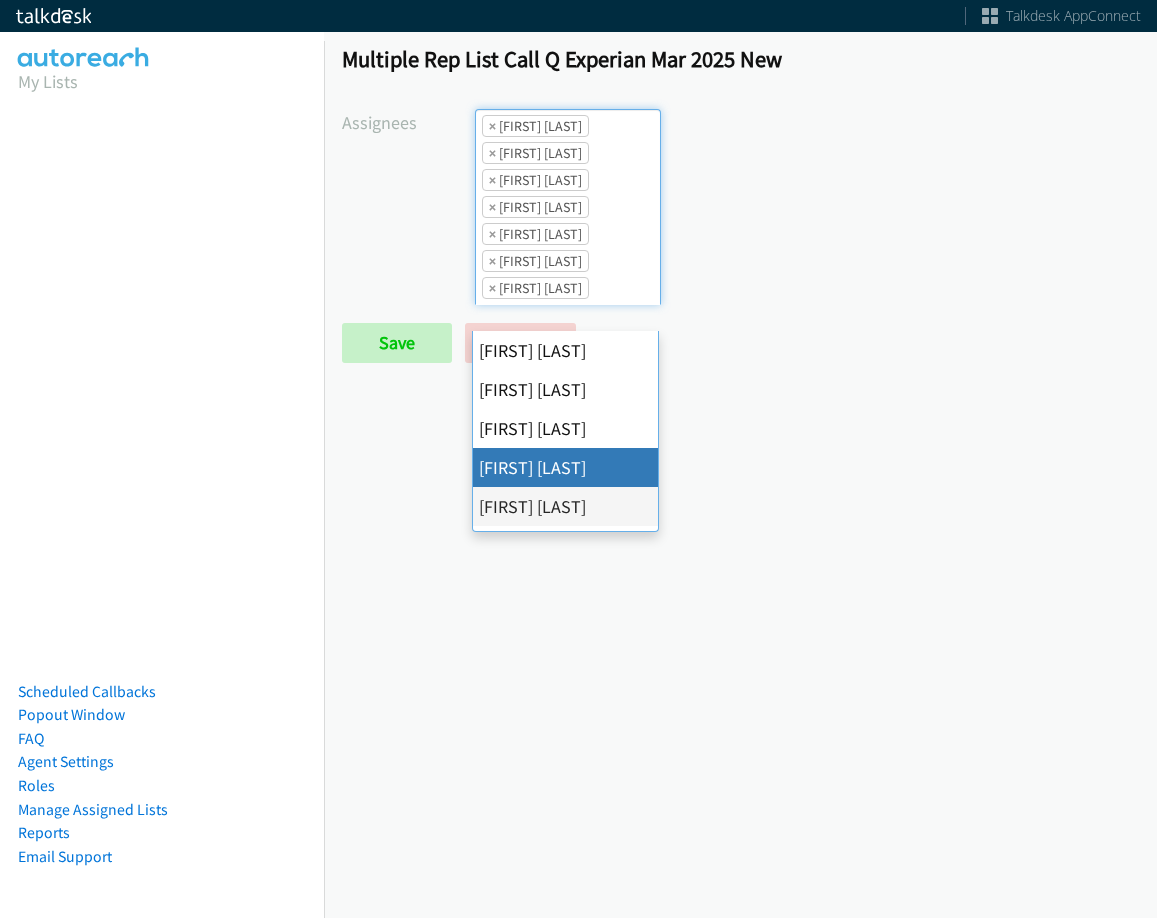 click on "×" at bounding box center (492, 126) 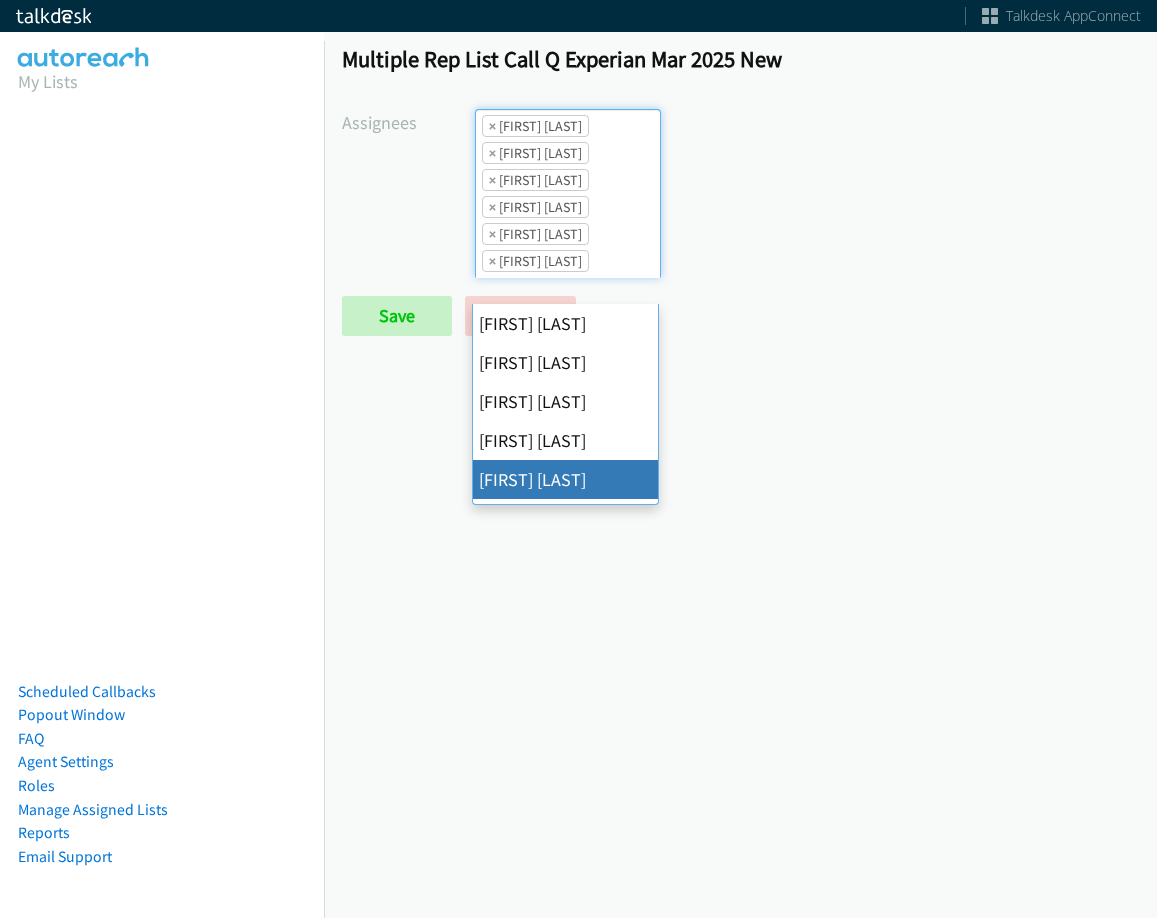 click on "×" at bounding box center [492, 126] 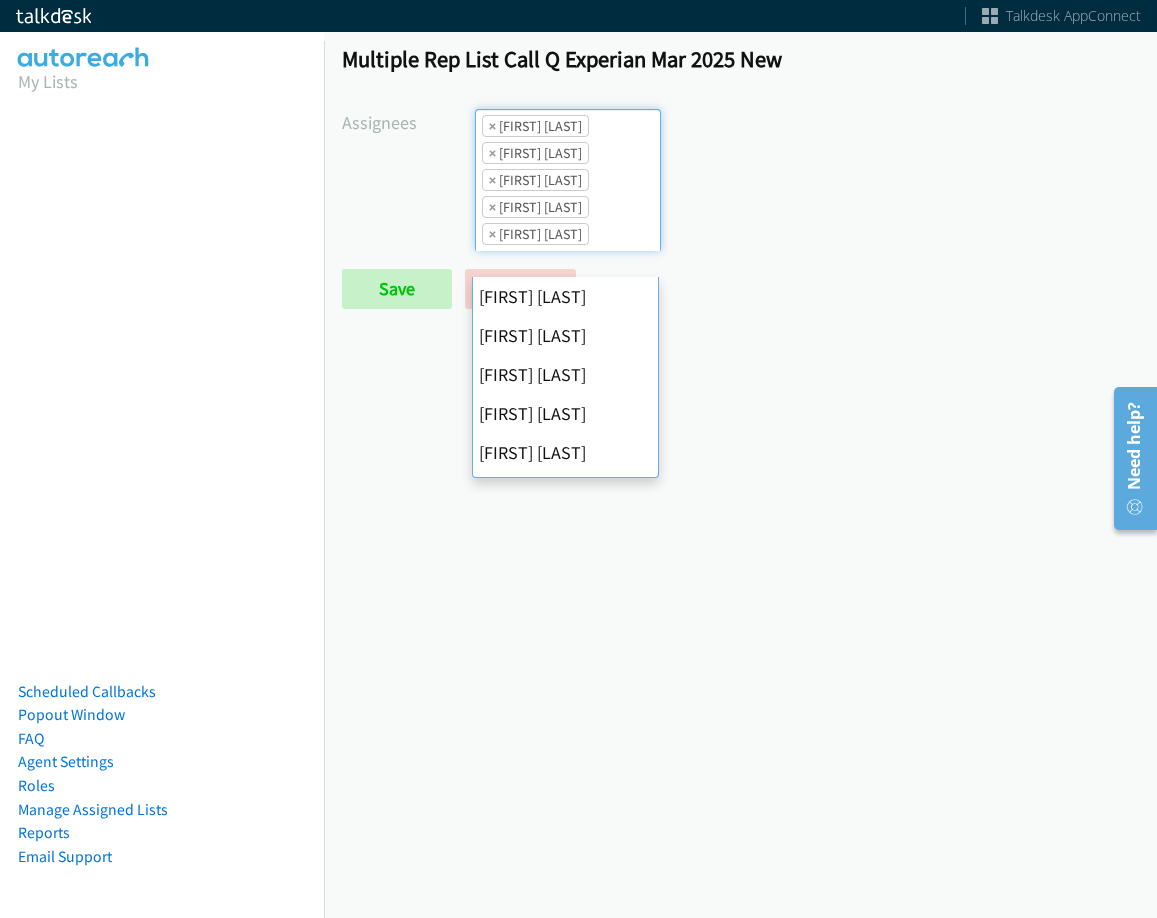 scroll, scrollTop: 234, scrollLeft: 0, axis: vertical 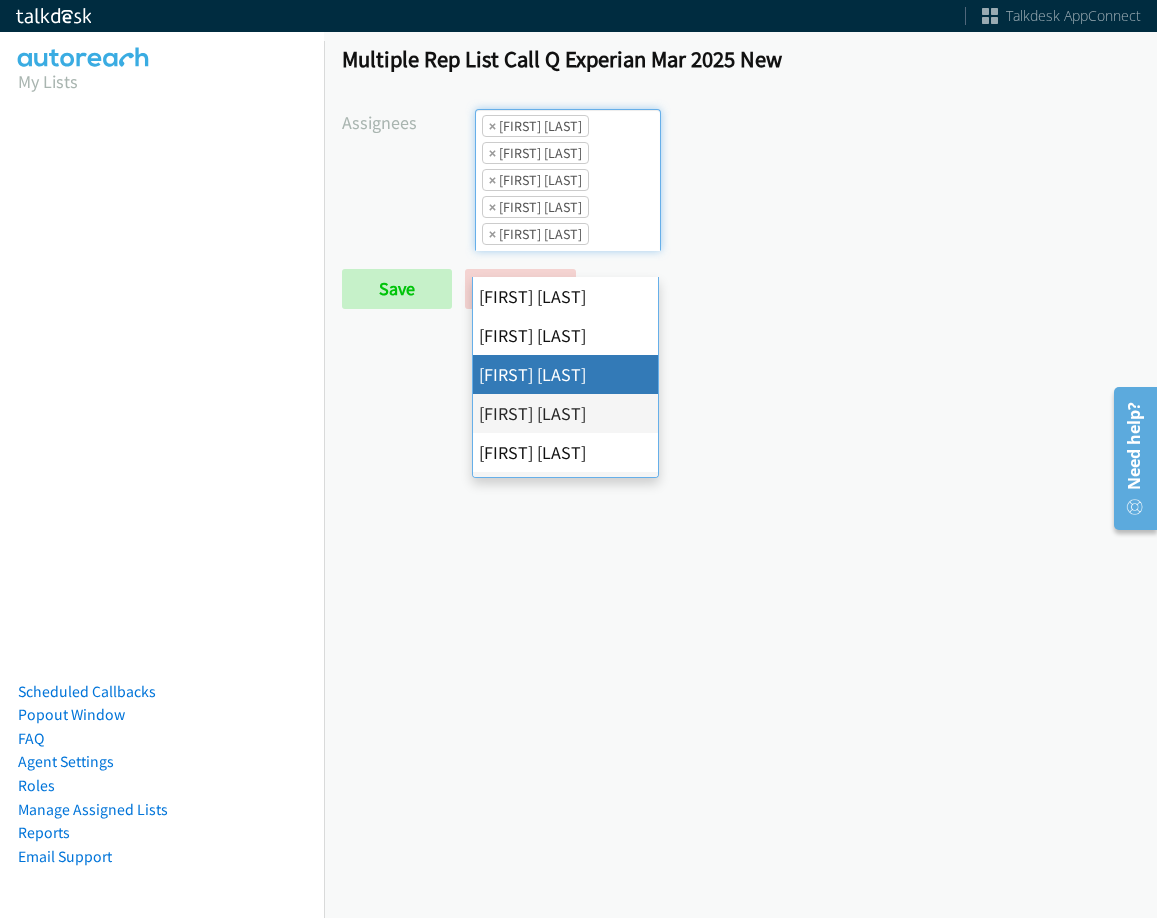 click on "×" at bounding box center [492, 126] 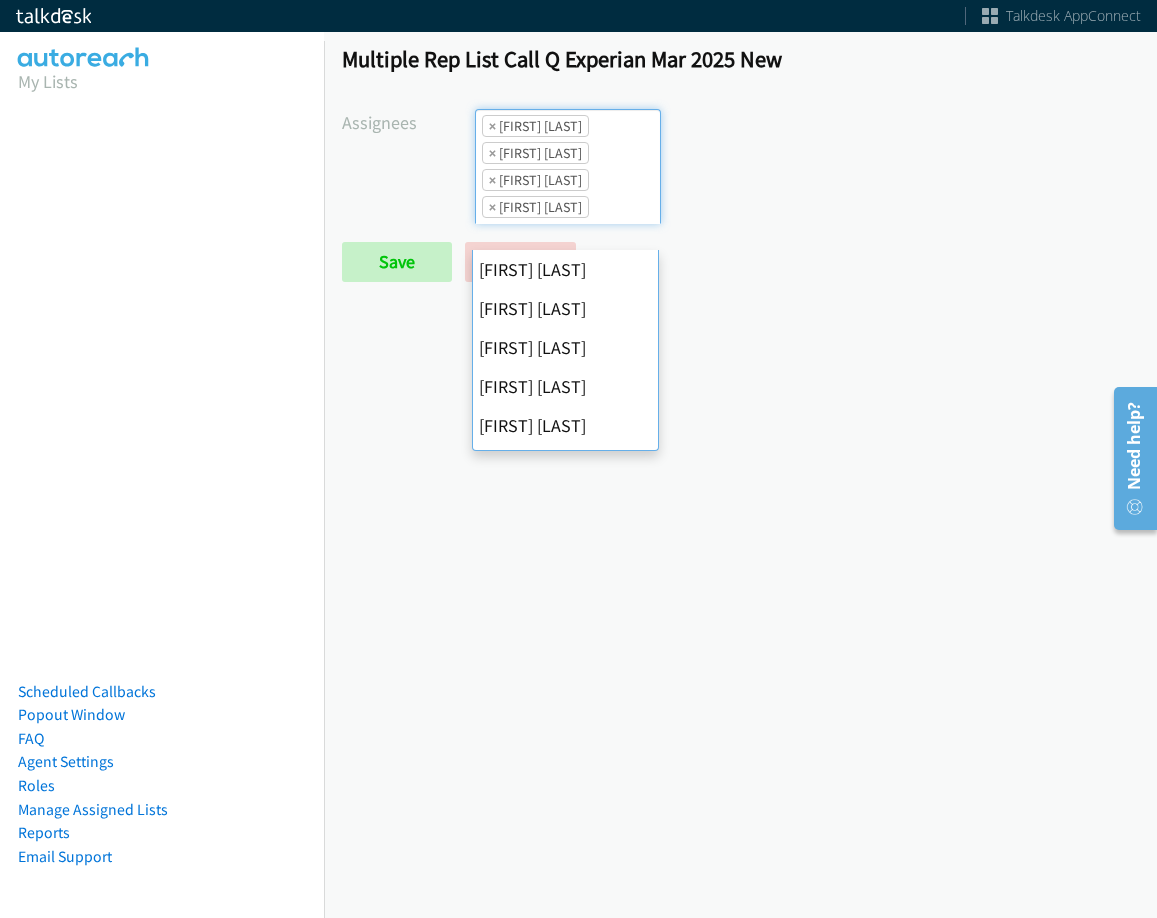 scroll, scrollTop: 312, scrollLeft: 0, axis: vertical 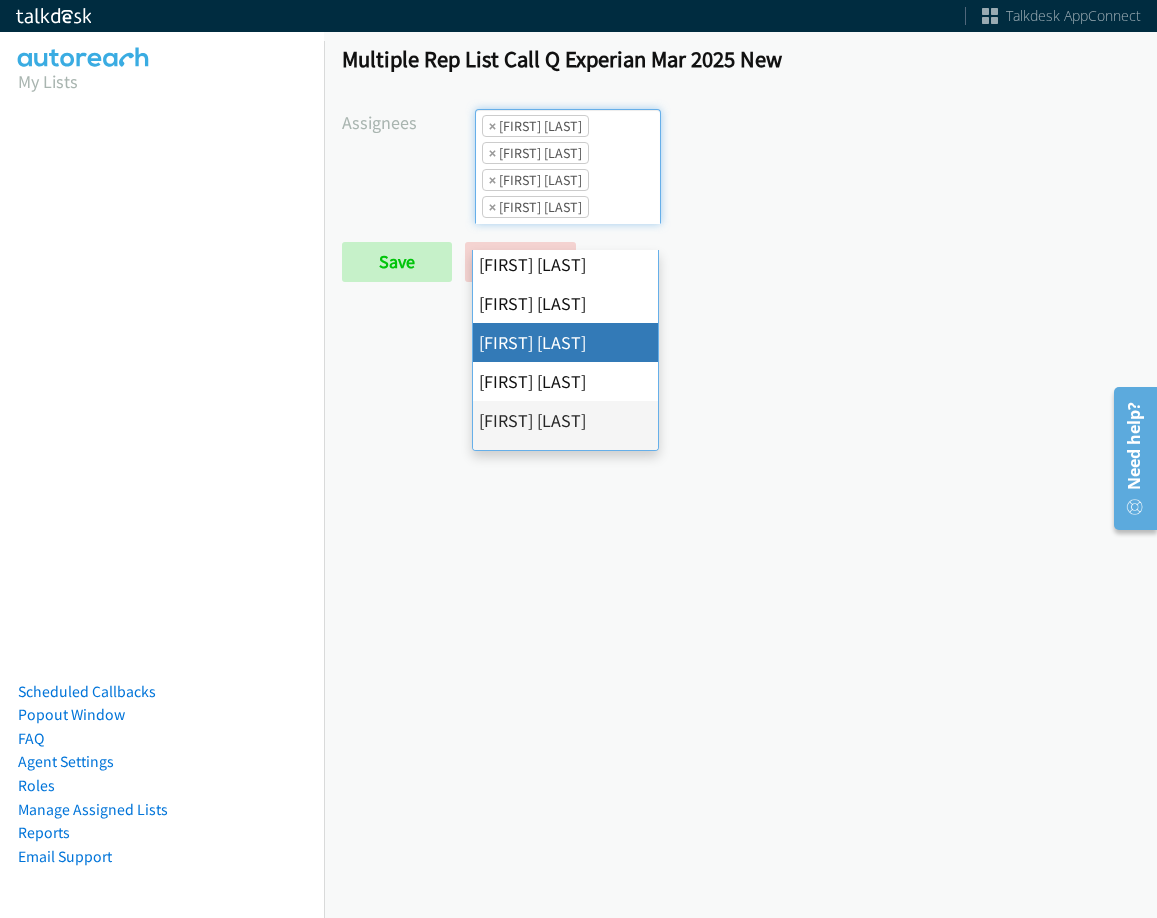 click on "×" at bounding box center (492, 126) 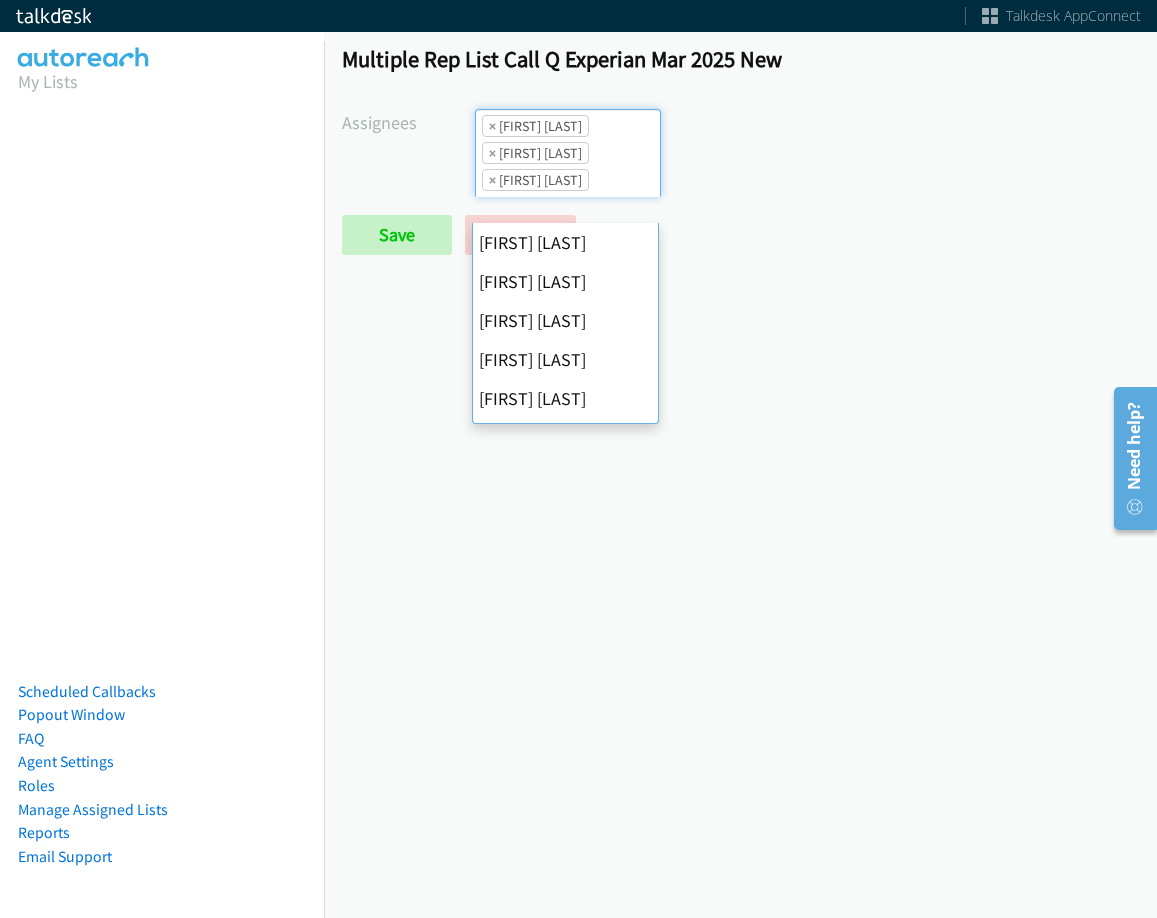 click on "×" at bounding box center [492, 126] 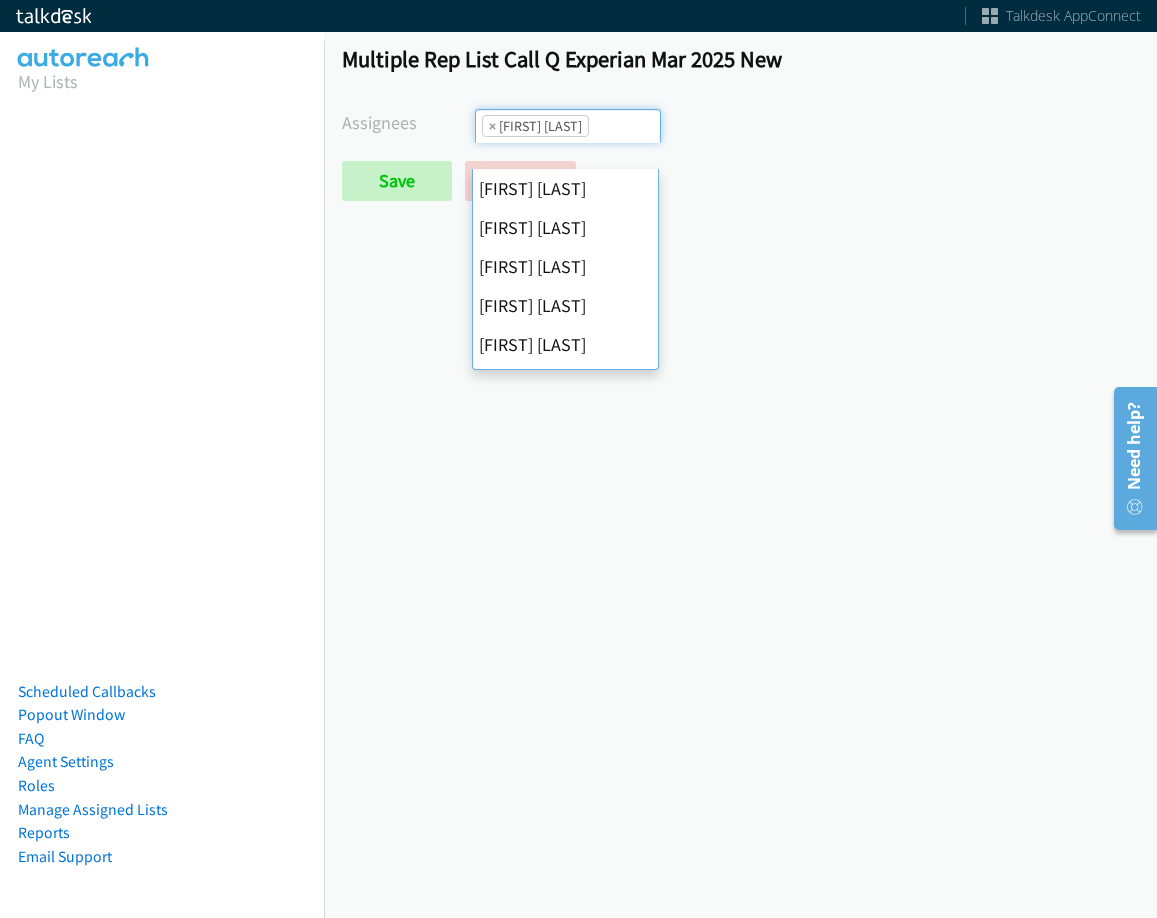 select on "fd8c5d46-30db-44cb-8f0d-00da318b790a" 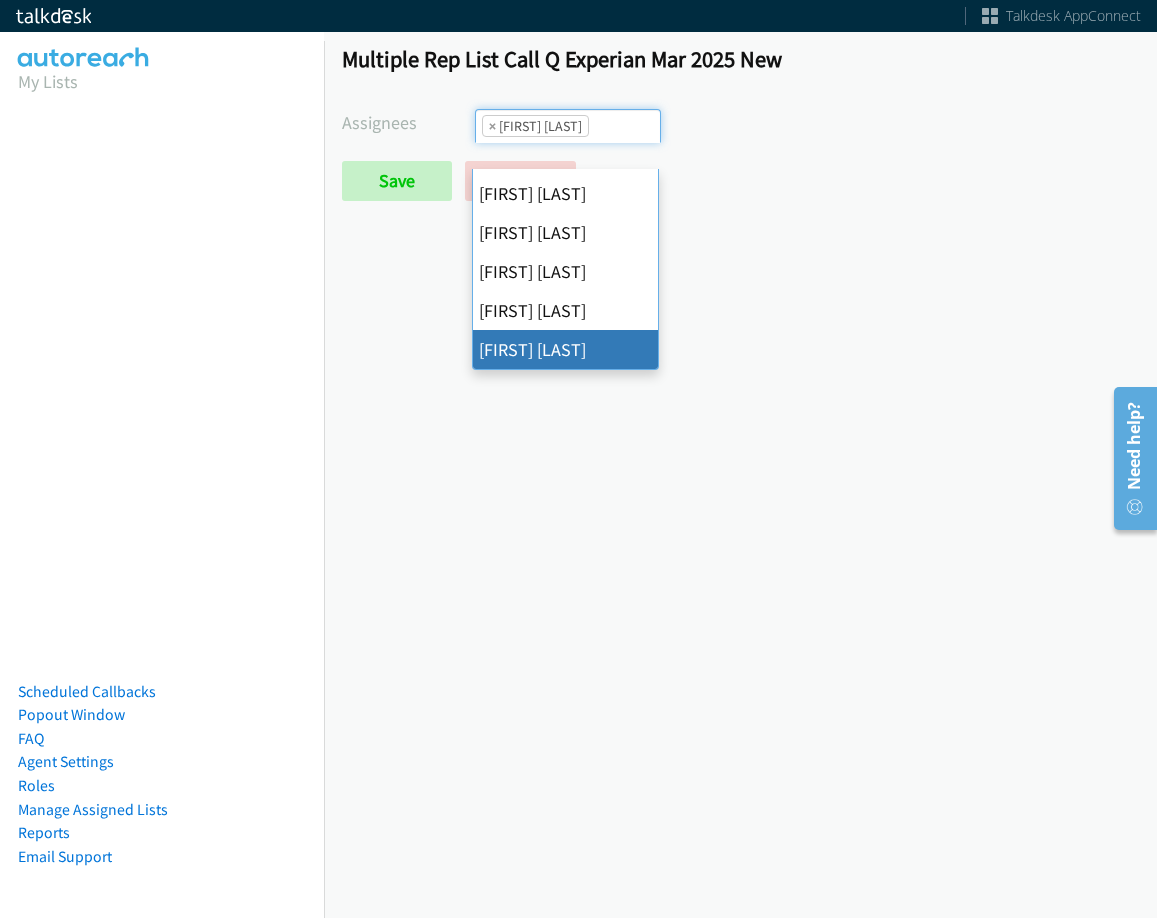 click on "×" at bounding box center [492, 126] 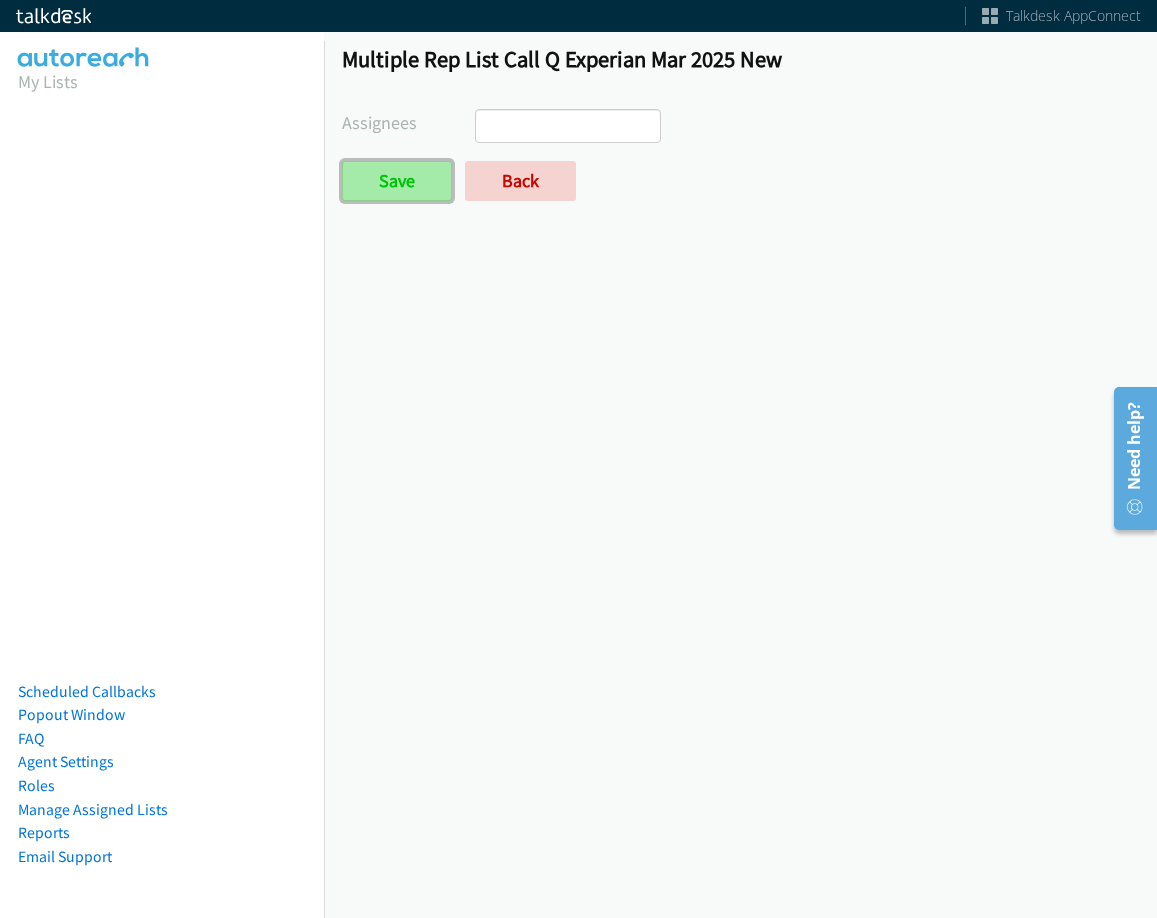 click on "Save" at bounding box center (397, 181) 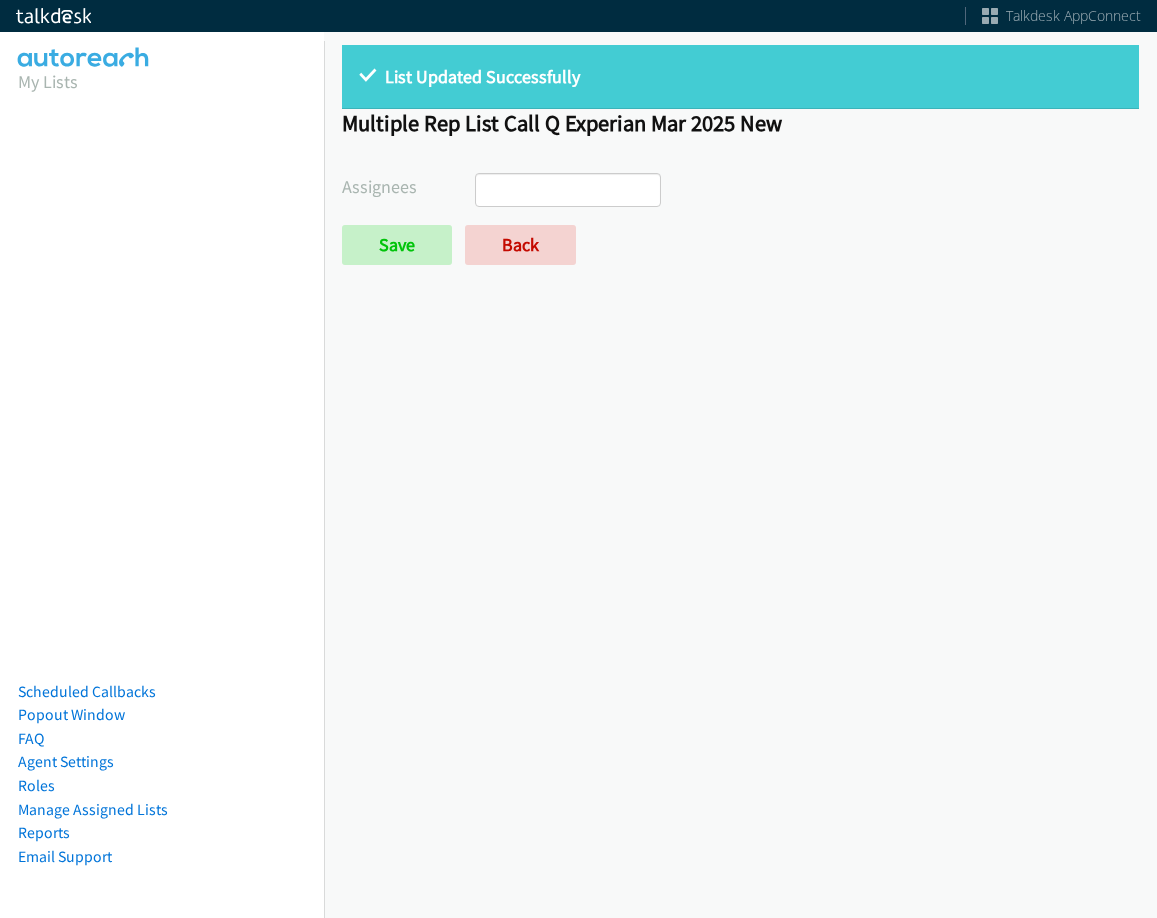 select 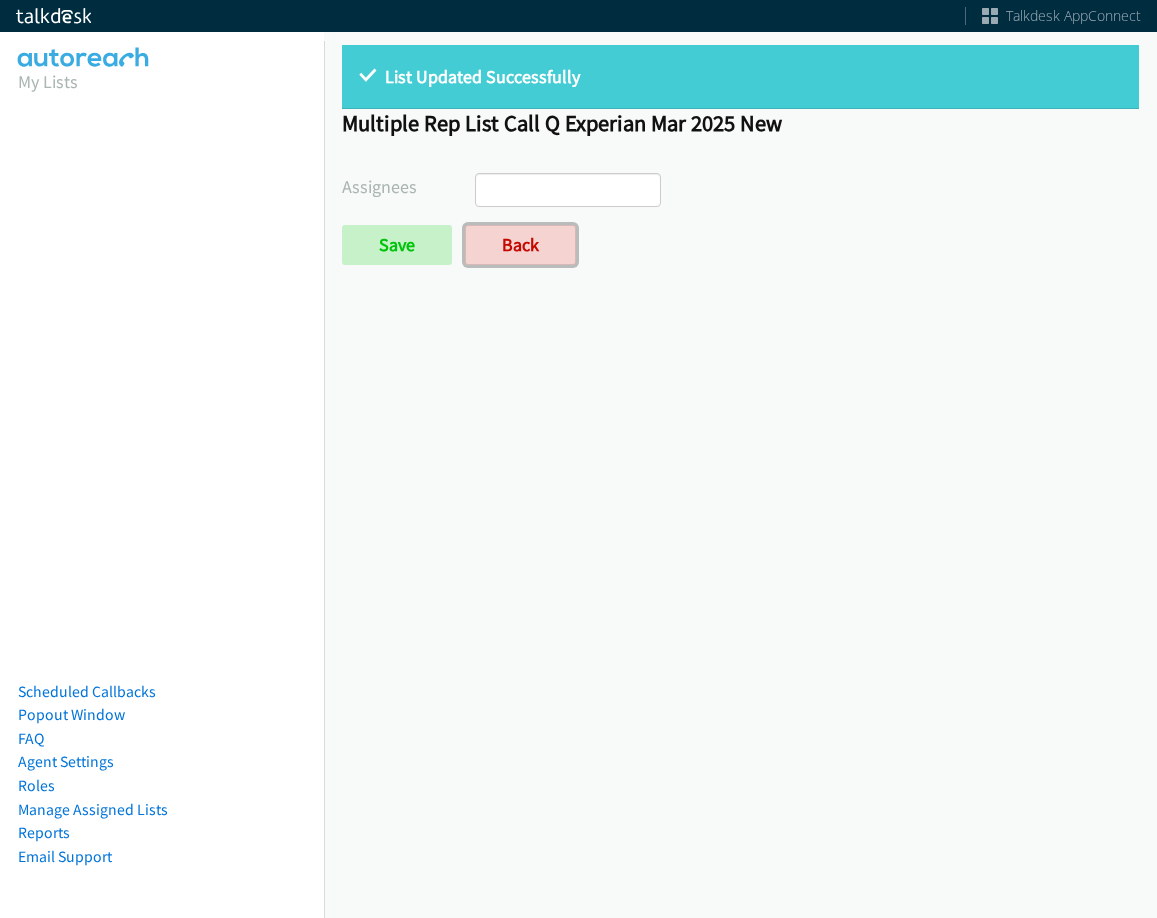 drag, startPoint x: 511, startPoint y: 234, endPoint x: 537, endPoint y: 338, distance: 107.200745 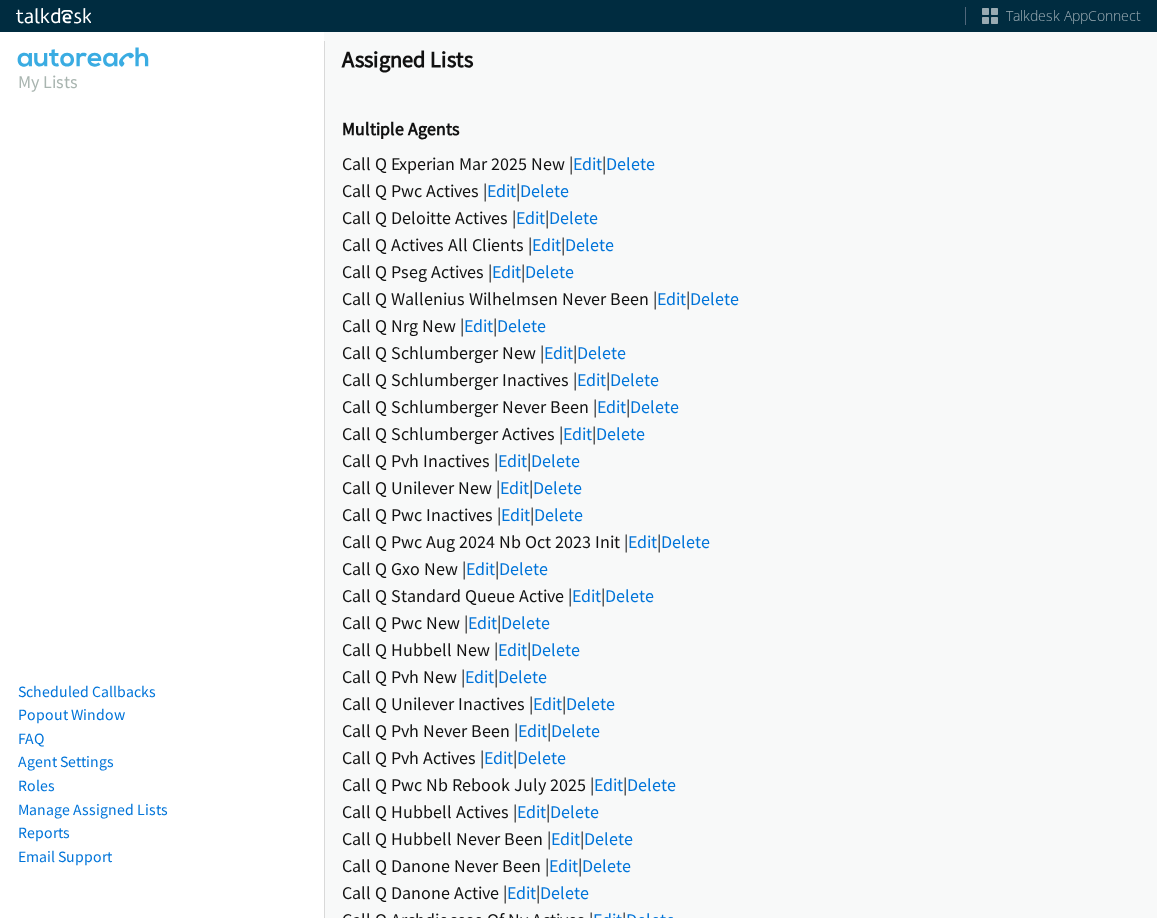 scroll, scrollTop: 0, scrollLeft: 0, axis: both 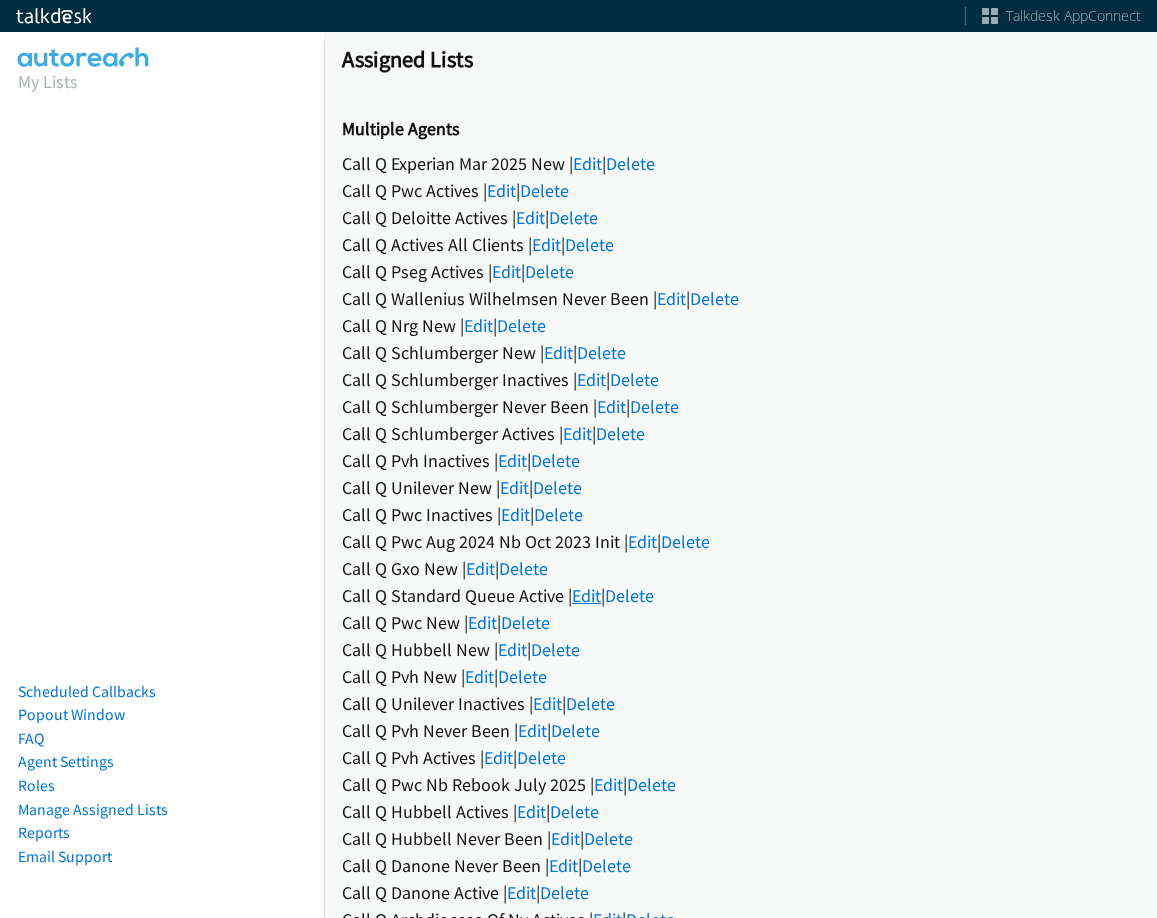 click on "Edit" at bounding box center (586, 595) 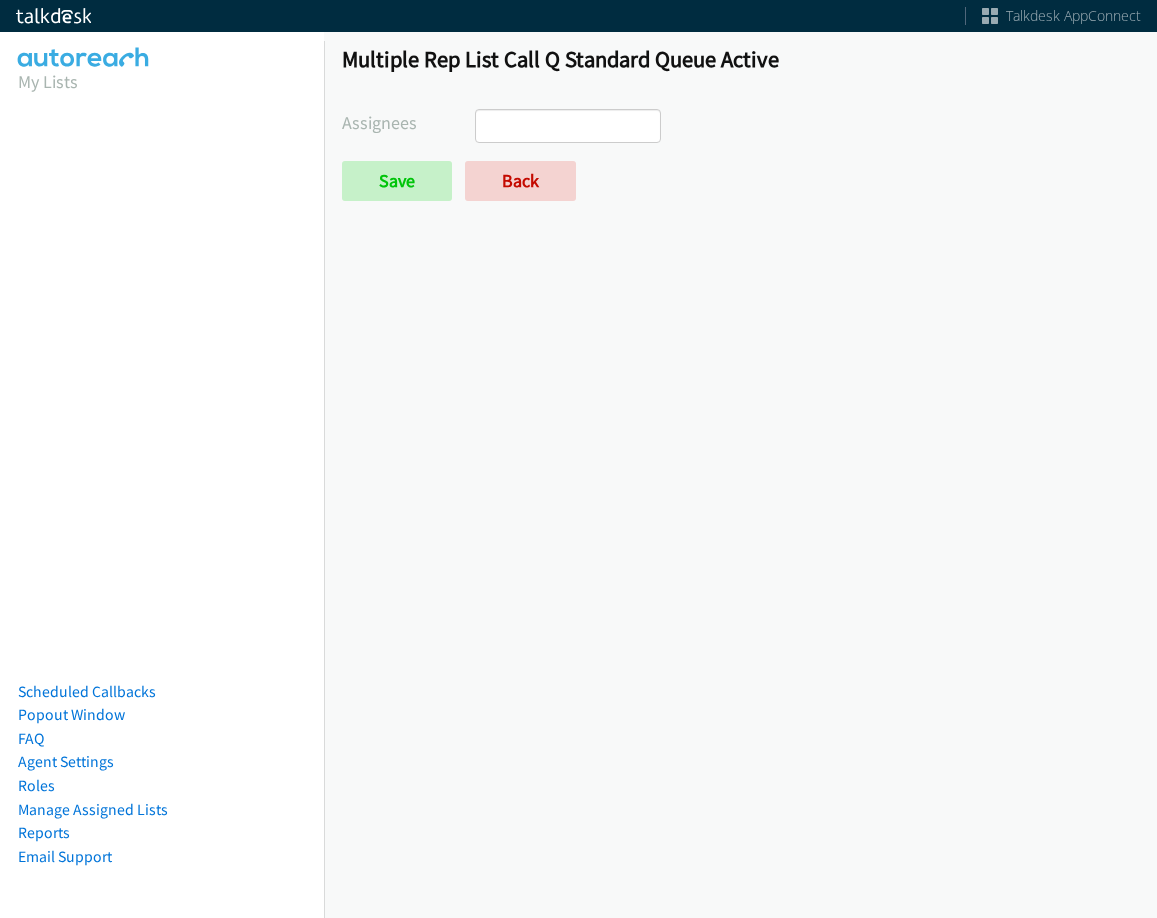 select 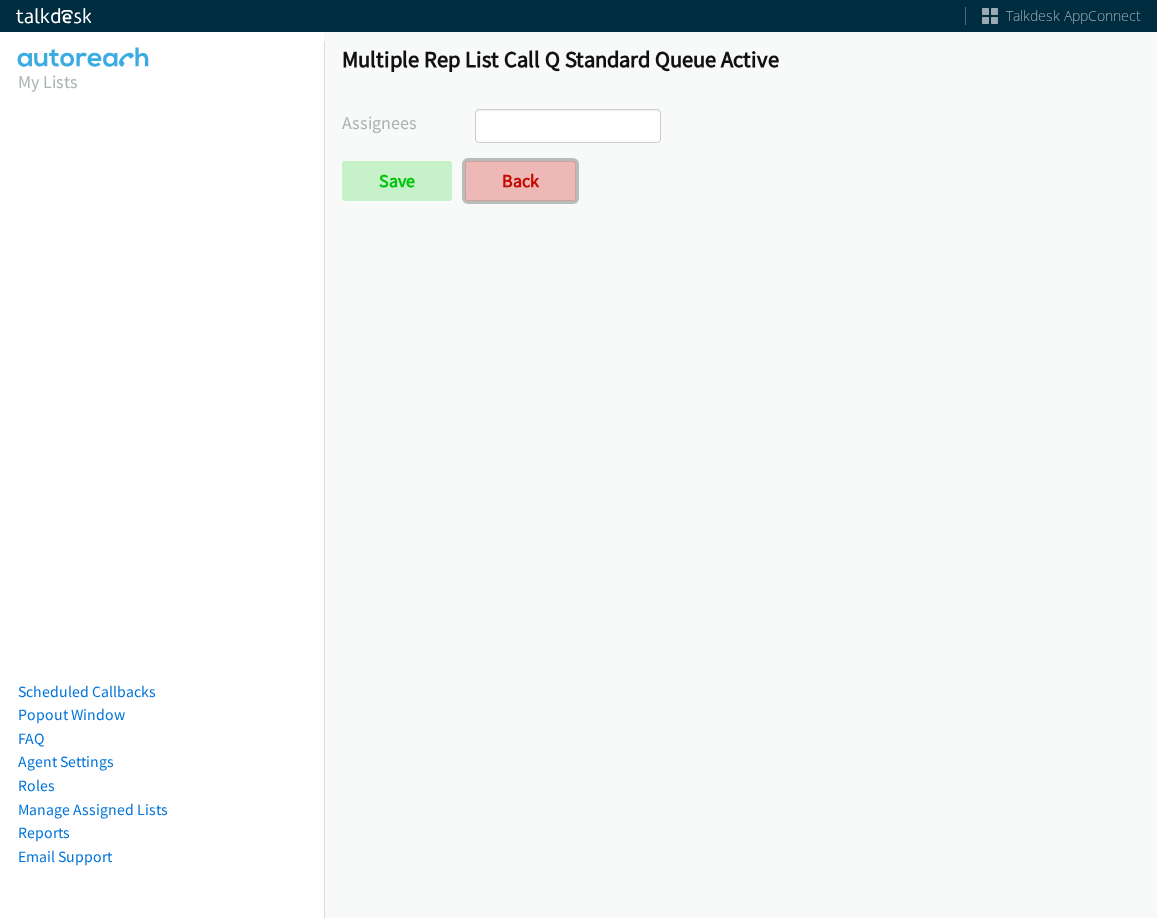 click on "Back" at bounding box center [520, 181] 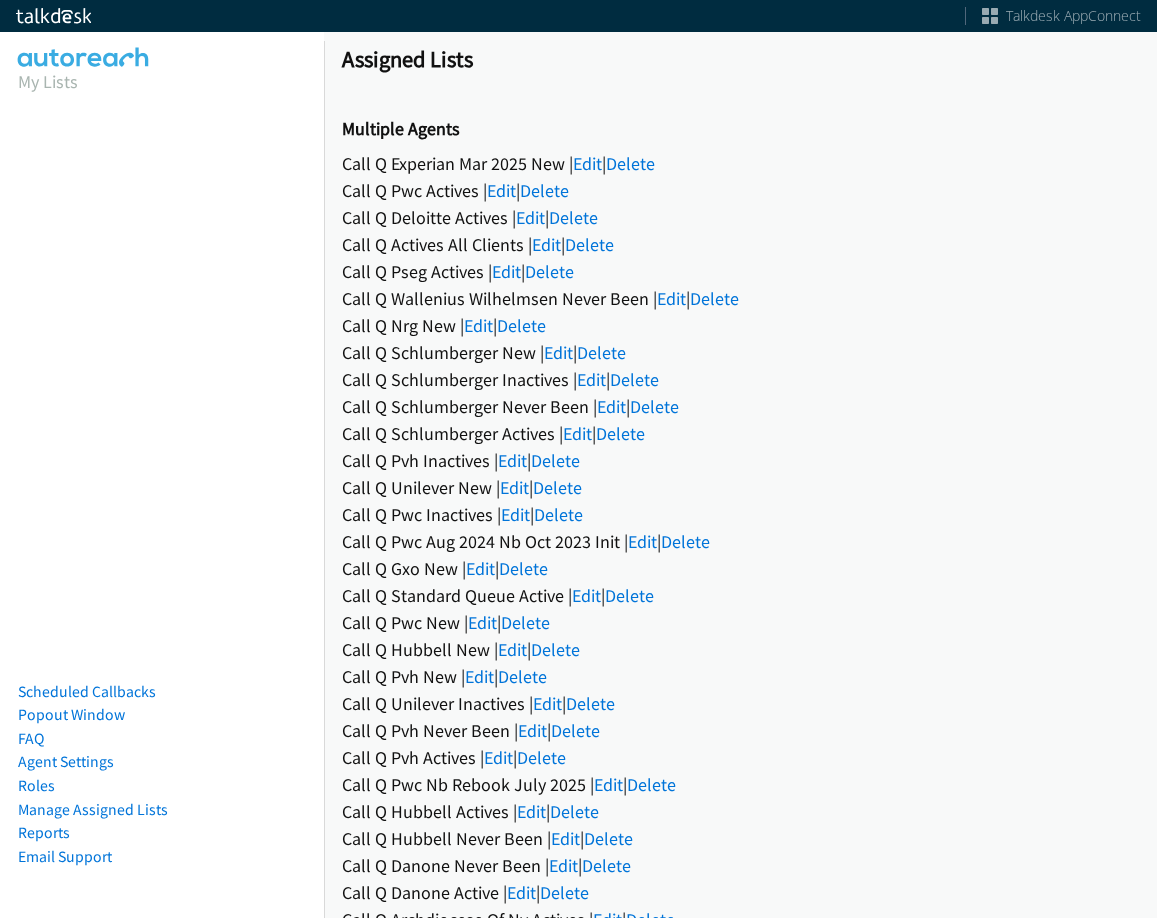 scroll, scrollTop: 0, scrollLeft: 0, axis: both 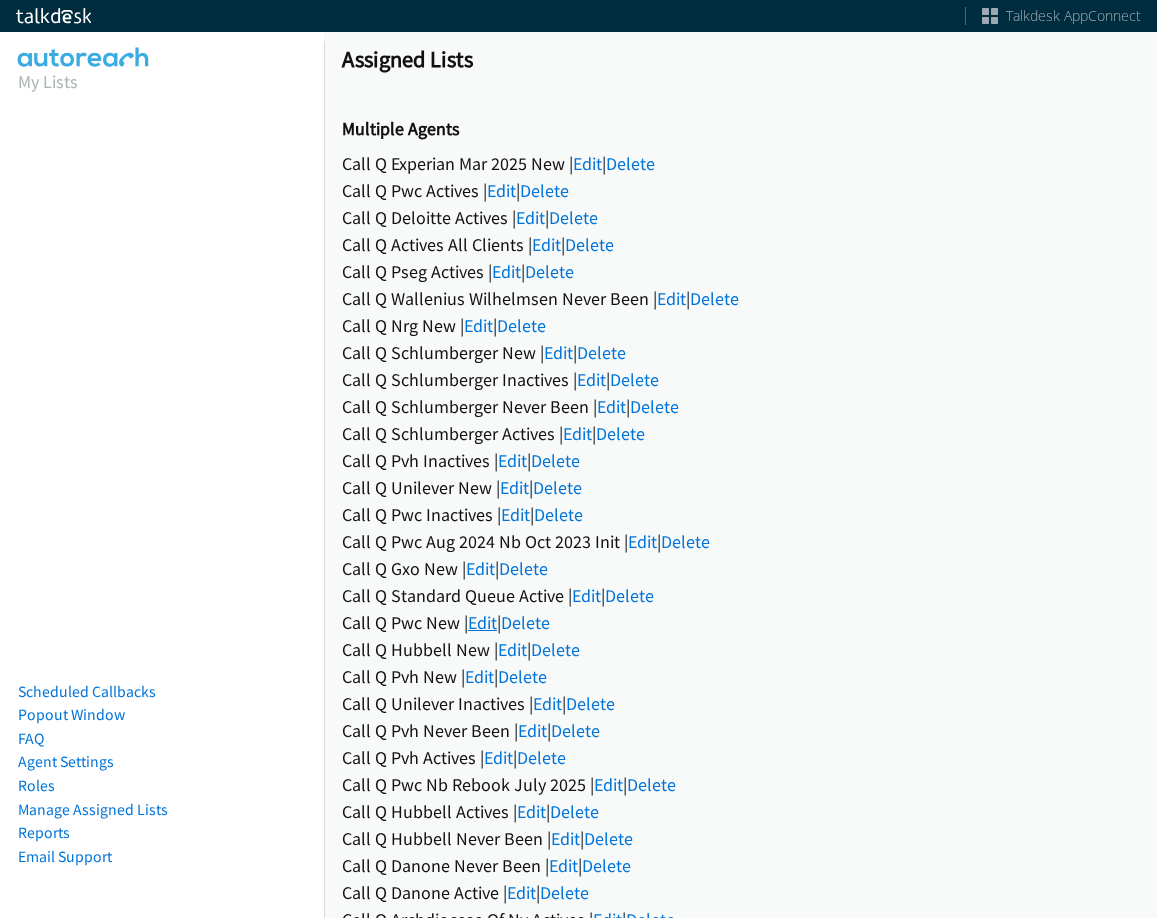 click on "Edit" at bounding box center [482, 622] 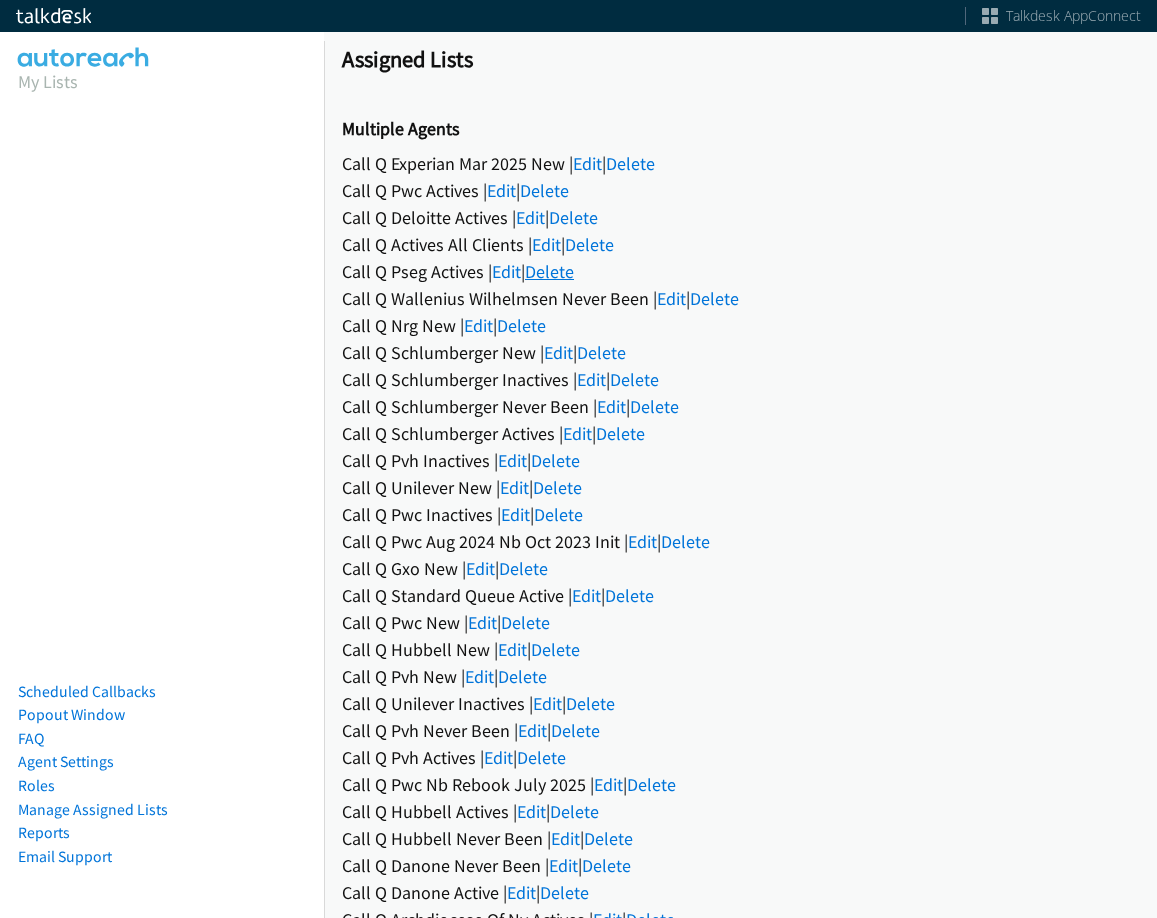 scroll, scrollTop: 0, scrollLeft: 0, axis: both 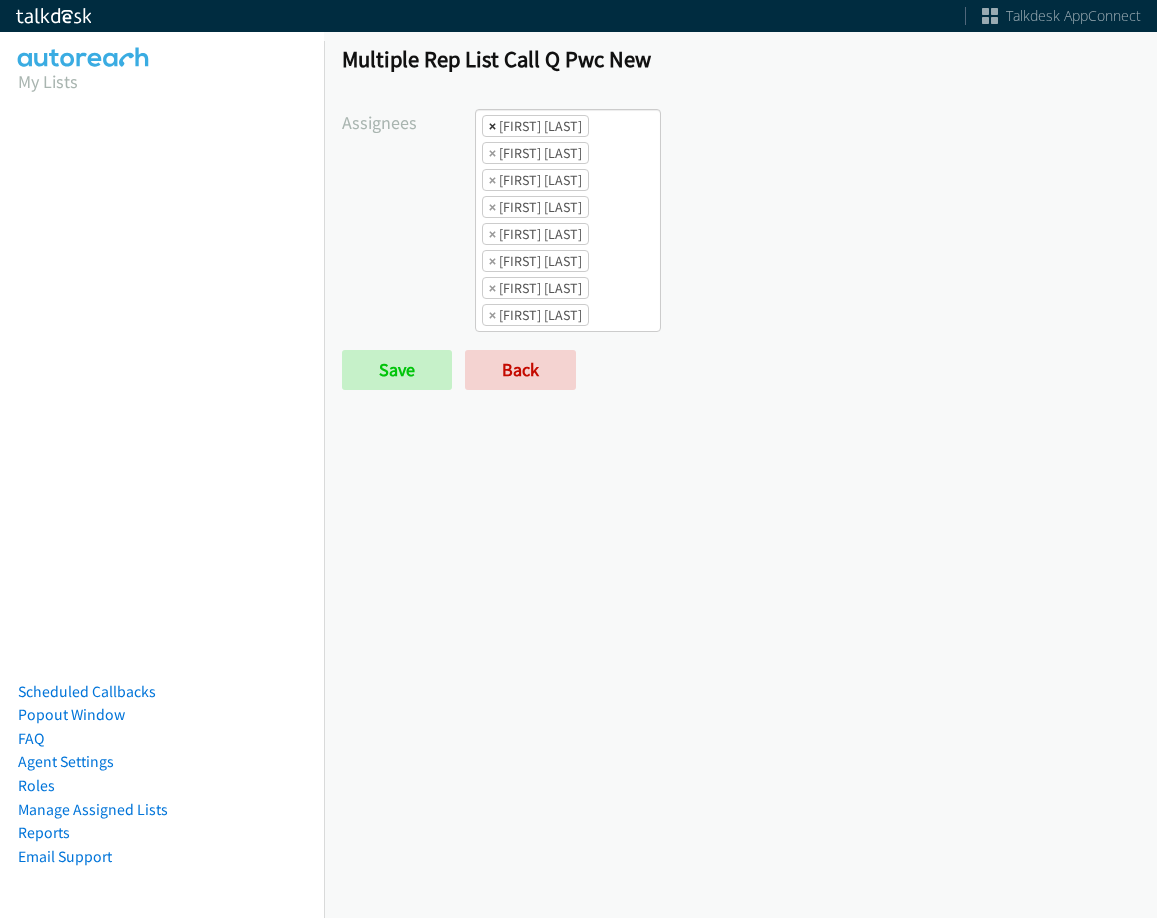 click on "×" at bounding box center (492, 126) 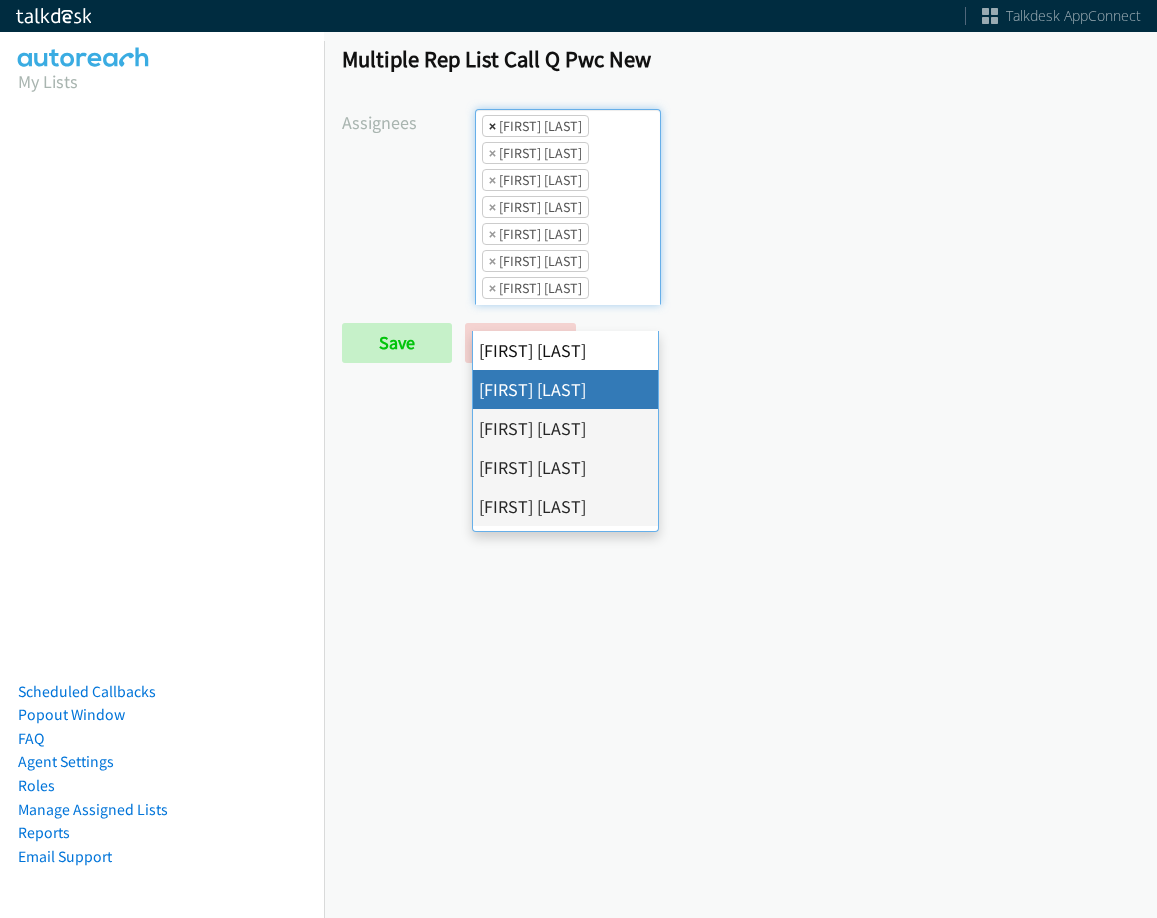 scroll, scrollTop: 0, scrollLeft: 0, axis: both 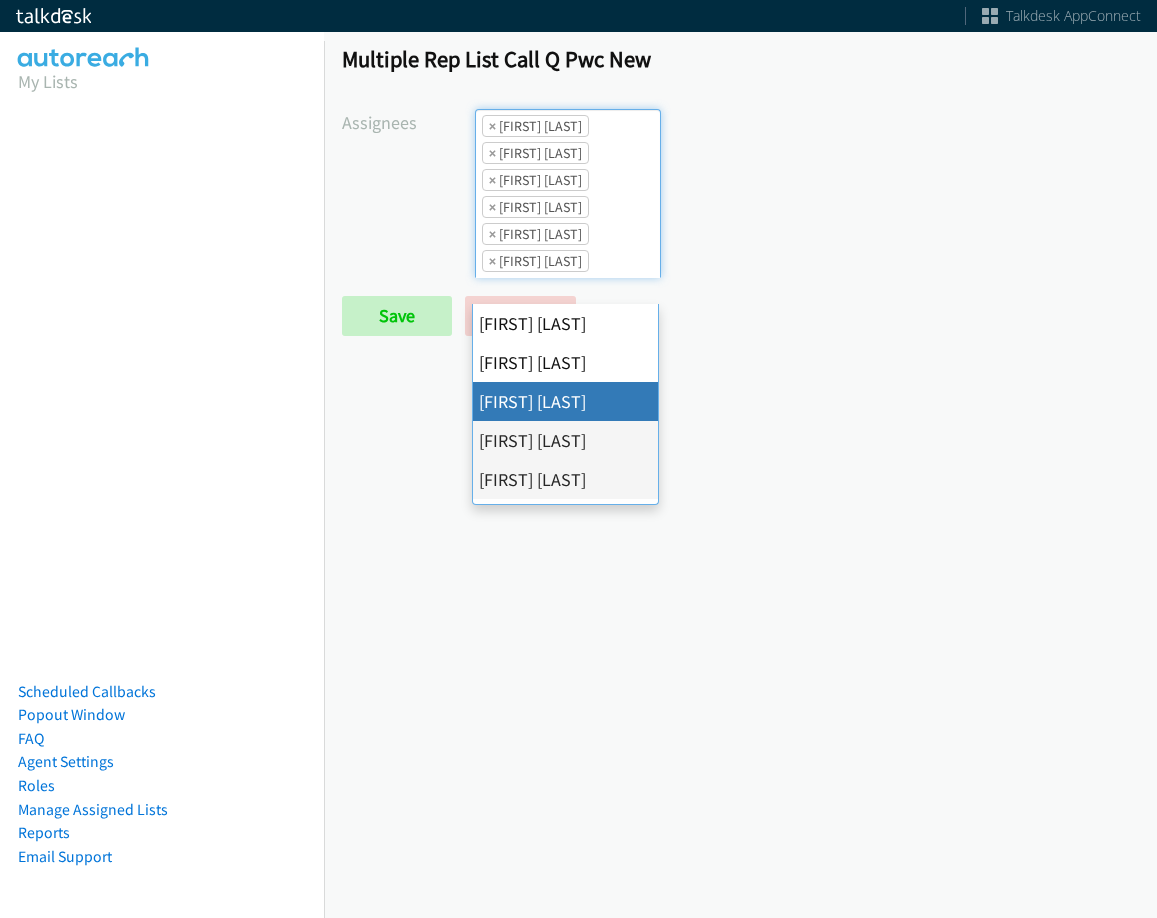 click on "×" at bounding box center [492, 126] 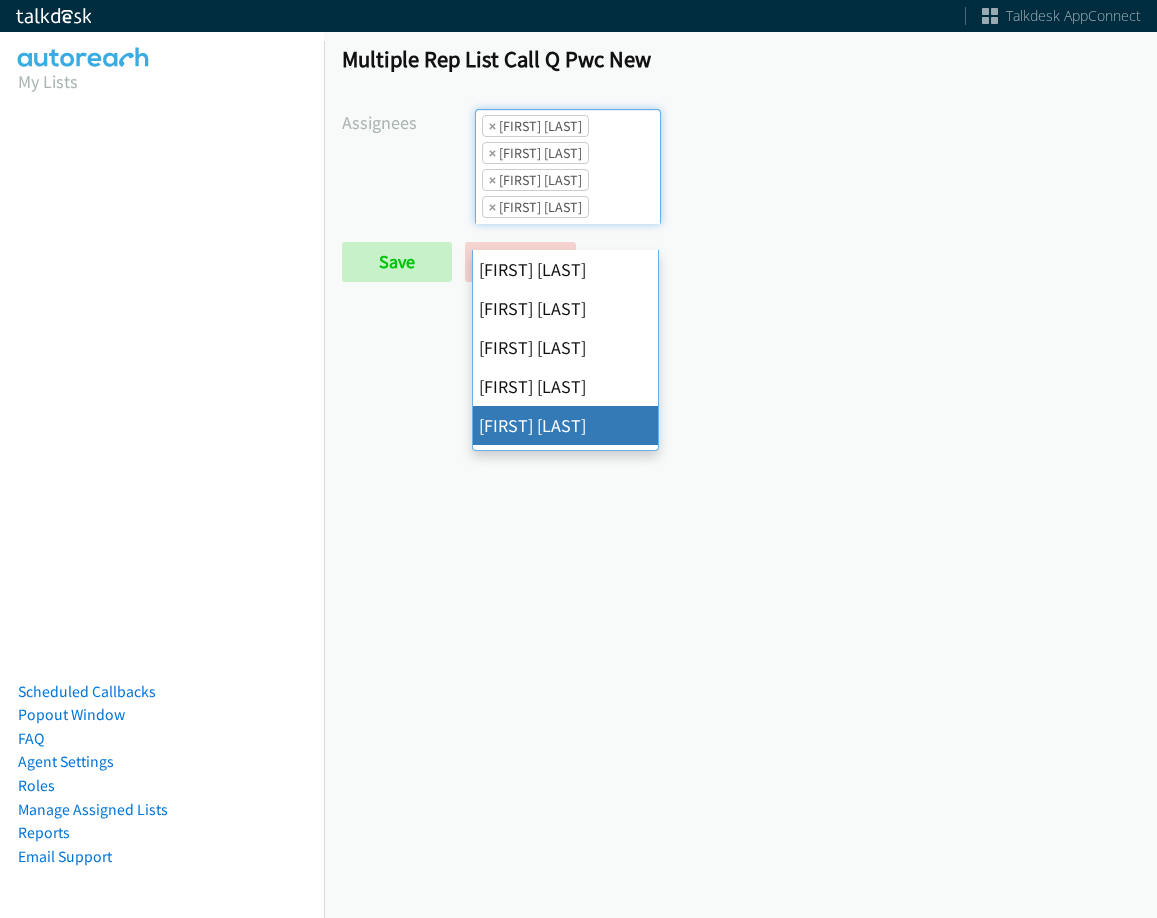 click on "×" at bounding box center (492, 126) 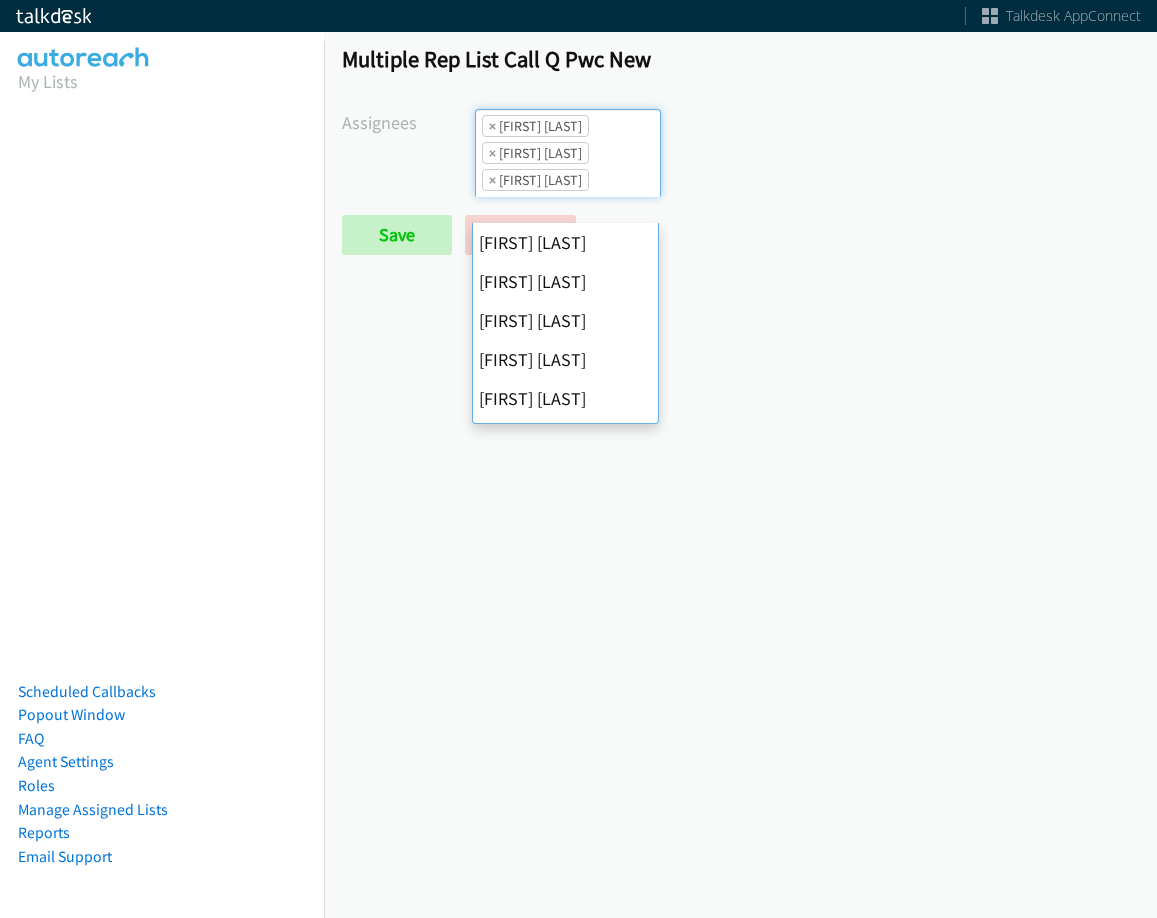 scroll, scrollTop: 273, scrollLeft: 0, axis: vertical 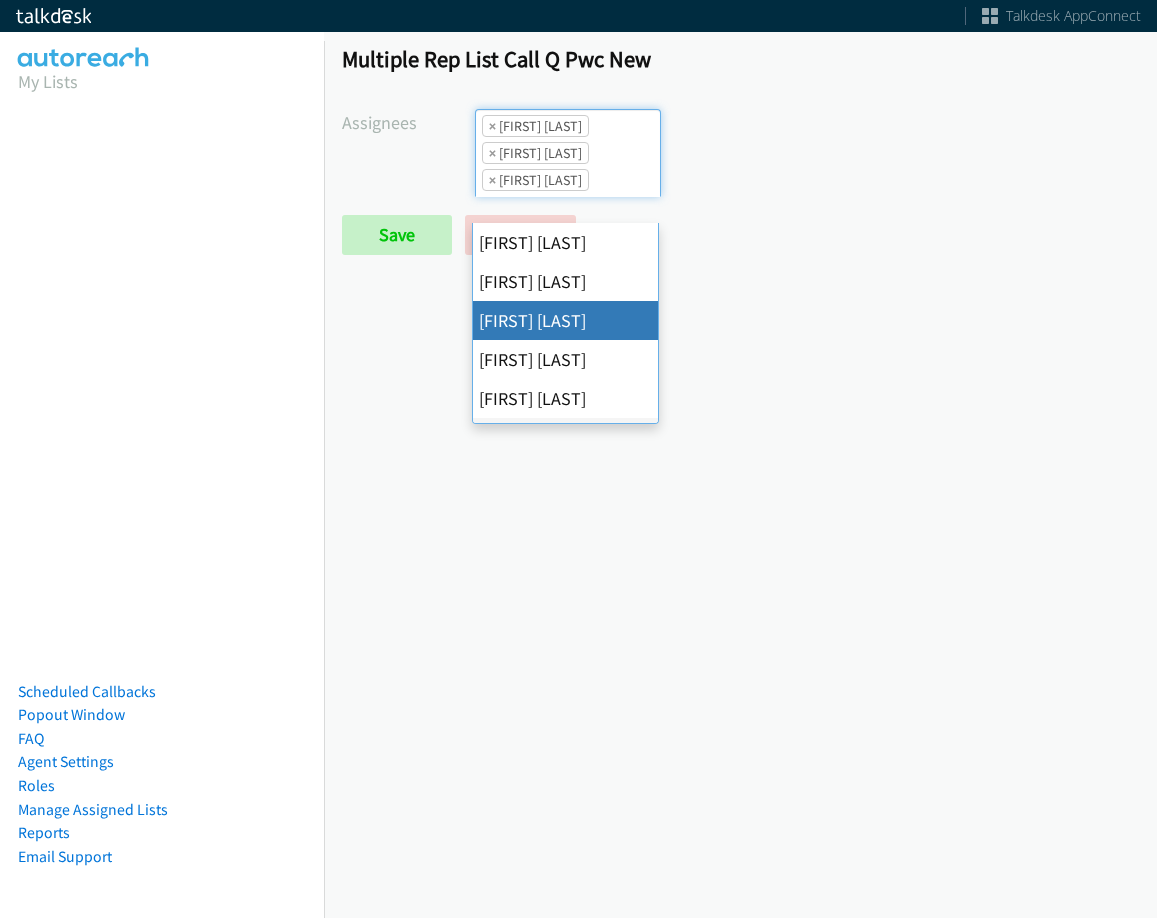 click on "×" at bounding box center (492, 126) 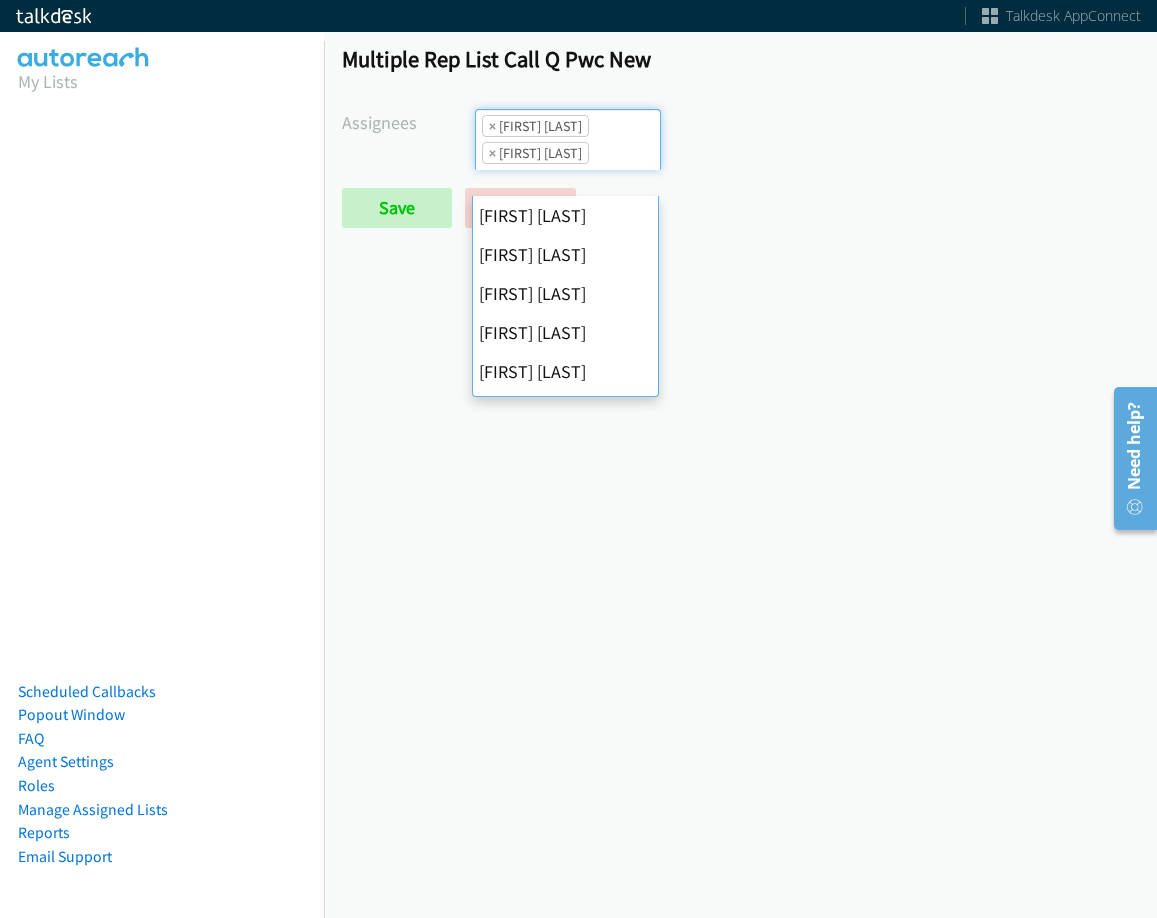 click on "×" at bounding box center (492, 126) 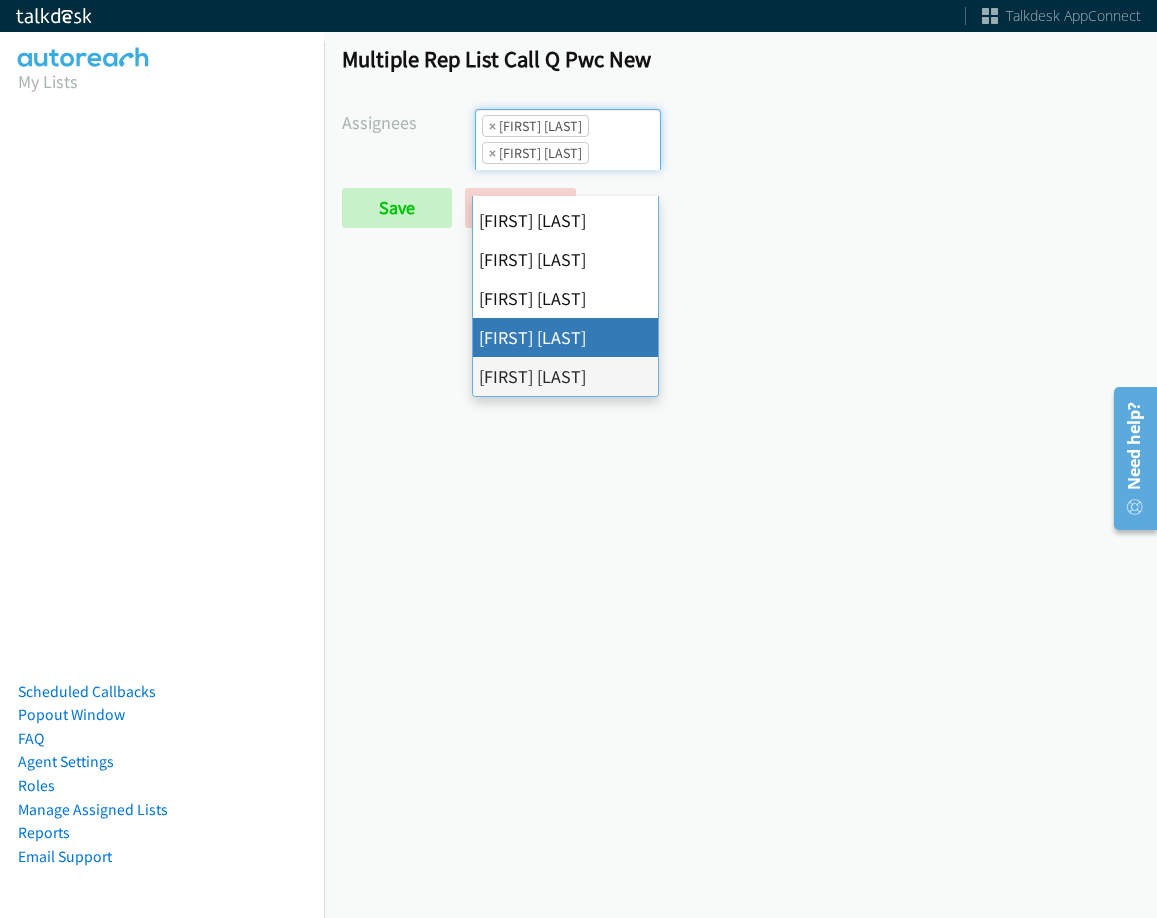 select 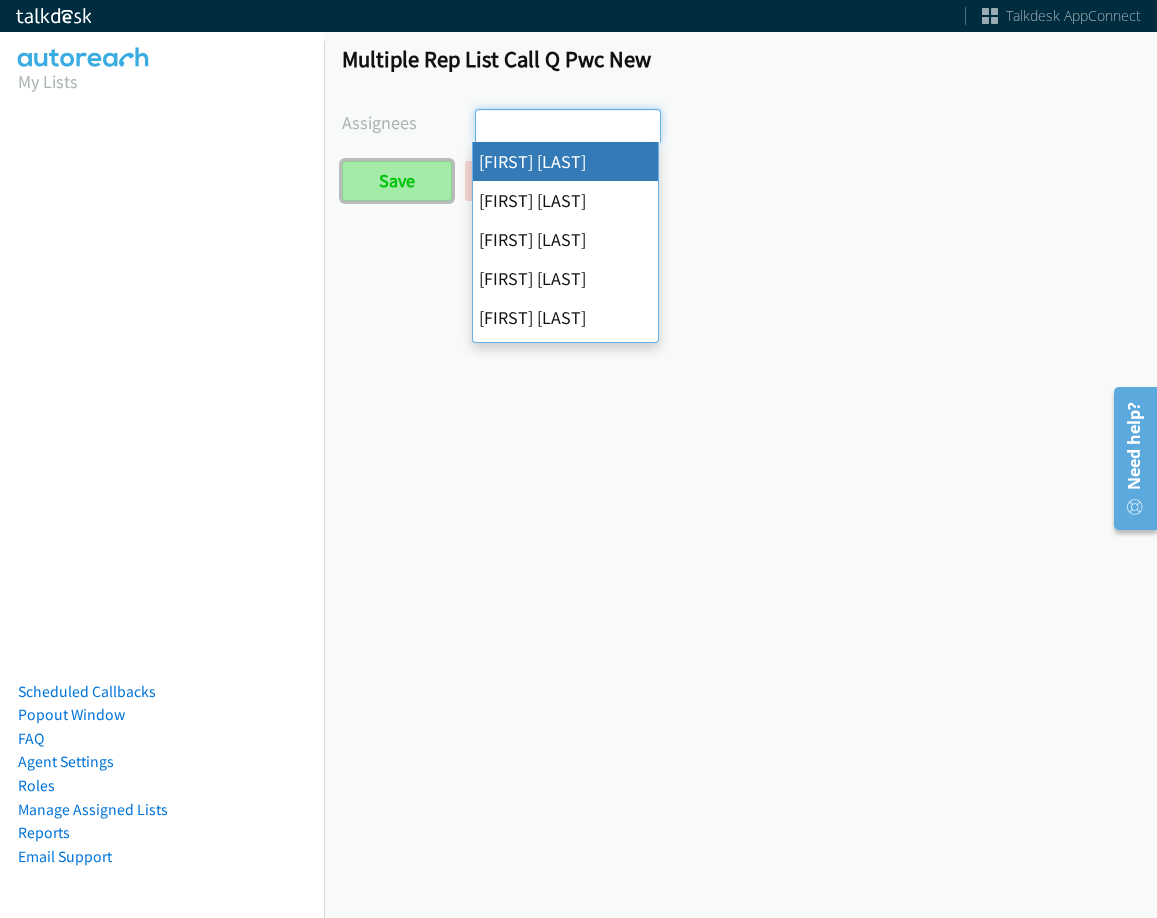 click on "Save" at bounding box center [397, 181] 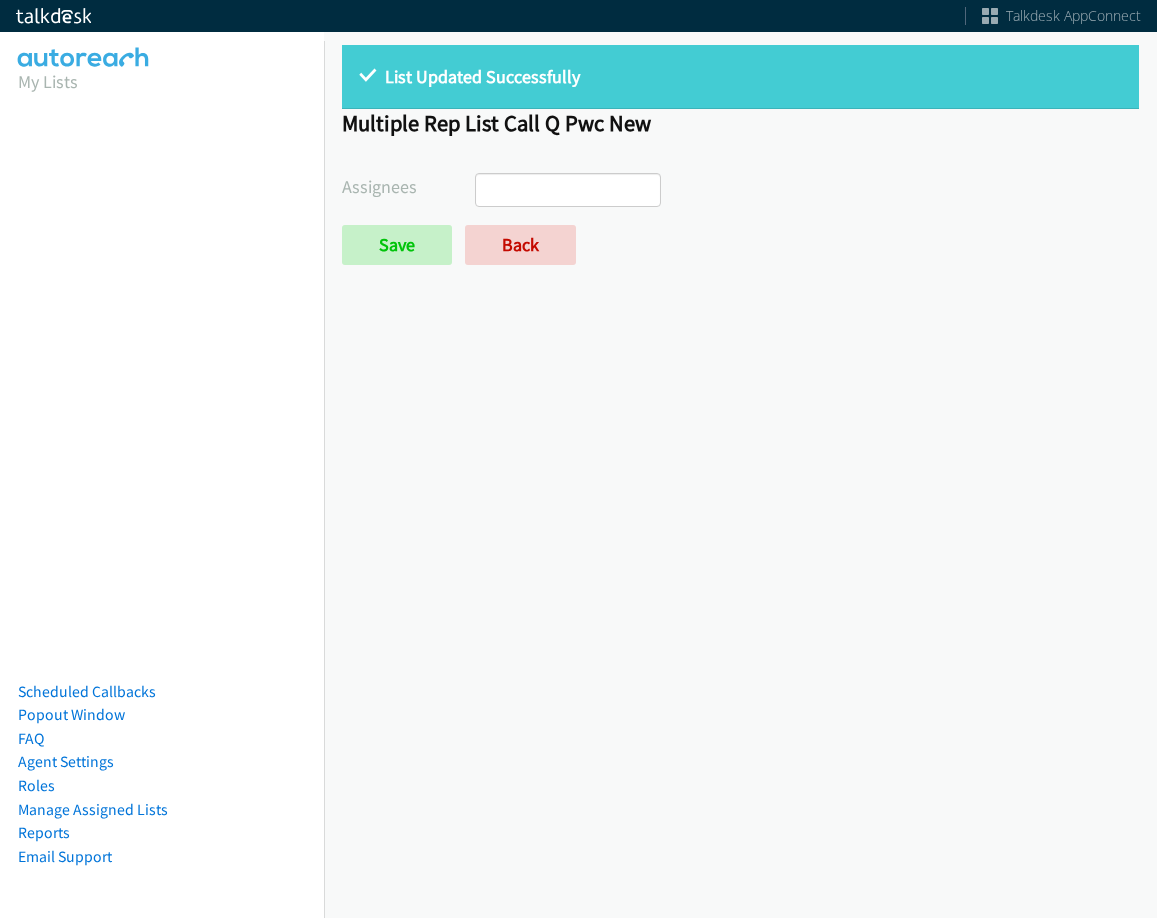 select 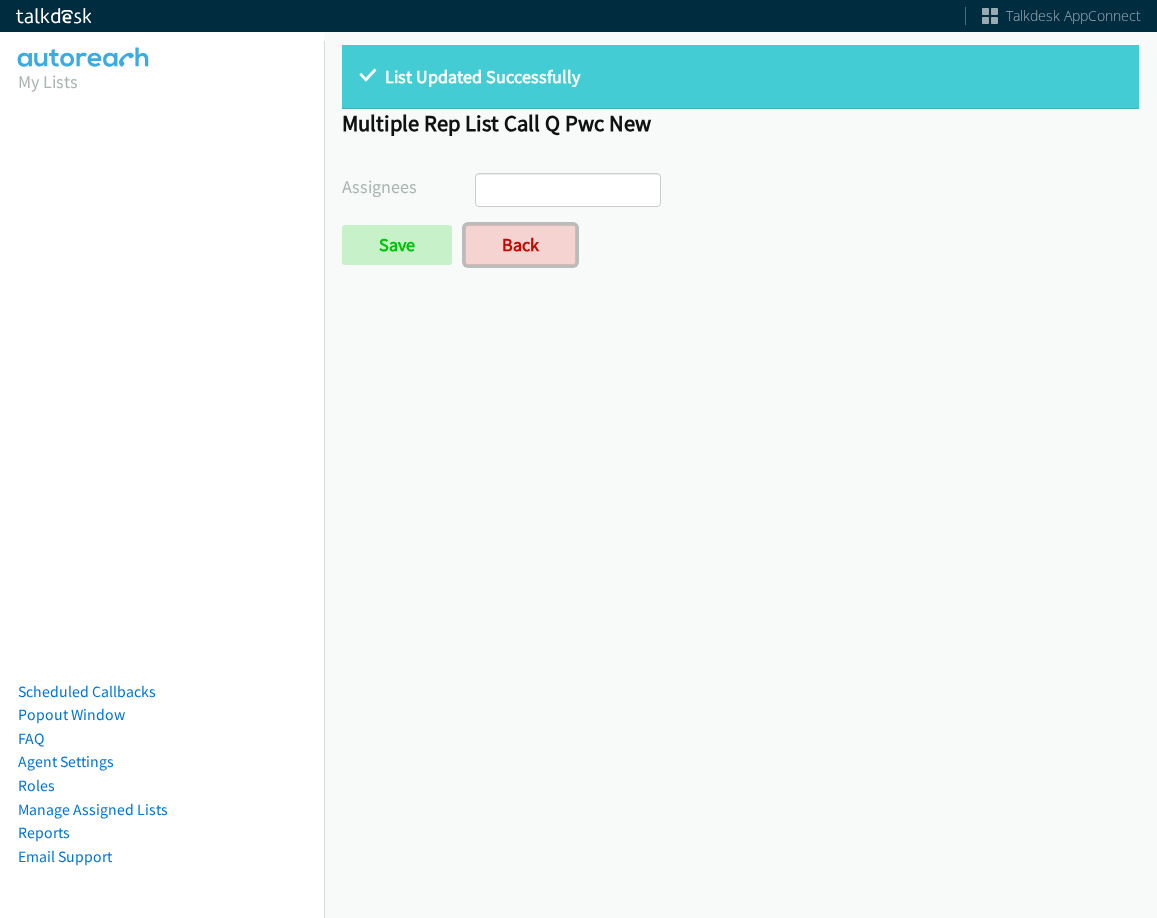 click on "Back" at bounding box center (520, 245) 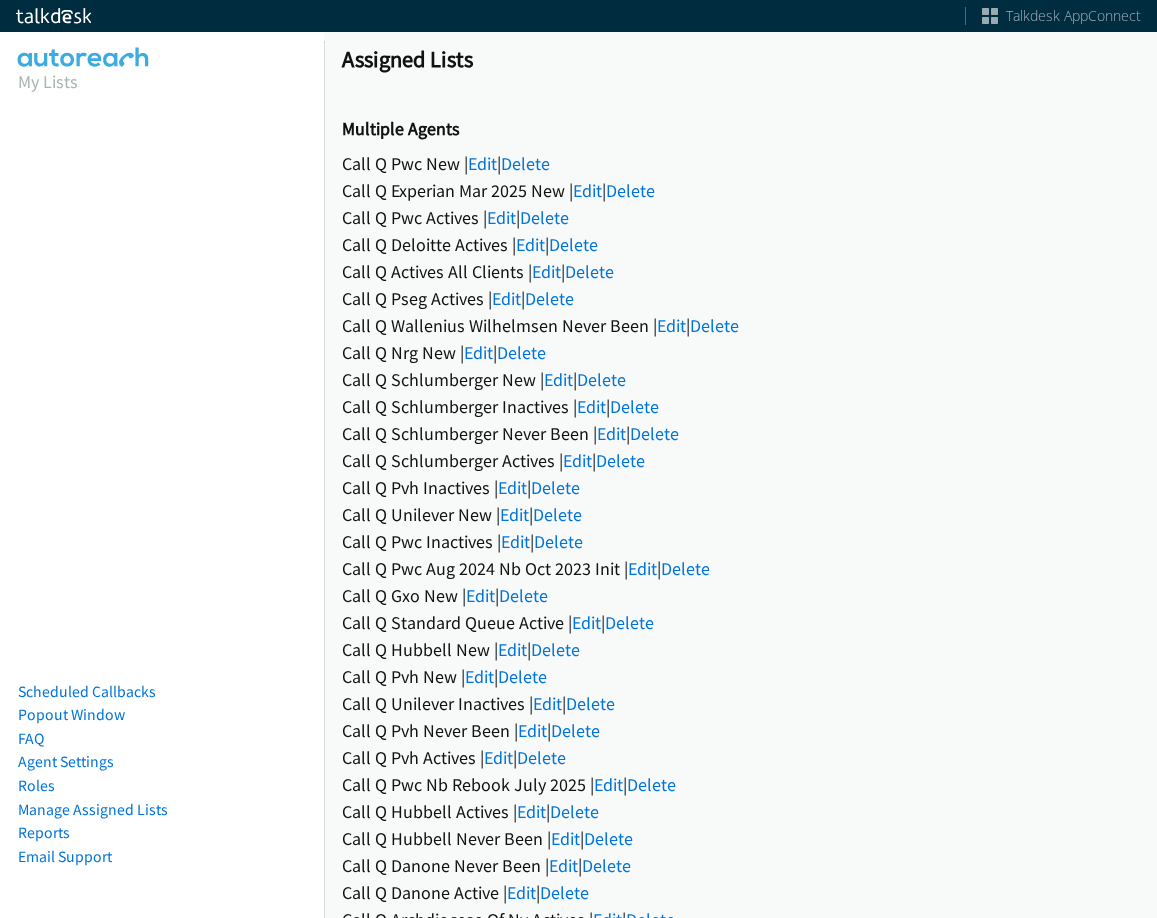 scroll, scrollTop: 0, scrollLeft: 0, axis: both 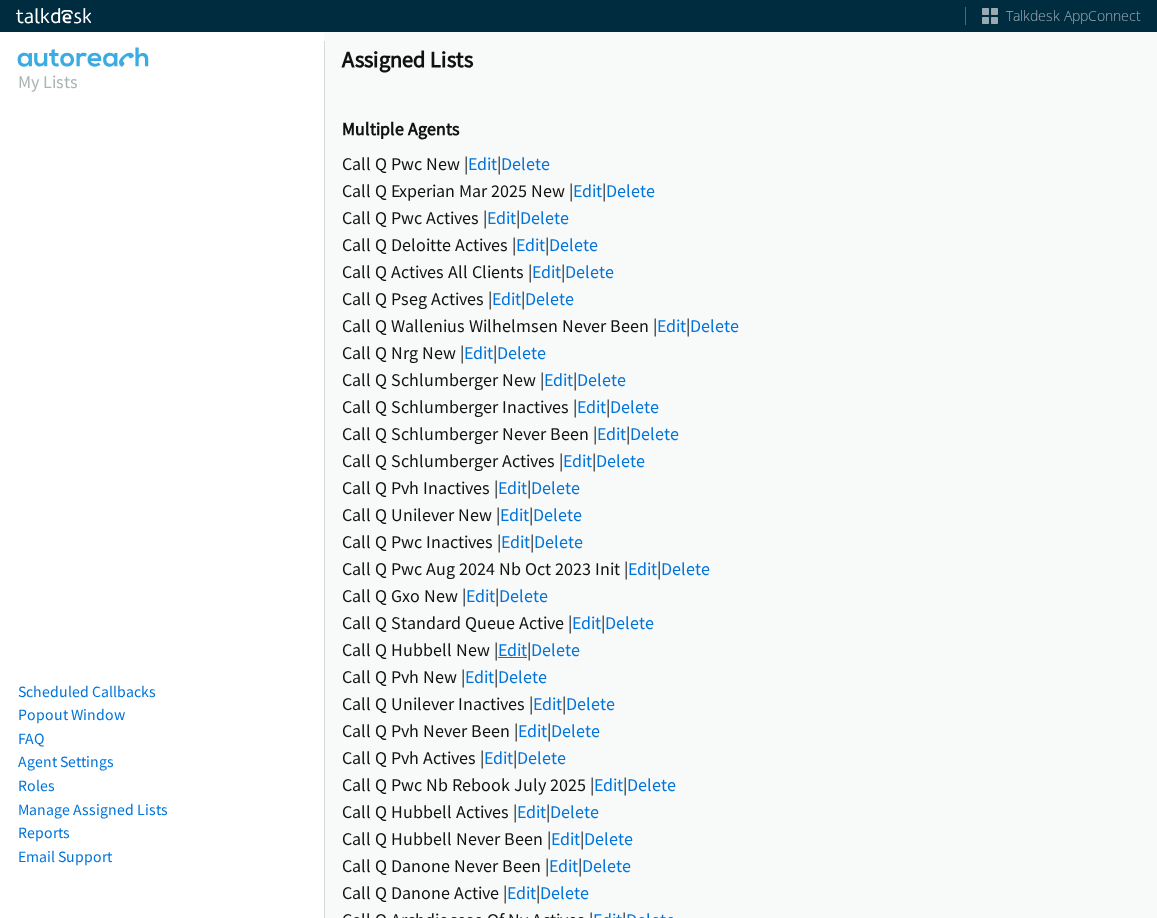 click on "Edit" at bounding box center [512, 649] 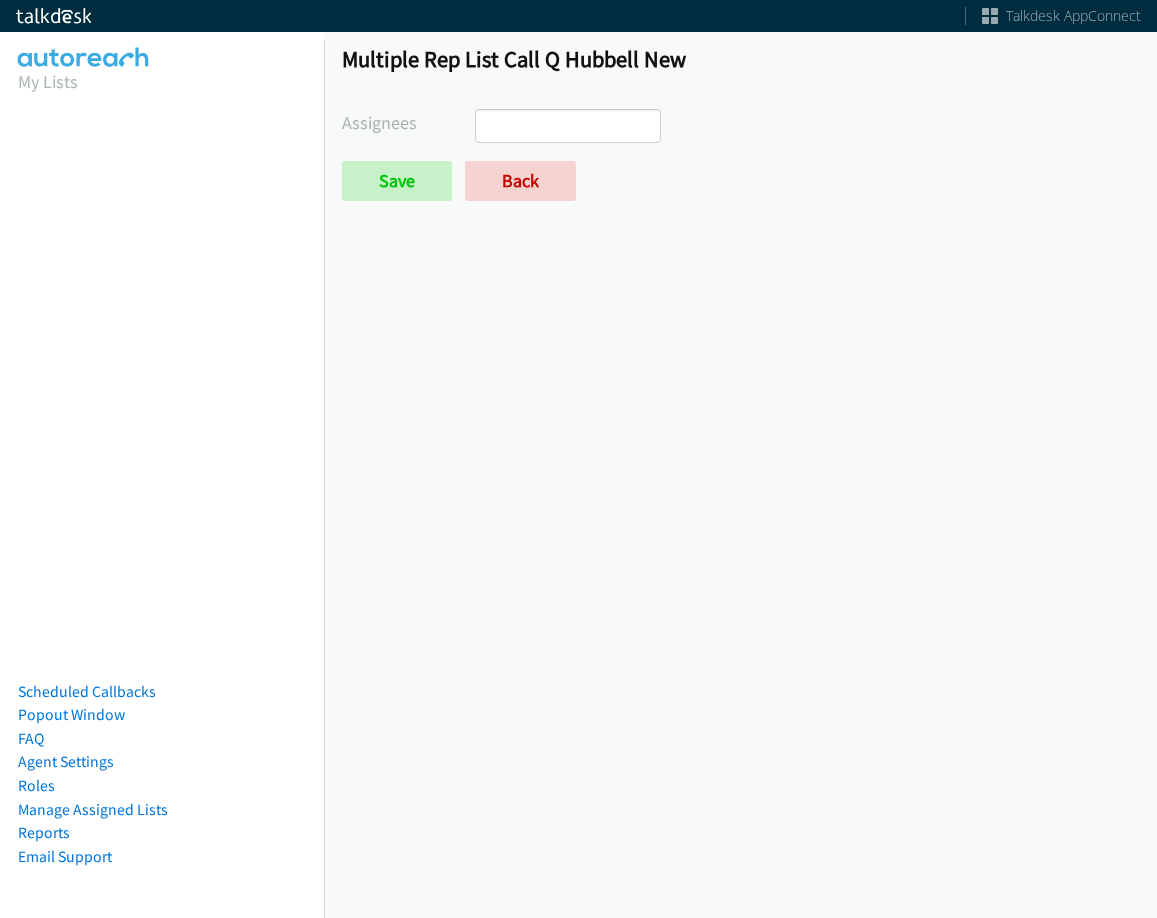 select 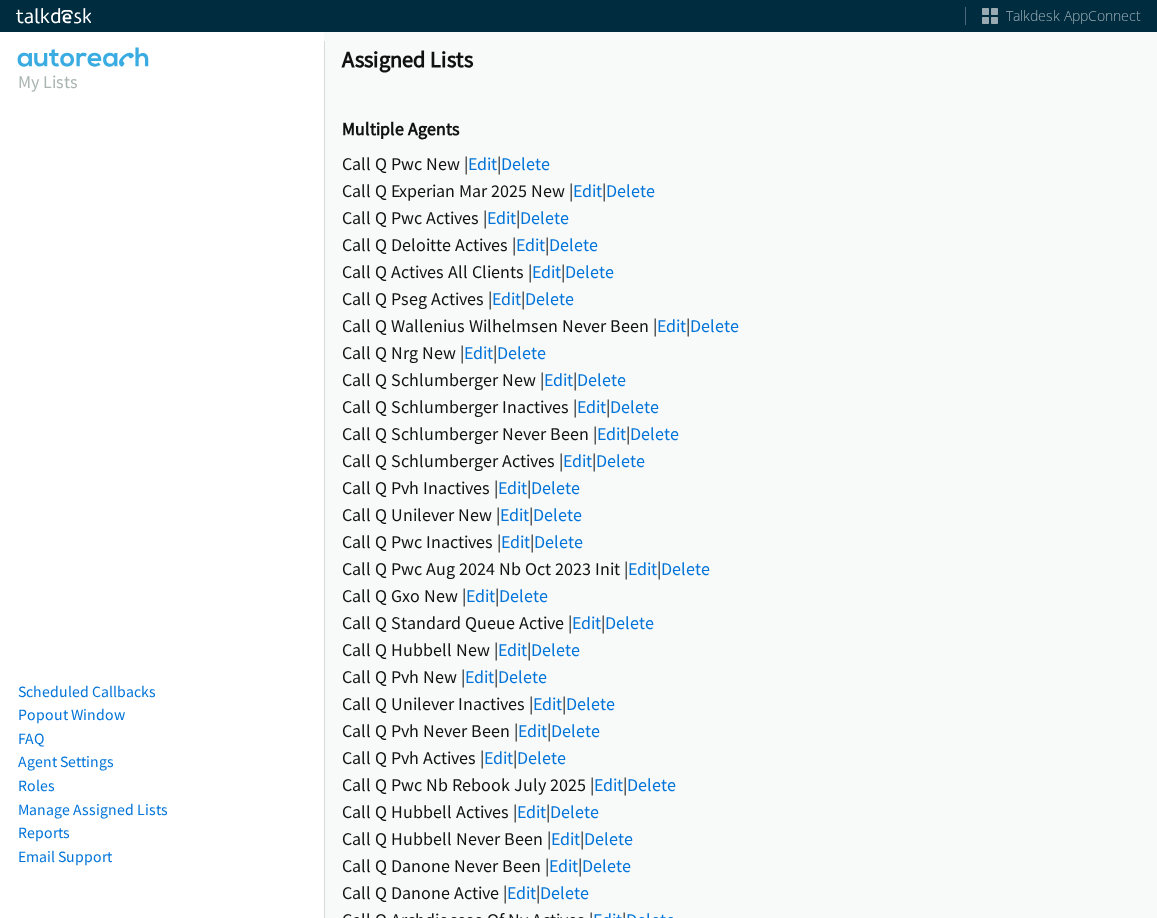 scroll, scrollTop: 0, scrollLeft: 0, axis: both 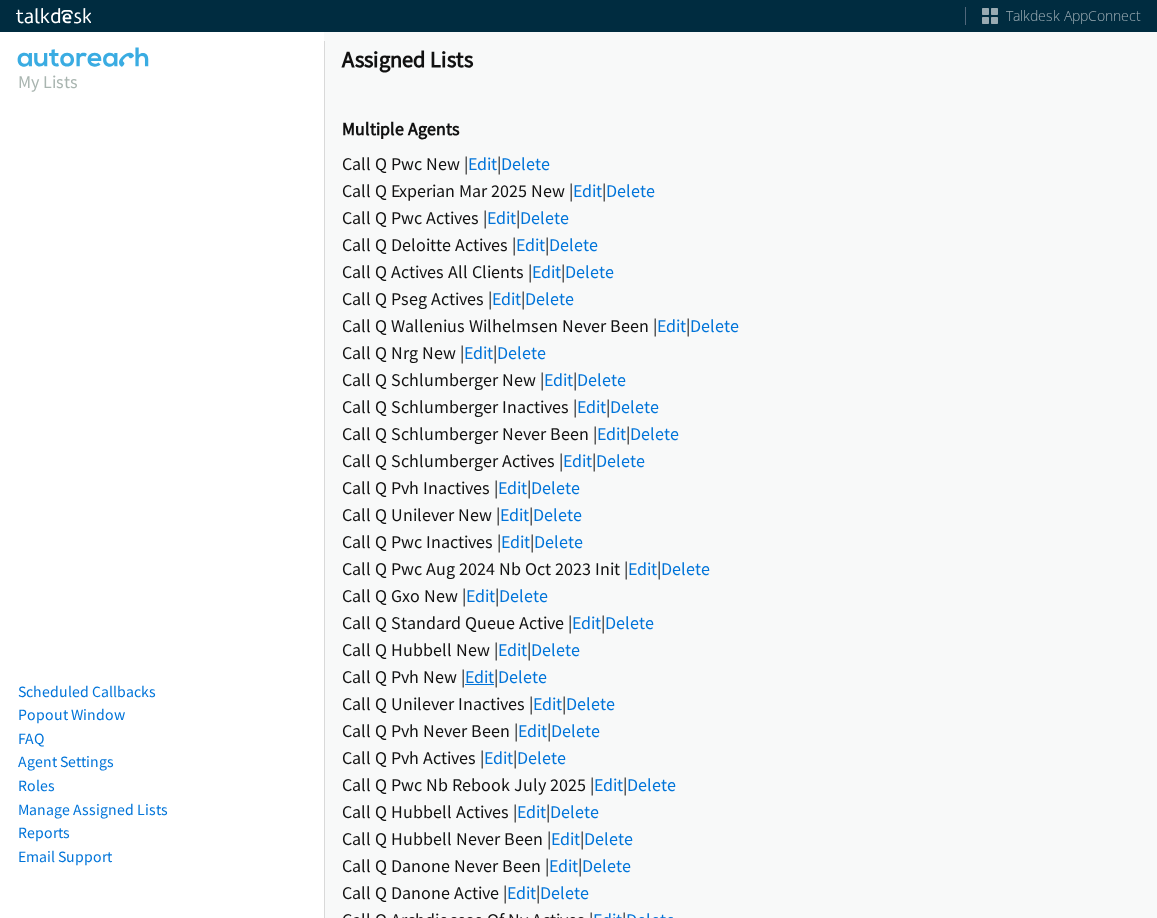 click on "Edit" at bounding box center (479, 676) 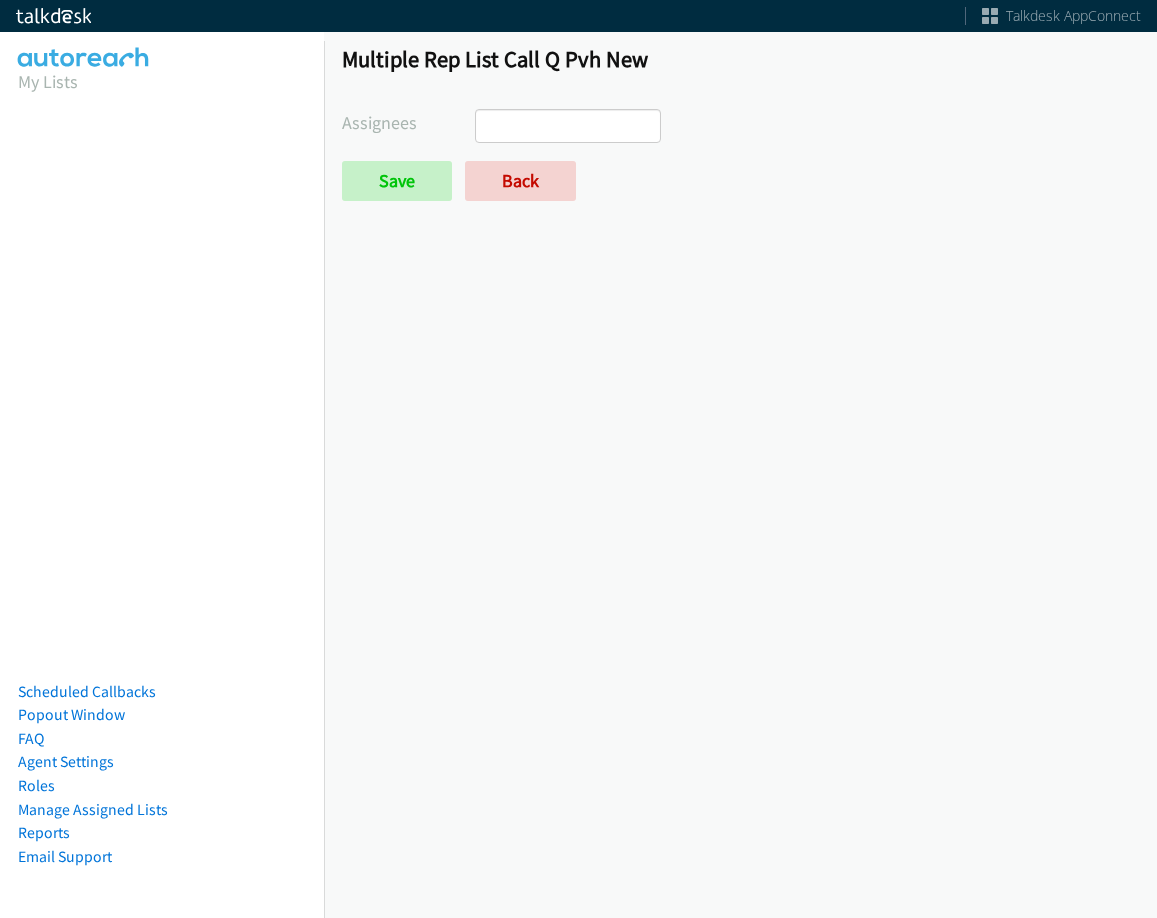 select 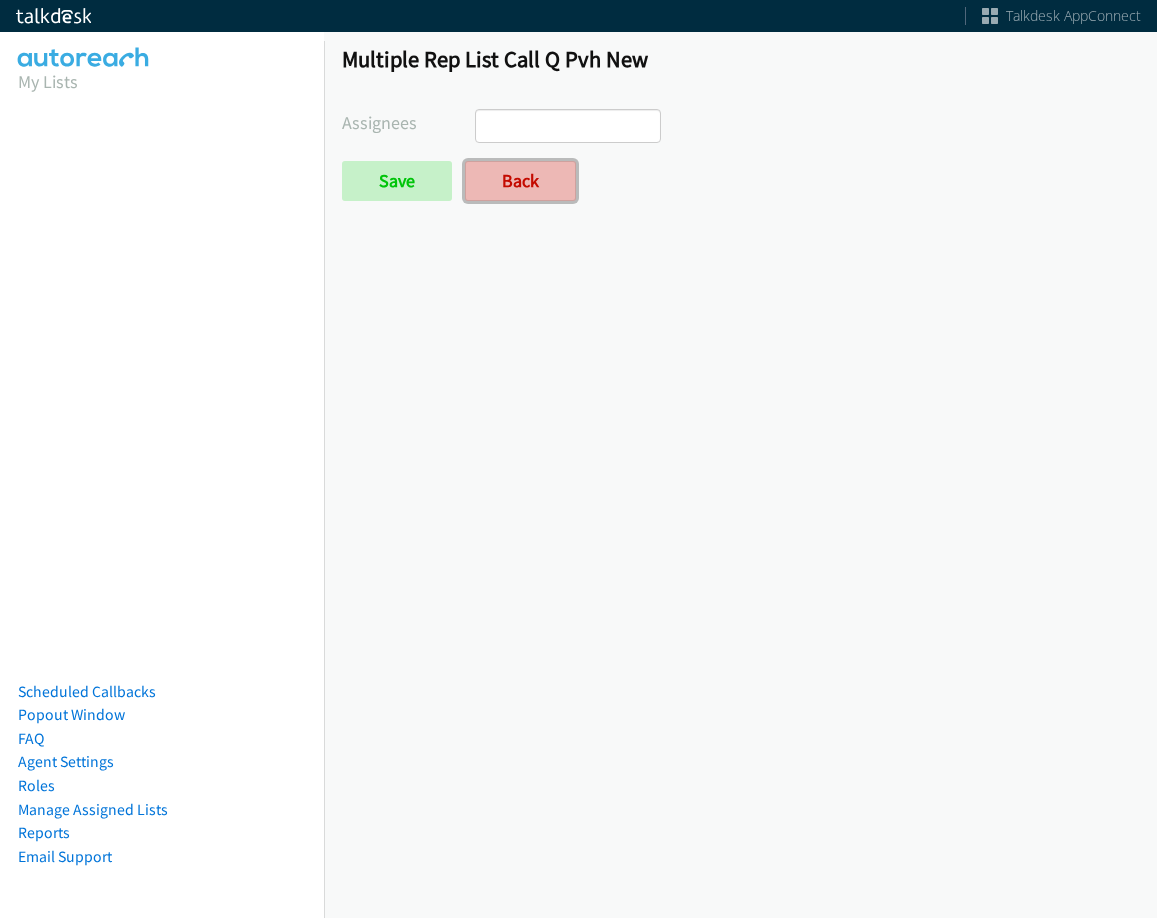 click on "Back" at bounding box center (520, 181) 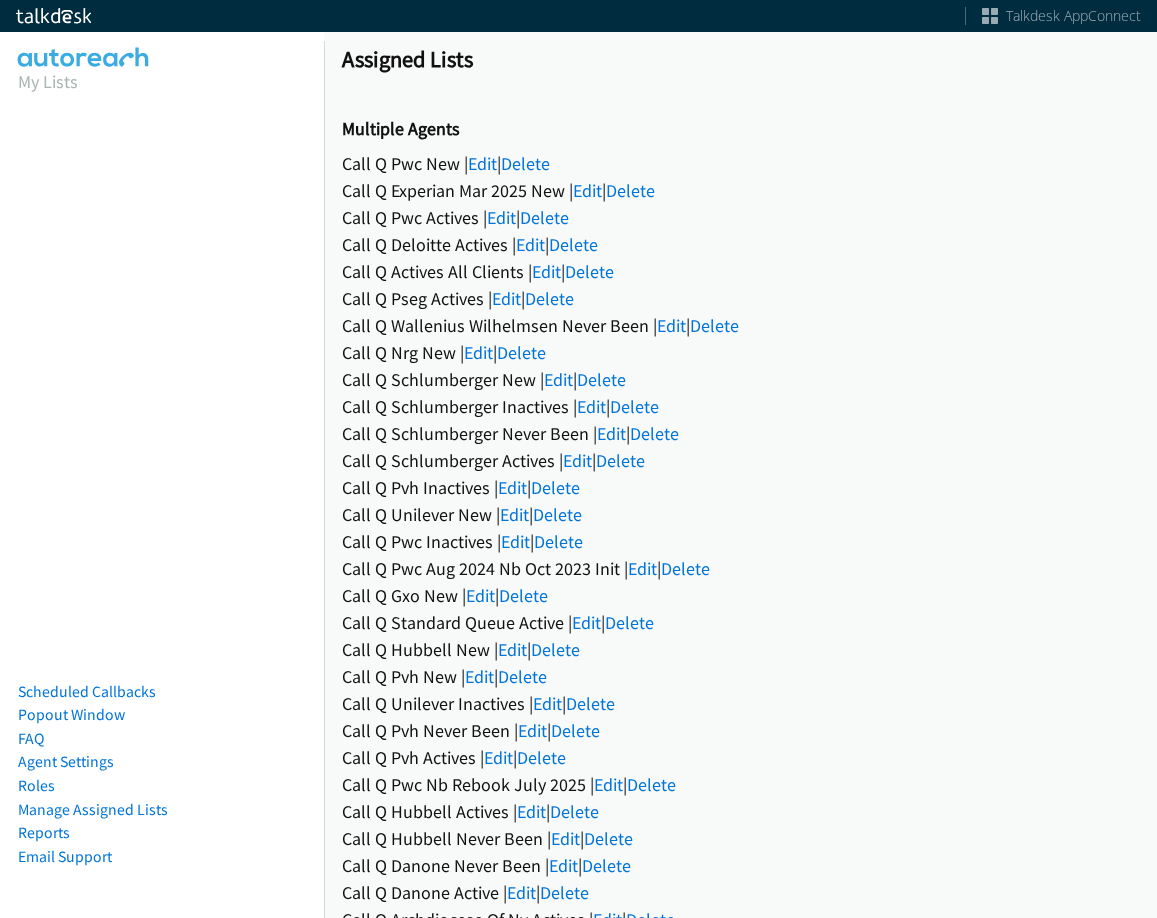 scroll, scrollTop: 0, scrollLeft: 0, axis: both 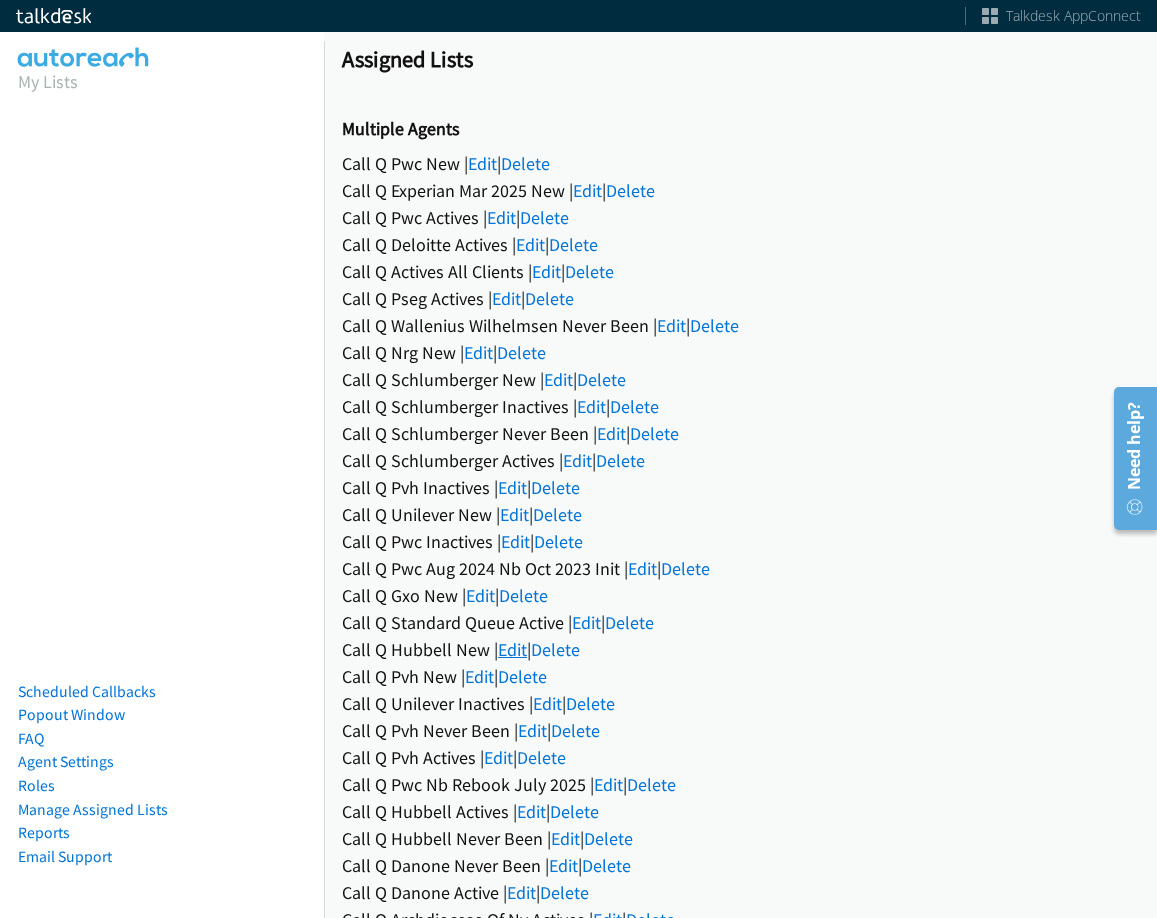 click on "Edit" at bounding box center [512, 649] 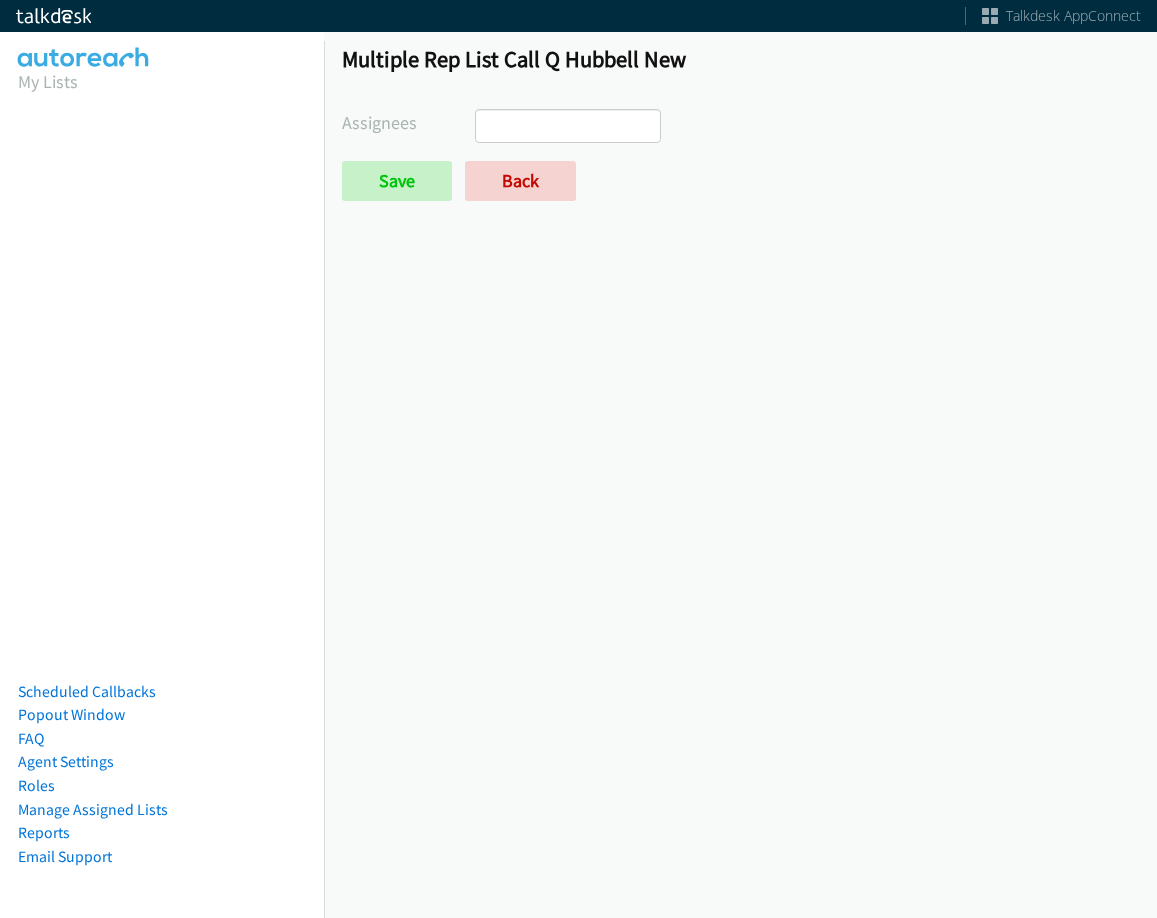 select 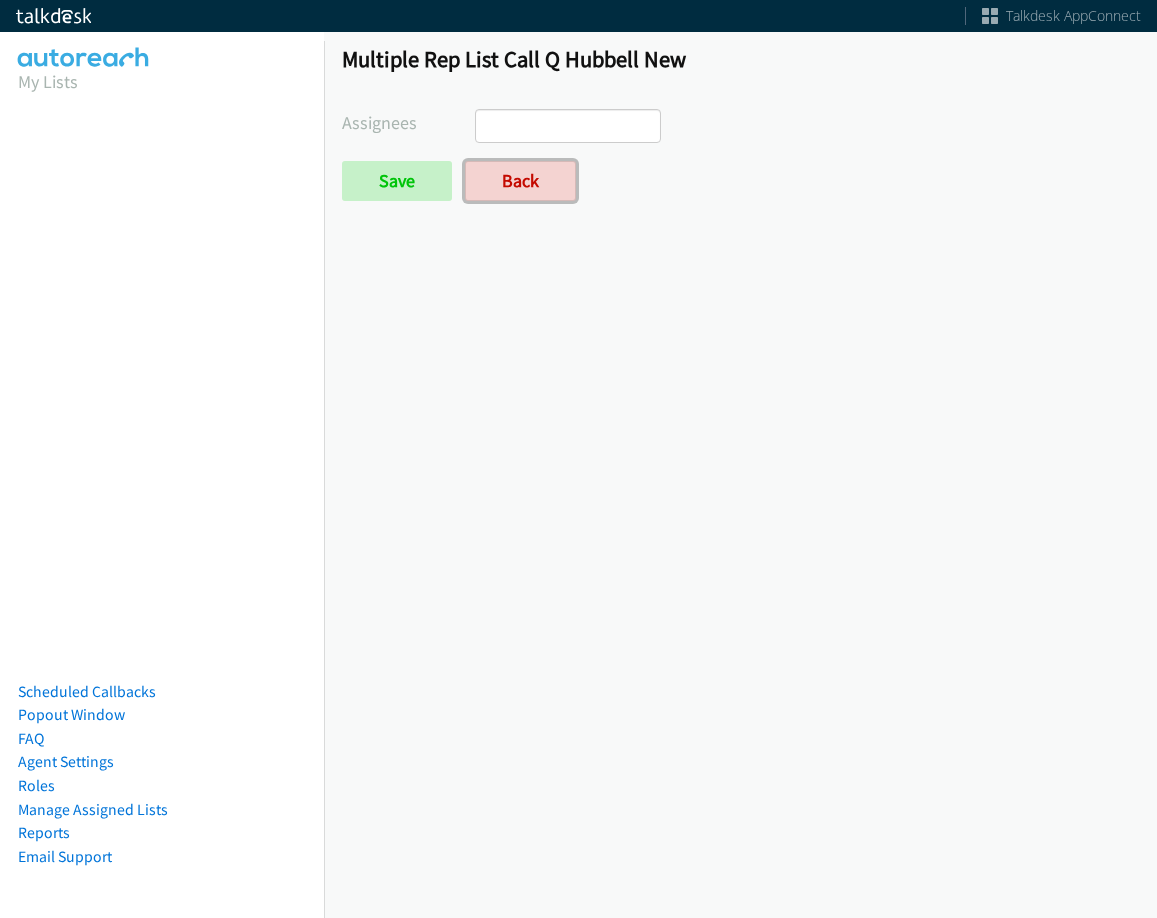click on "Back" at bounding box center (520, 181) 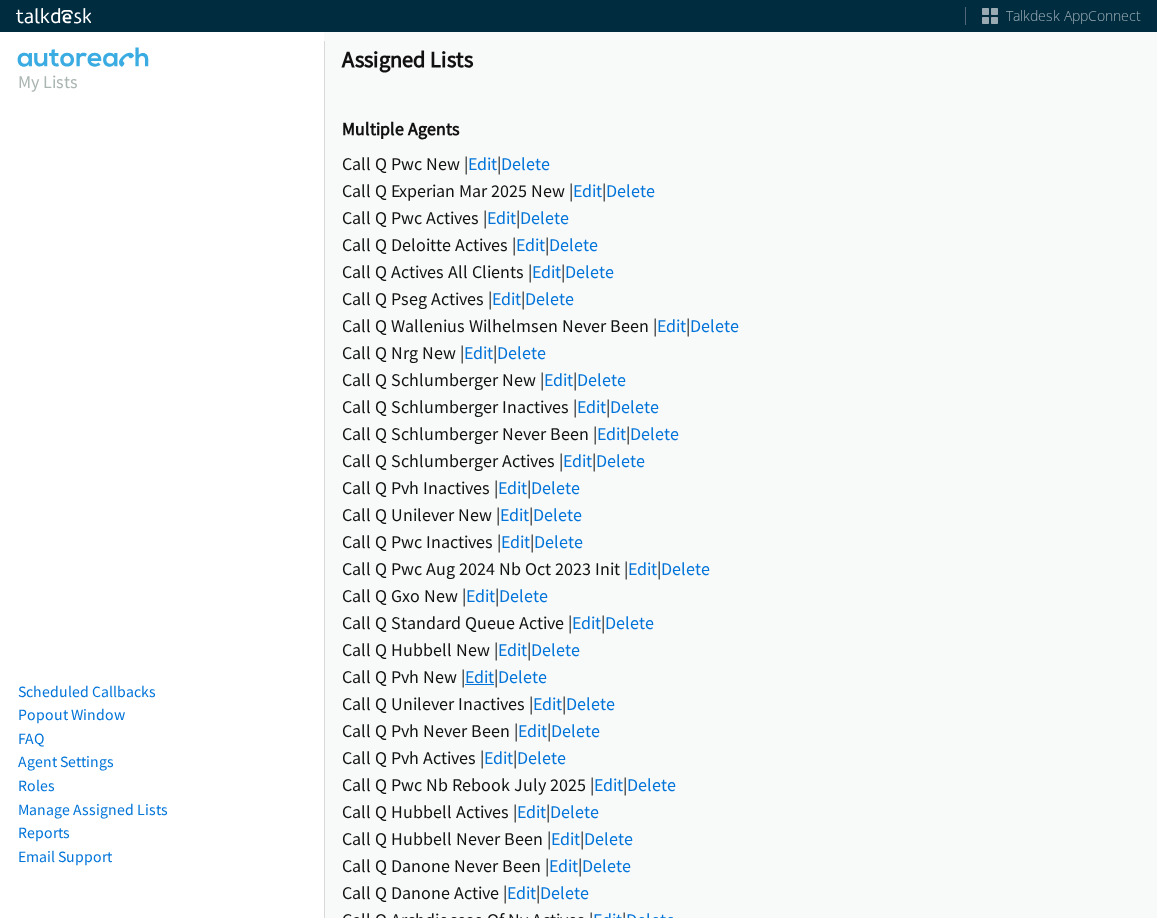 scroll, scrollTop: 0, scrollLeft: 0, axis: both 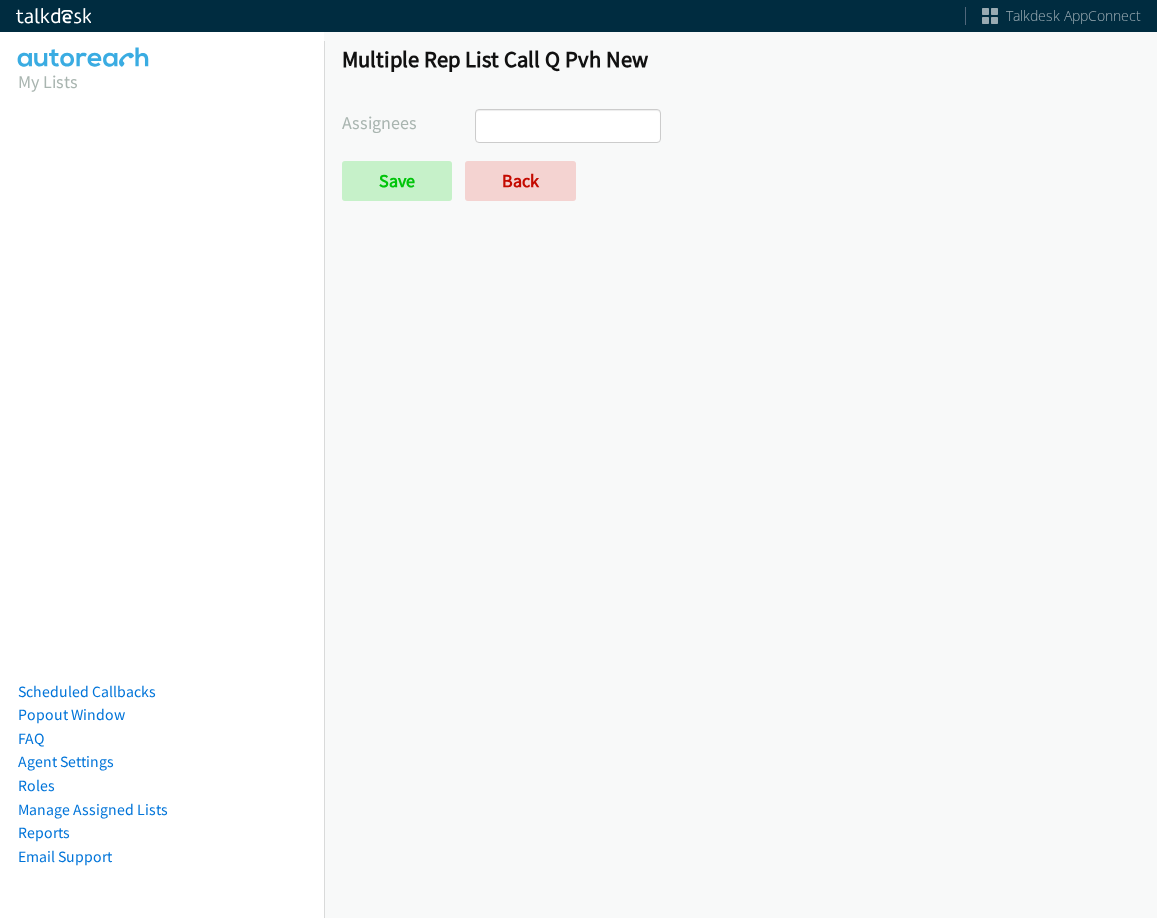 select 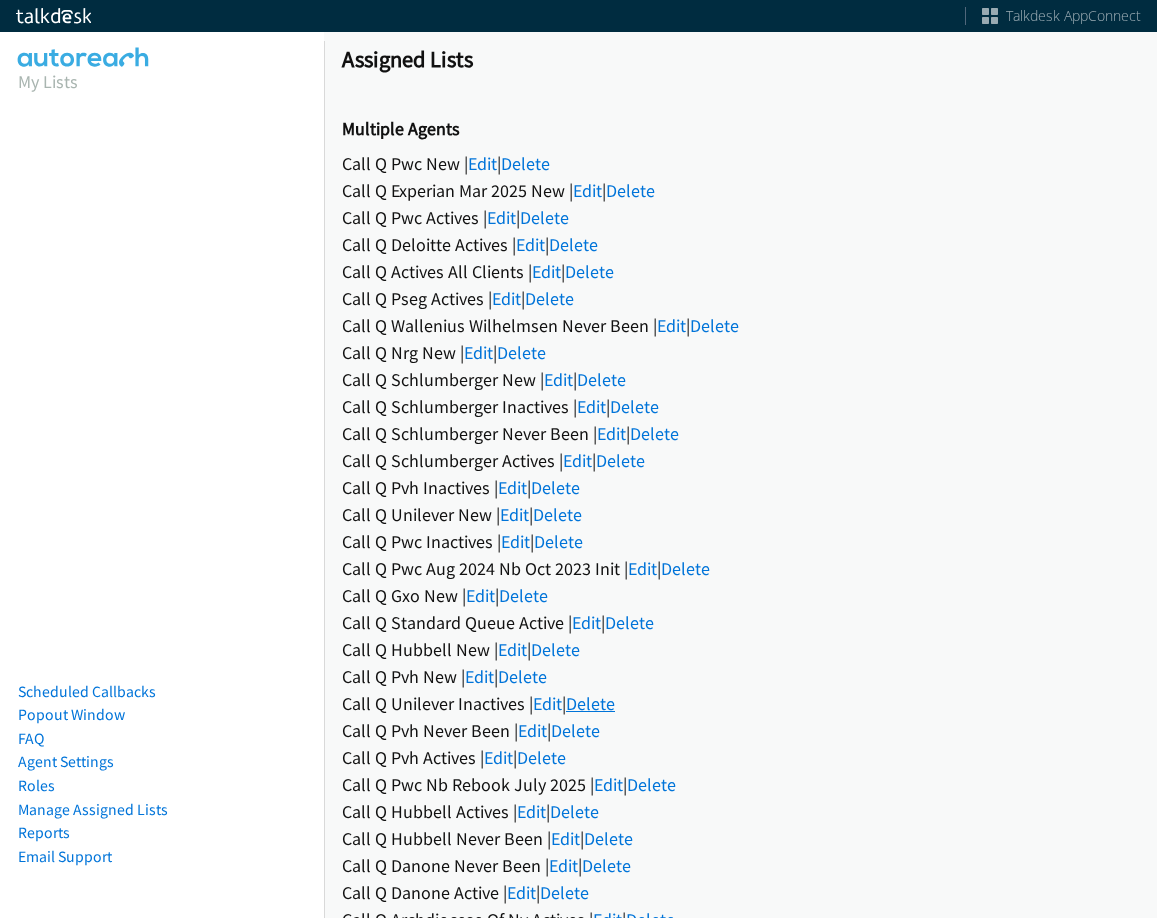 scroll, scrollTop: 0, scrollLeft: 0, axis: both 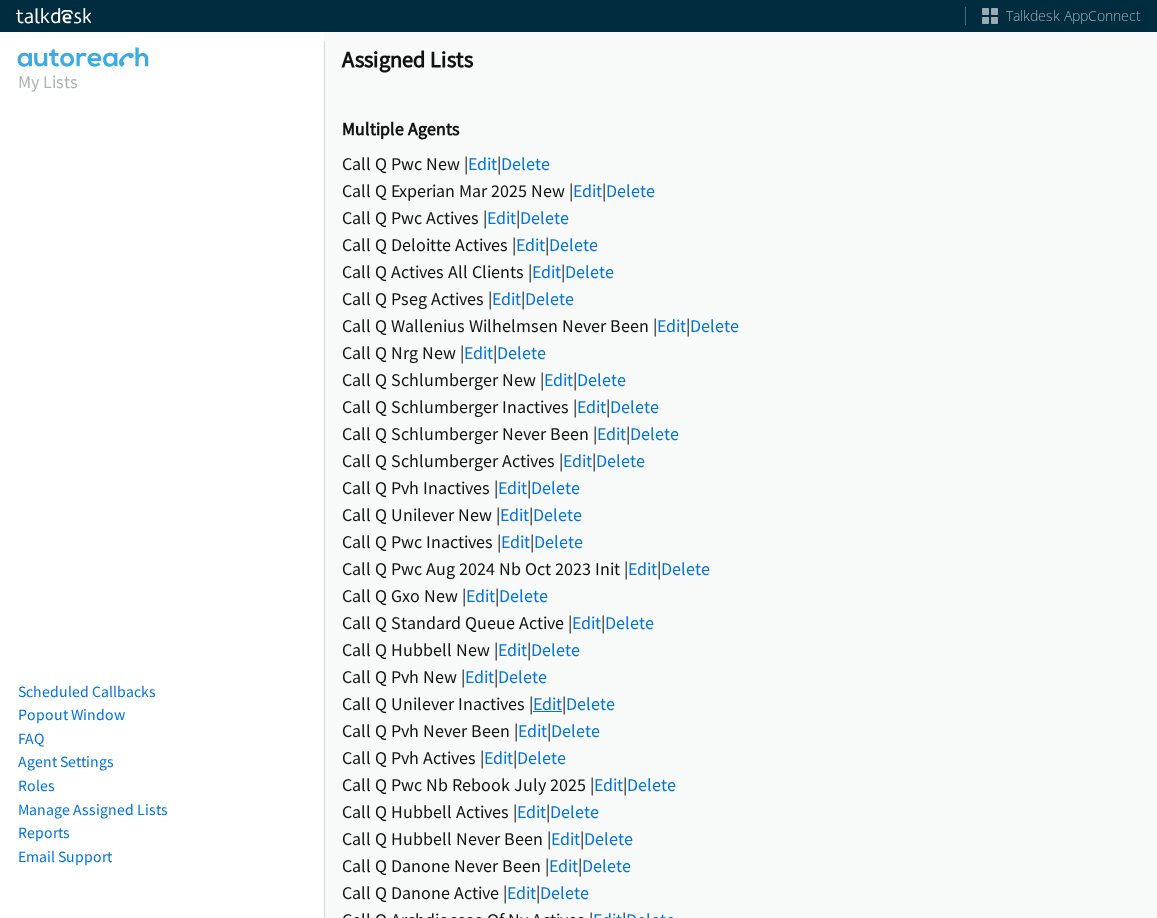 click on "Edit" at bounding box center [547, 703] 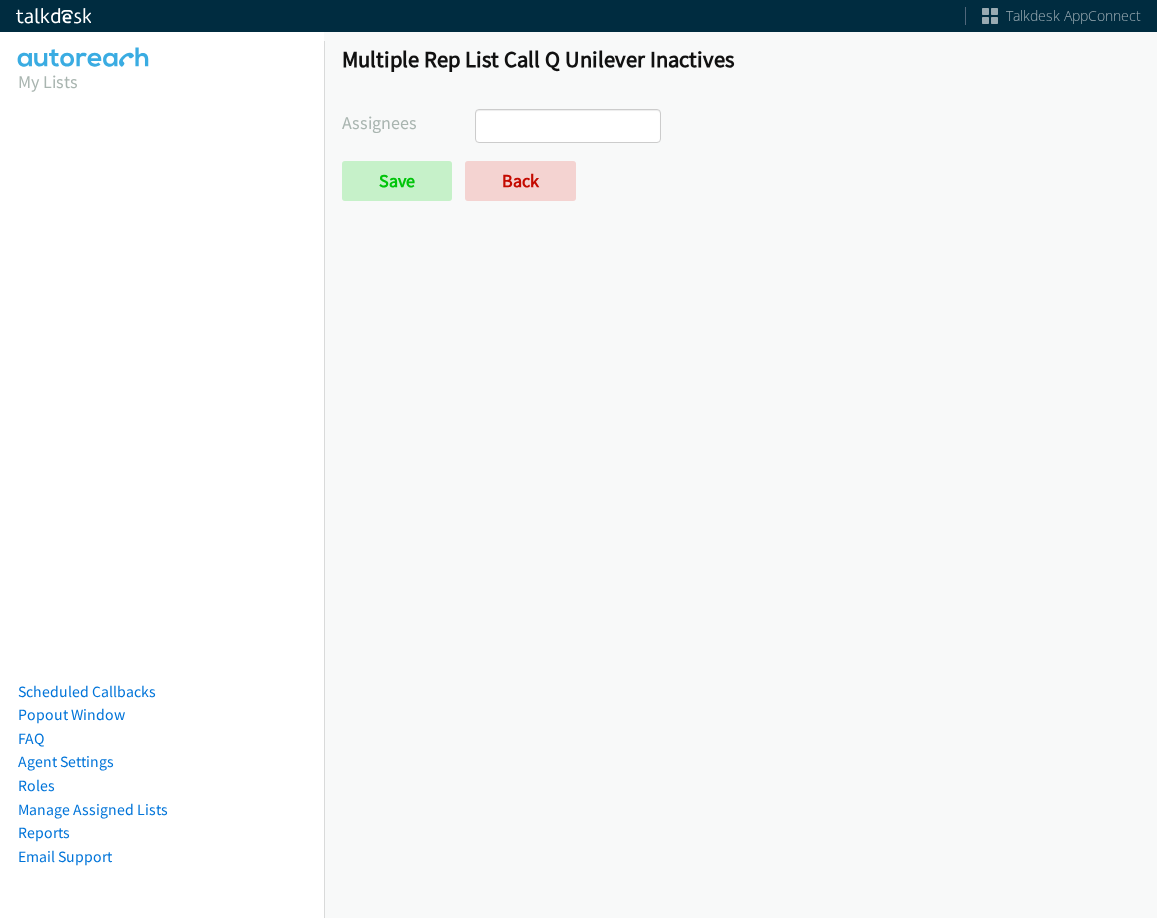 select 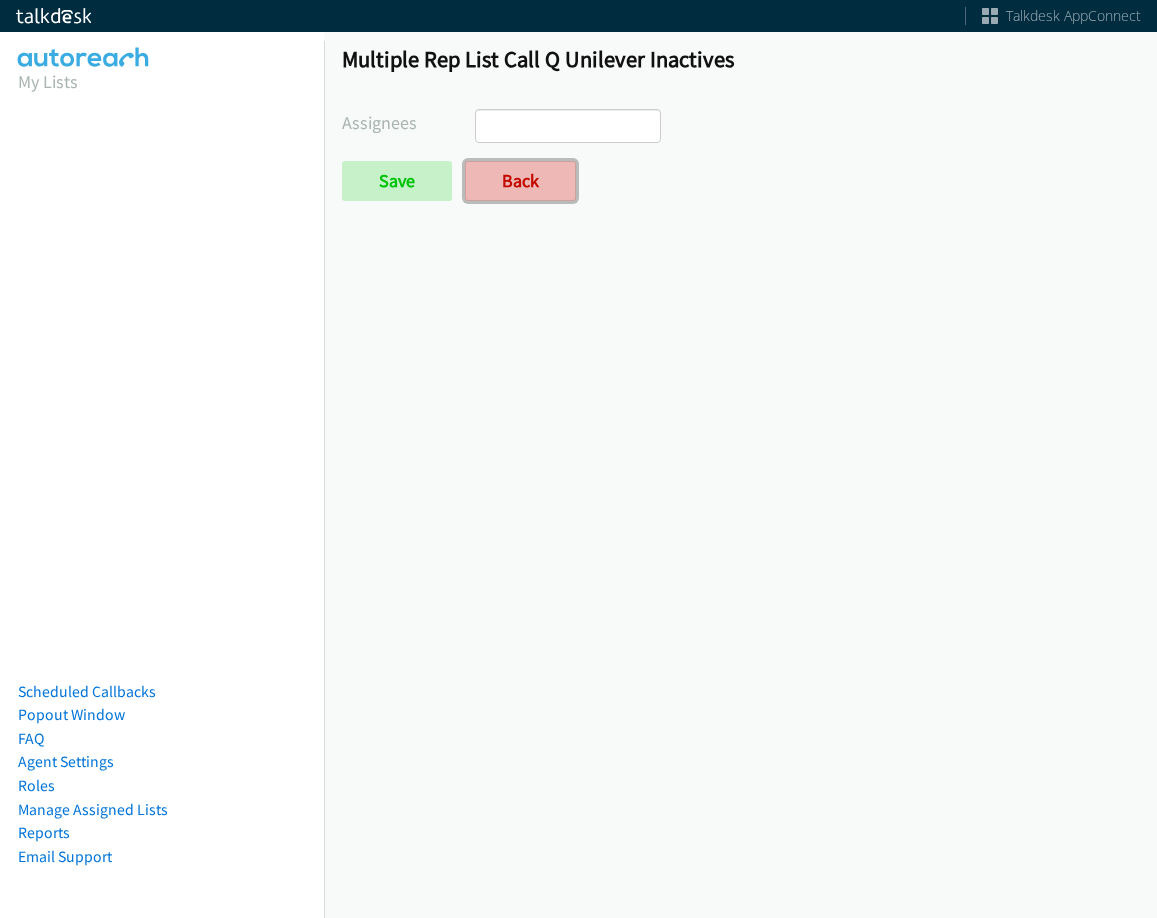 click on "Back" at bounding box center (520, 181) 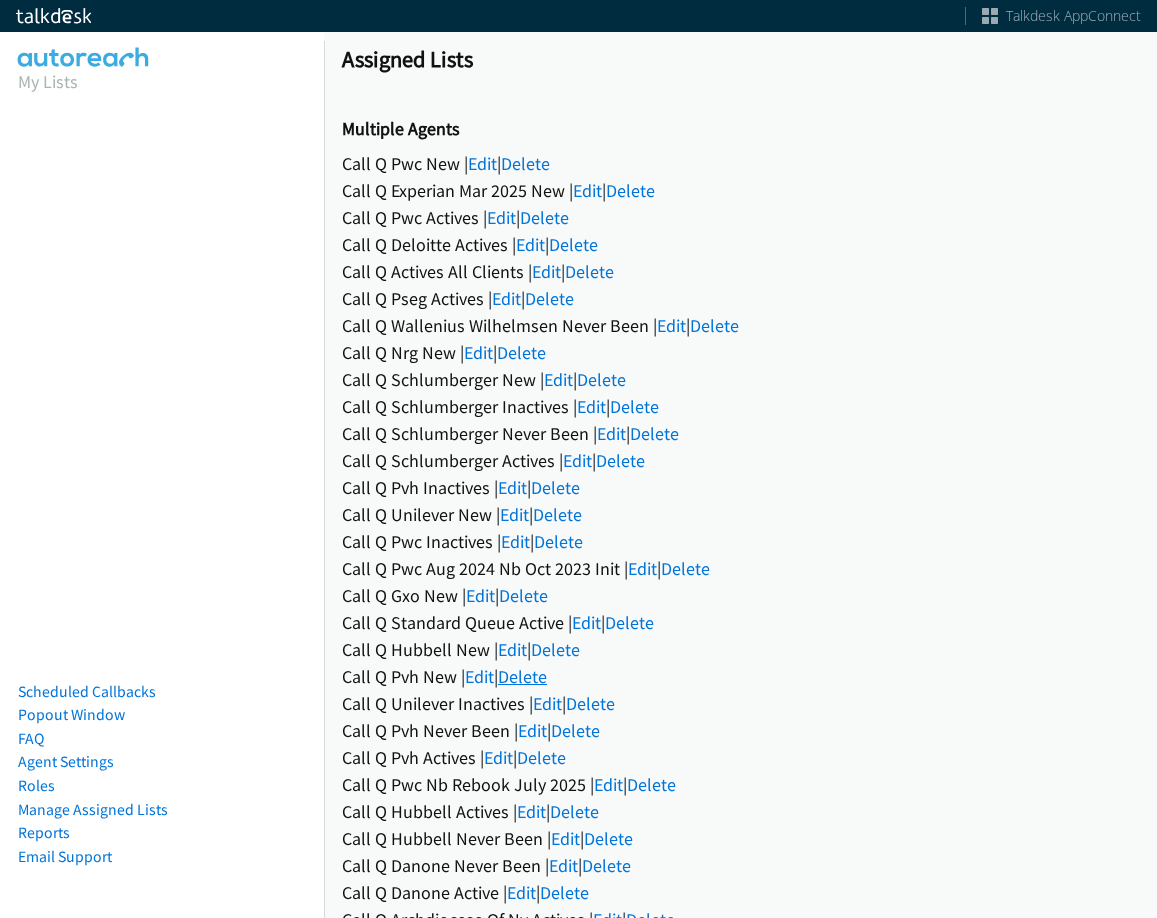 scroll, scrollTop: 0, scrollLeft: 0, axis: both 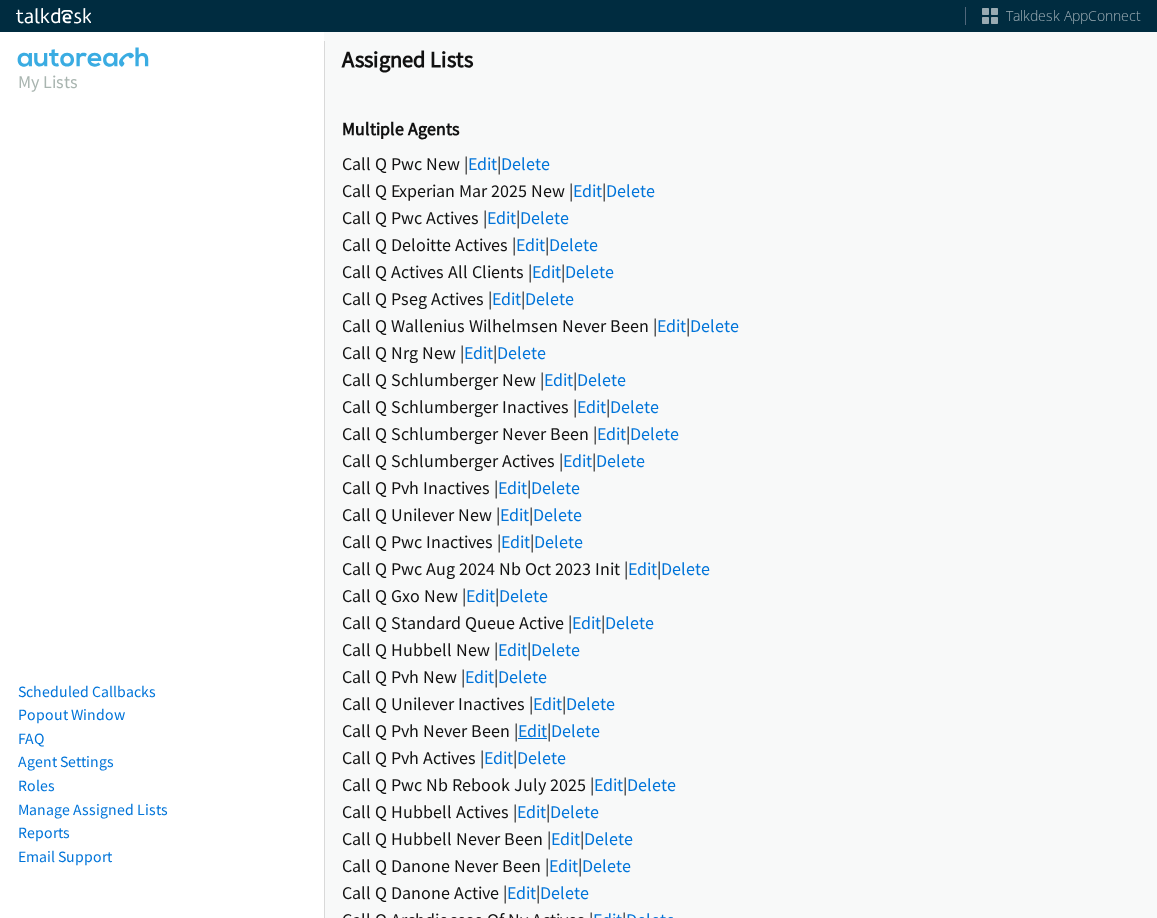 click on "Edit" at bounding box center (532, 730) 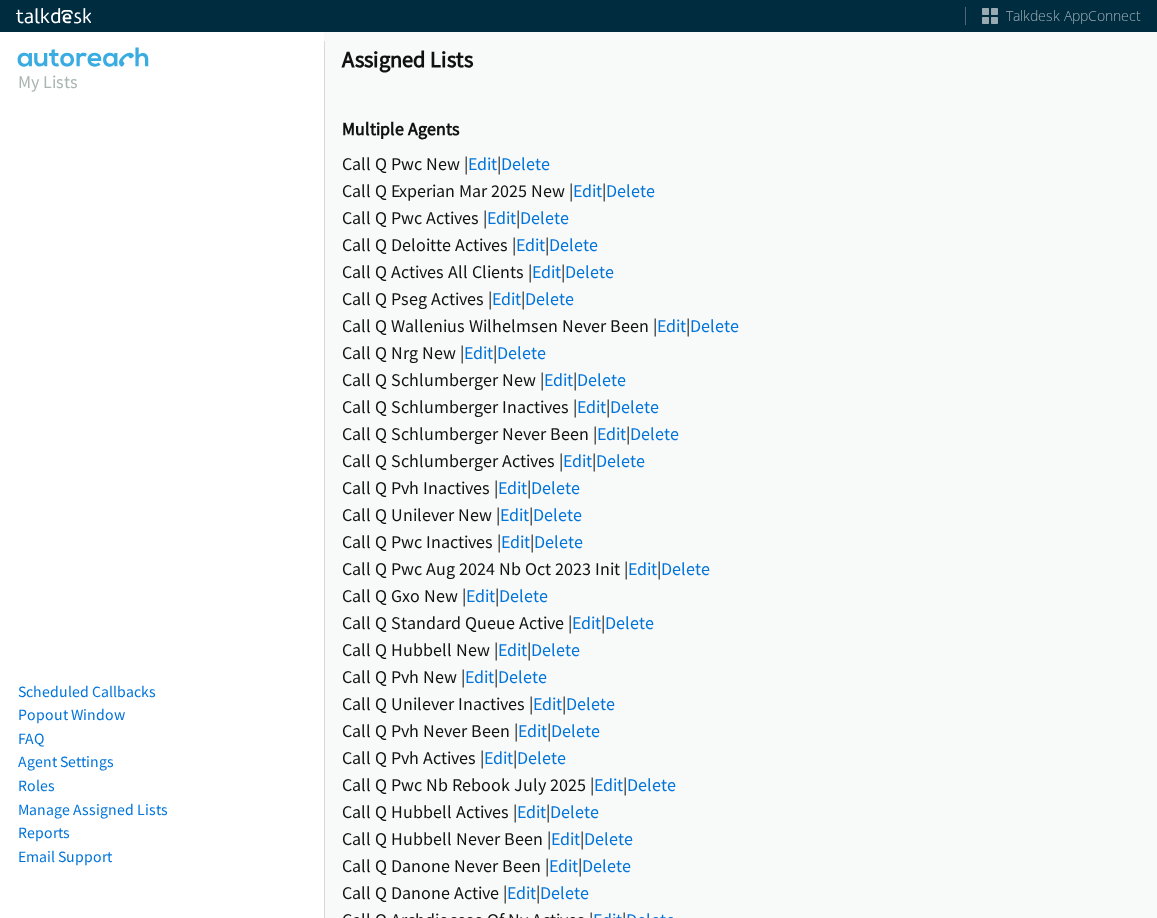 scroll, scrollTop: 0, scrollLeft: 0, axis: both 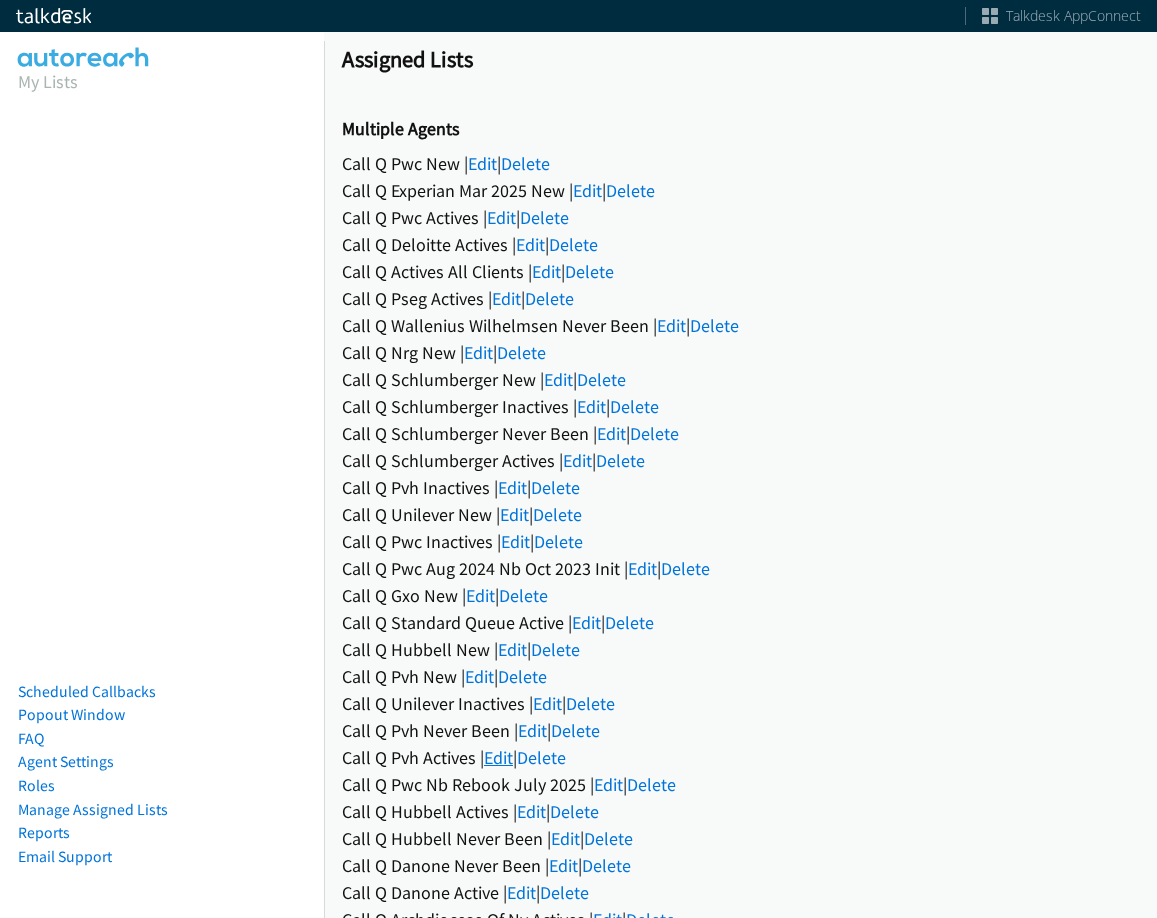 click on "Edit" at bounding box center (498, 757) 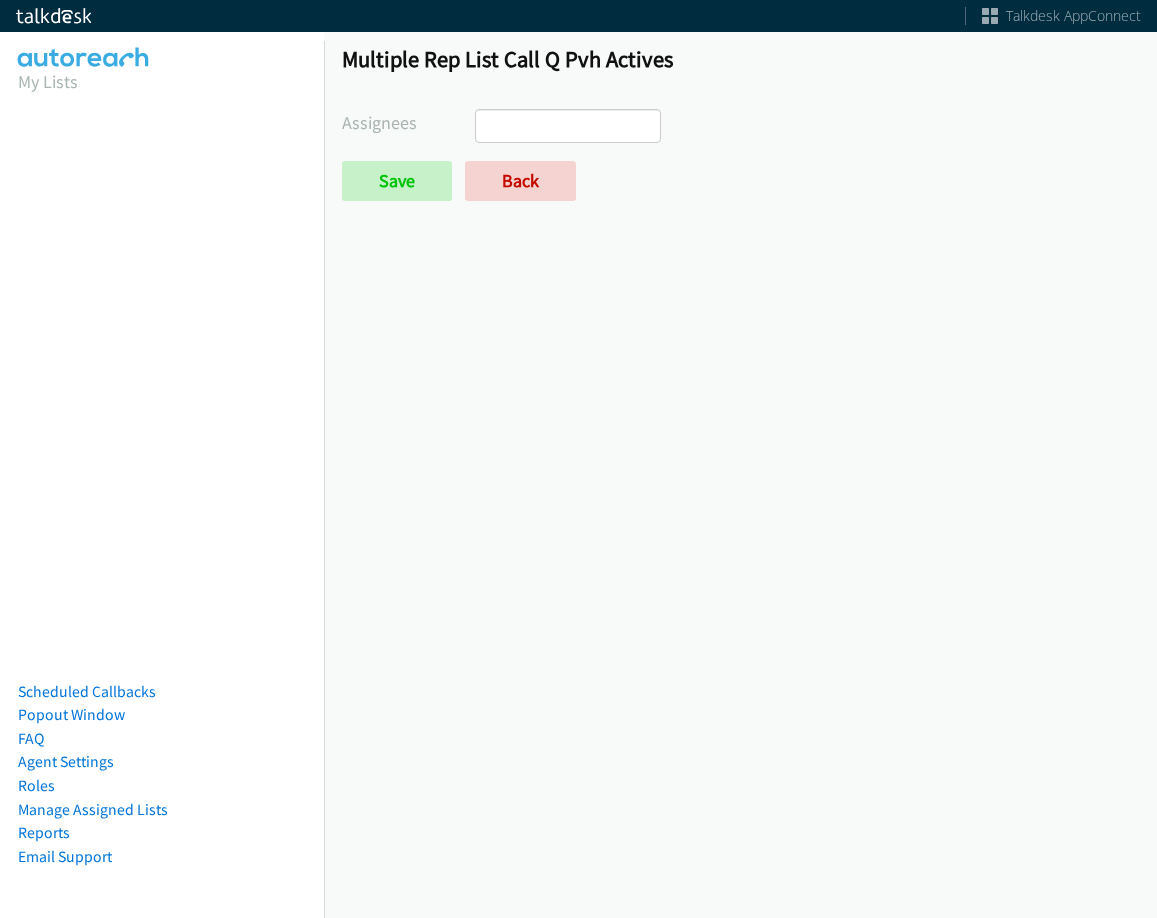select 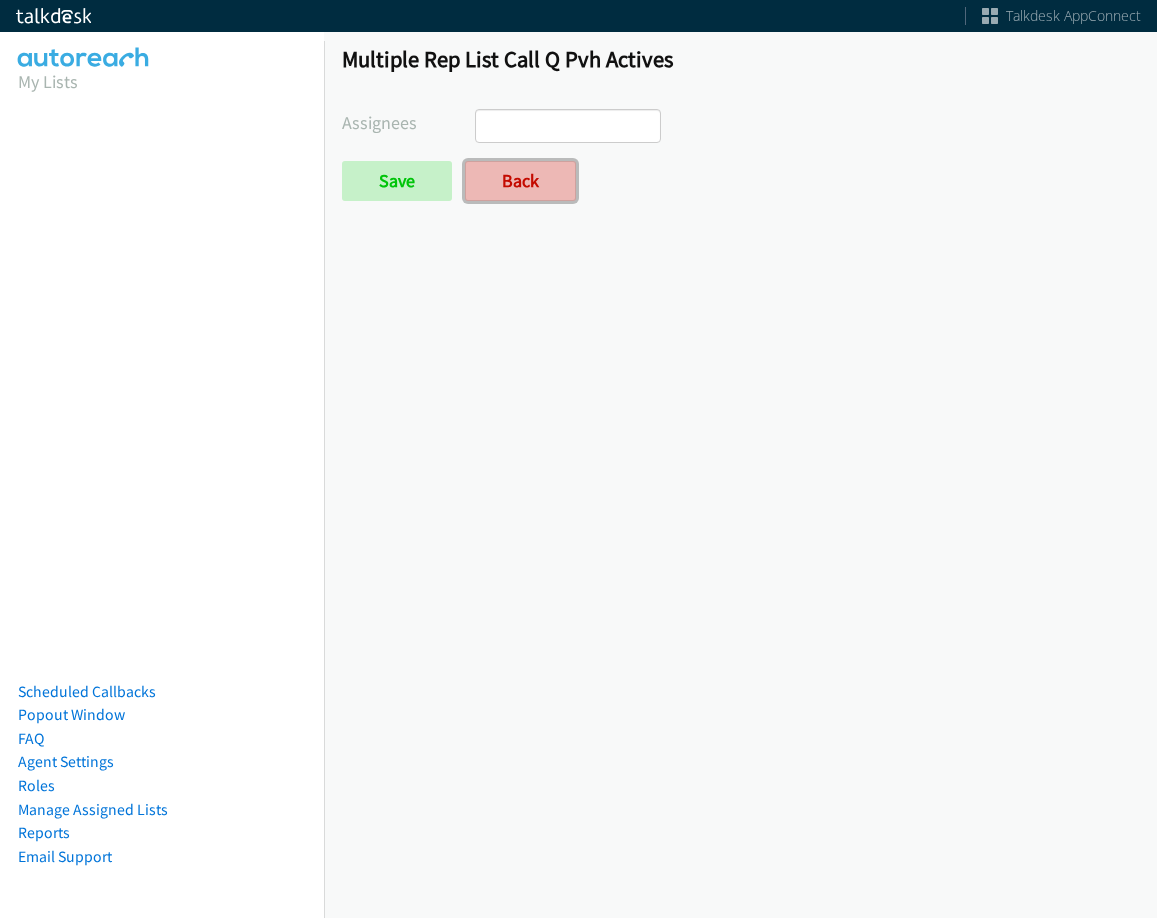 click on "Back" at bounding box center (520, 181) 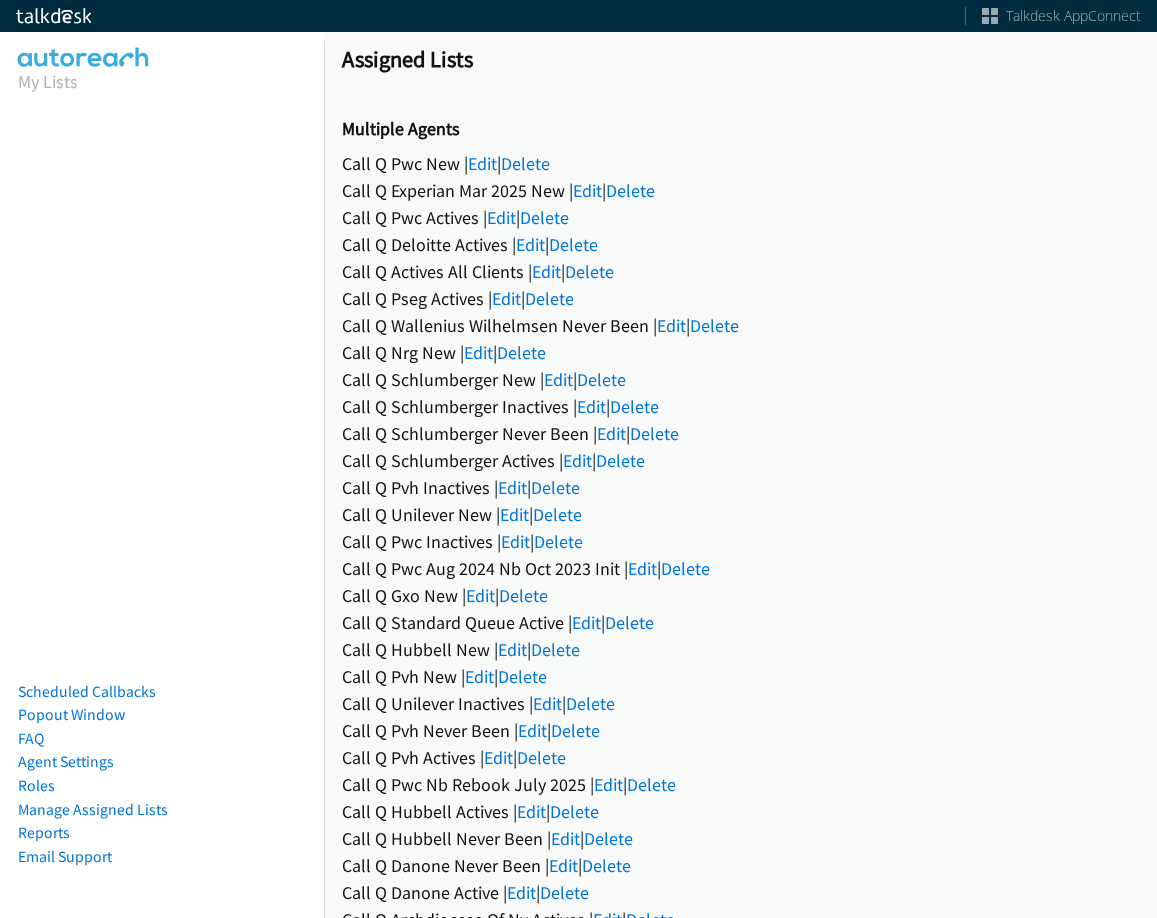 scroll, scrollTop: 0, scrollLeft: 0, axis: both 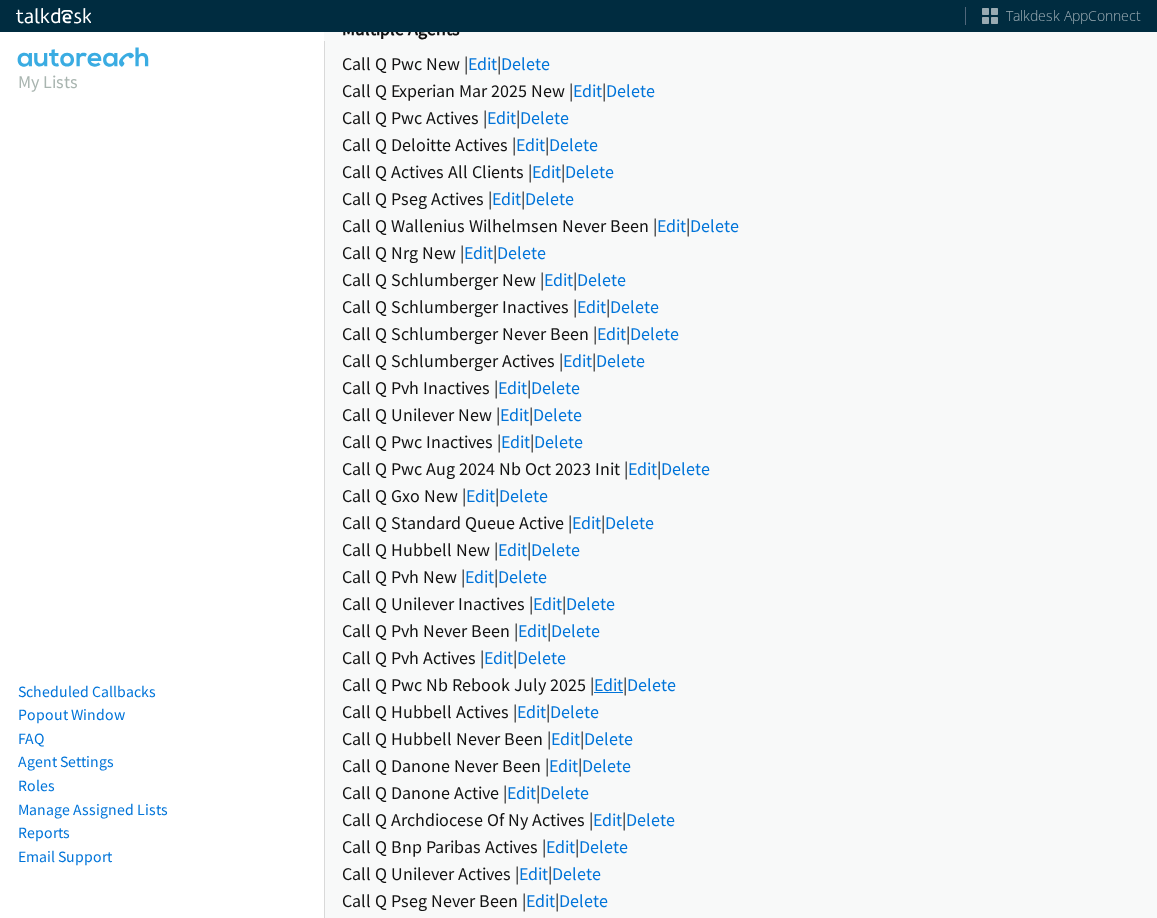 click on "Edit" at bounding box center (608, 684) 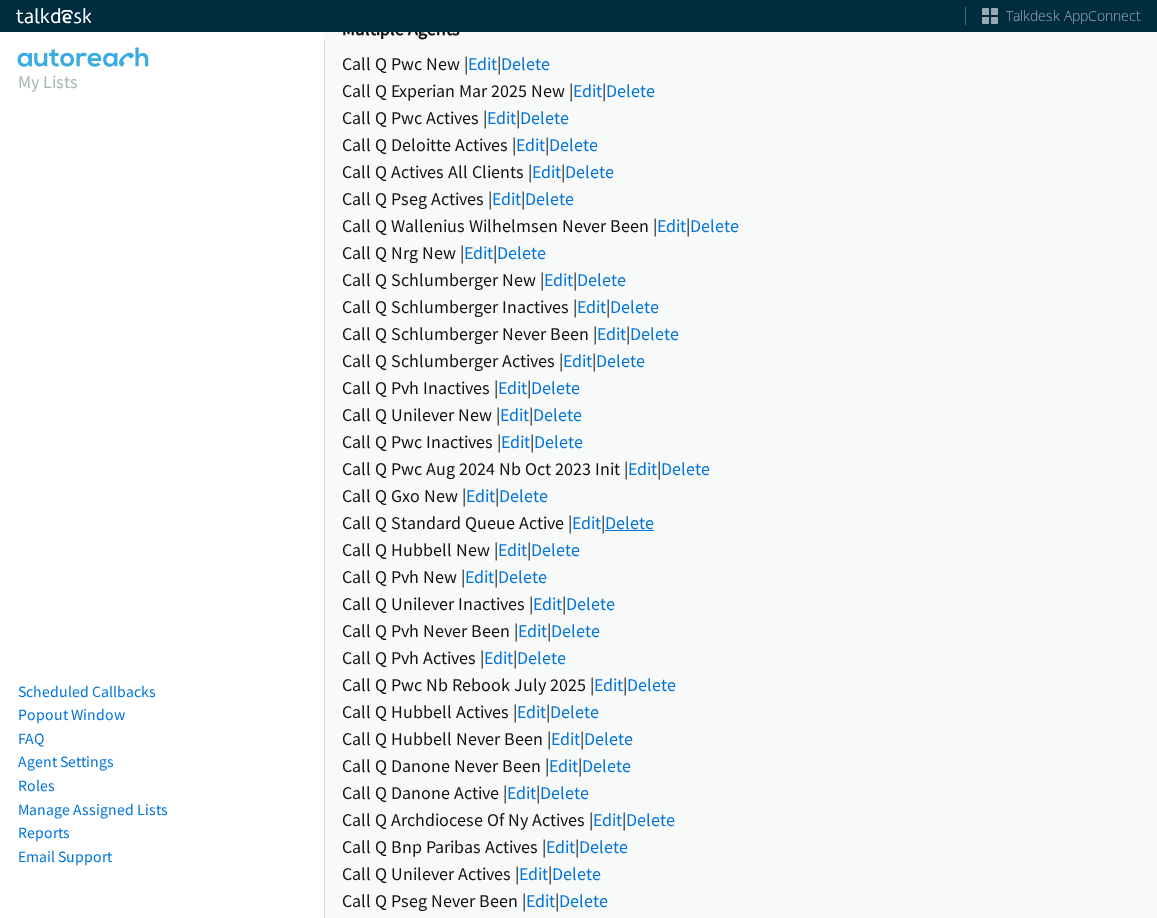 scroll, scrollTop: 0, scrollLeft: 0, axis: both 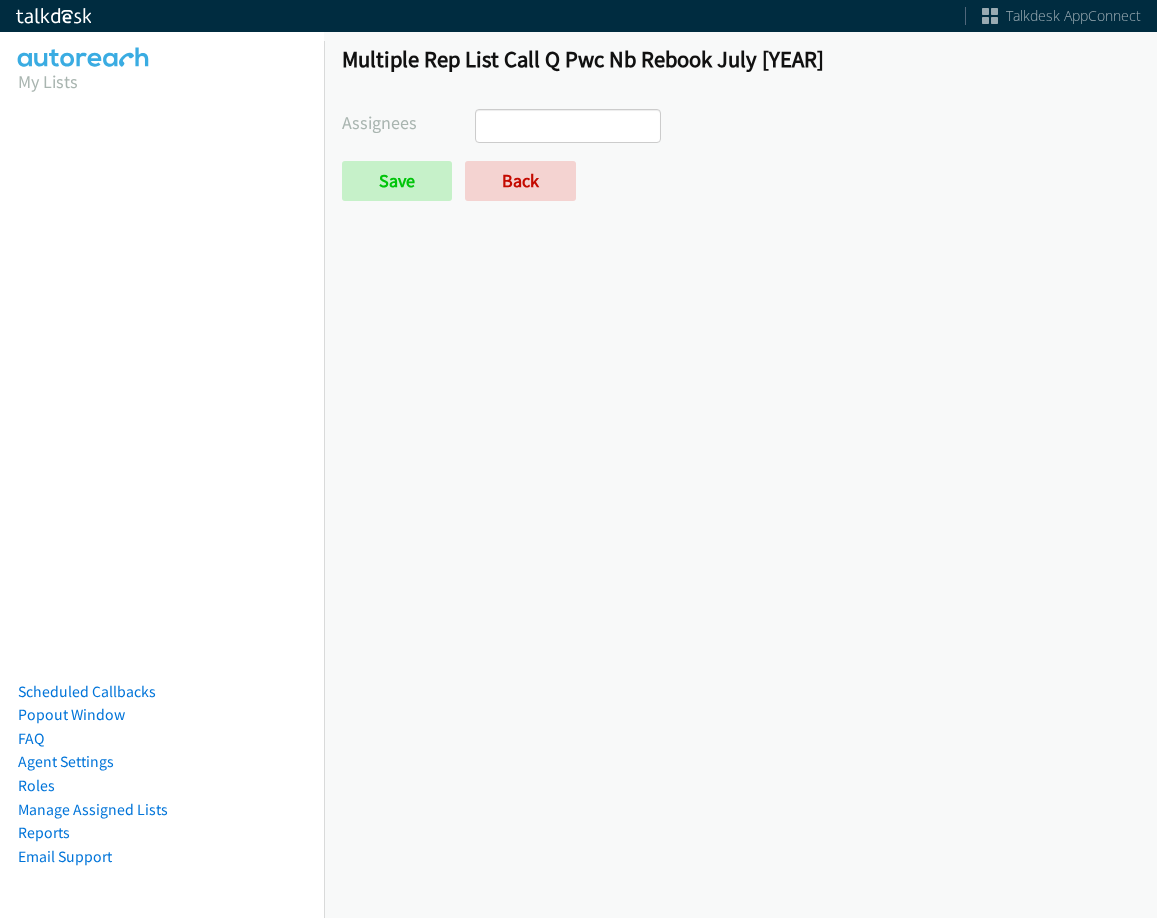 select 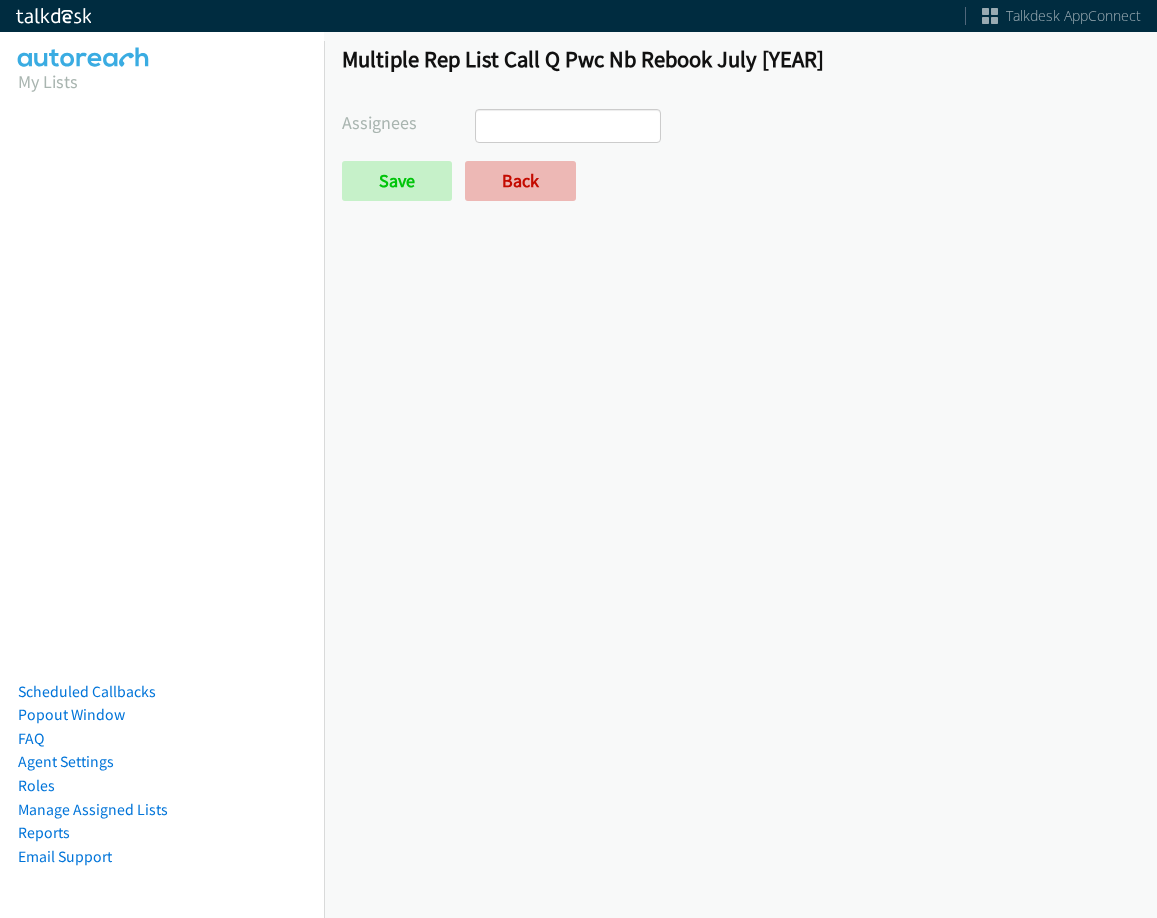 scroll, scrollTop: 0, scrollLeft: 0, axis: both 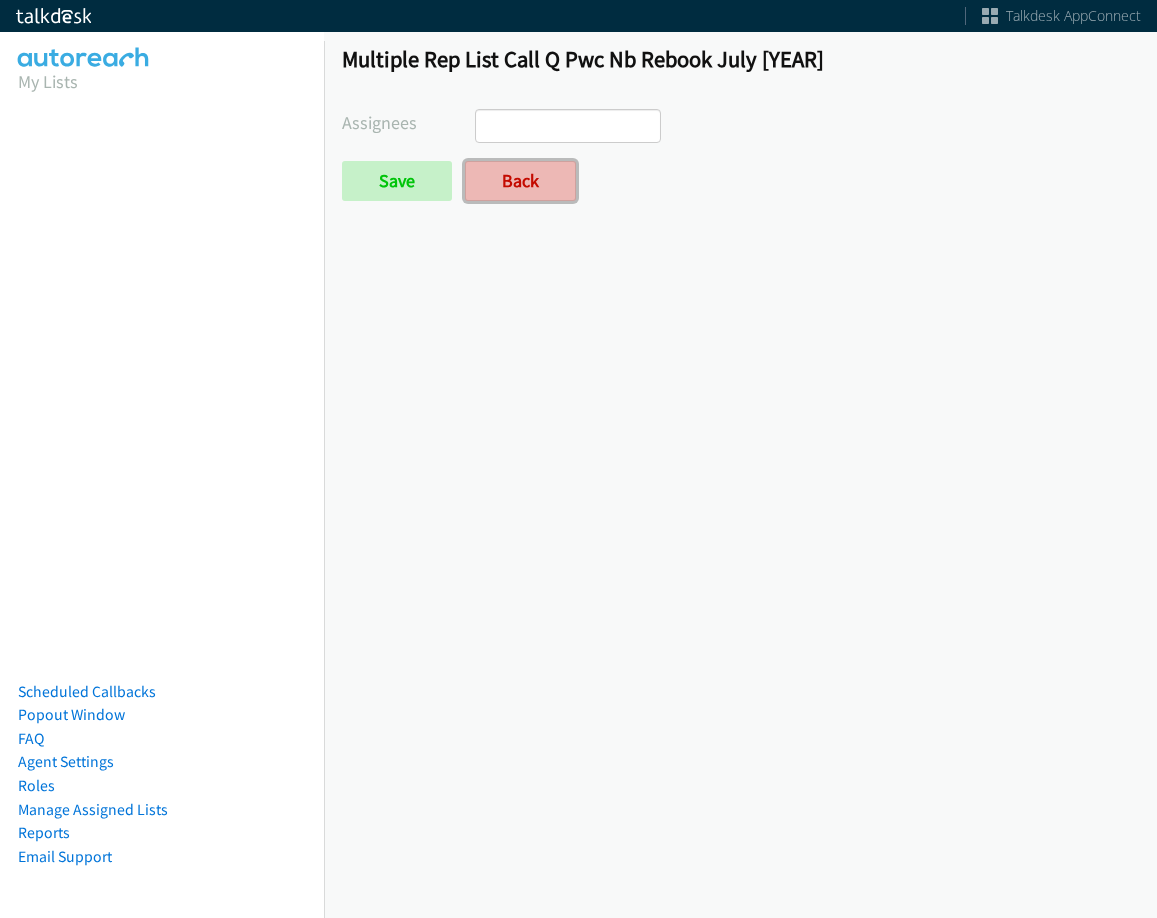 click on "Back" at bounding box center (520, 181) 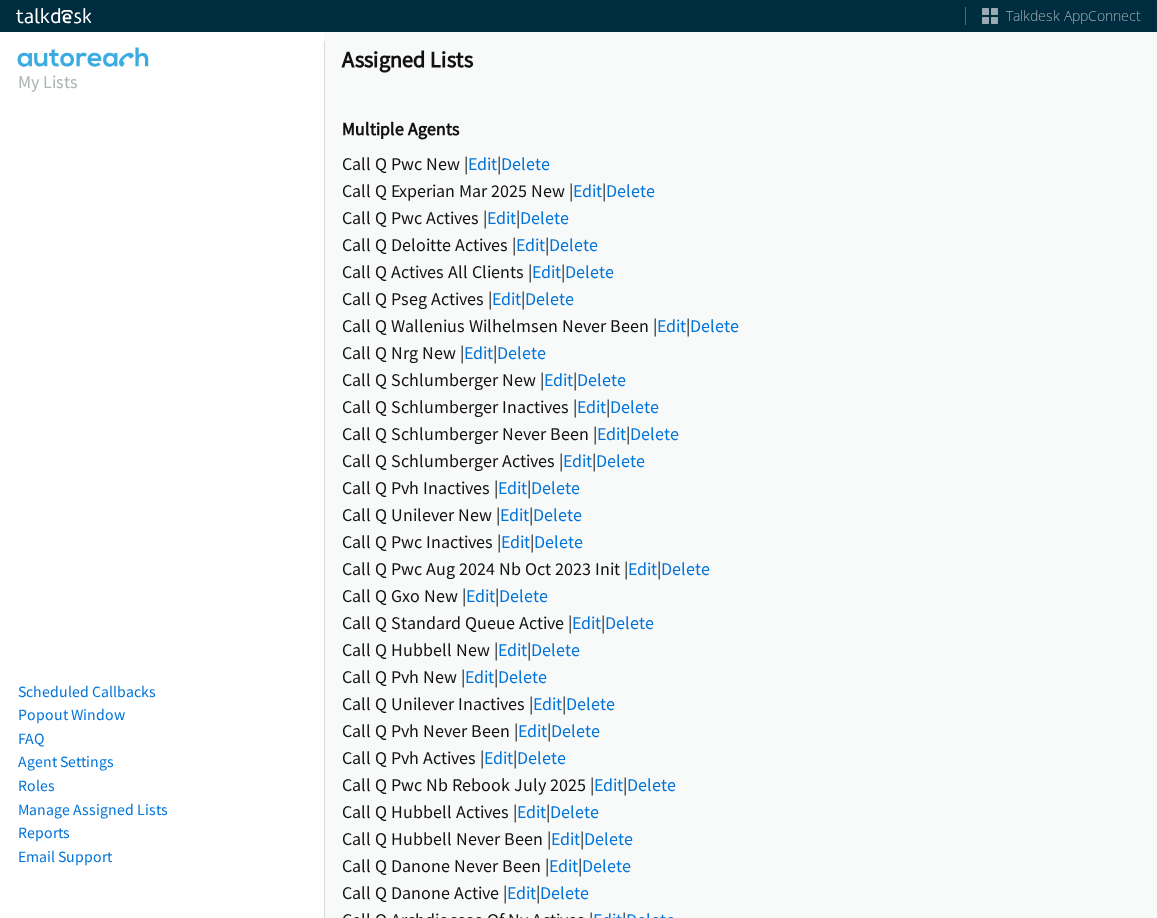scroll, scrollTop: 0, scrollLeft: 0, axis: both 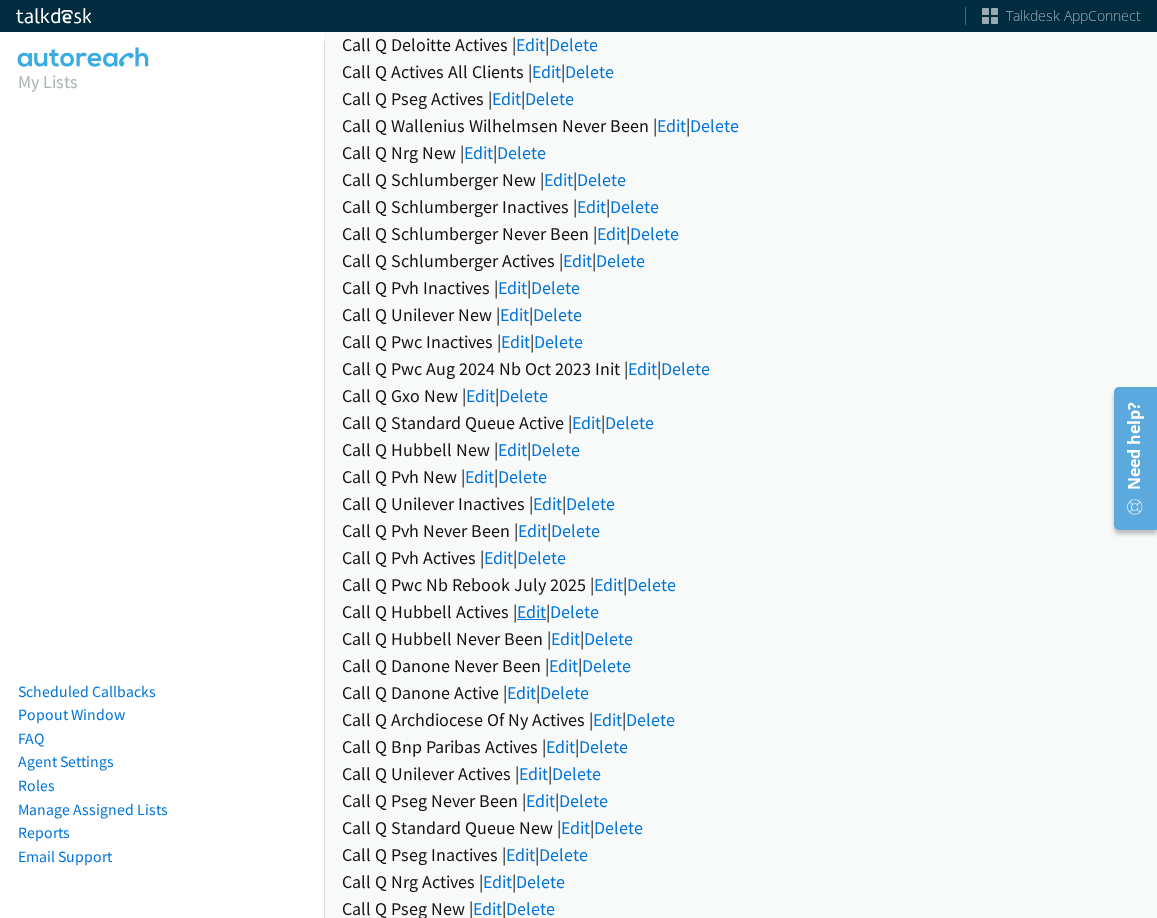 click on "Edit" at bounding box center [531, 611] 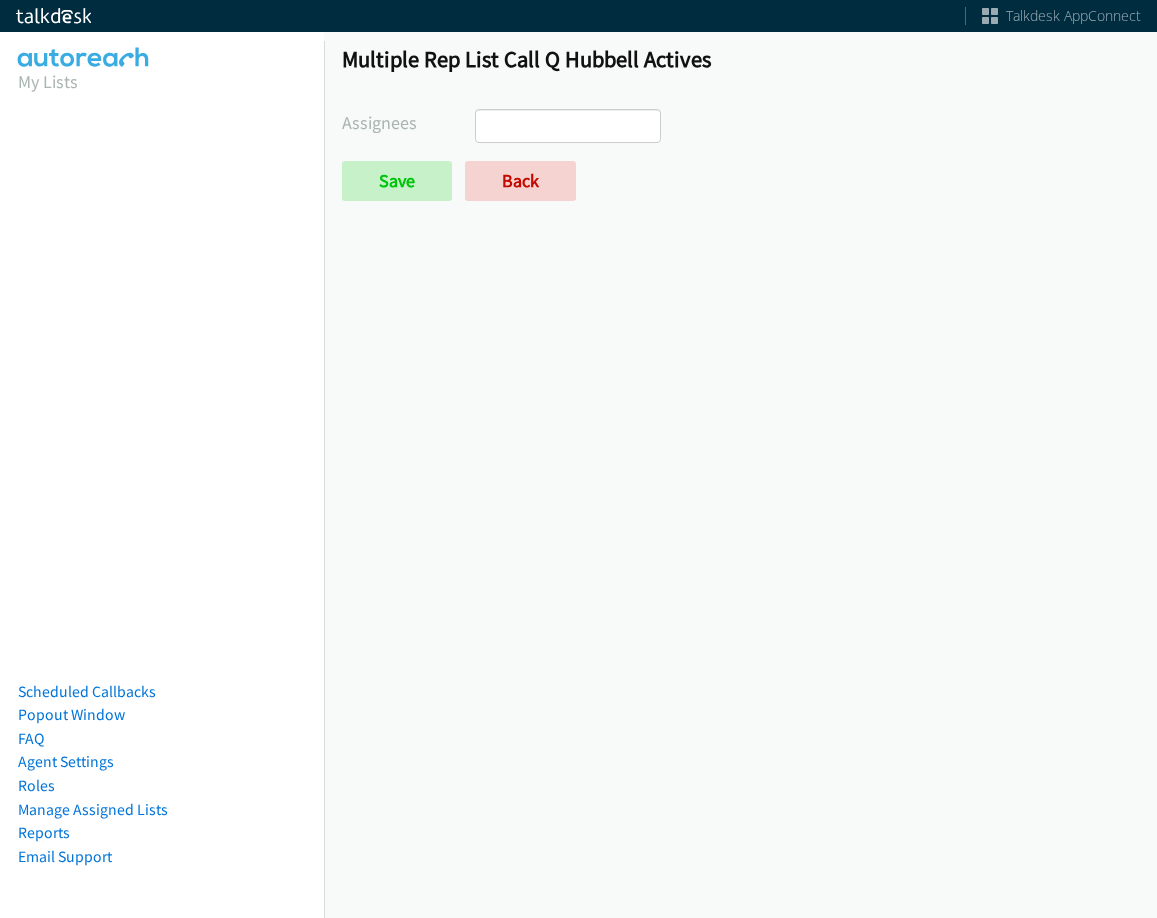 select 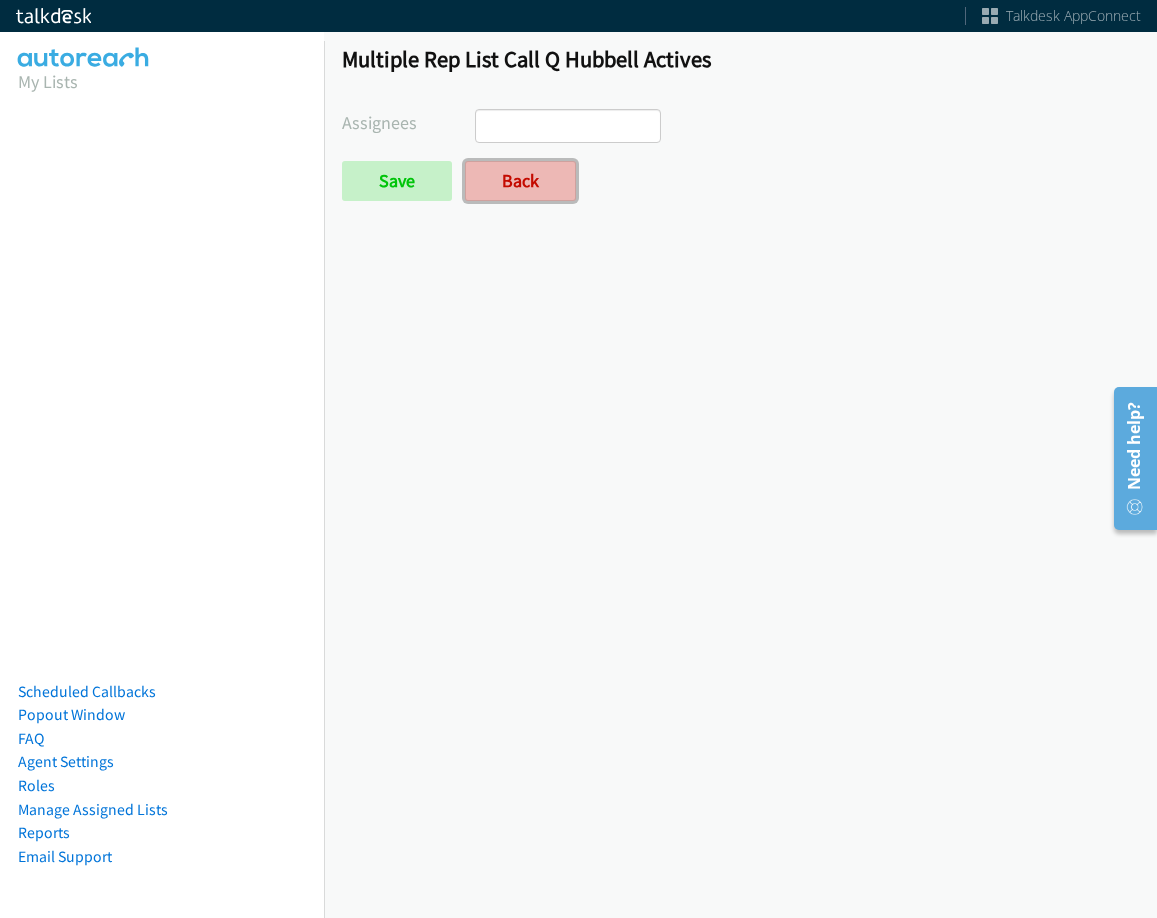 click on "Back" at bounding box center (520, 181) 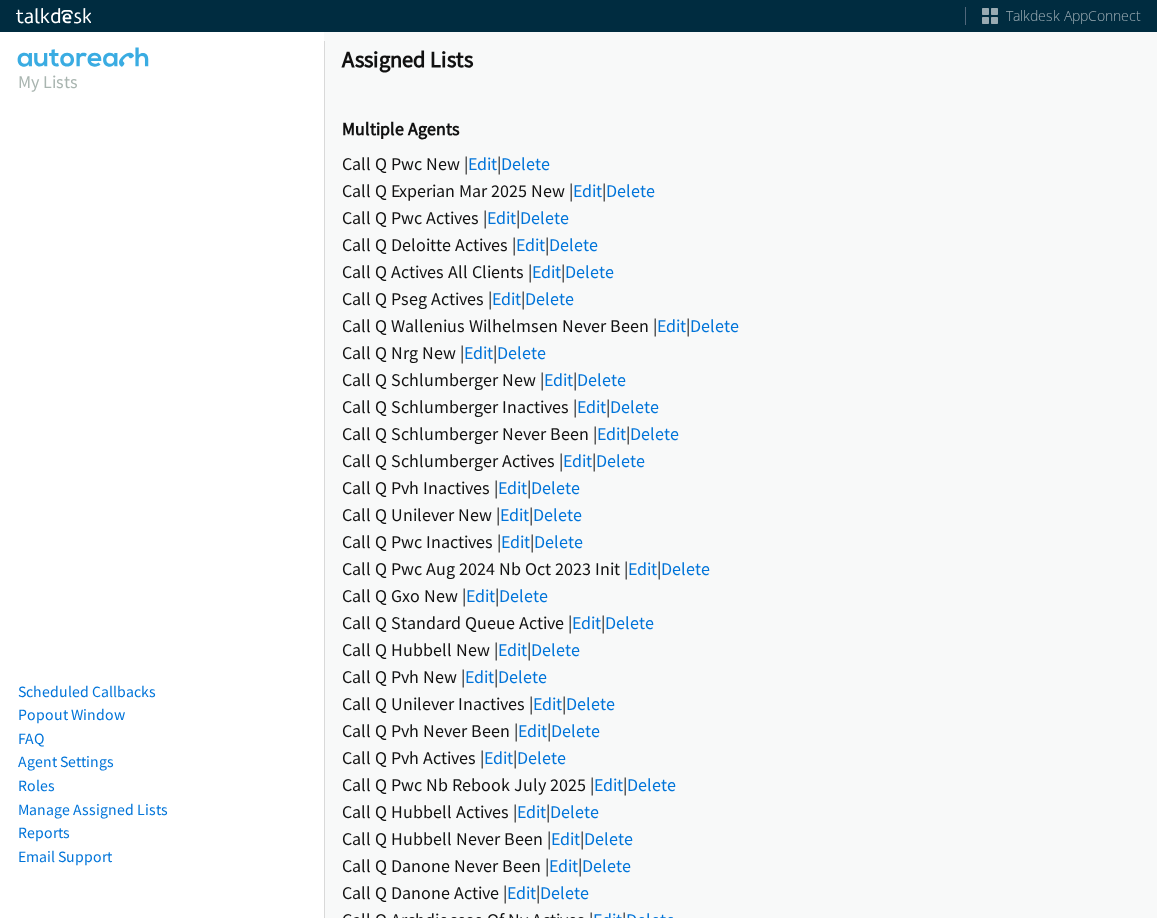 scroll, scrollTop: 0, scrollLeft: 0, axis: both 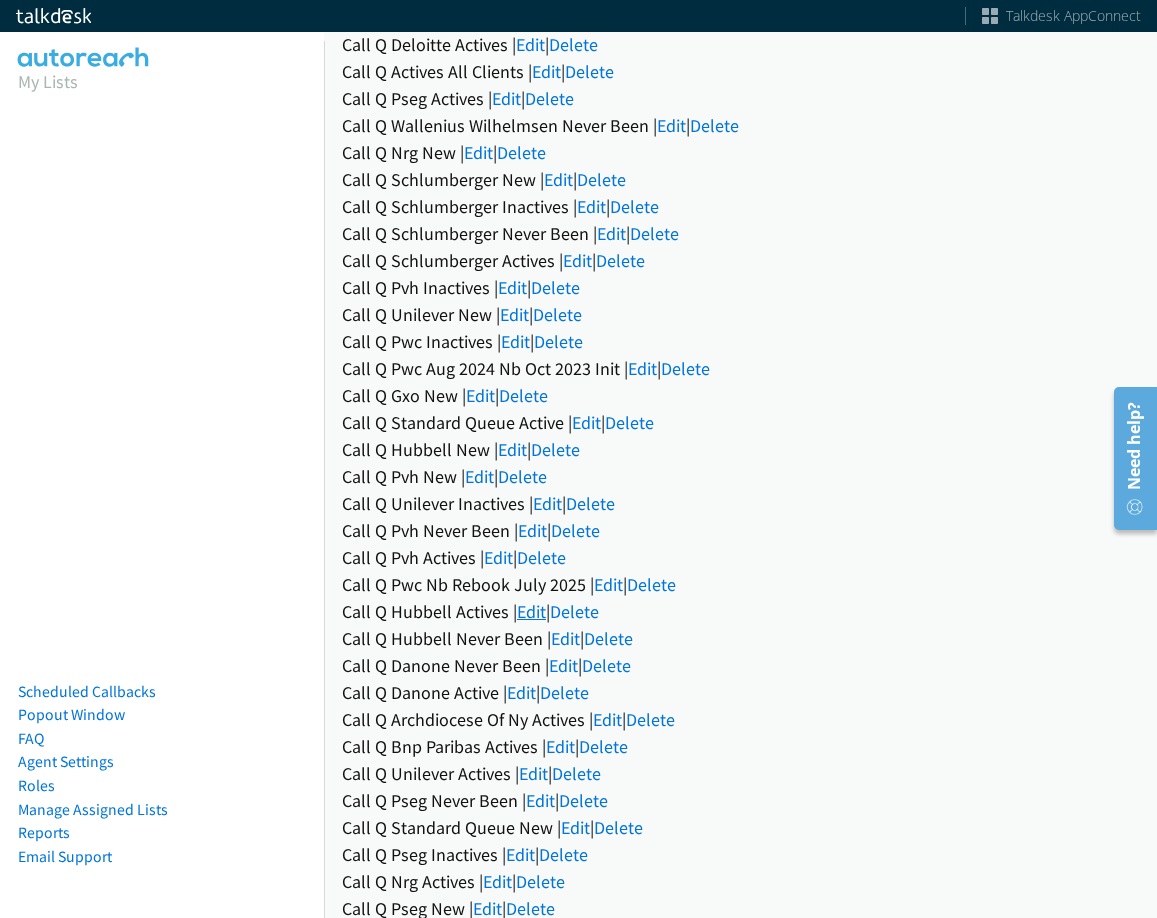 click on "Edit" at bounding box center (531, 611) 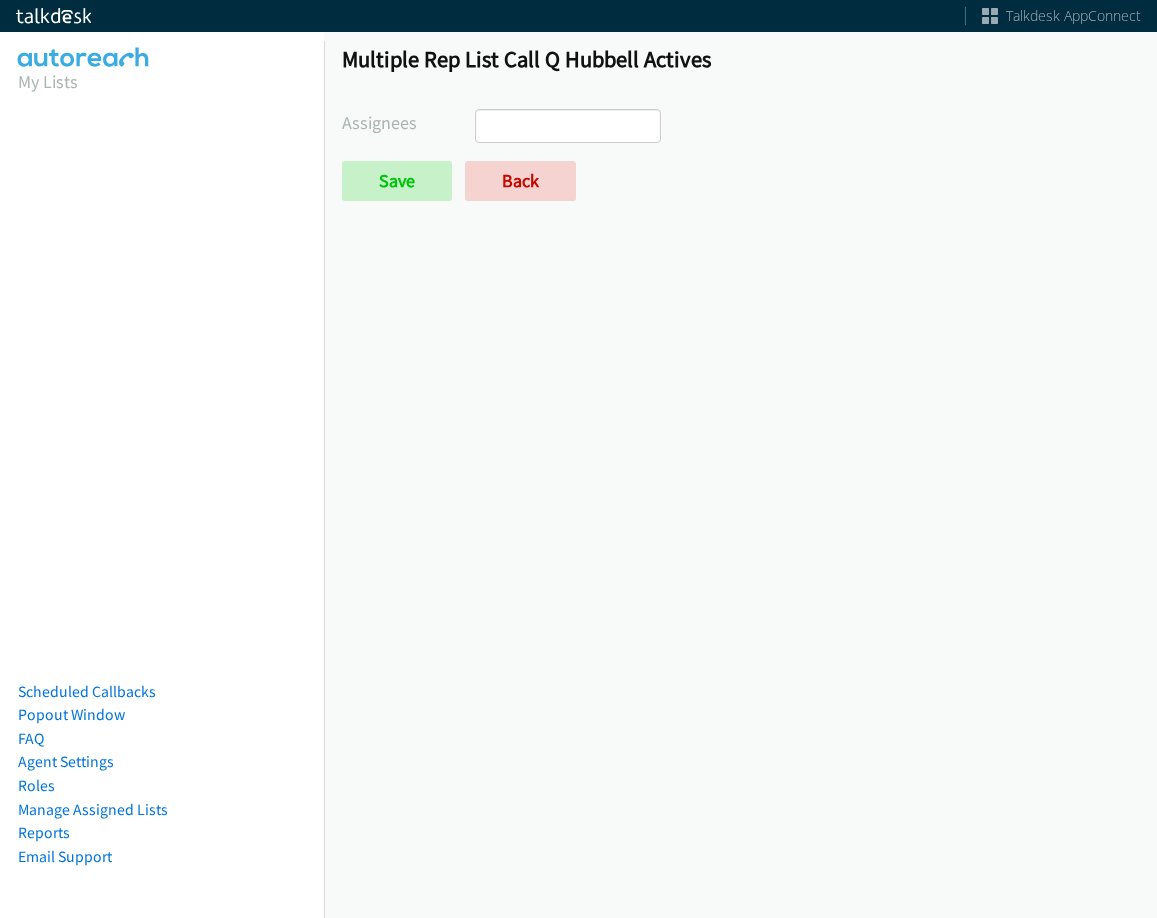 select 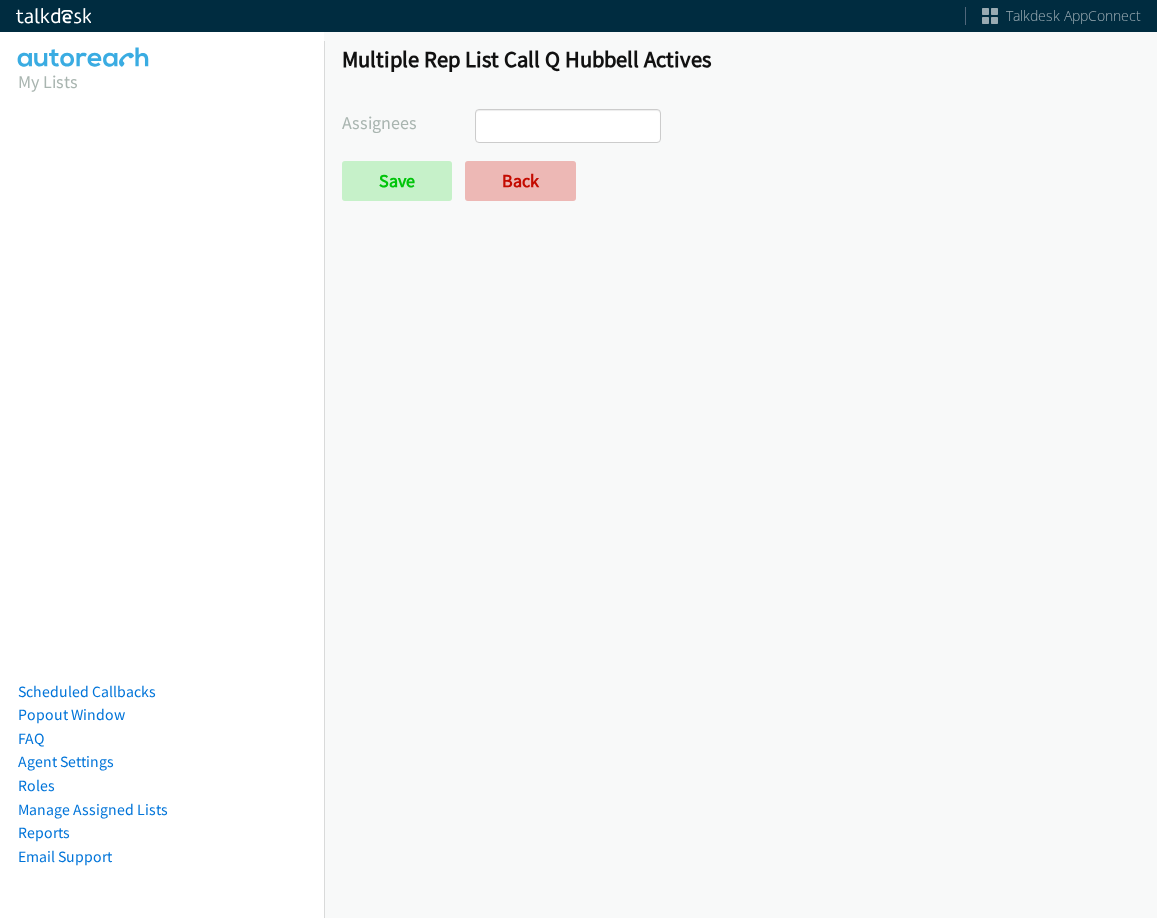scroll, scrollTop: 0, scrollLeft: 0, axis: both 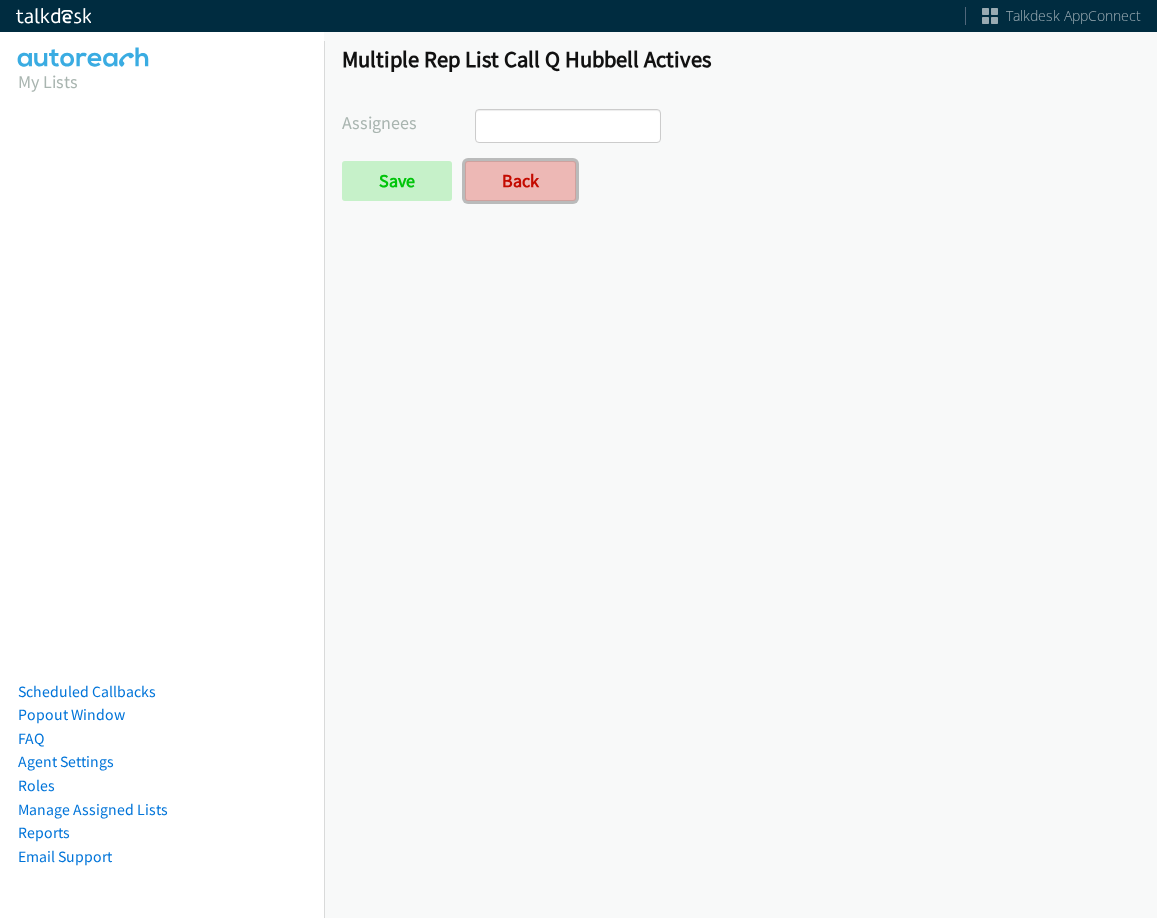 click on "Back" at bounding box center [520, 181] 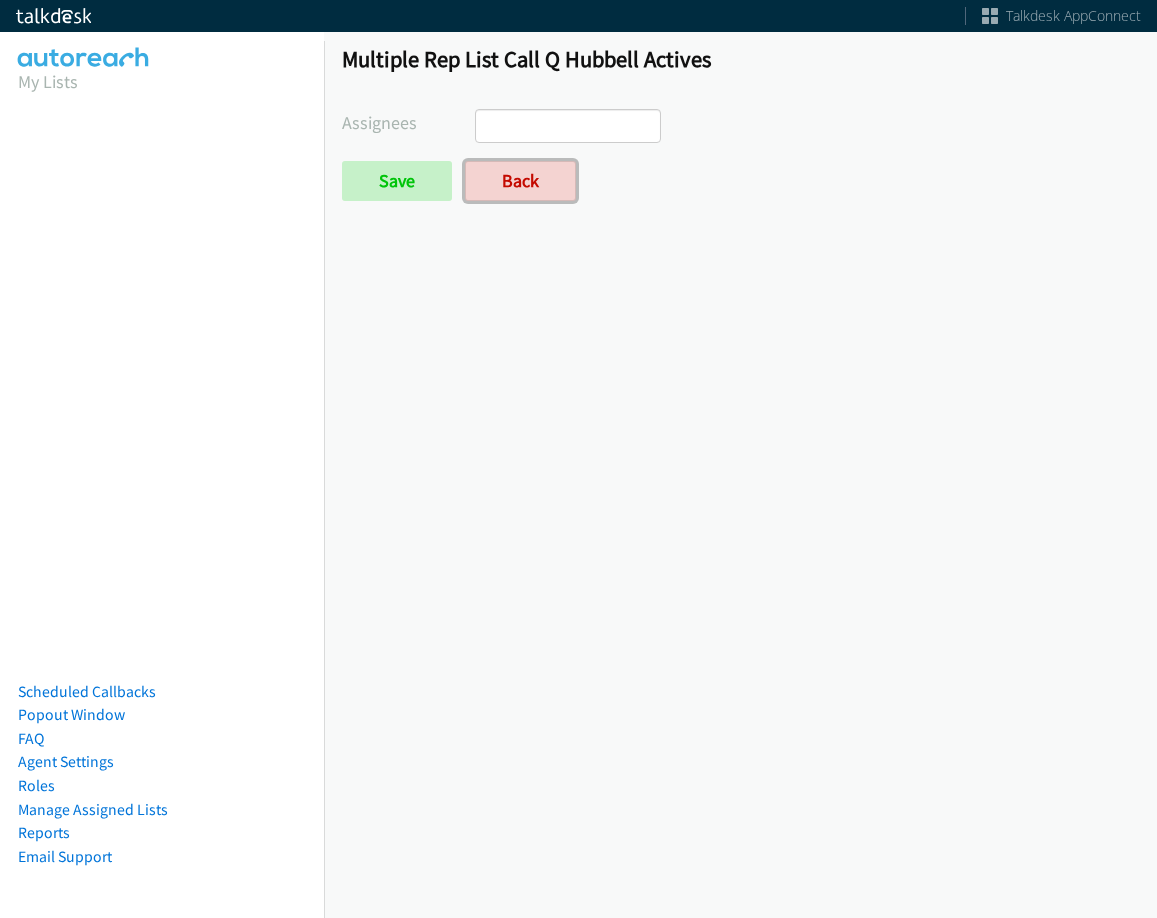 scroll, scrollTop: 0, scrollLeft: 0, axis: both 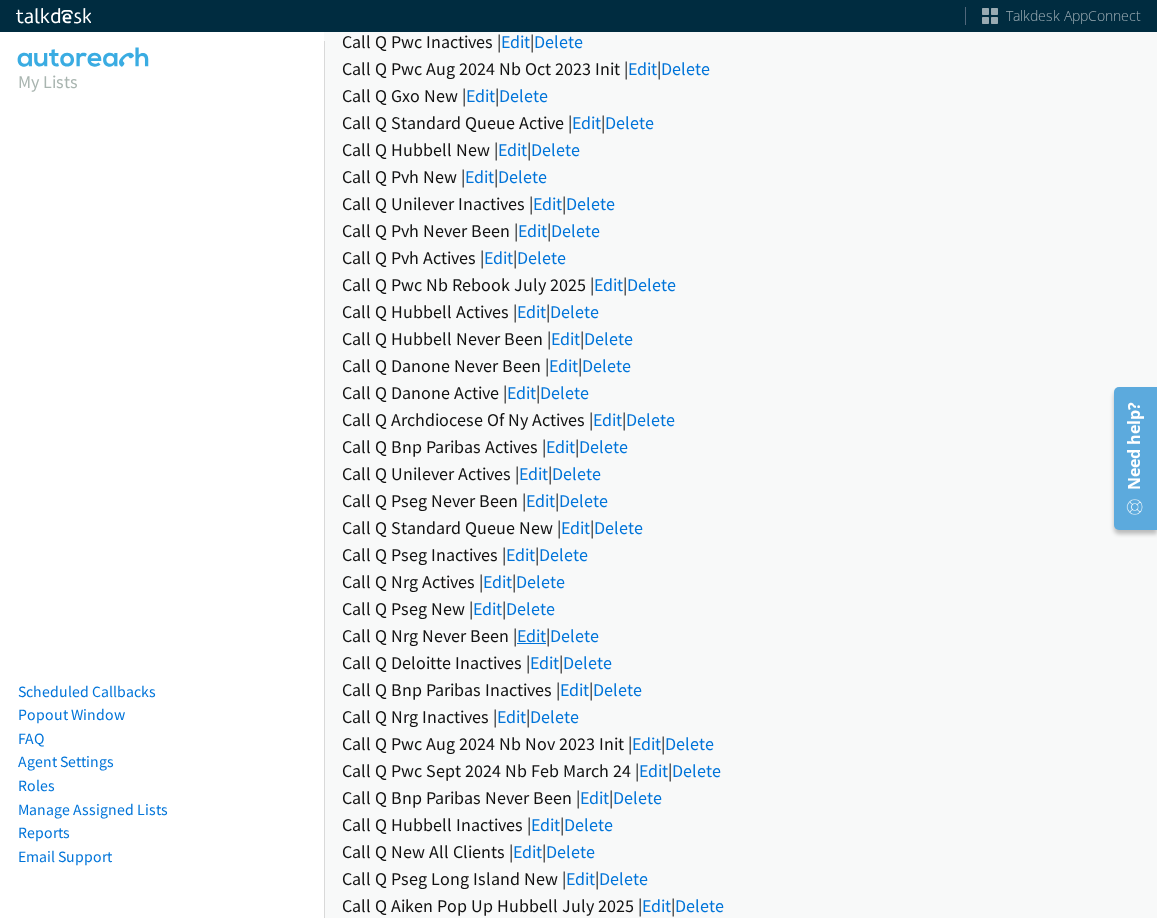 click on "Edit" at bounding box center (531, 635) 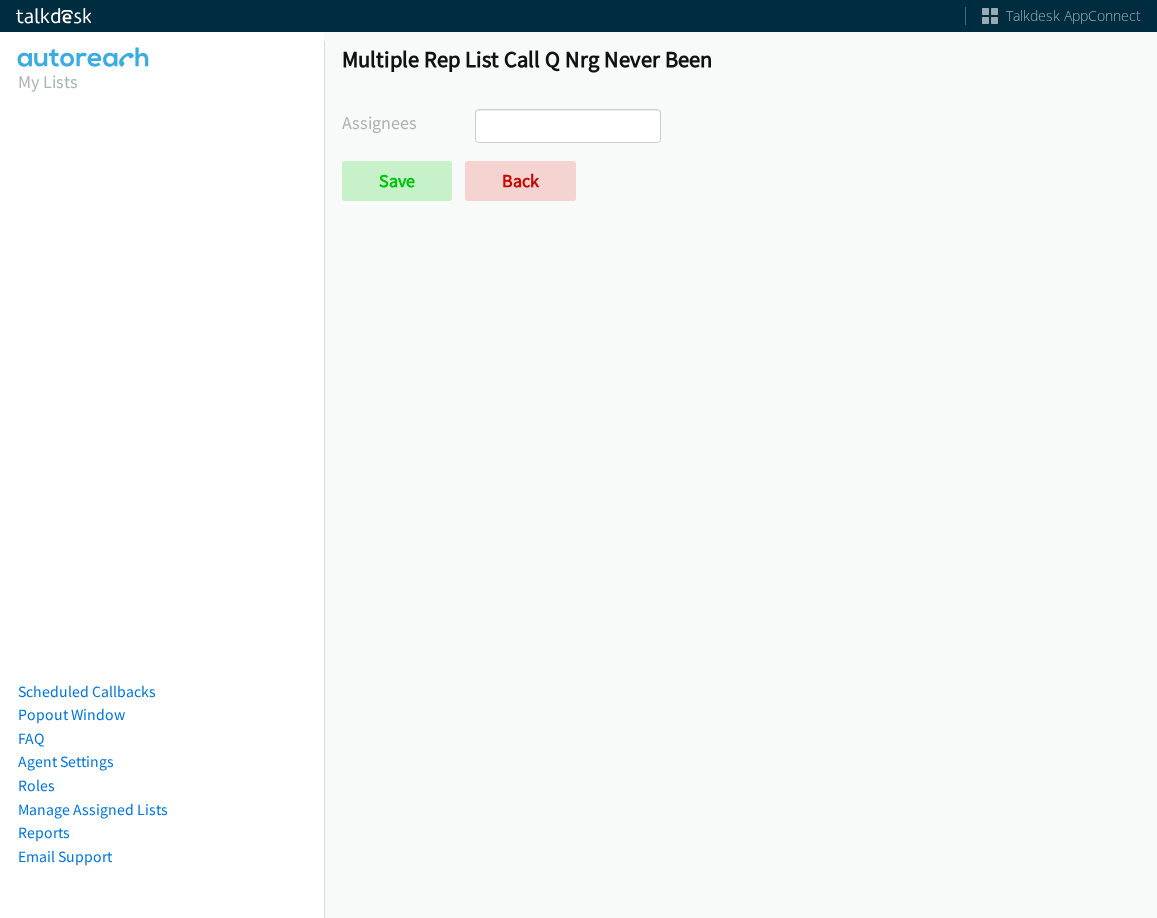 select 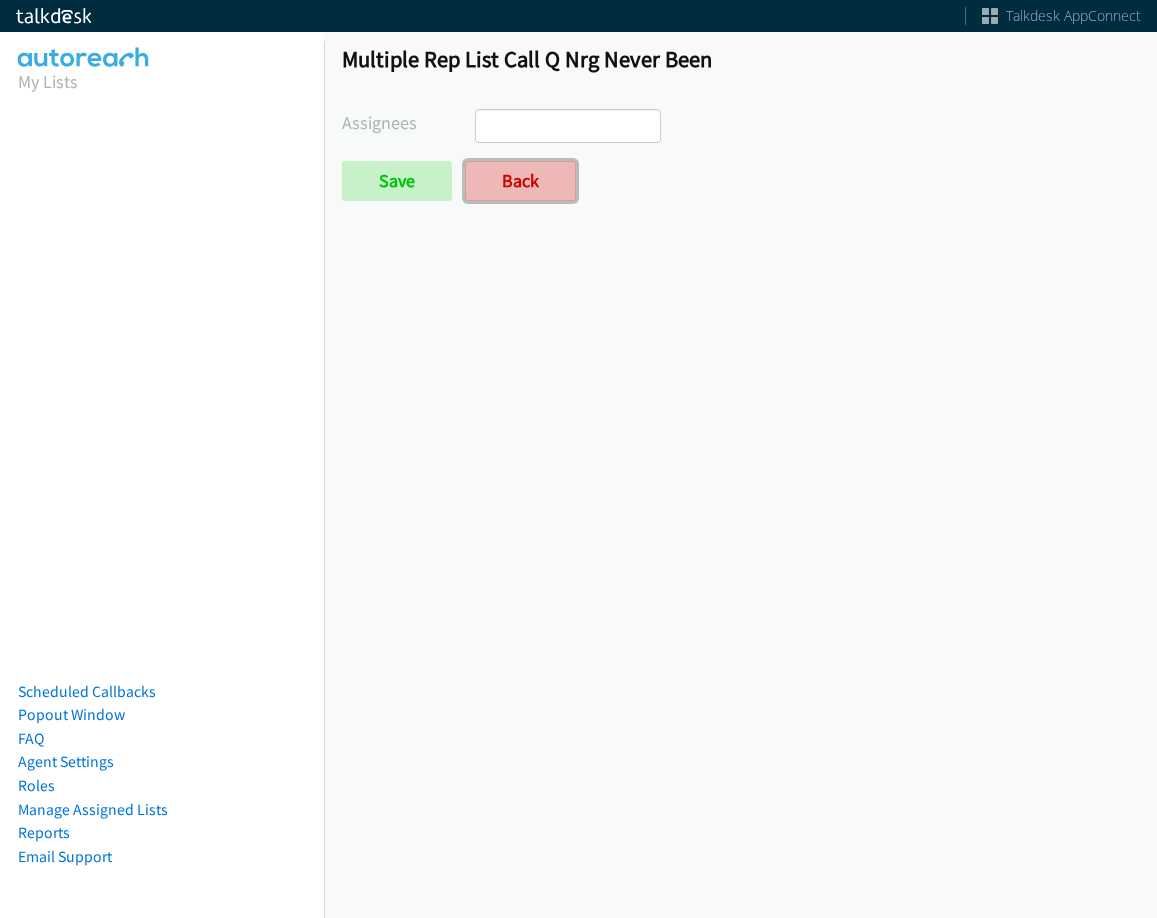 scroll, scrollTop: 0, scrollLeft: 0, axis: both 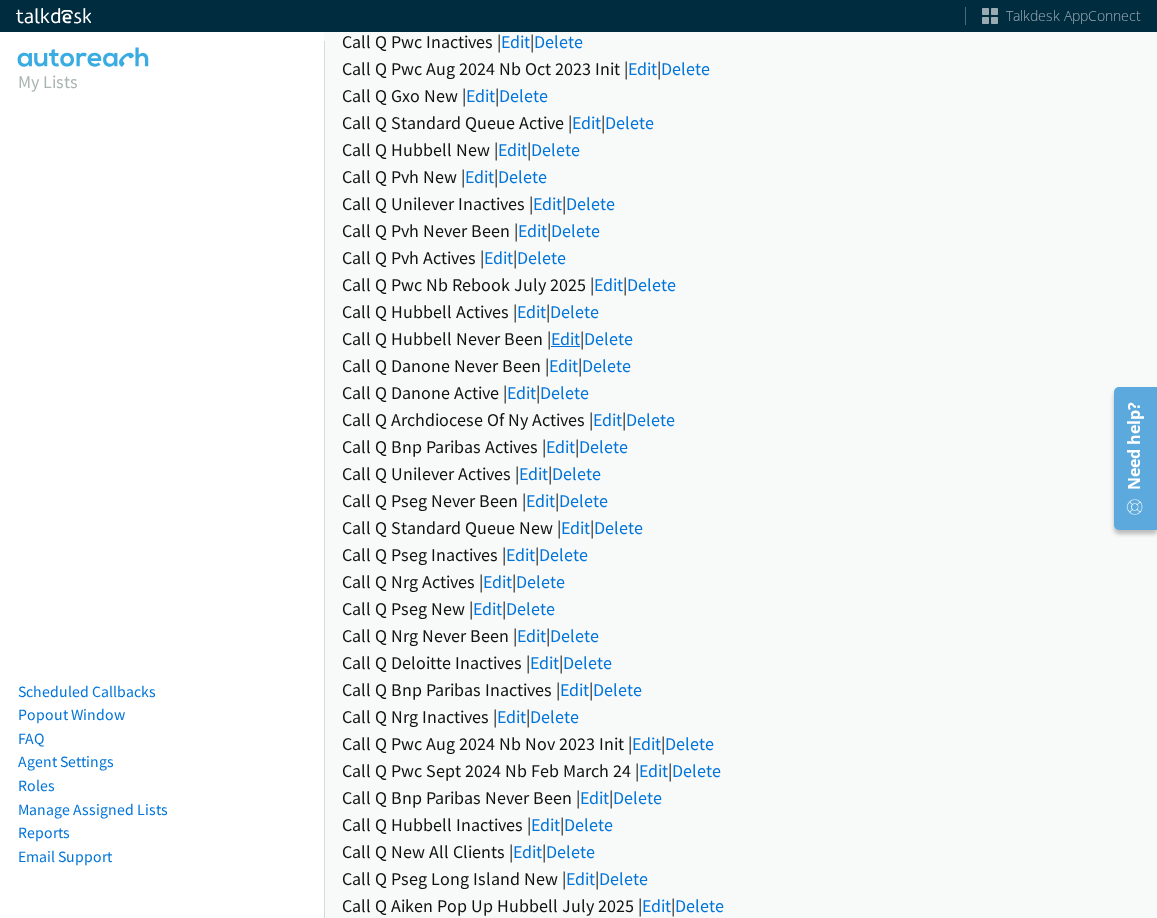 click on "Edit" at bounding box center [565, 338] 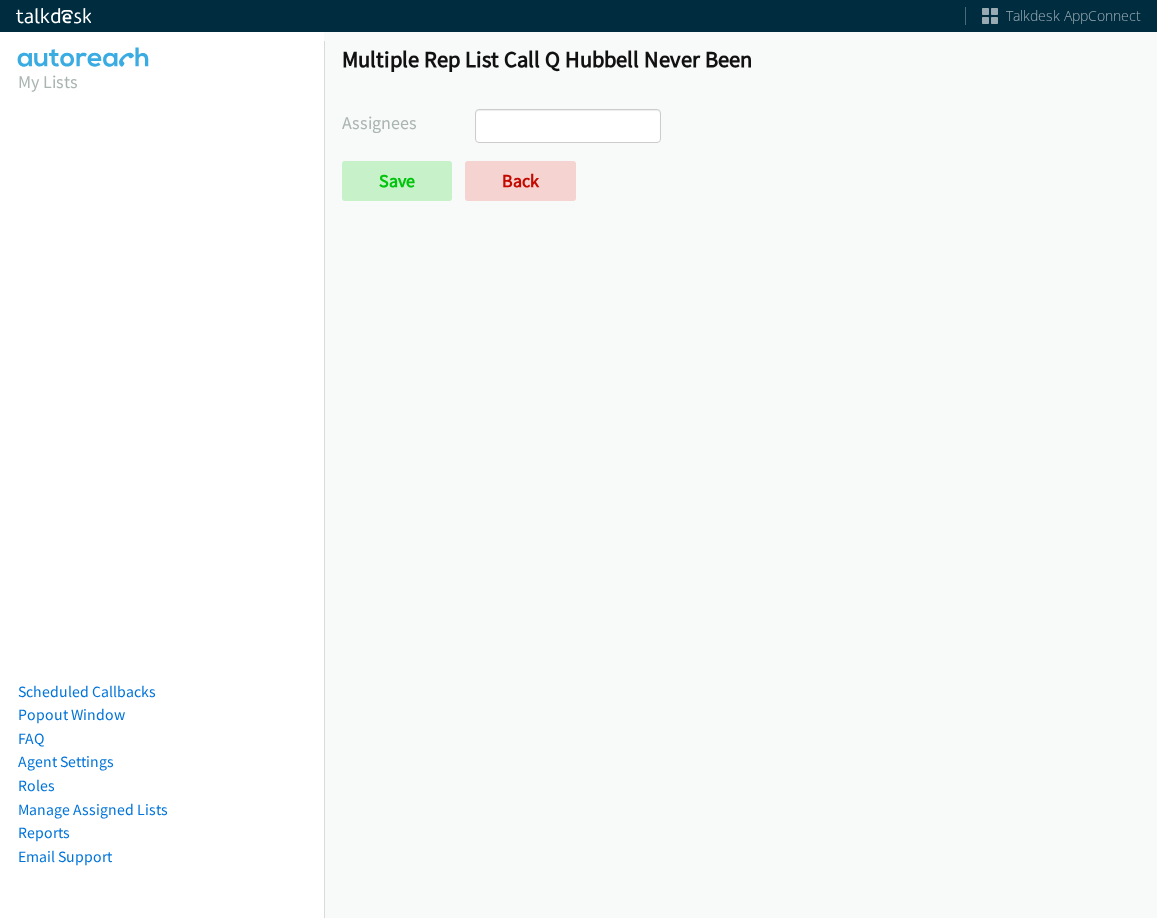 scroll, scrollTop: 0, scrollLeft: 0, axis: both 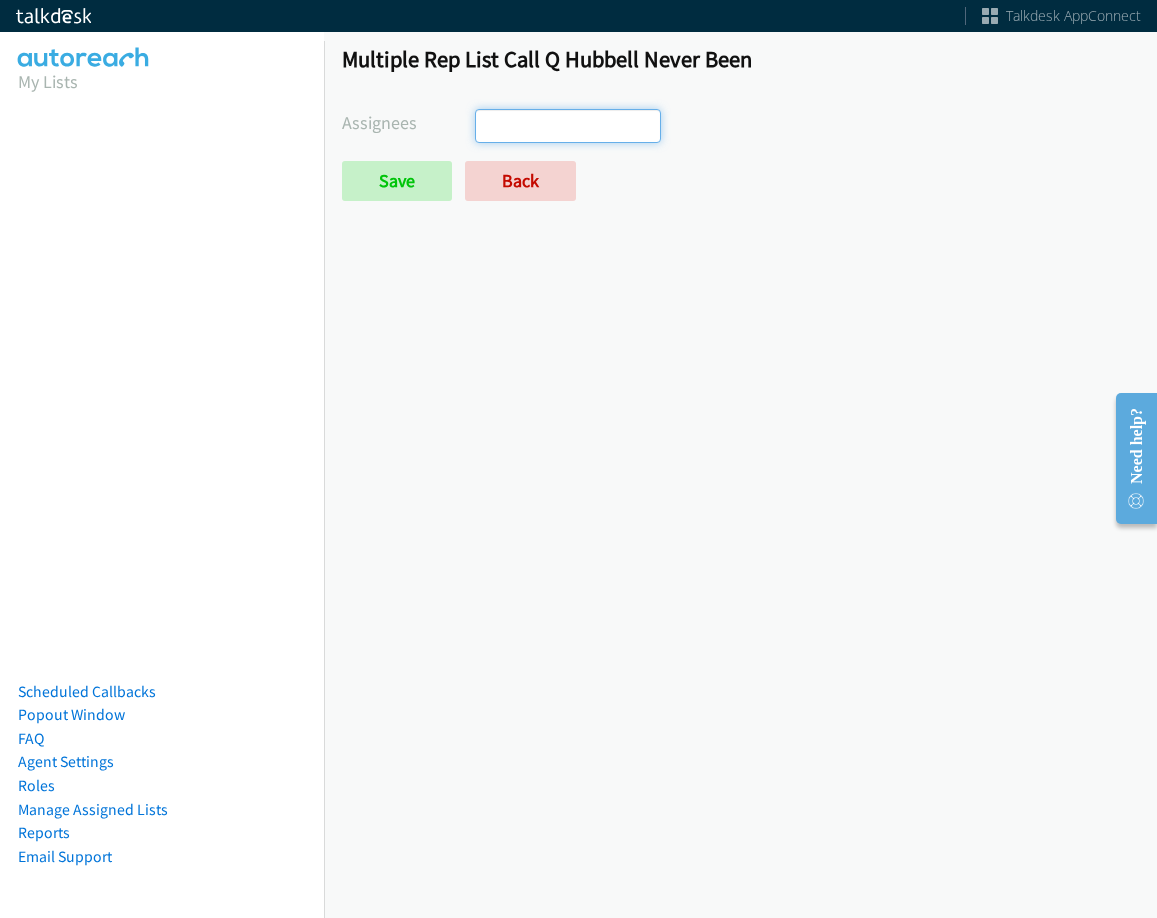 click at bounding box center (568, 126) 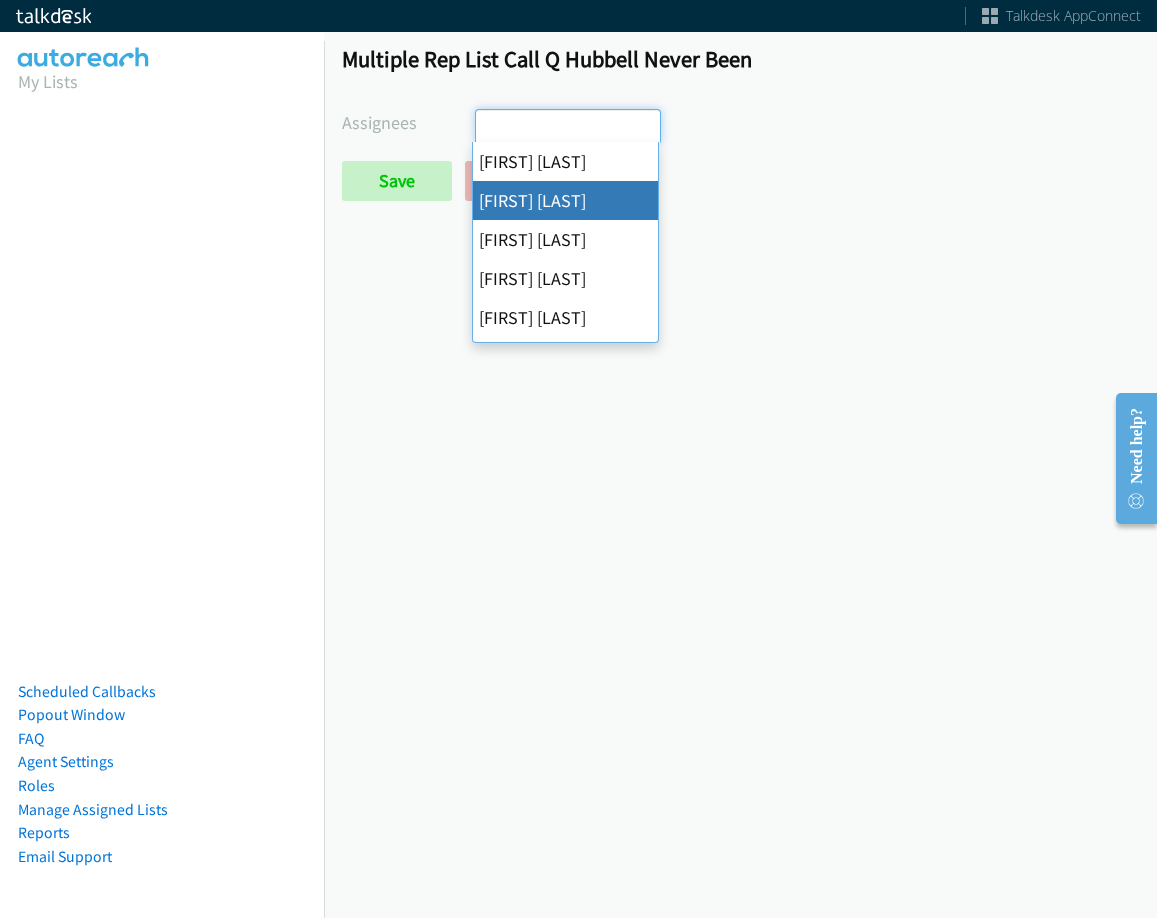select on "05d74157-9386-4beb-b15d-36aa9c6f71bc" 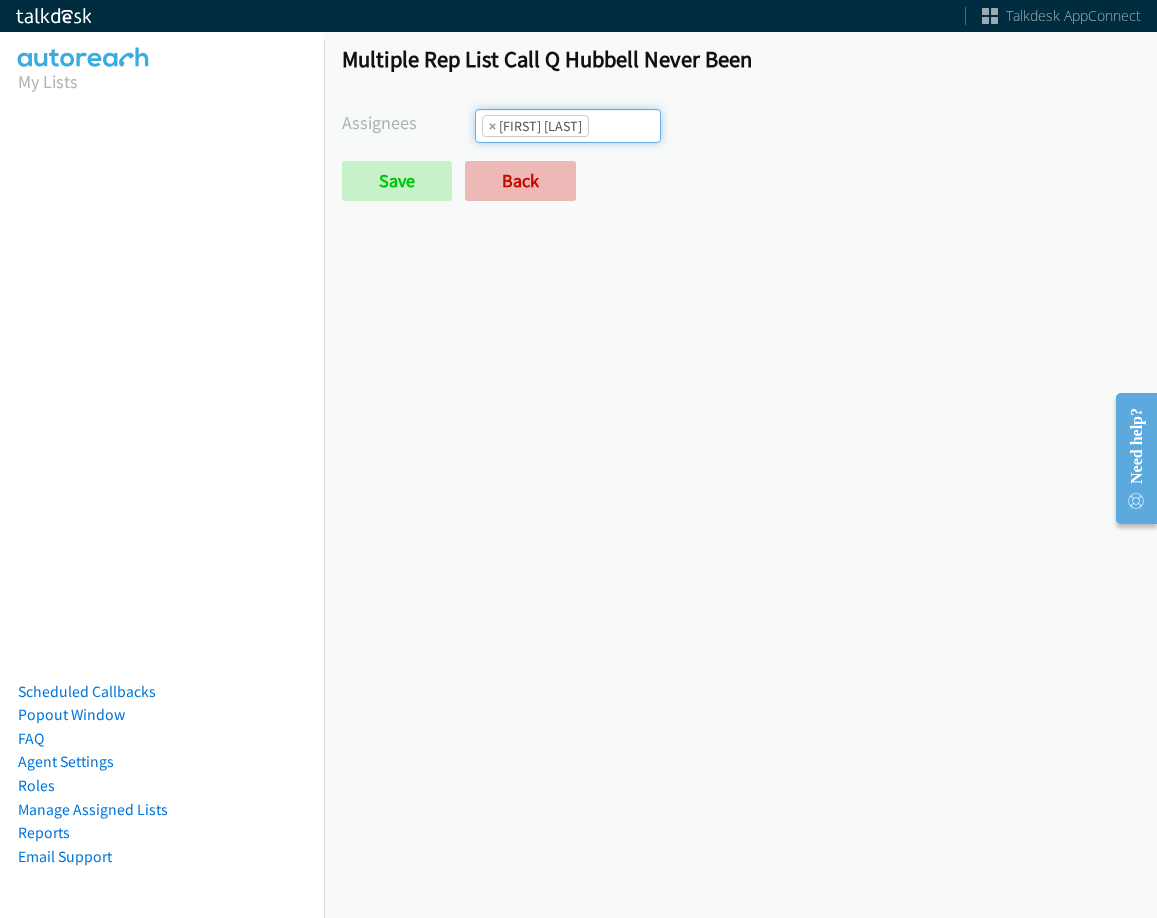 scroll, scrollTop: 24, scrollLeft: 0, axis: vertical 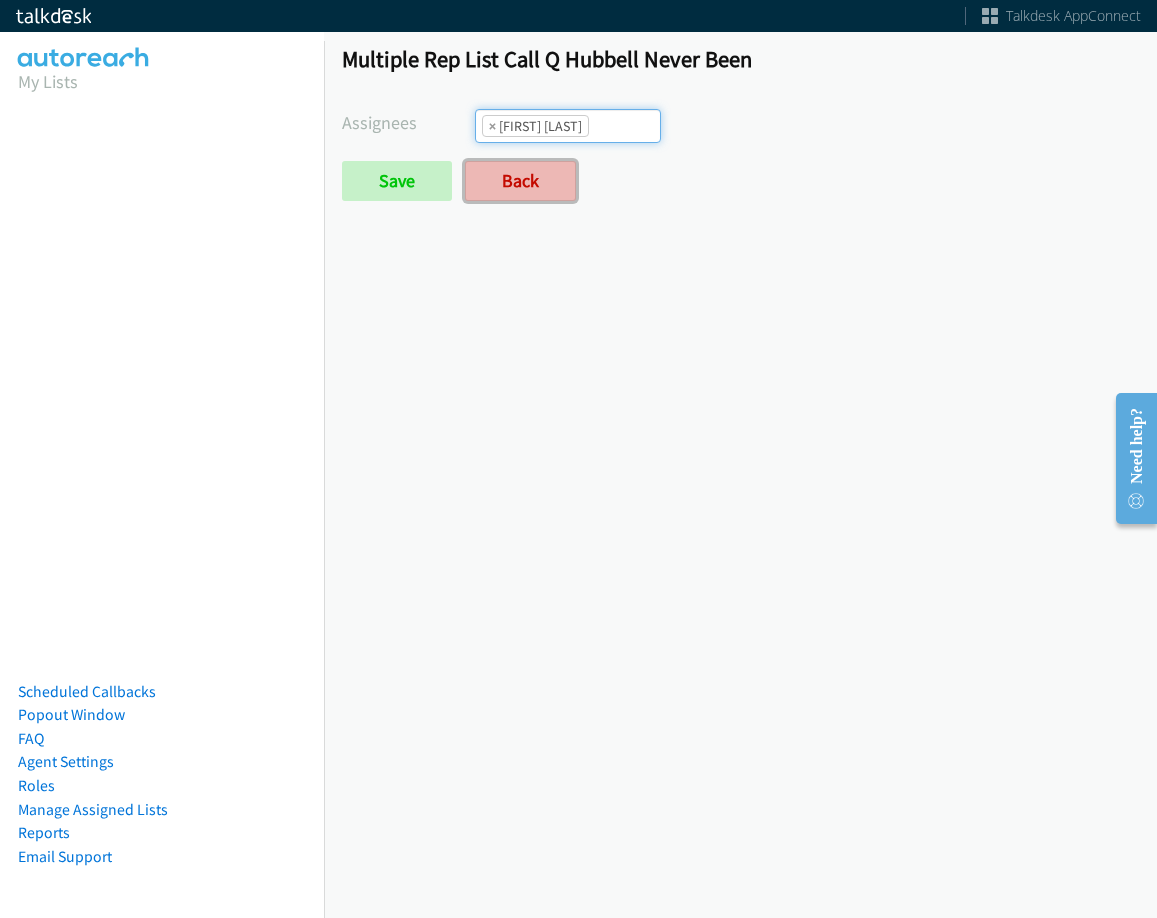 click on "Back" at bounding box center (520, 181) 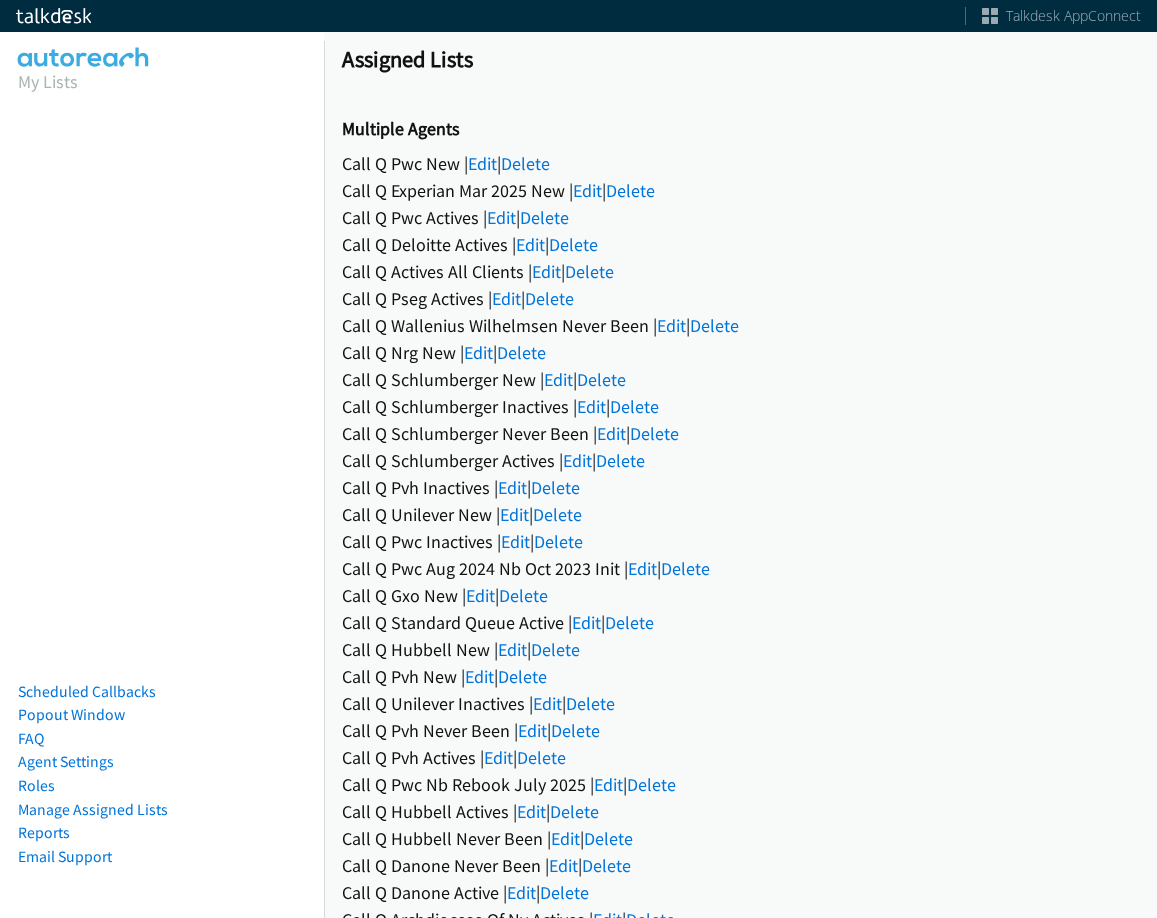 scroll, scrollTop: 0, scrollLeft: 0, axis: both 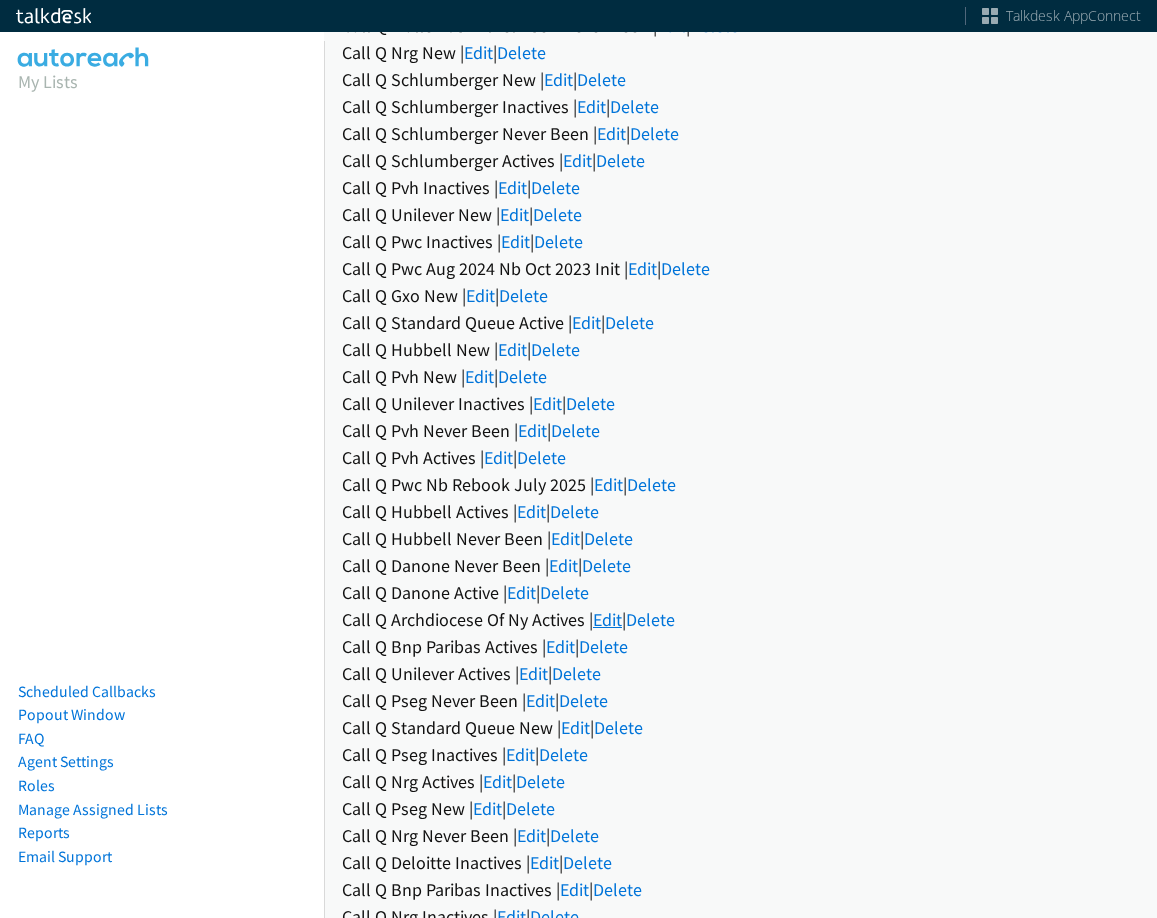 click on "Edit" at bounding box center [607, 619] 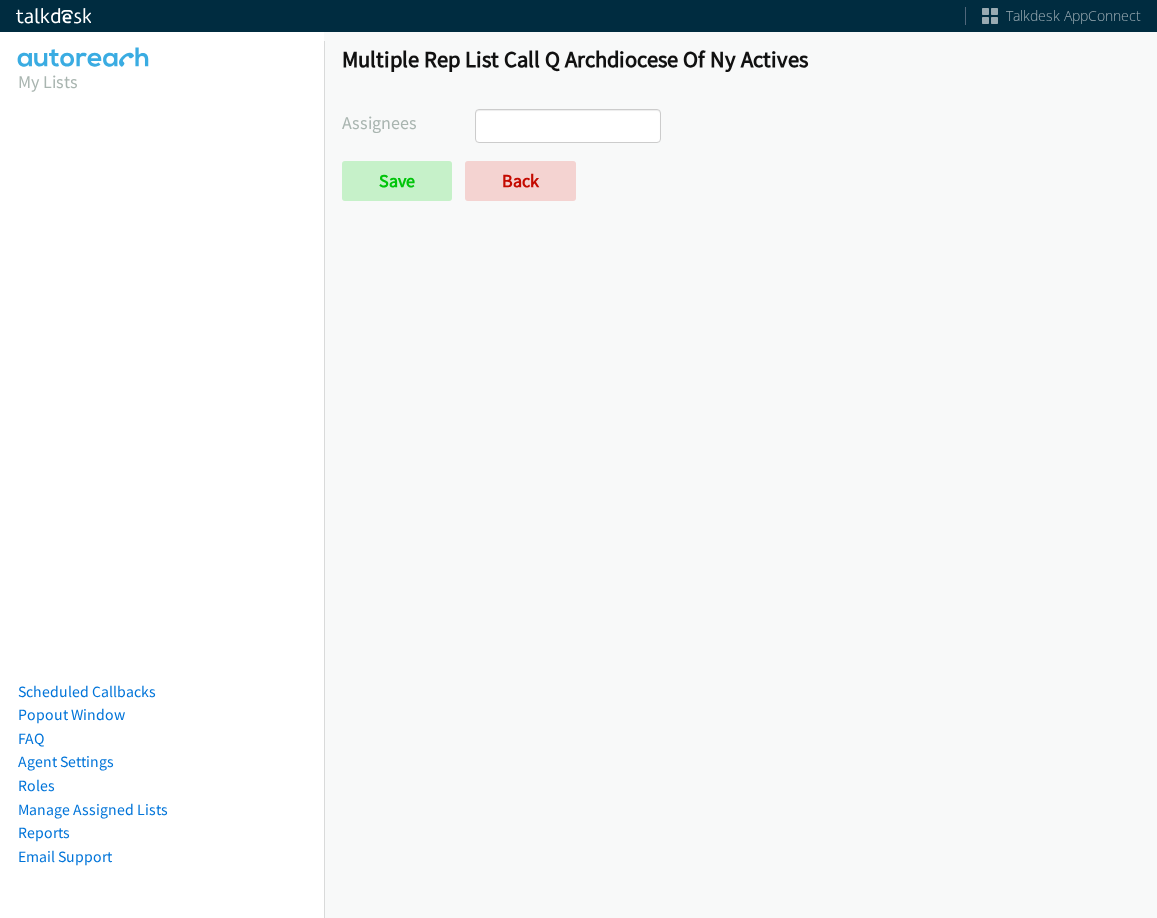 select 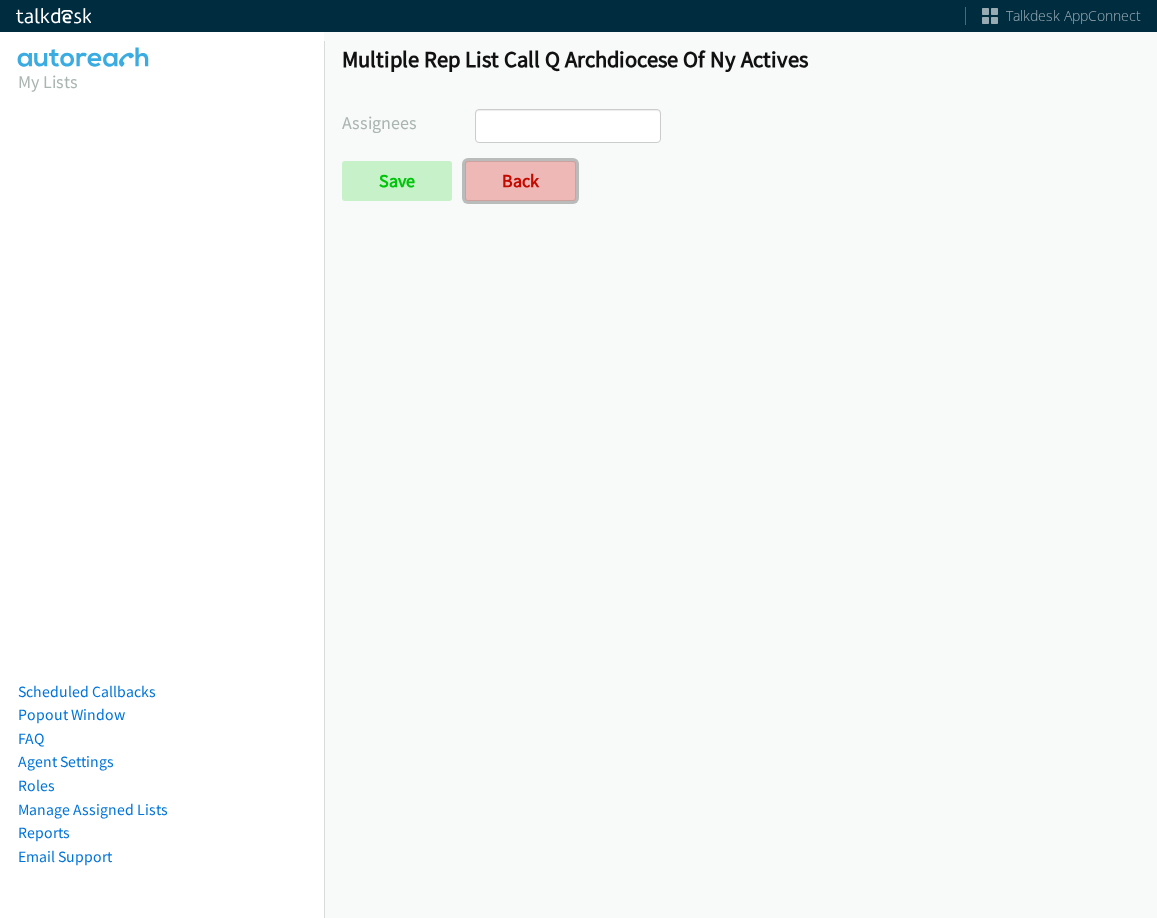 click on "Back" at bounding box center [520, 181] 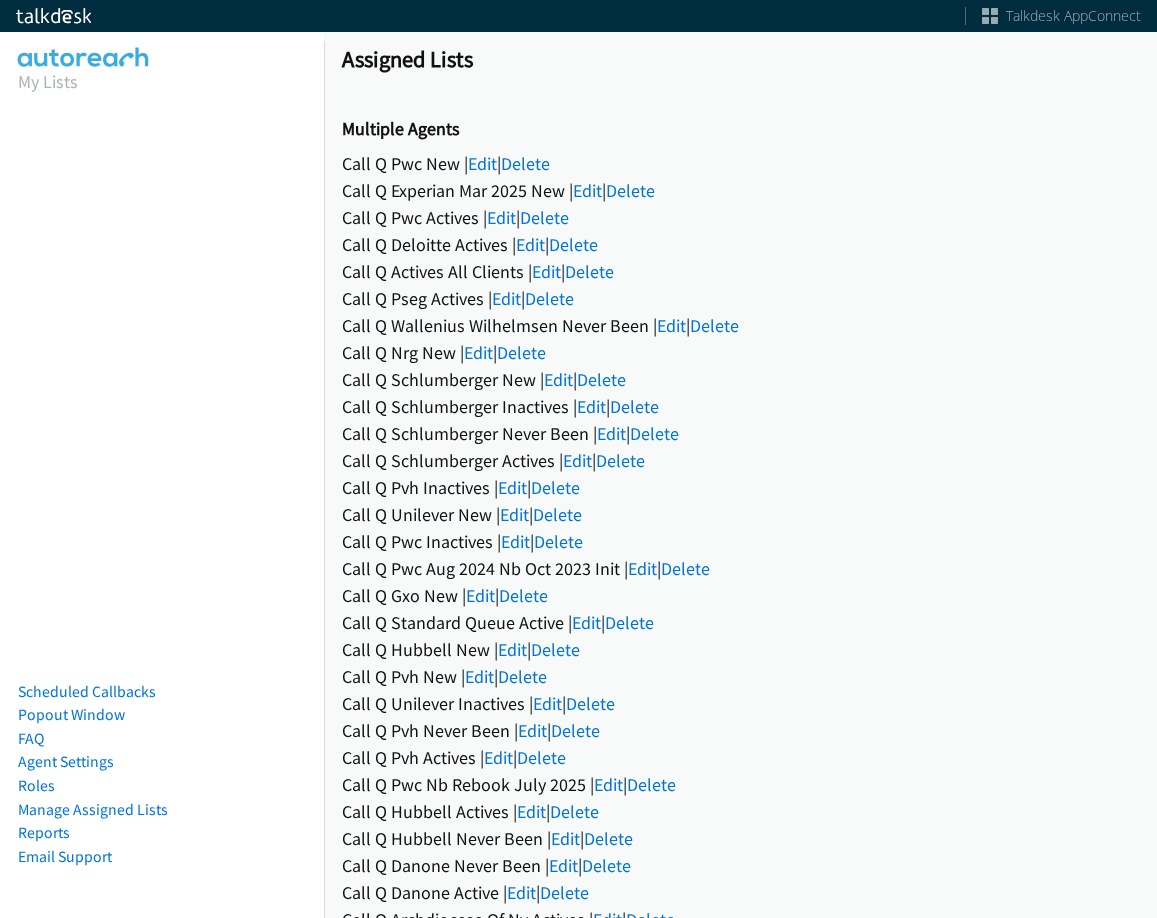 scroll, scrollTop: 0, scrollLeft: 0, axis: both 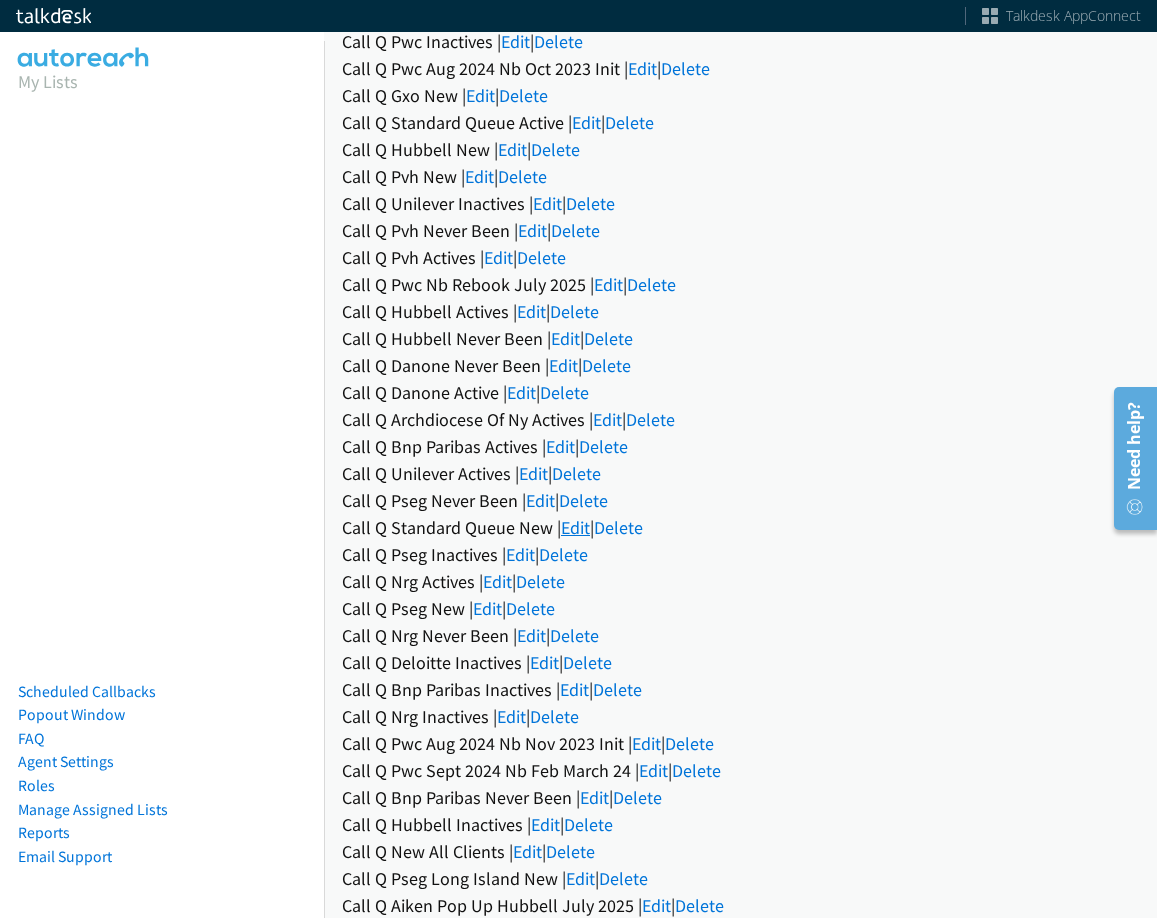 click on "Edit" at bounding box center (575, 527) 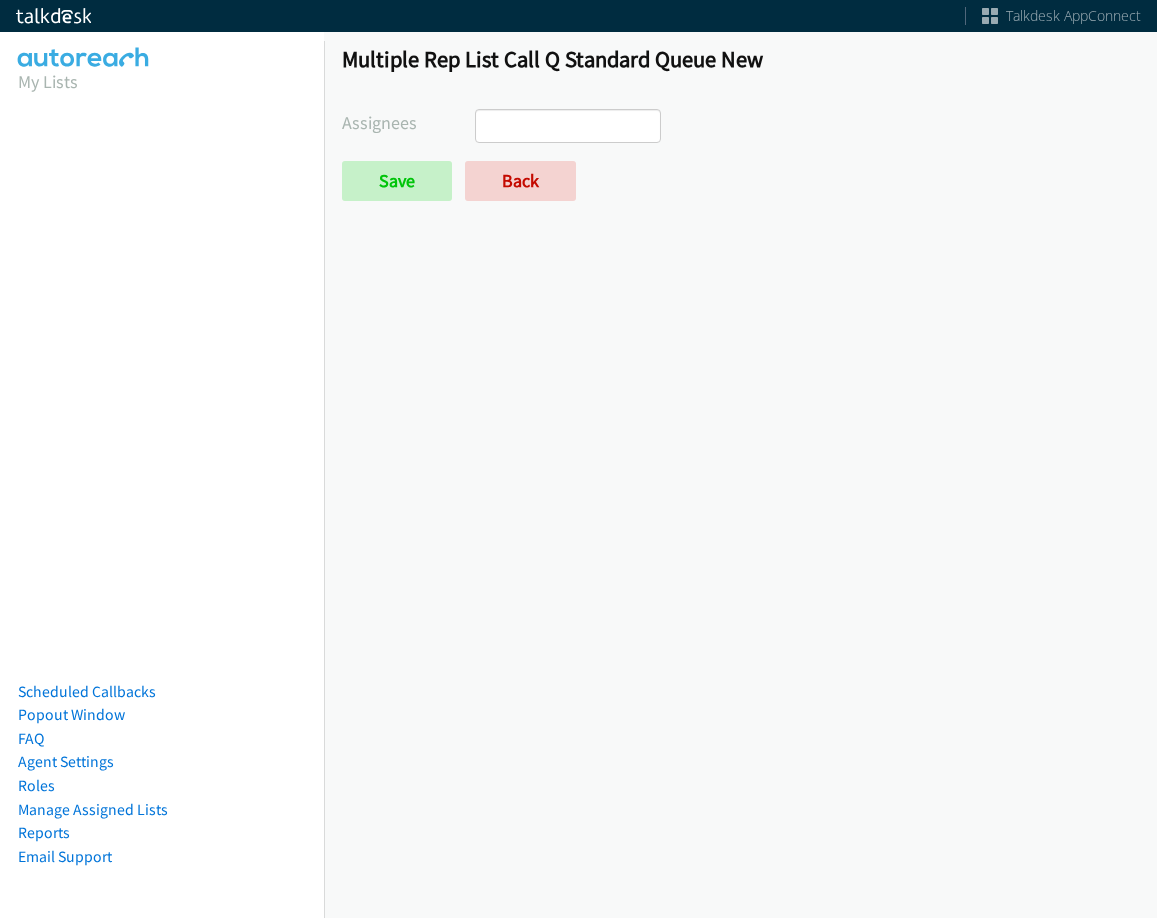 select 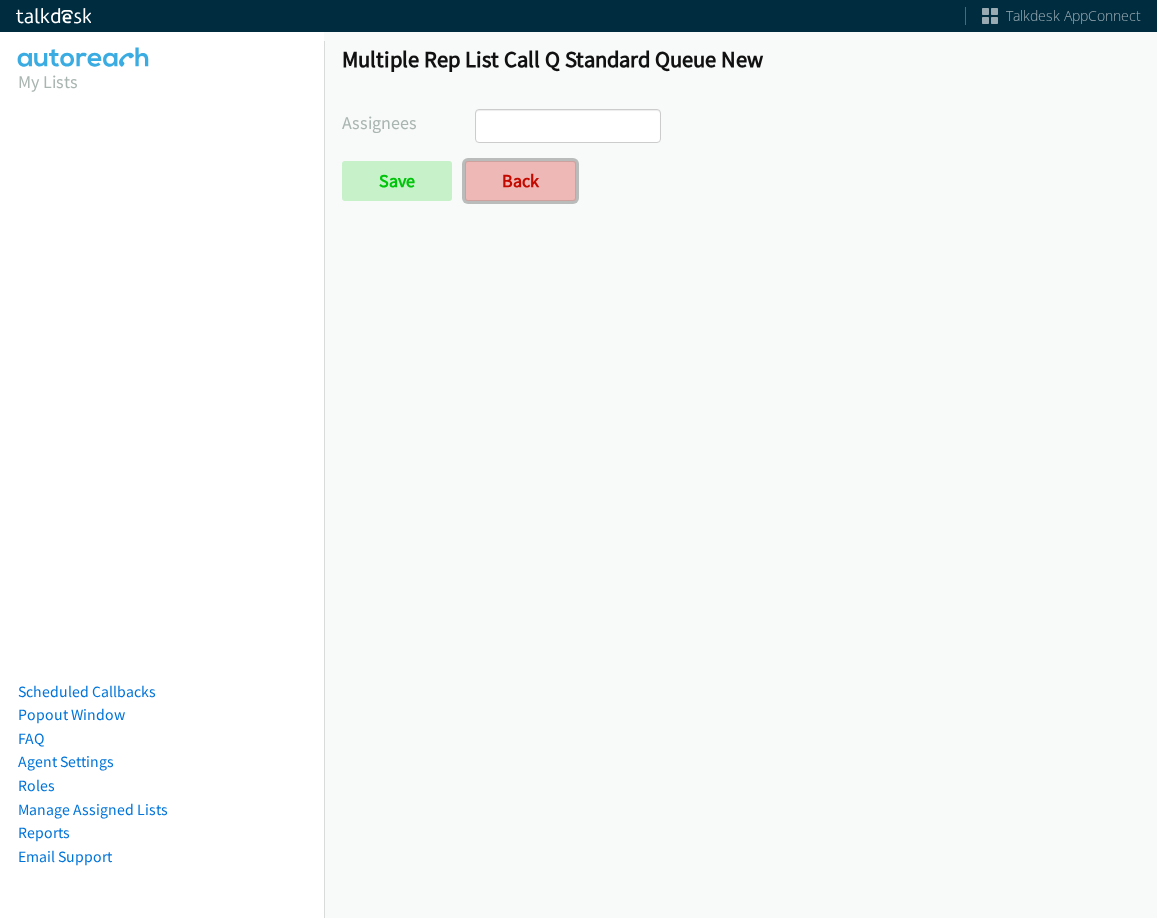 click on "Back" at bounding box center (520, 181) 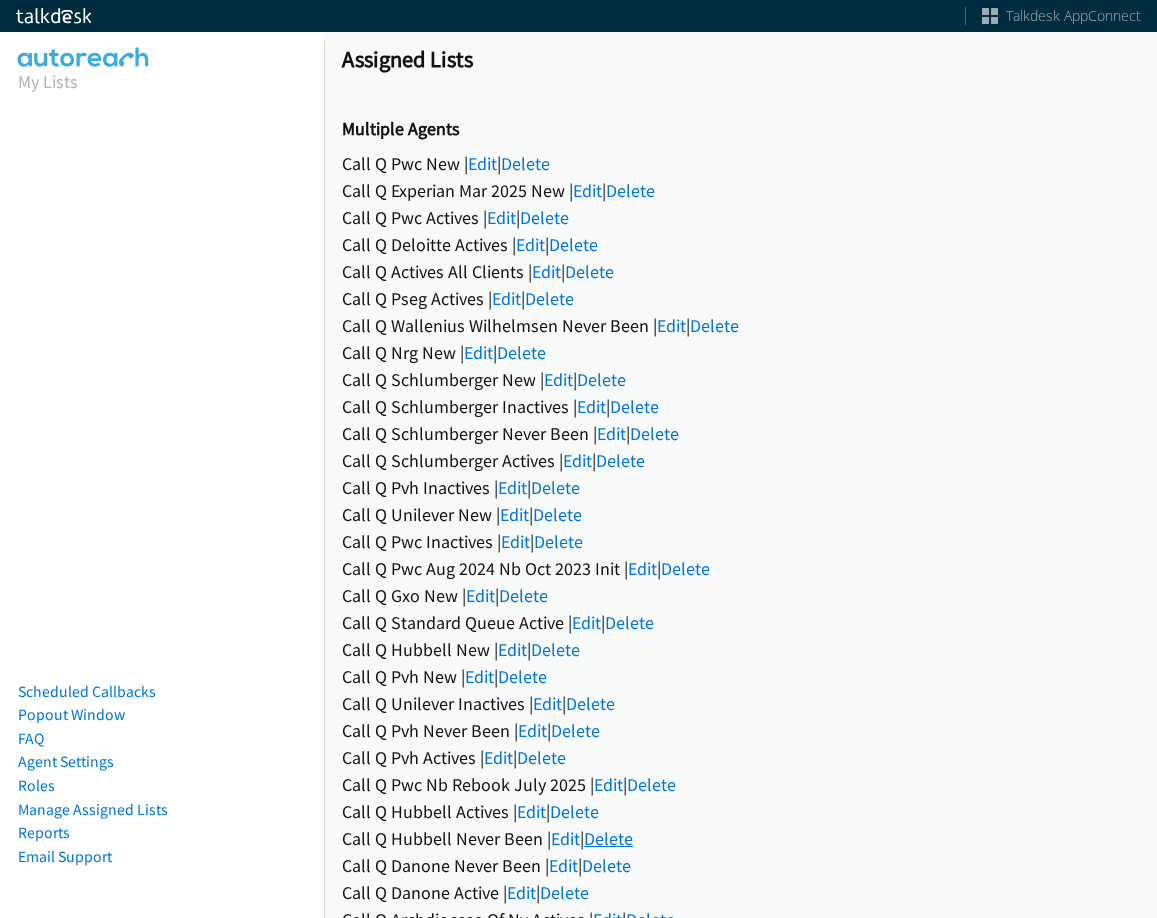 scroll, scrollTop: 0, scrollLeft: 0, axis: both 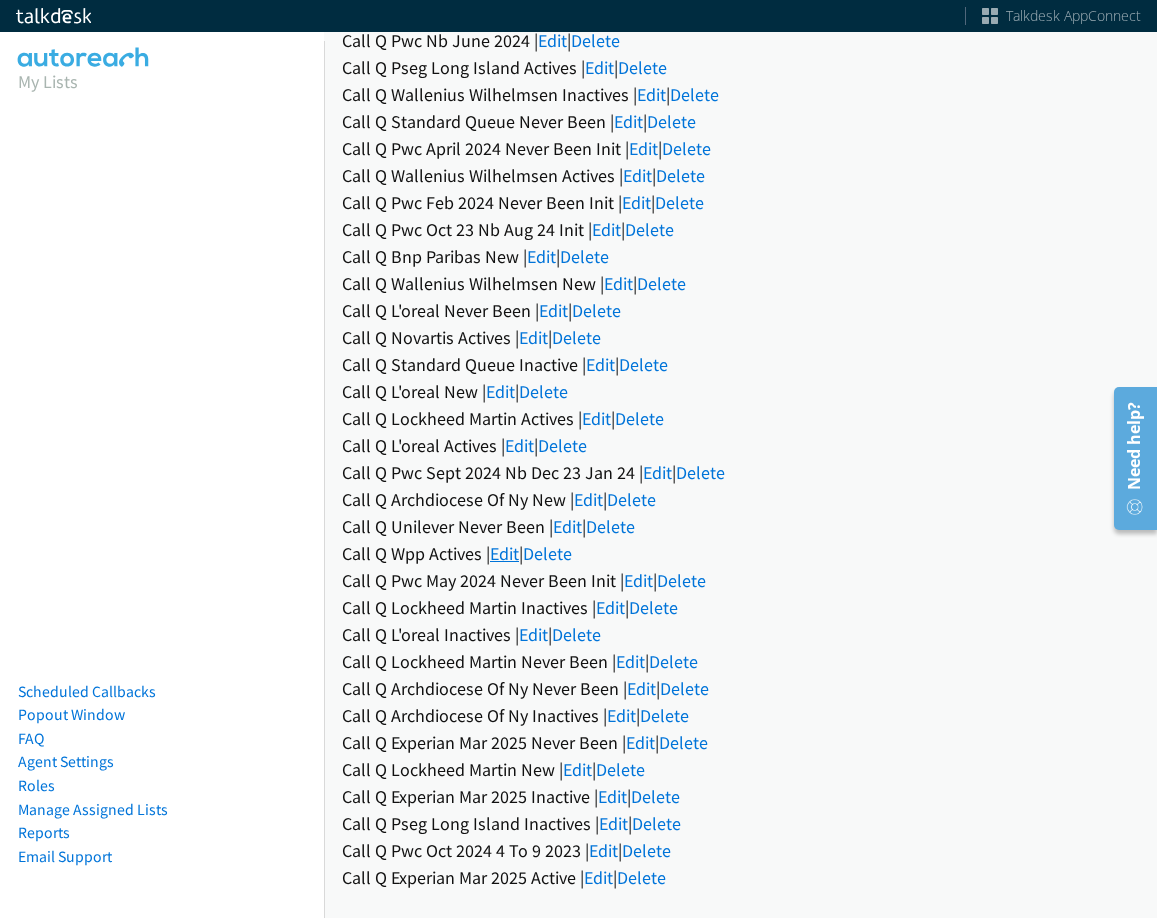 click on "Edit" at bounding box center (504, 553) 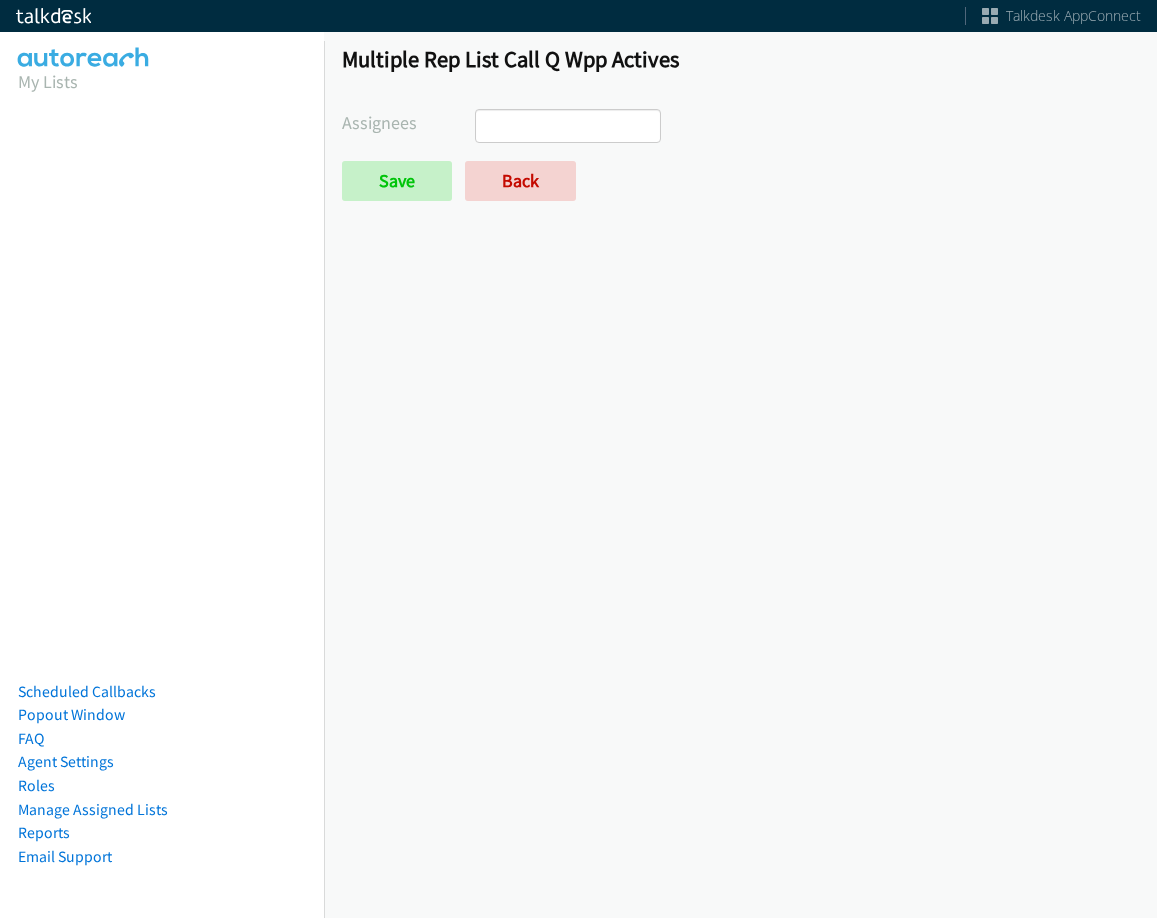select 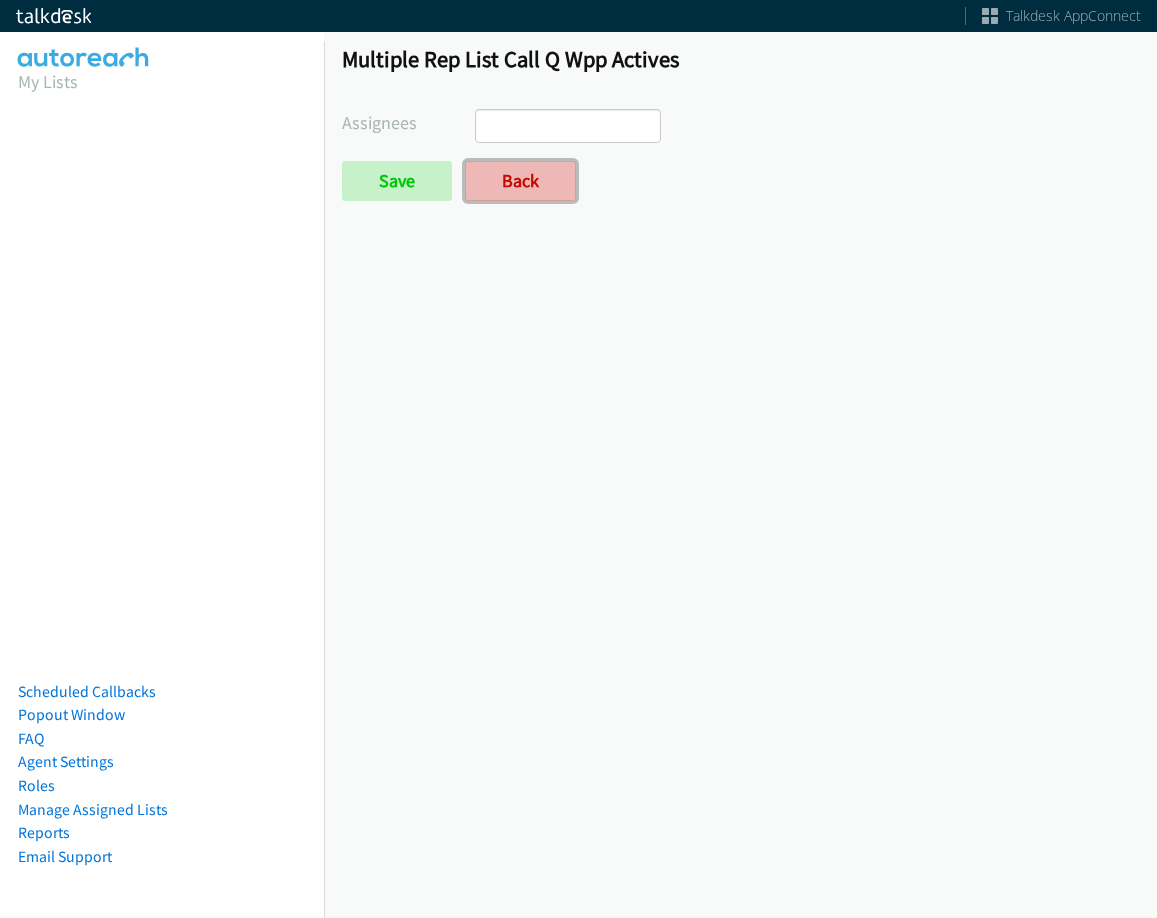 click on "Back" at bounding box center [520, 181] 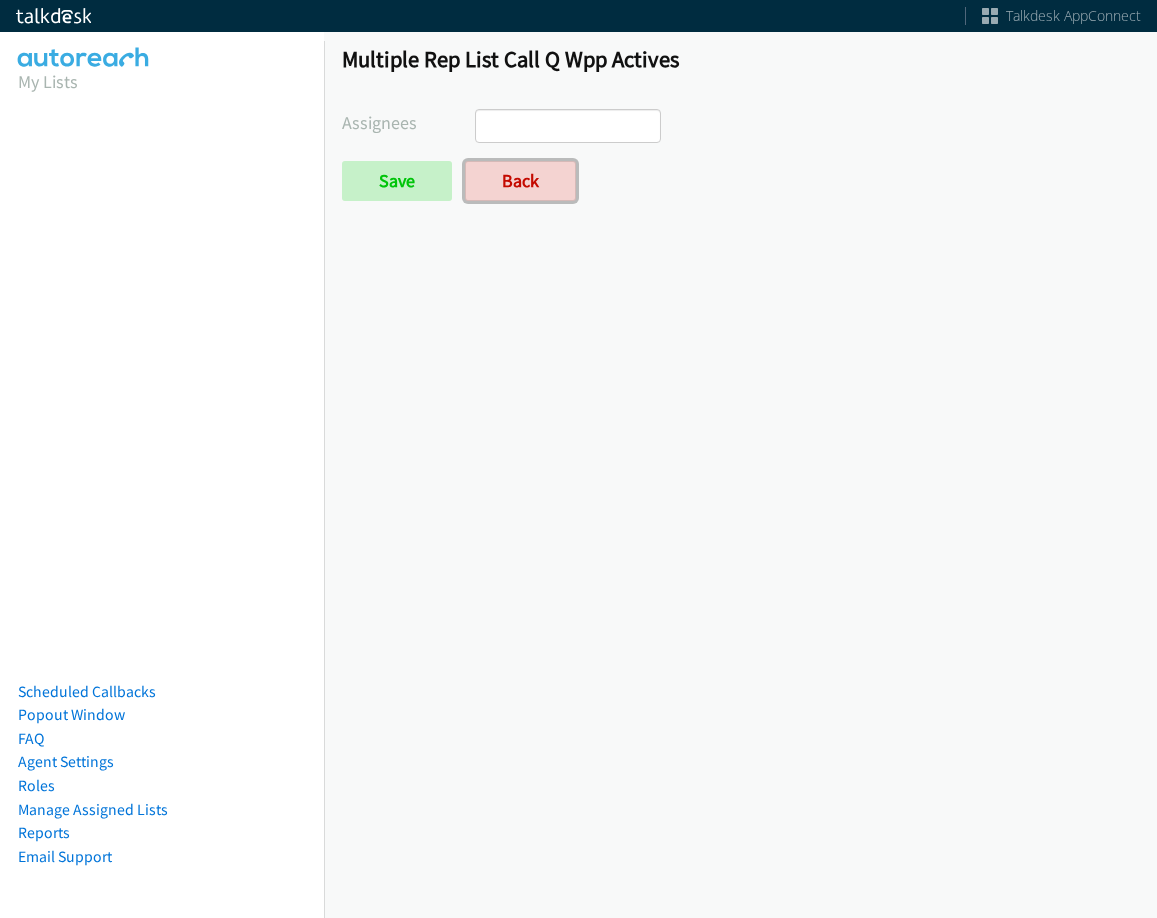 scroll, scrollTop: 0, scrollLeft: 0, axis: both 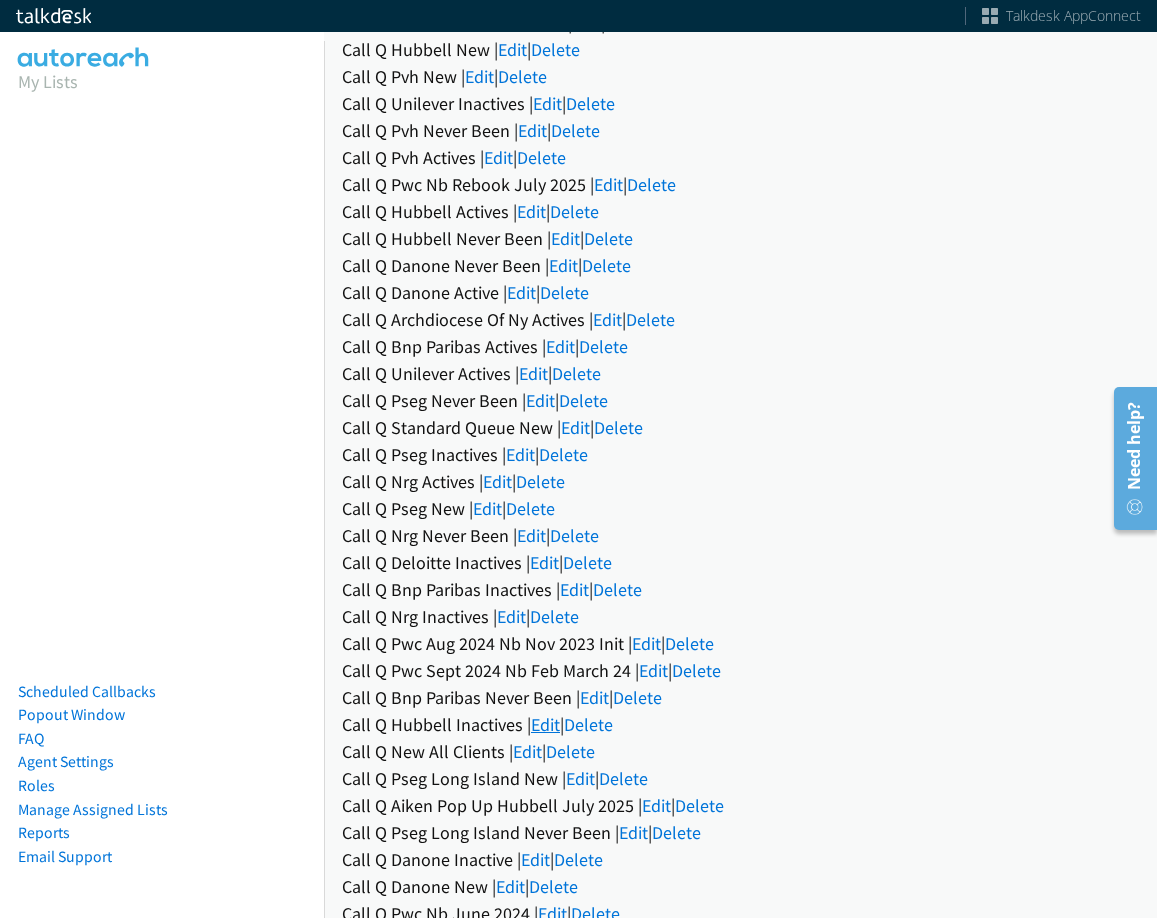 click on "Edit" at bounding box center (545, 724) 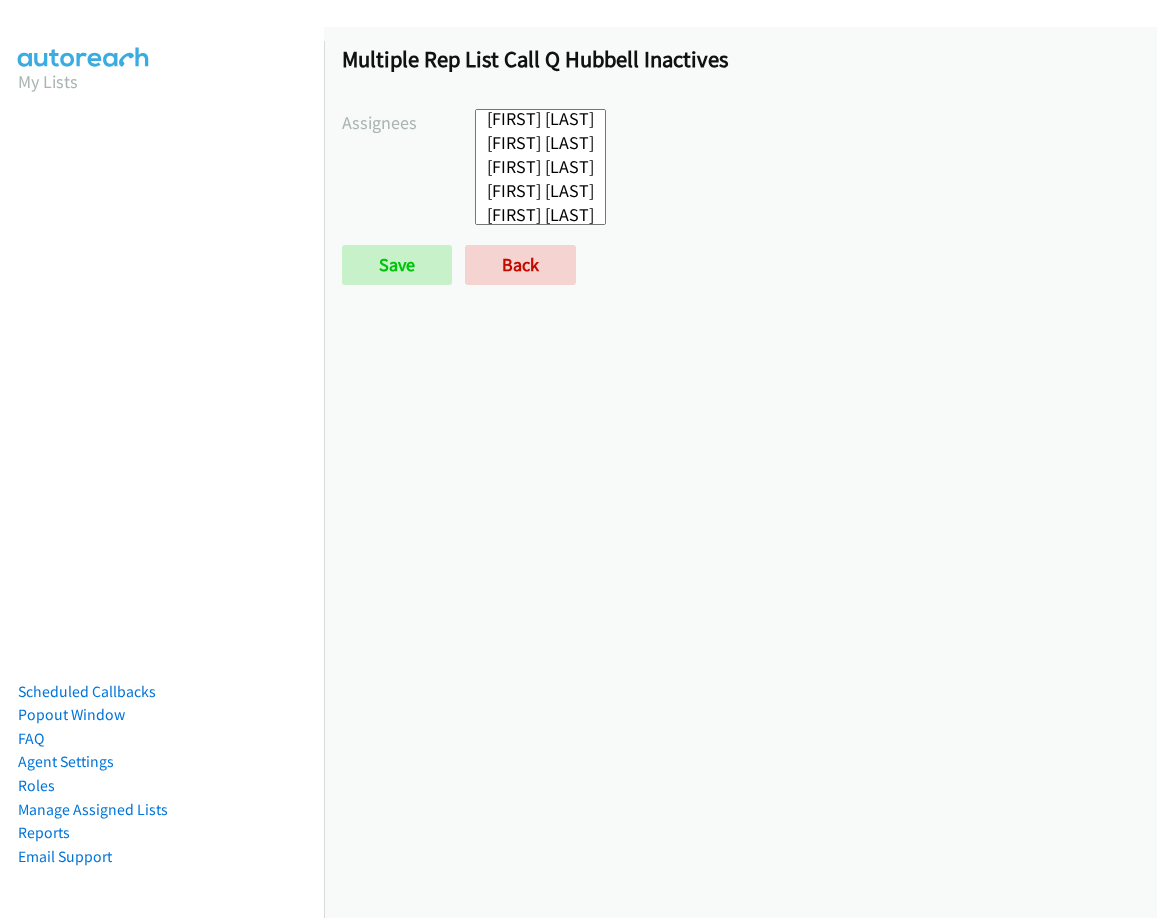 scroll, scrollTop: 0, scrollLeft: 0, axis: both 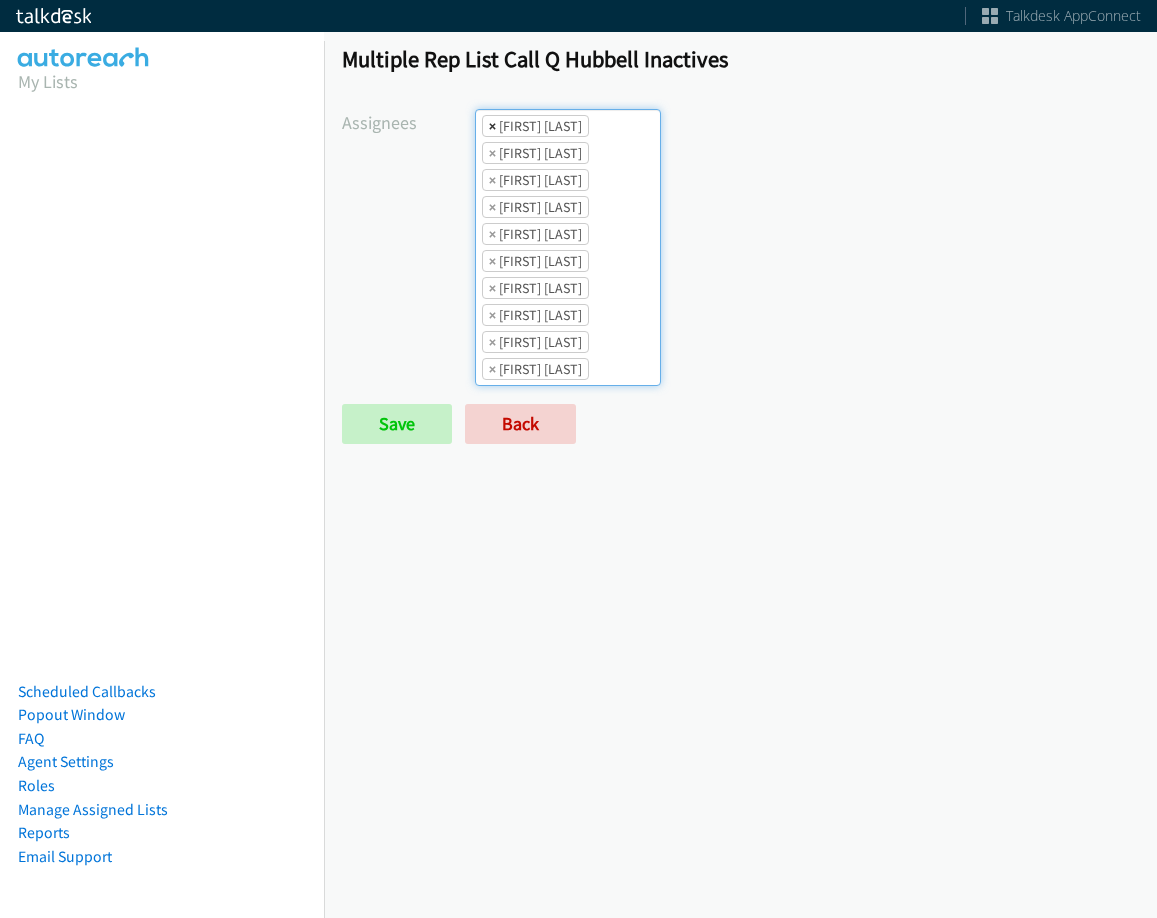 click on "×" at bounding box center (492, 126) 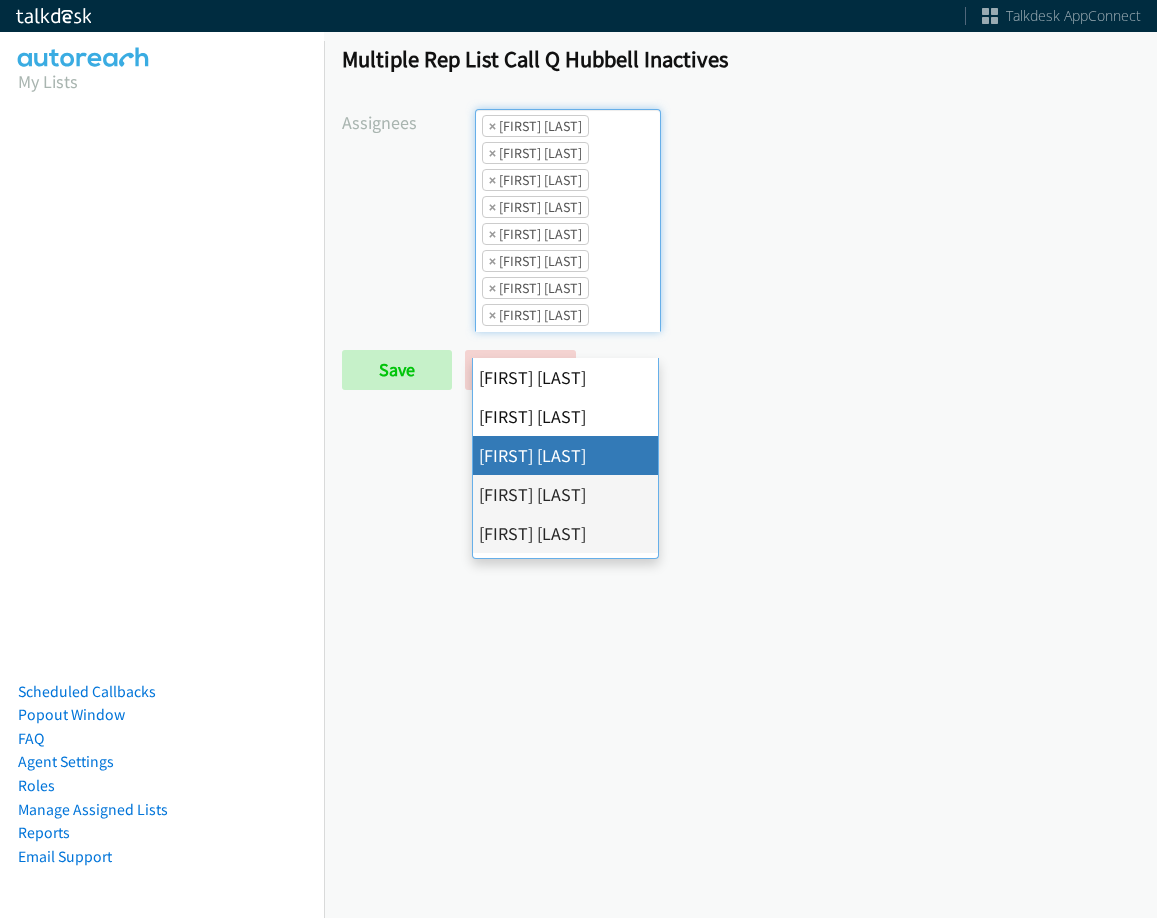 scroll, scrollTop: 0, scrollLeft: 0, axis: both 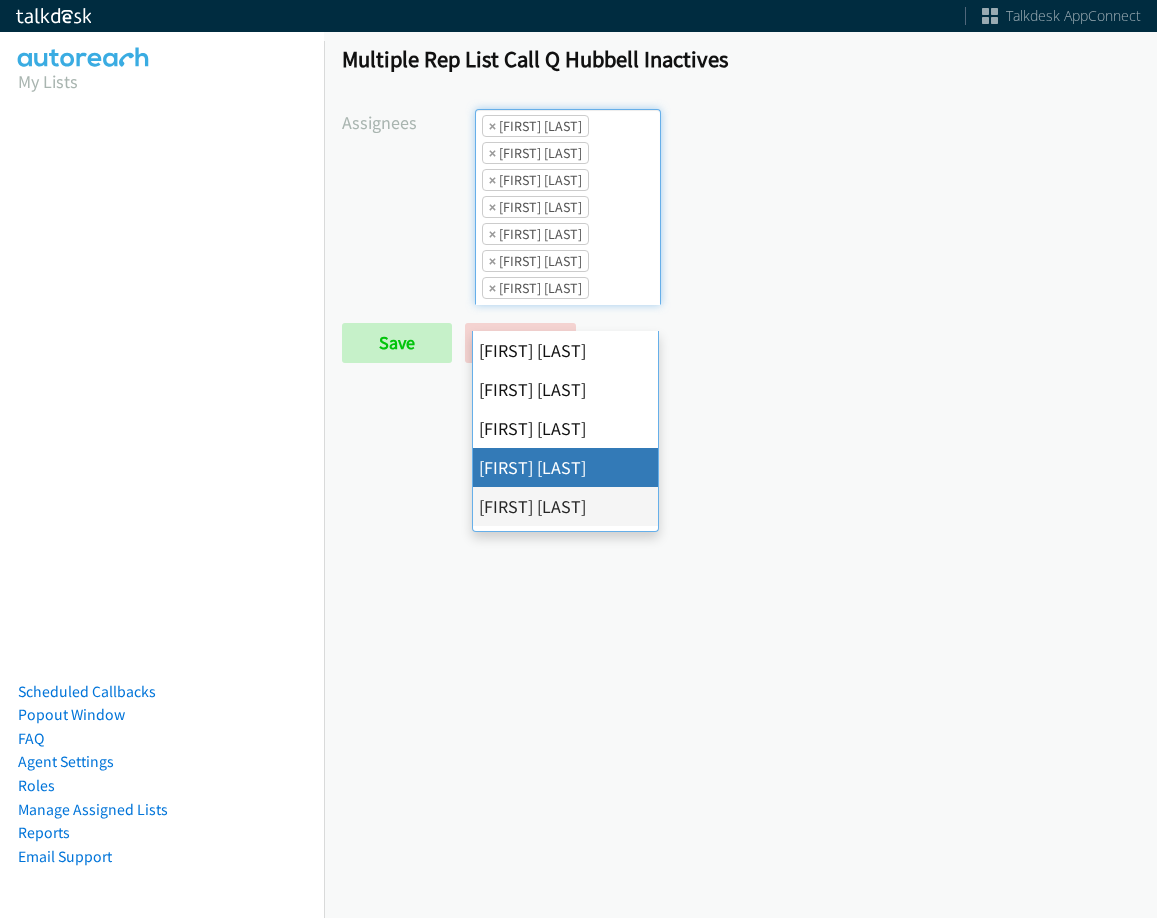 click on "×" at bounding box center [492, 126] 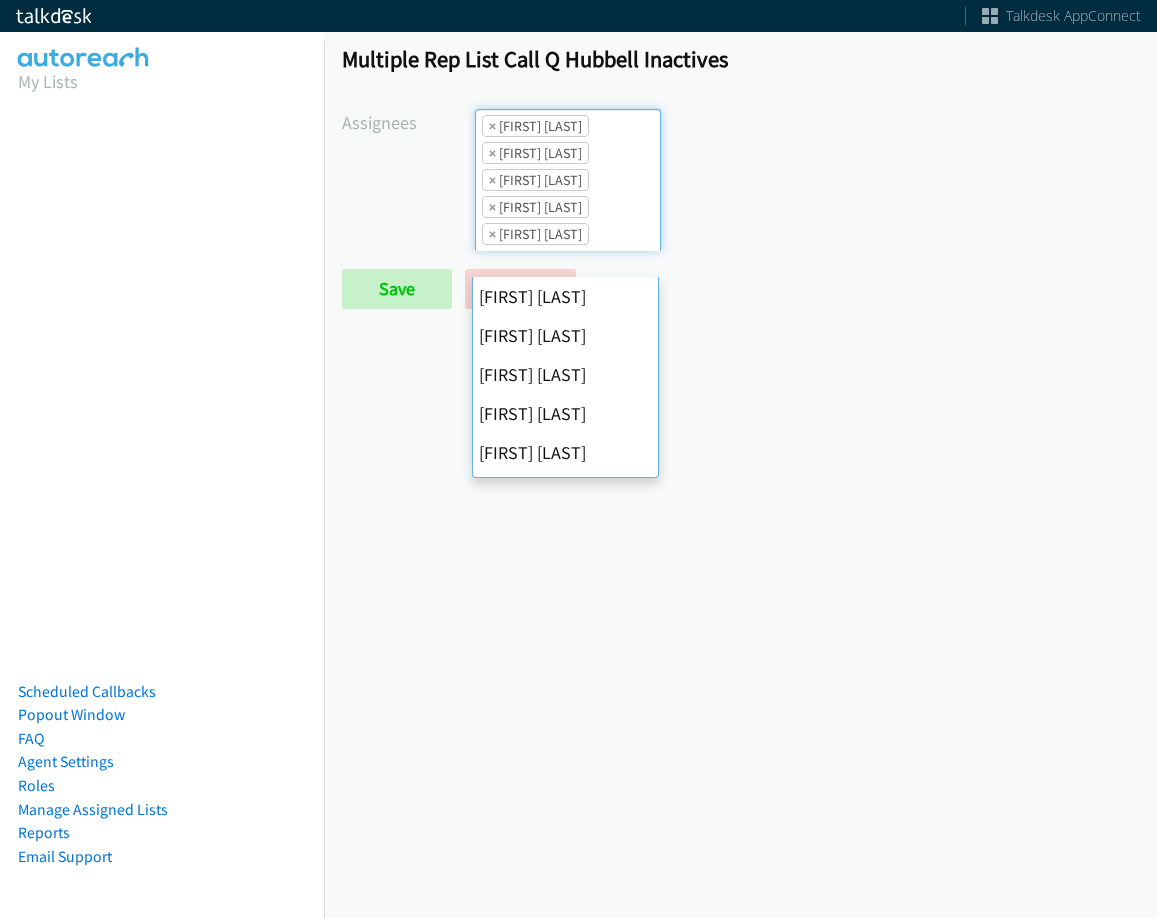 click on "×" at bounding box center [492, 126] 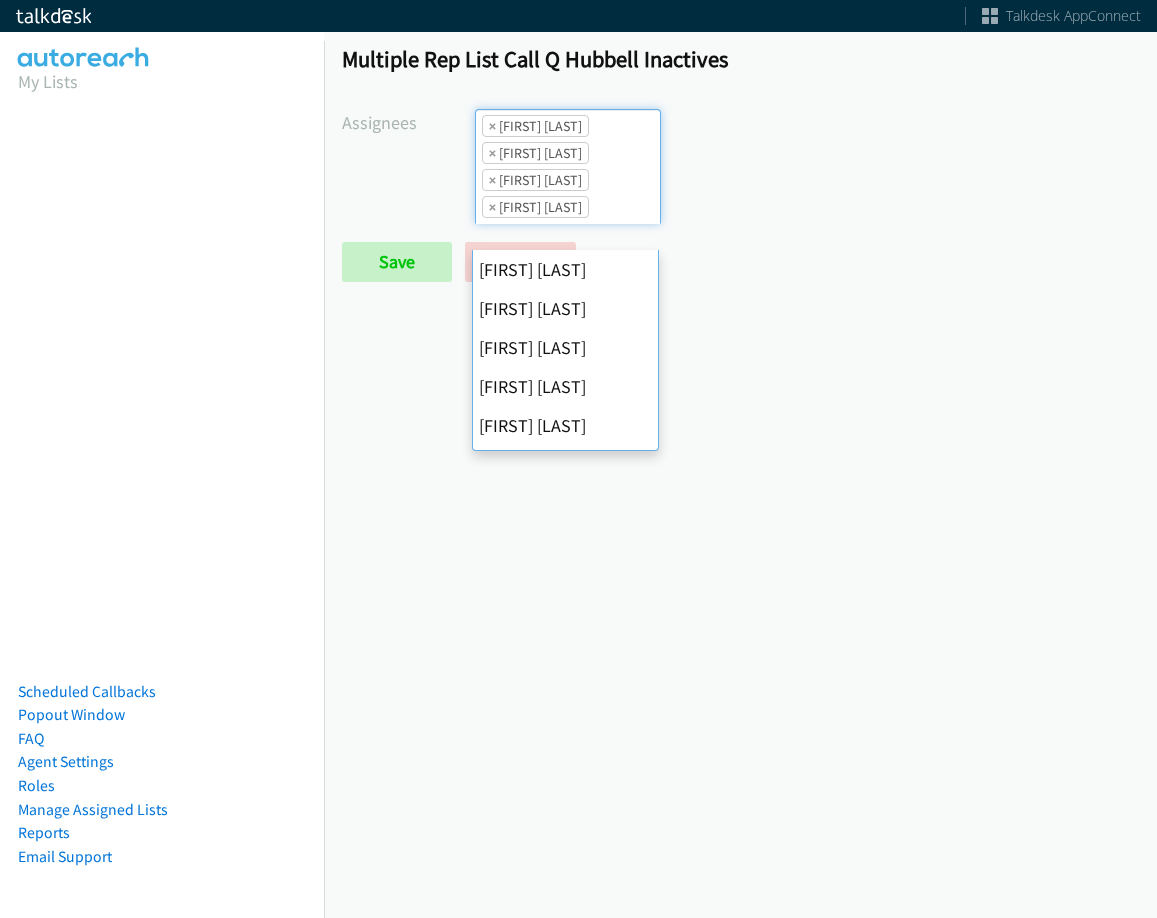 click on "×" at bounding box center (492, 126) 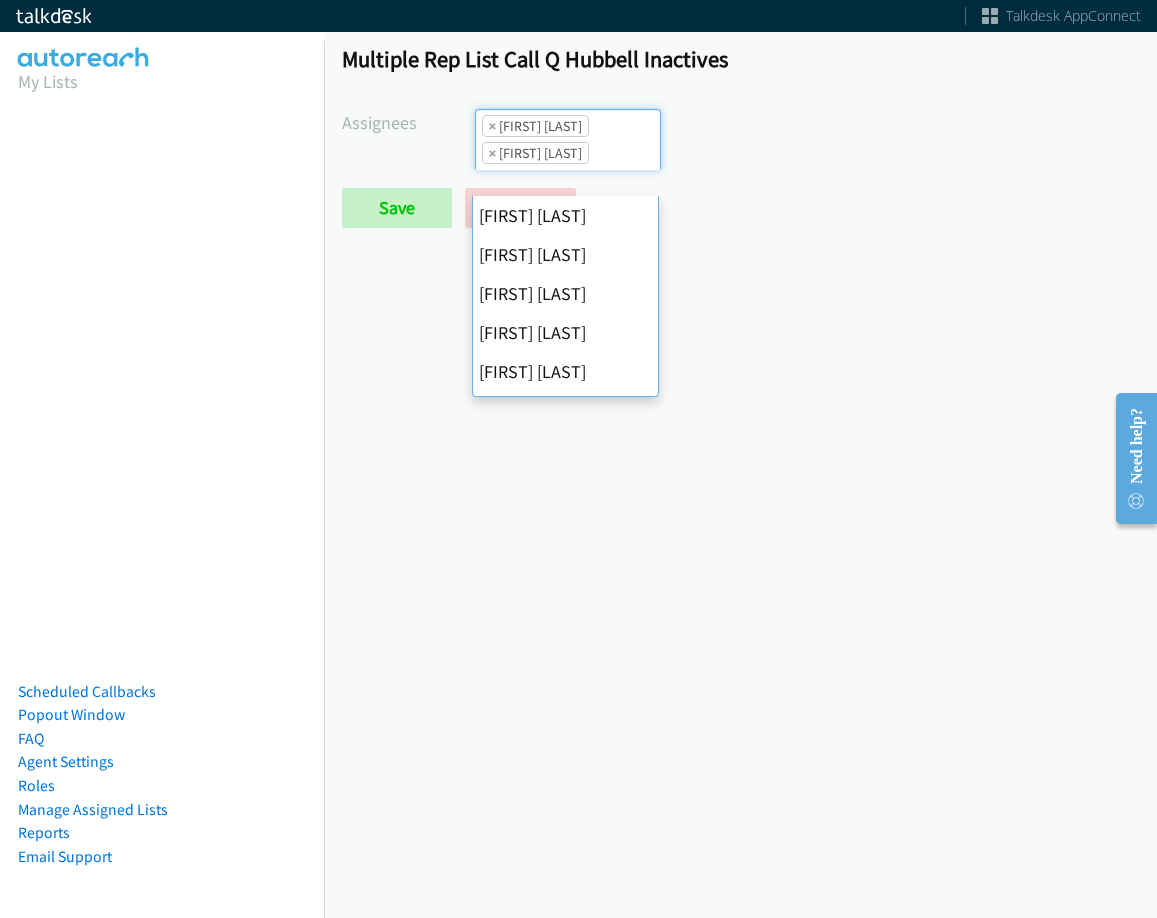 click on "×" at bounding box center [492, 126] 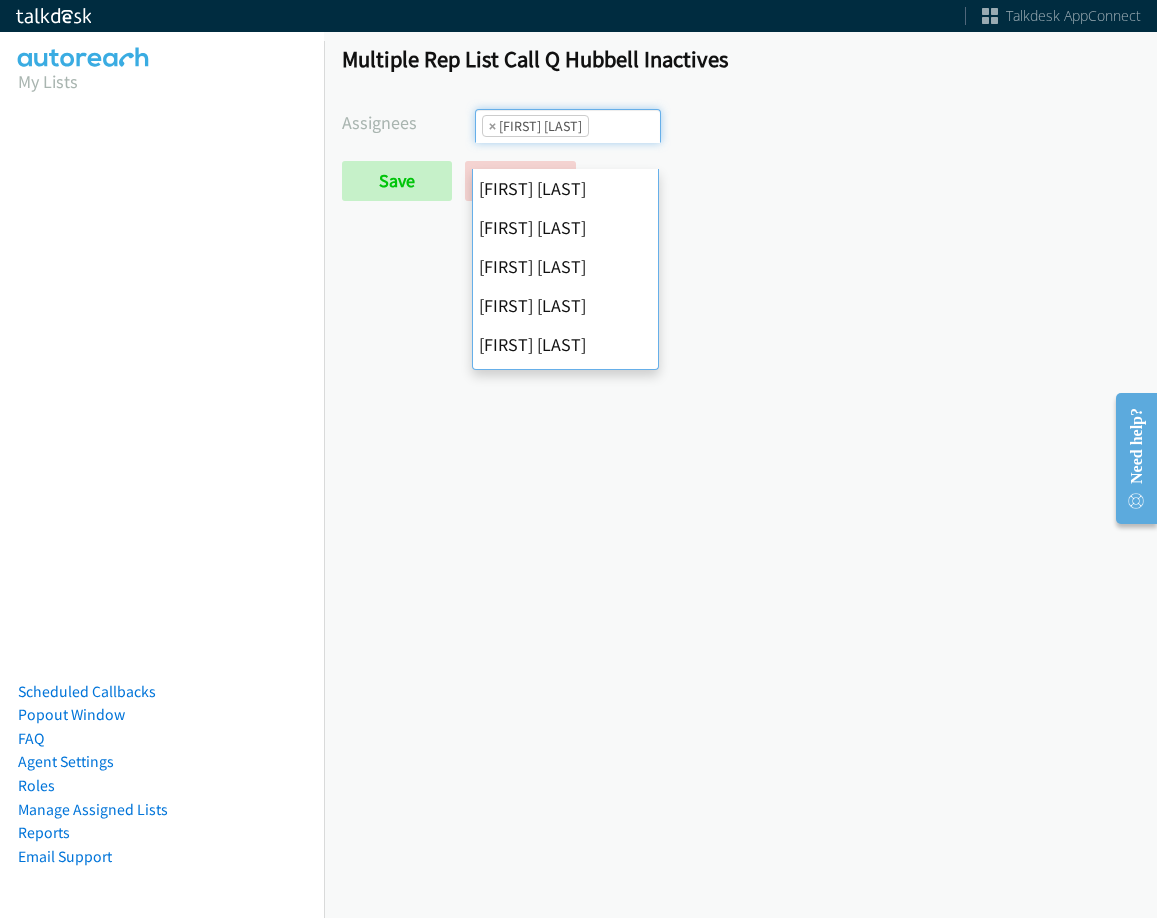 click on "×" at bounding box center [492, 126] 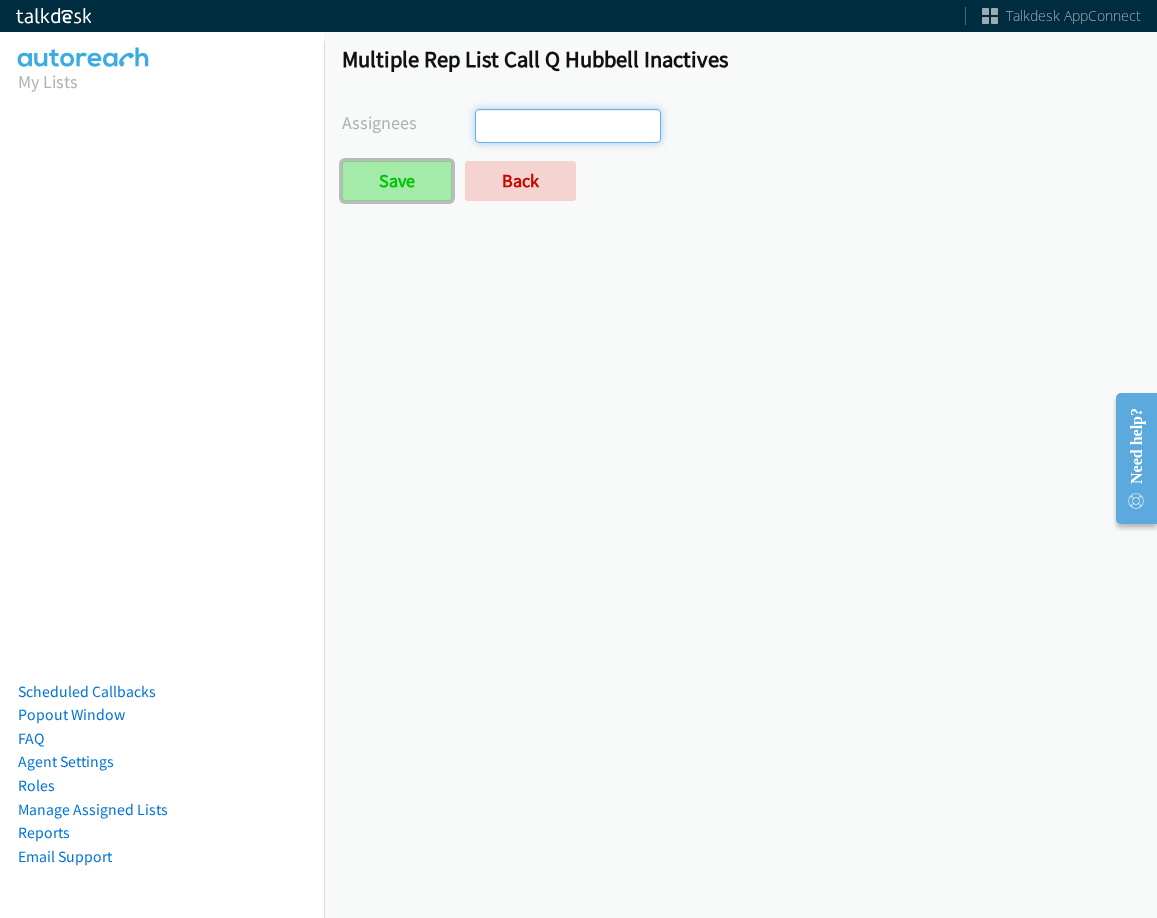 click on "Save" at bounding box center (397, 181) 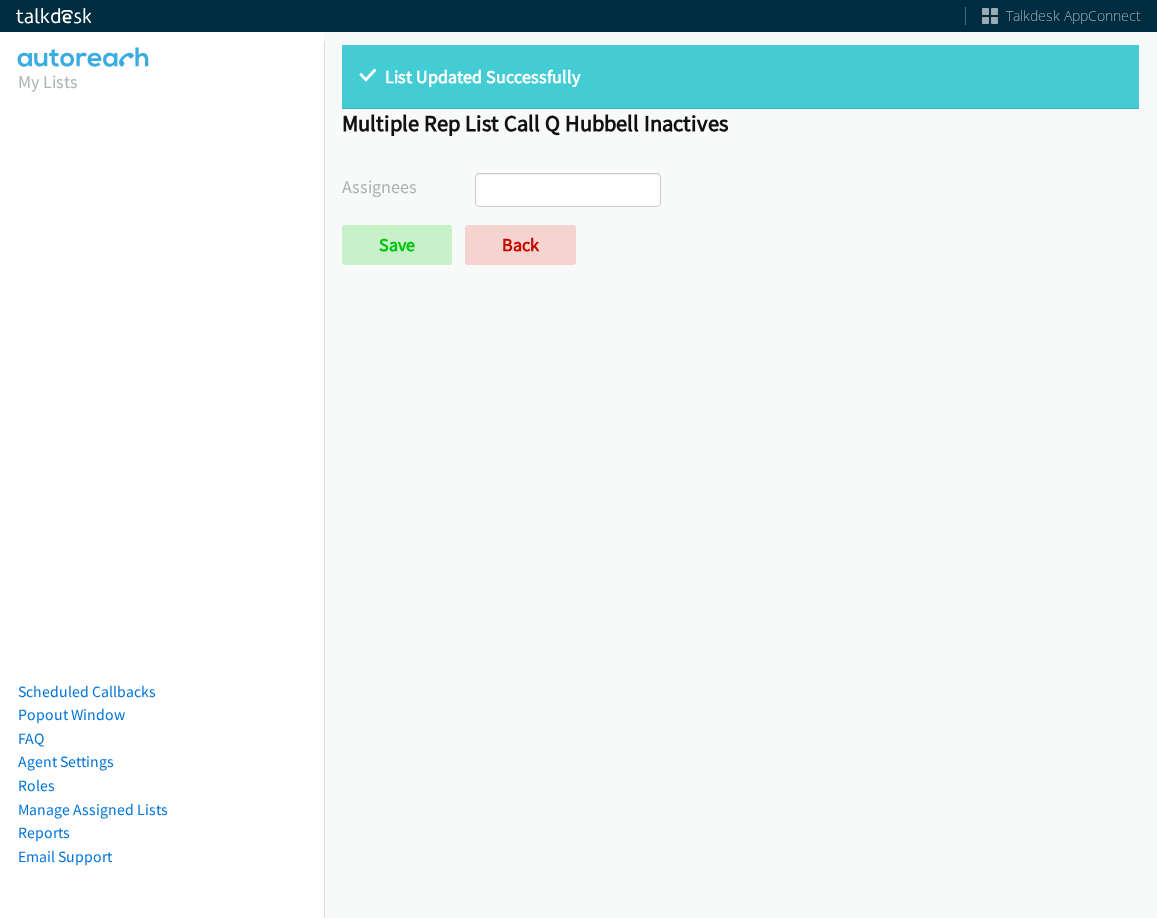 select 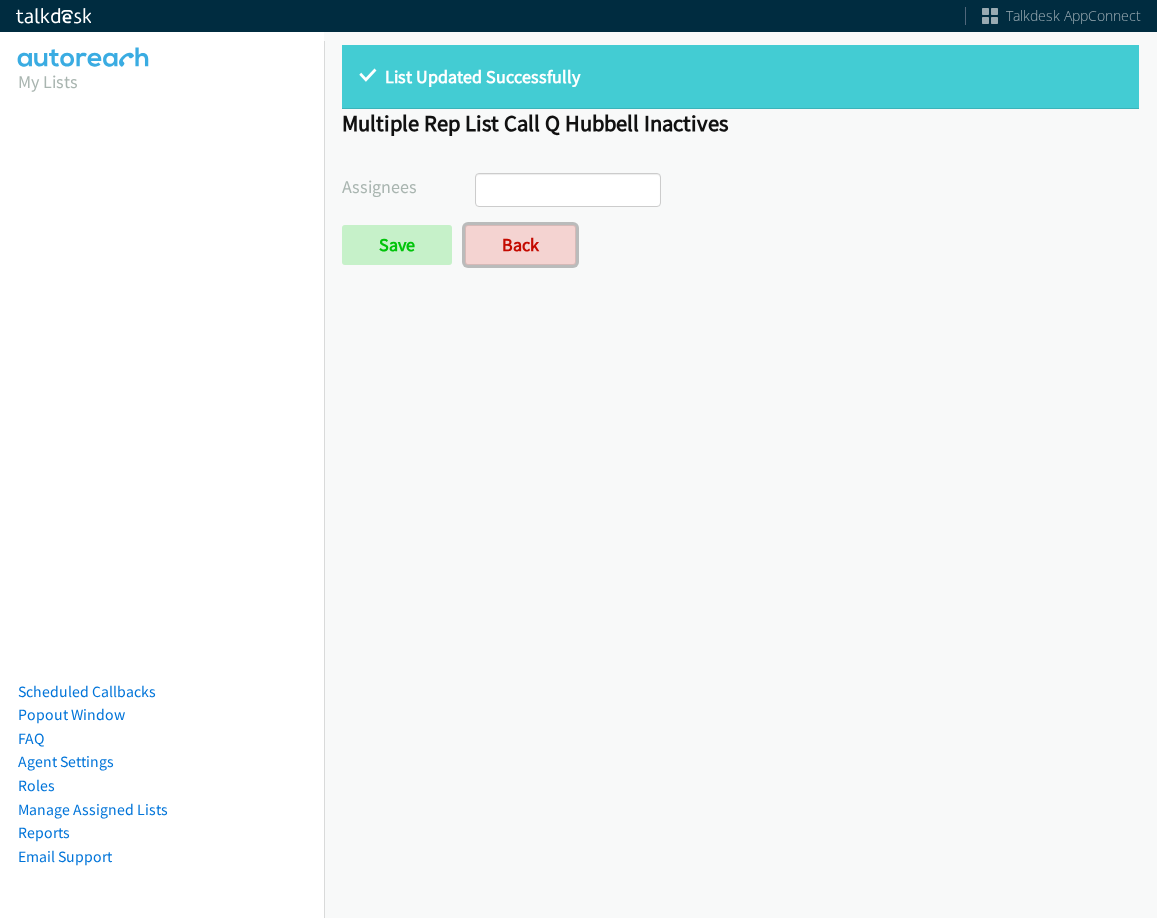 click on "Back" at bounding box center [520, 245] 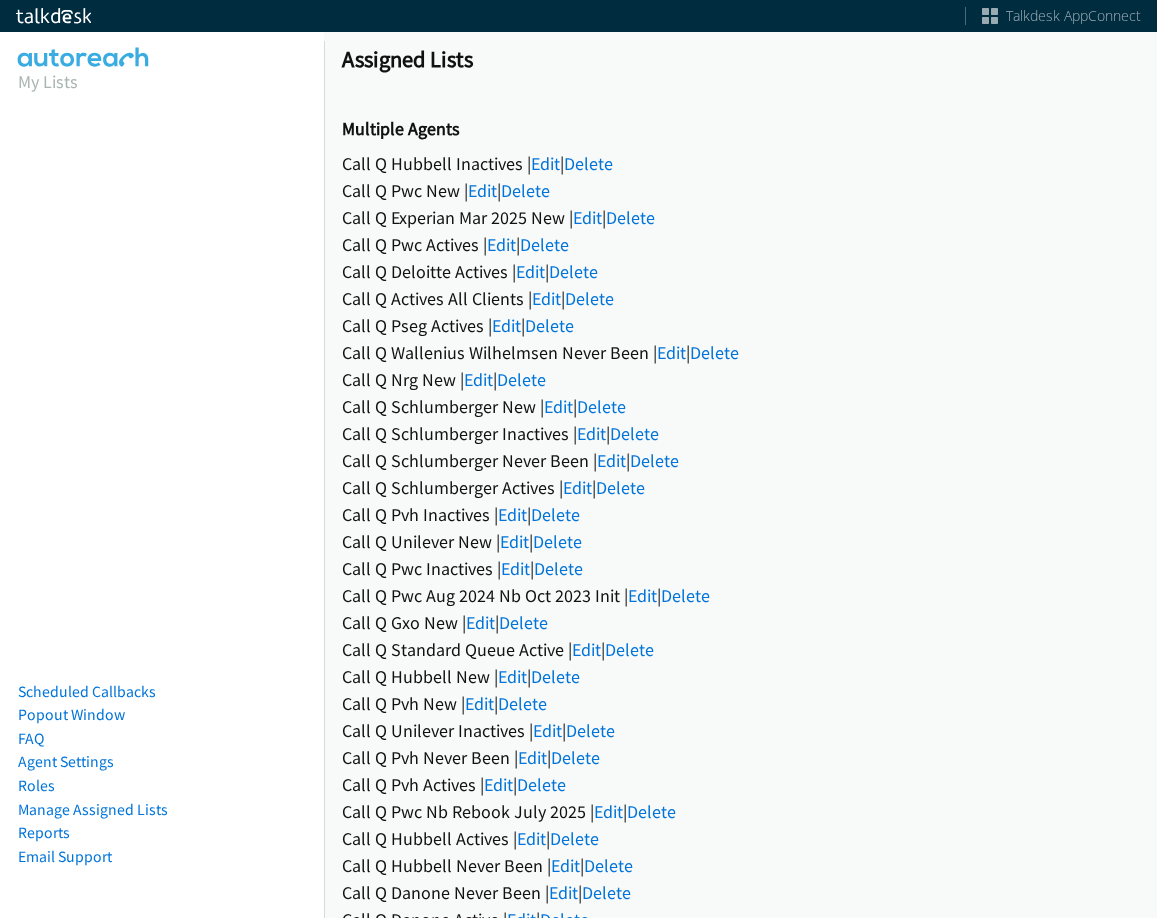 scroll, scrollTop: 0, scrollLeft: 0, axis: both 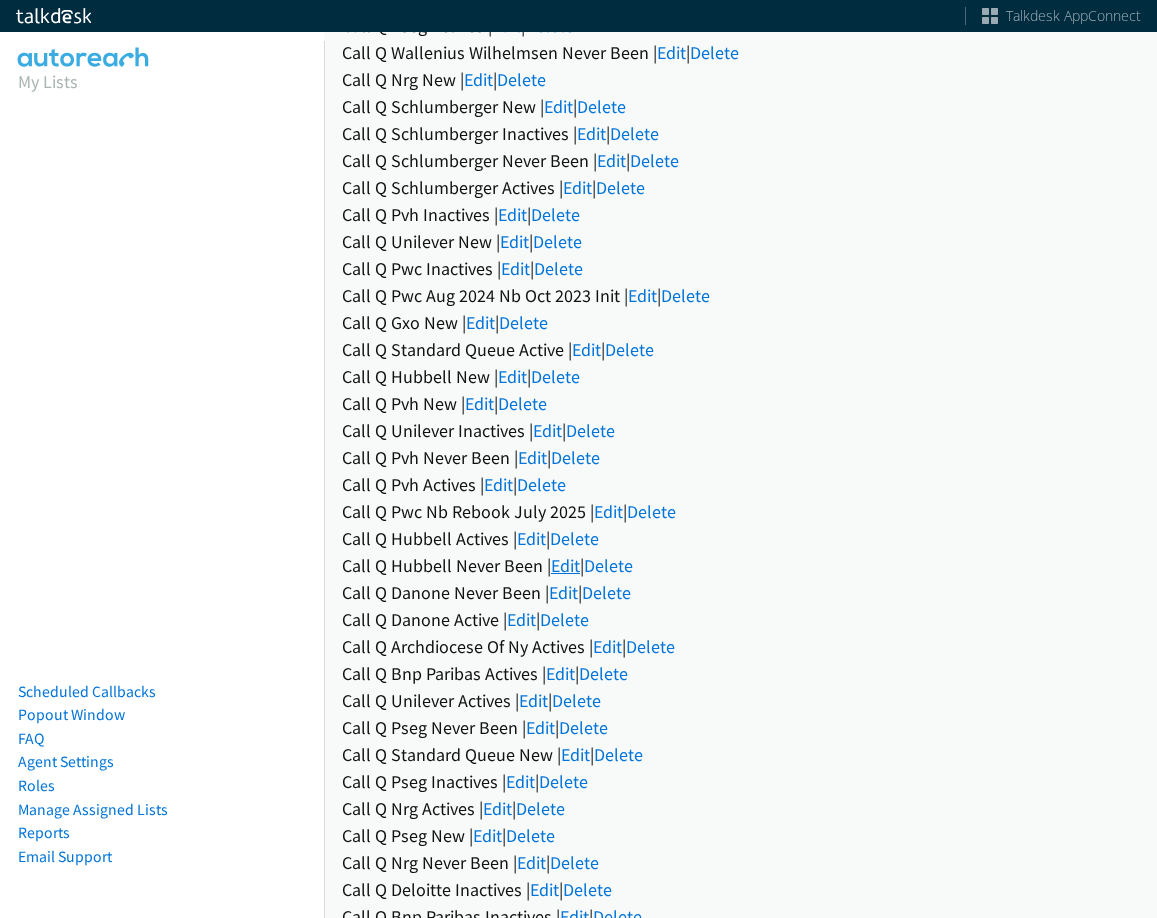 click on "Edit" at bounding box center [565, 565] 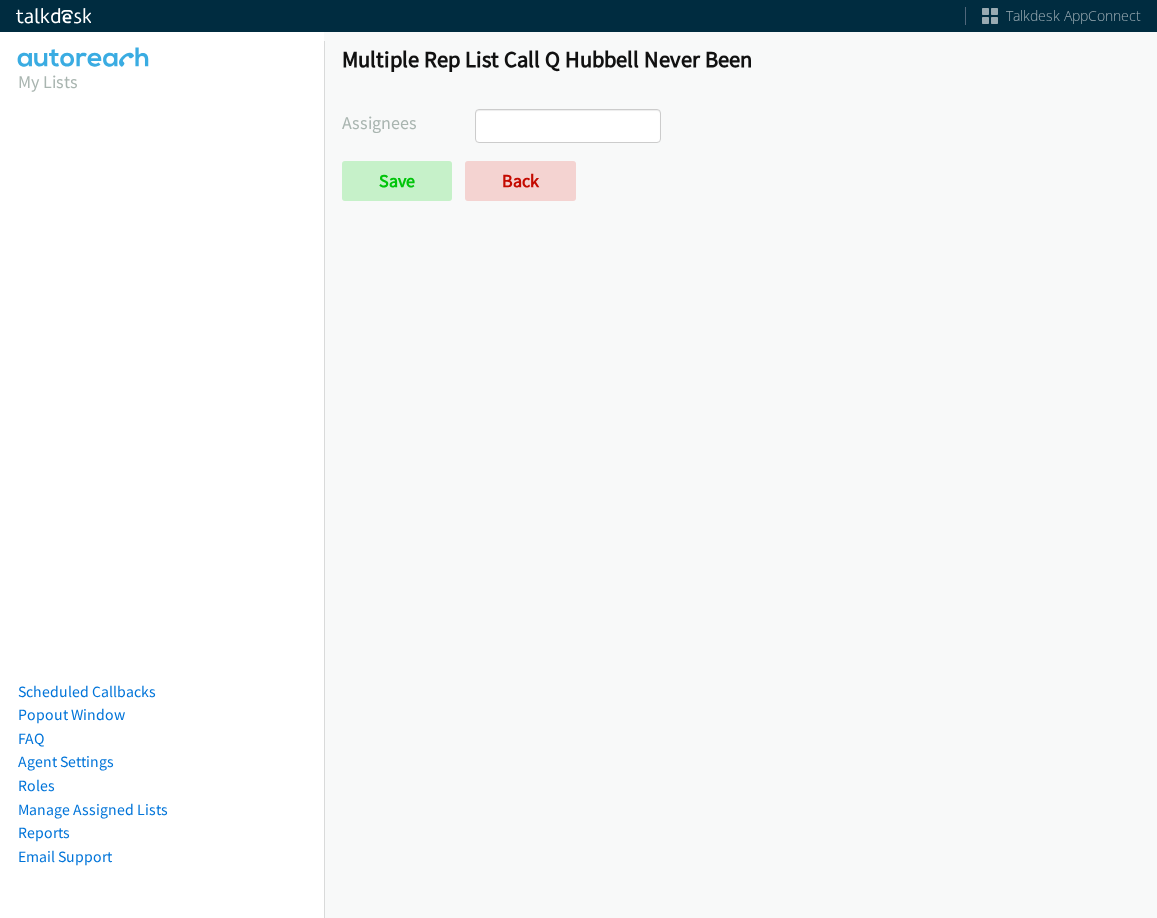 select 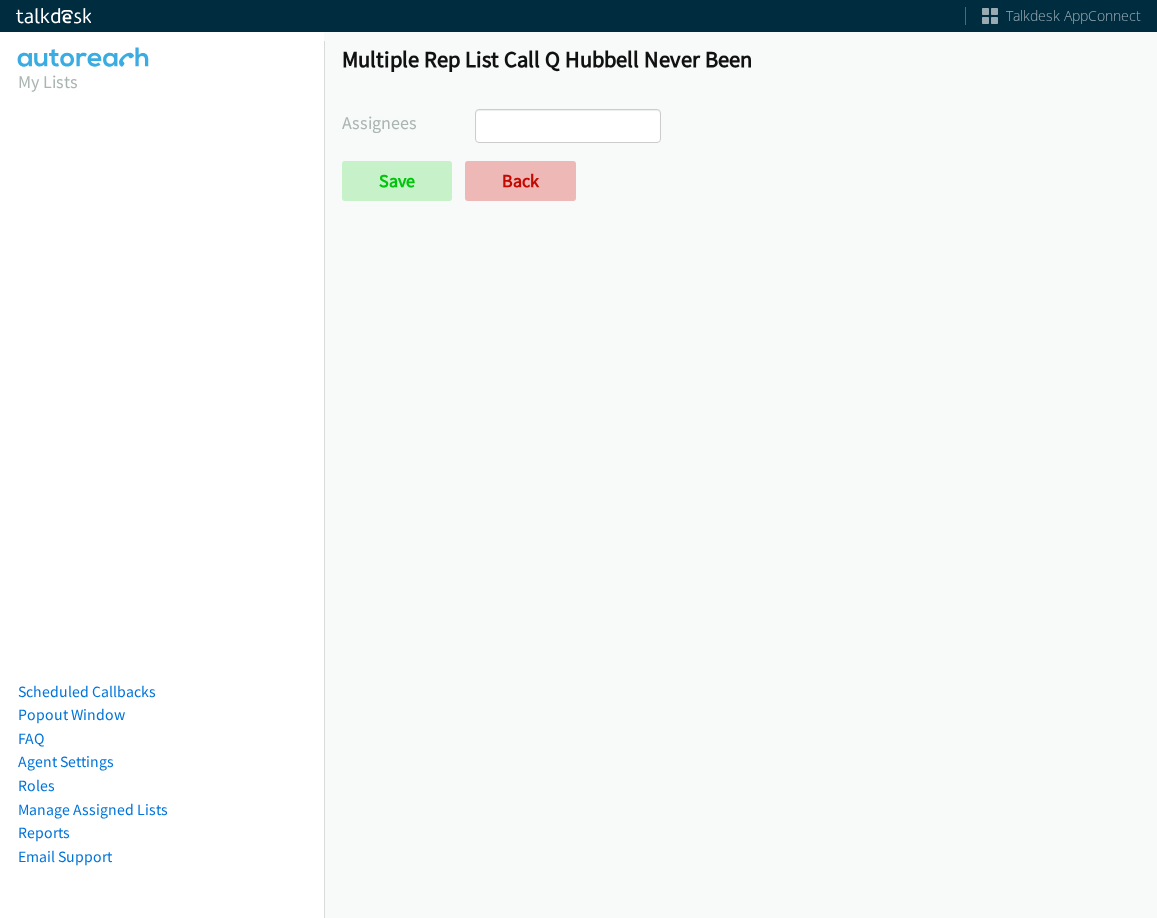 scroll, scrollTop: 0, scrollLeft: 0, axis: both 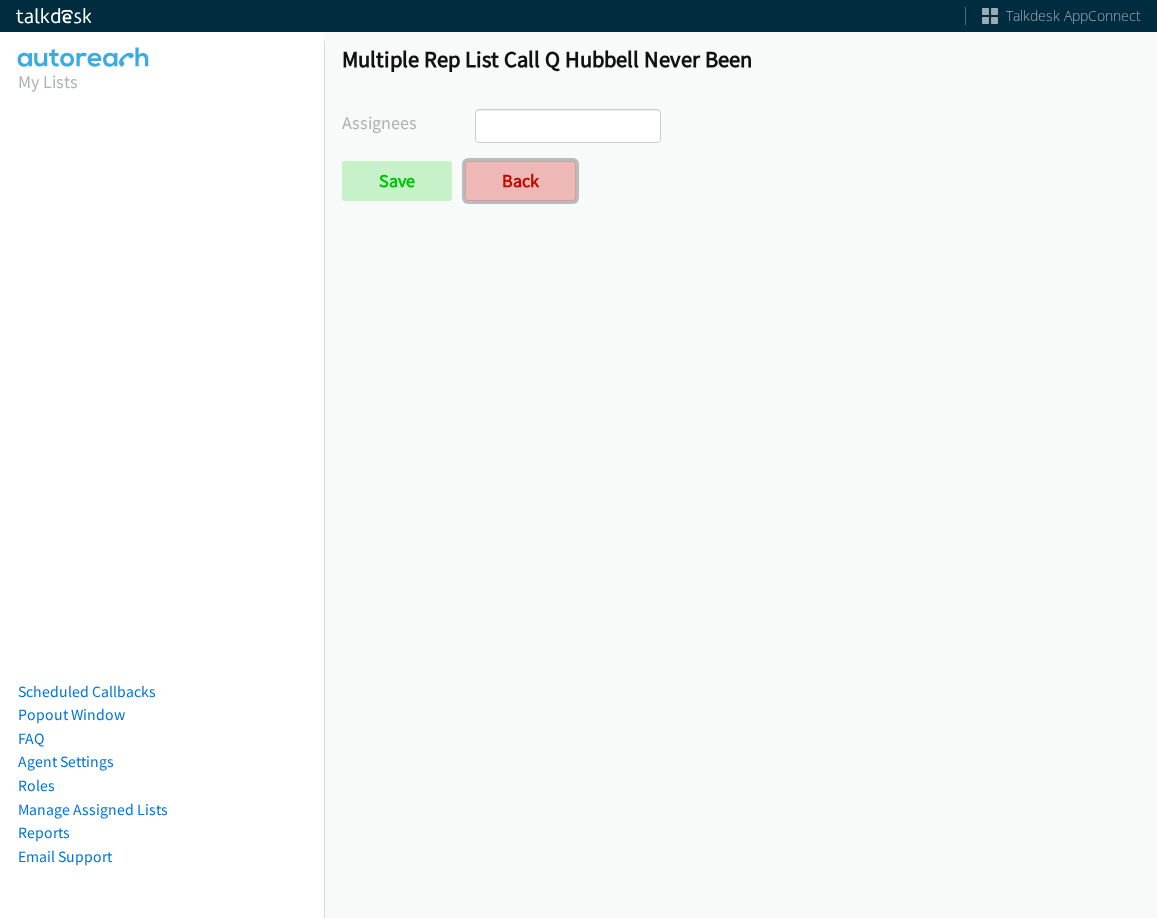 click on "Back" at bounding box center (520, 181) 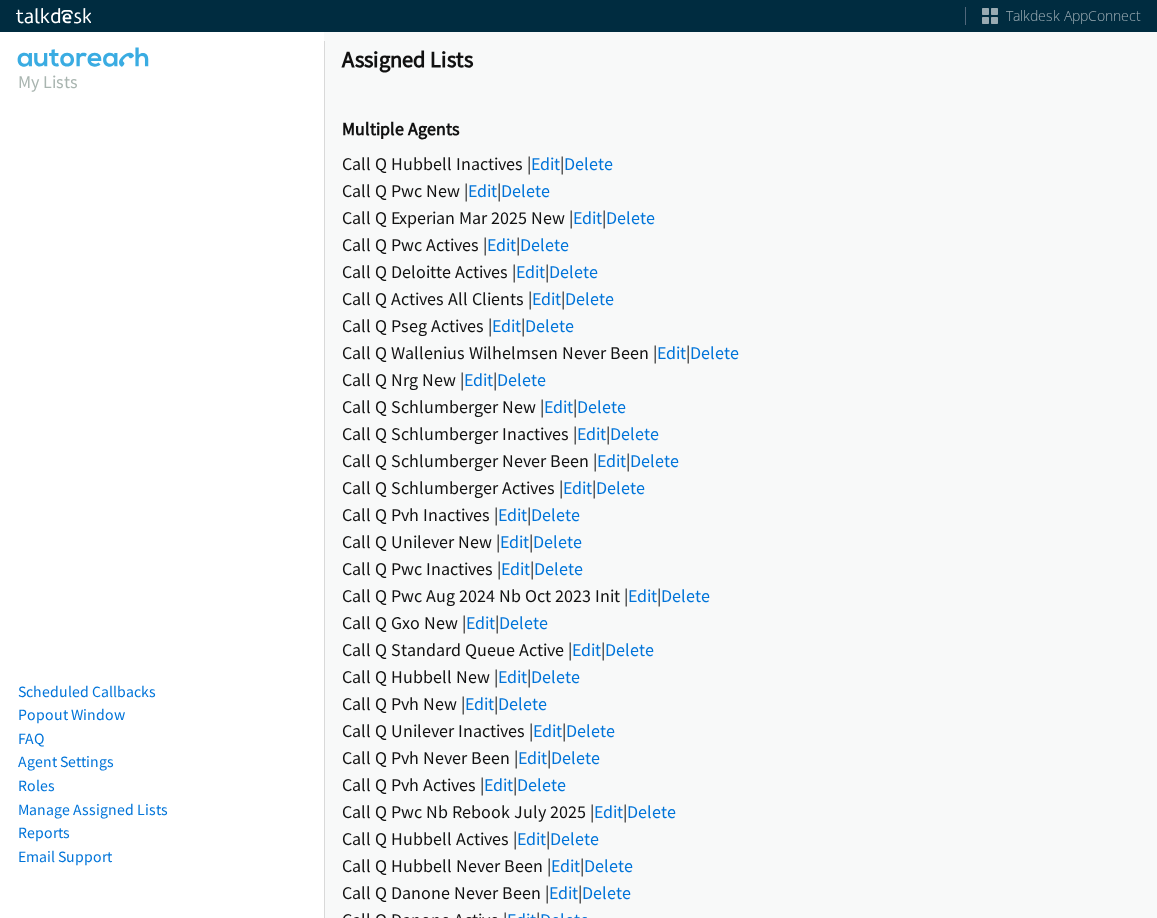scroll, scrollTop: 0, scrollLeft: 0, axis: both 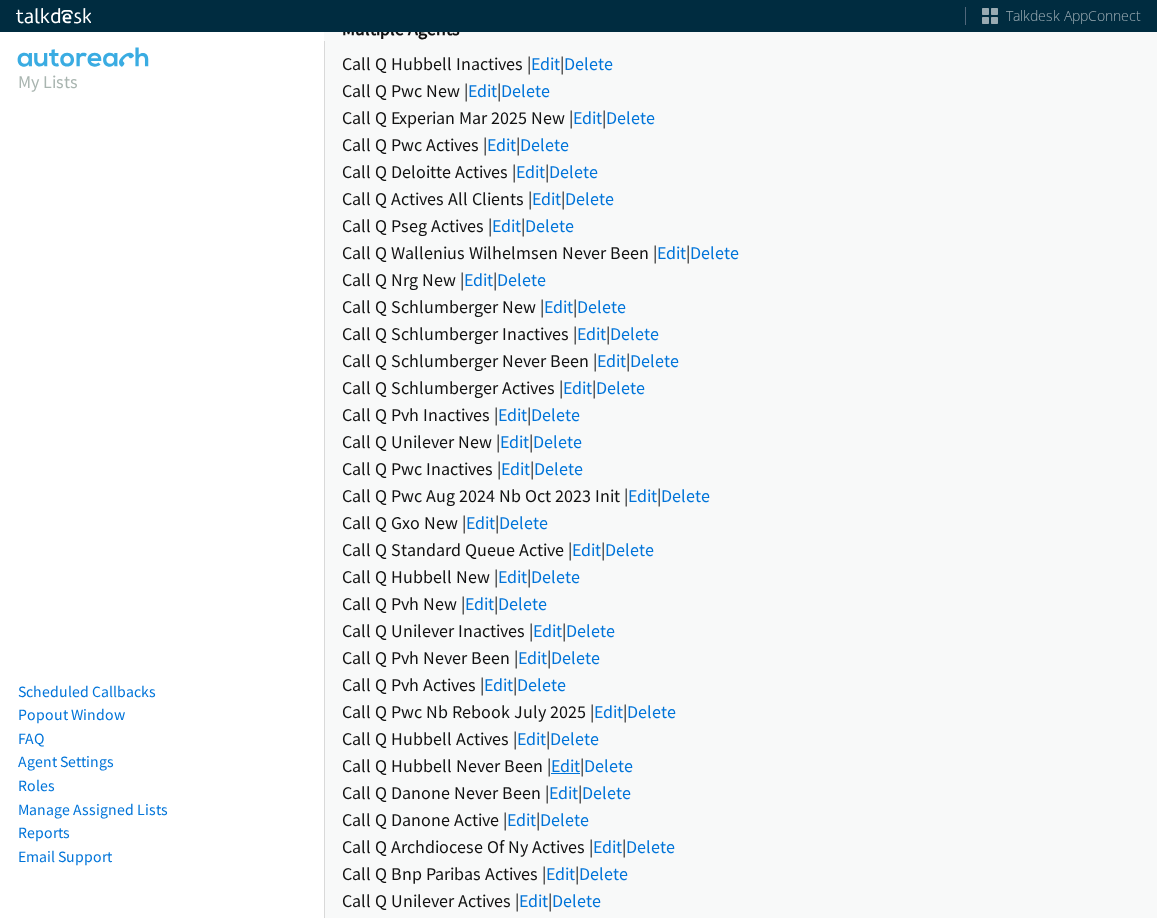 drag, startPoint x: 564, startPoint y: 791, endPoint x: 569, endPoint y: 758, distance: 33.37664 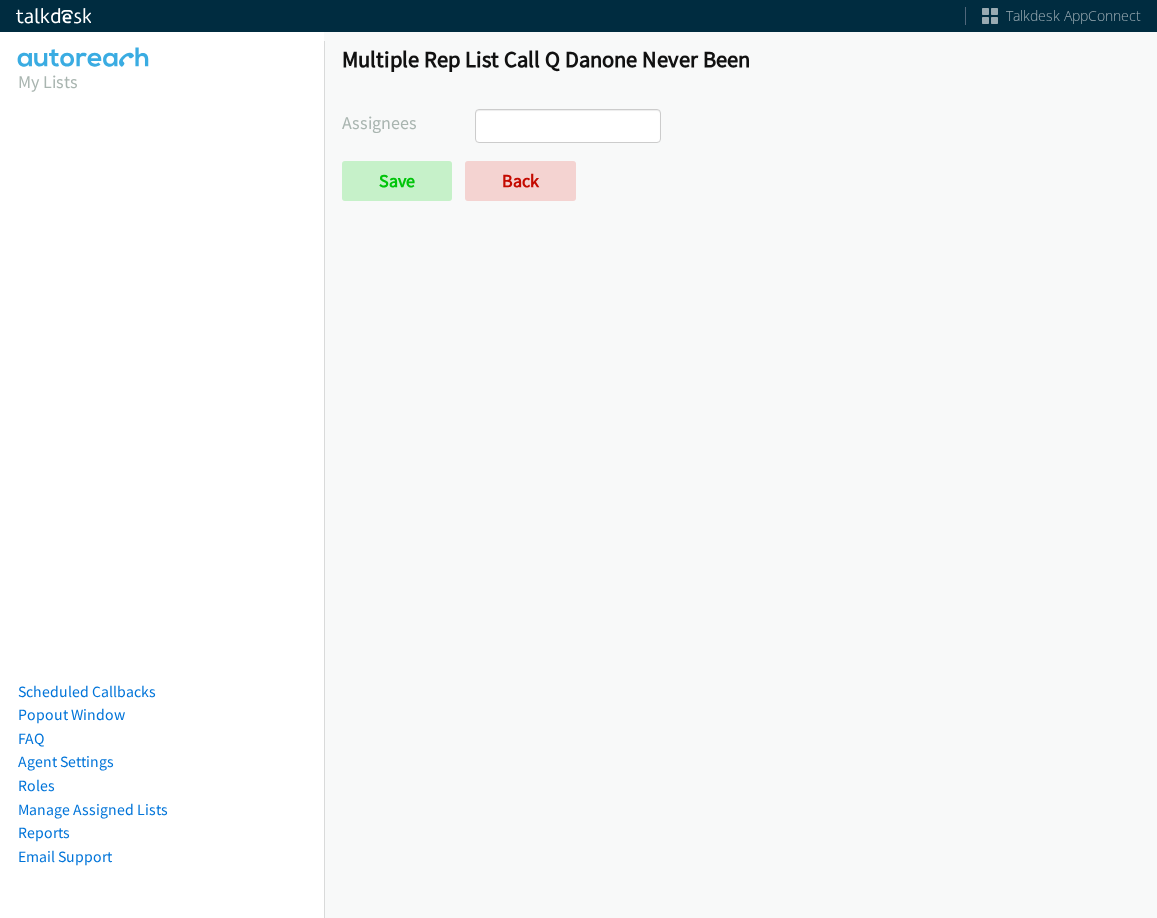 select 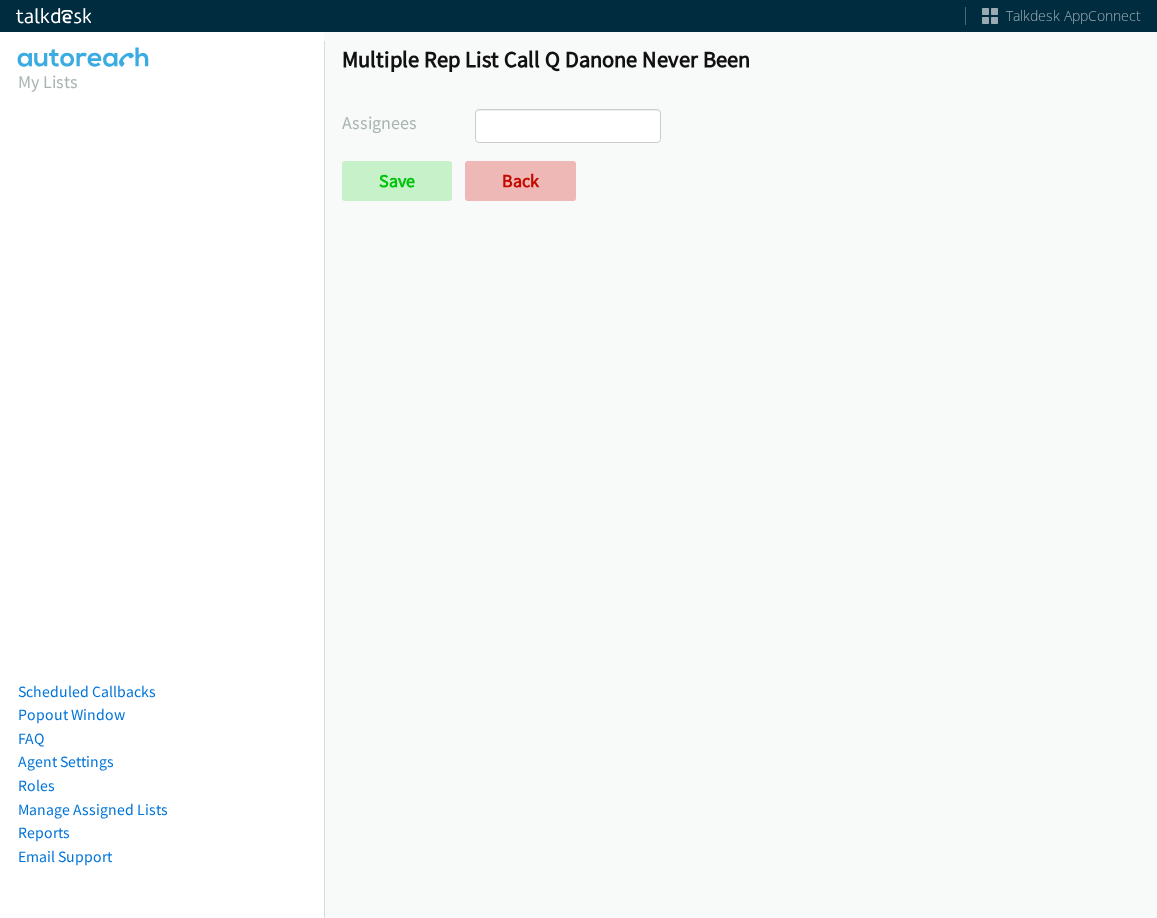 scroll, scrollTop: 0, scrollLeft: 0, axis: both 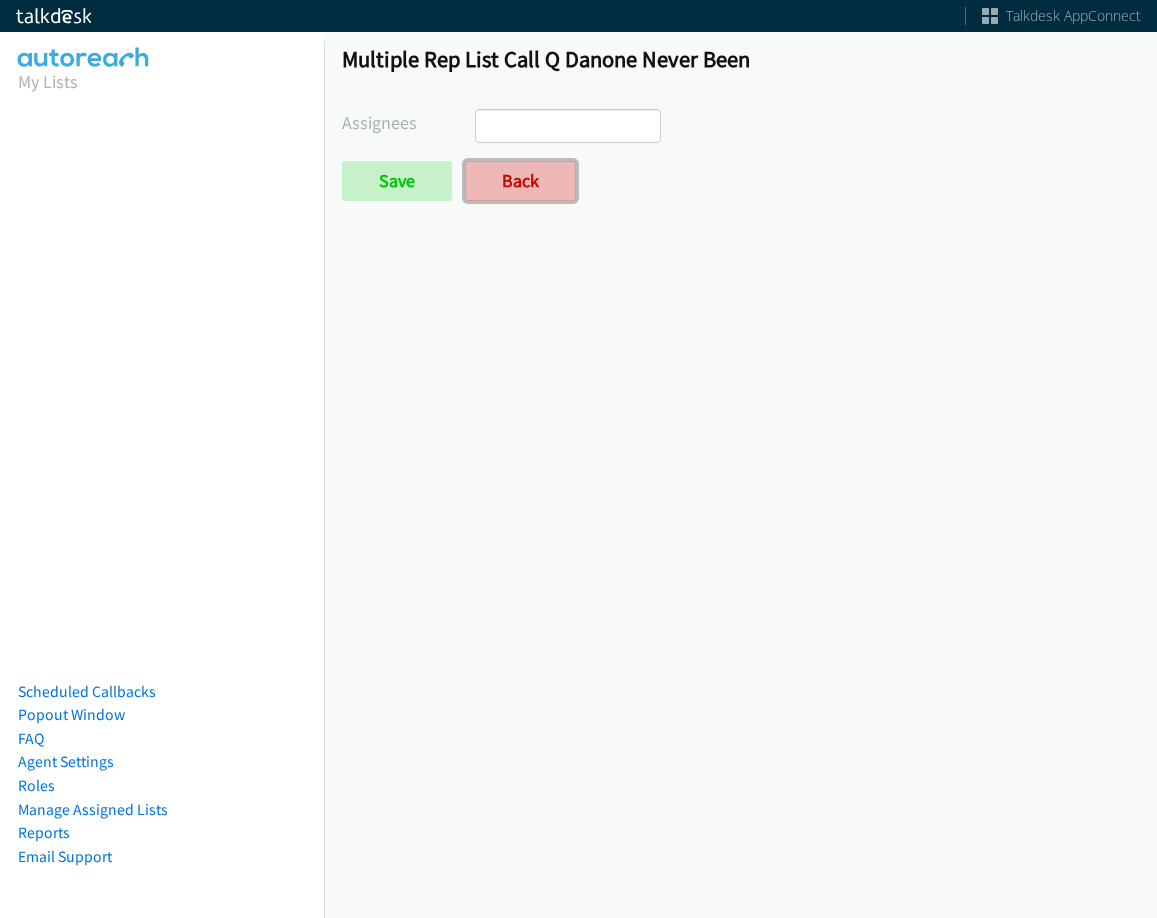 click on "Back" at bounding box center [520, 181] 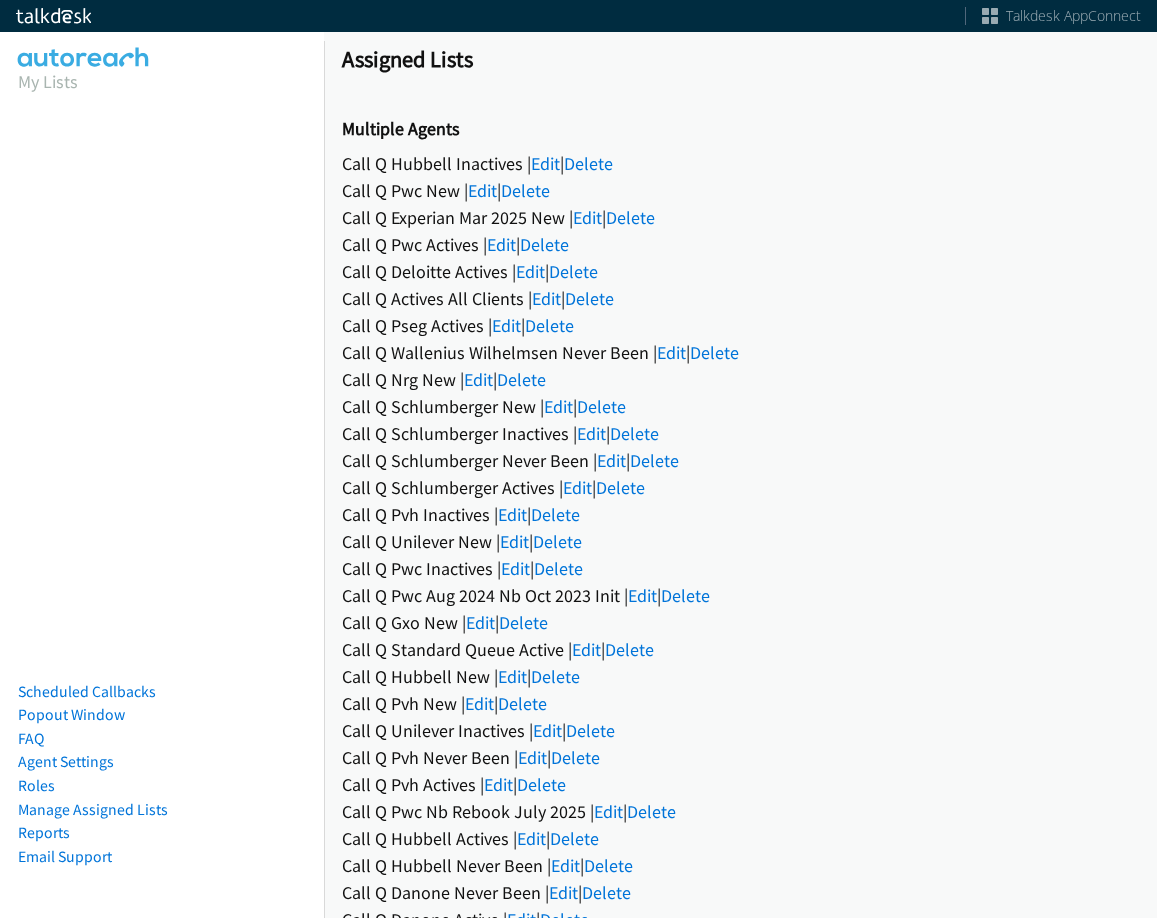 scroll, scrollTop: 0, scrollLeft: 0, axis: both 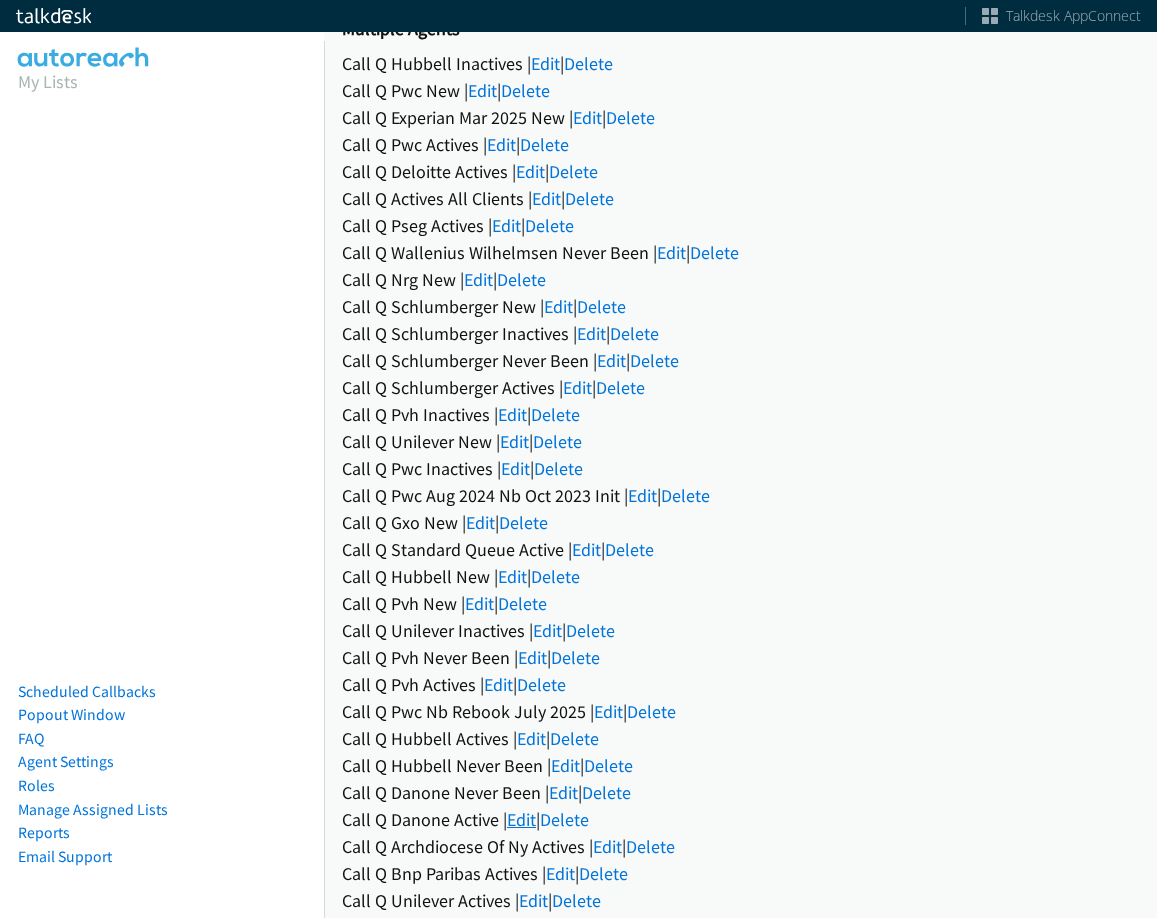 click on "Edit" at bounding box center [521, 819] 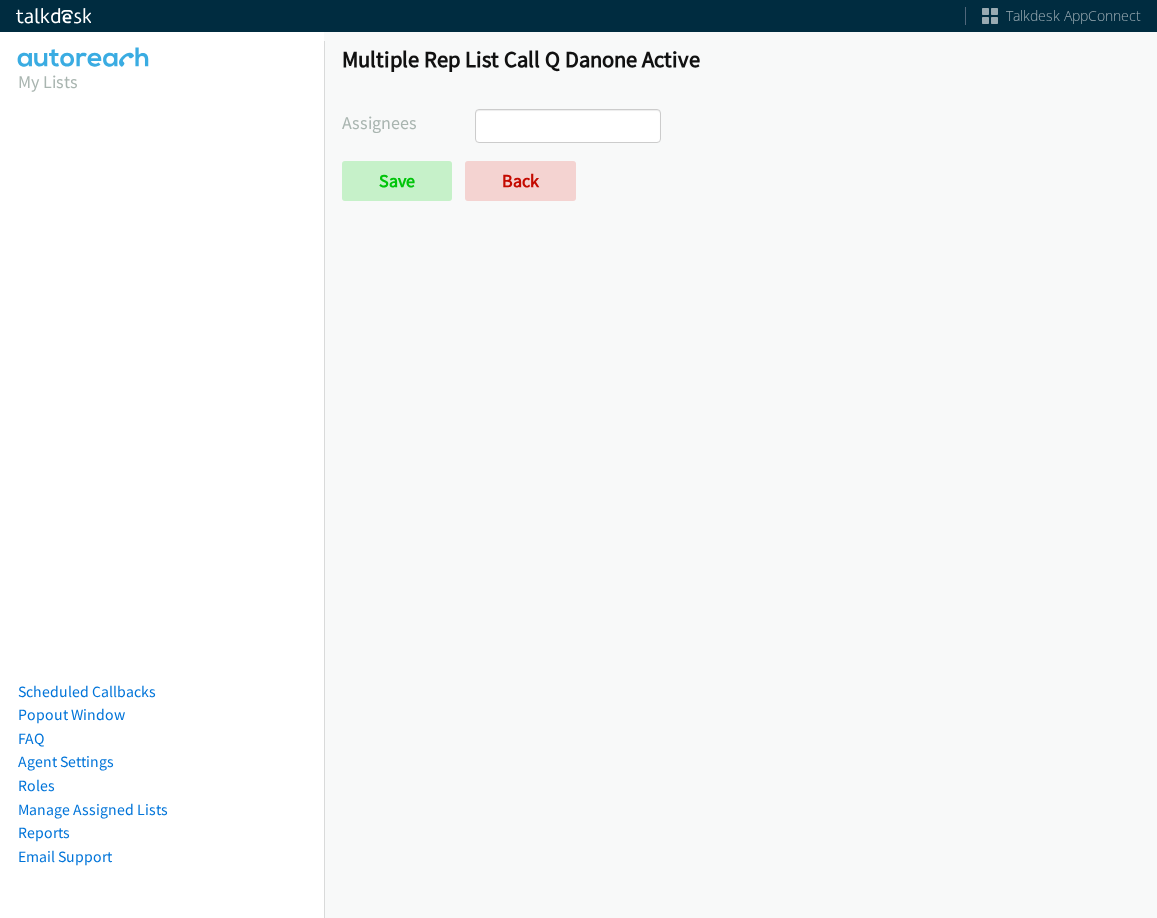 select 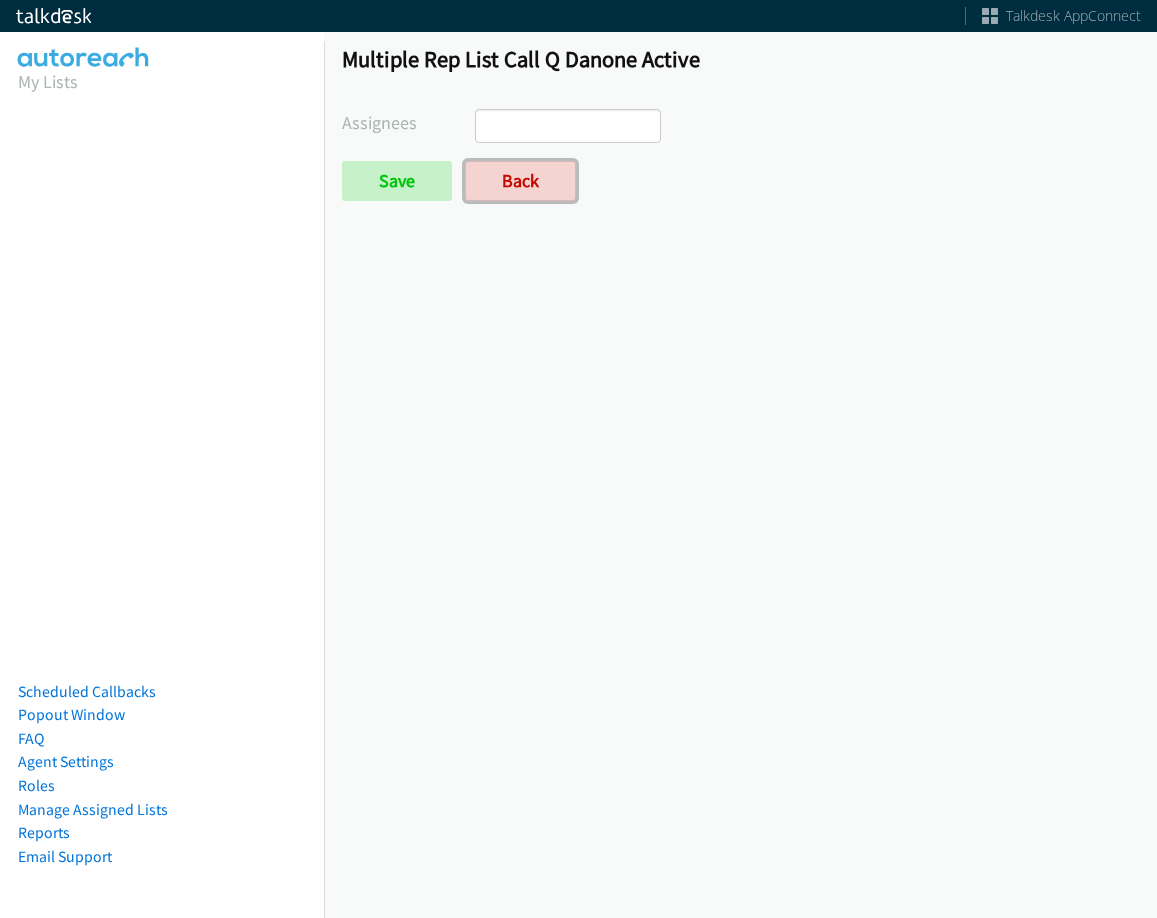 click on "Back" at bounding box center [520, 181] 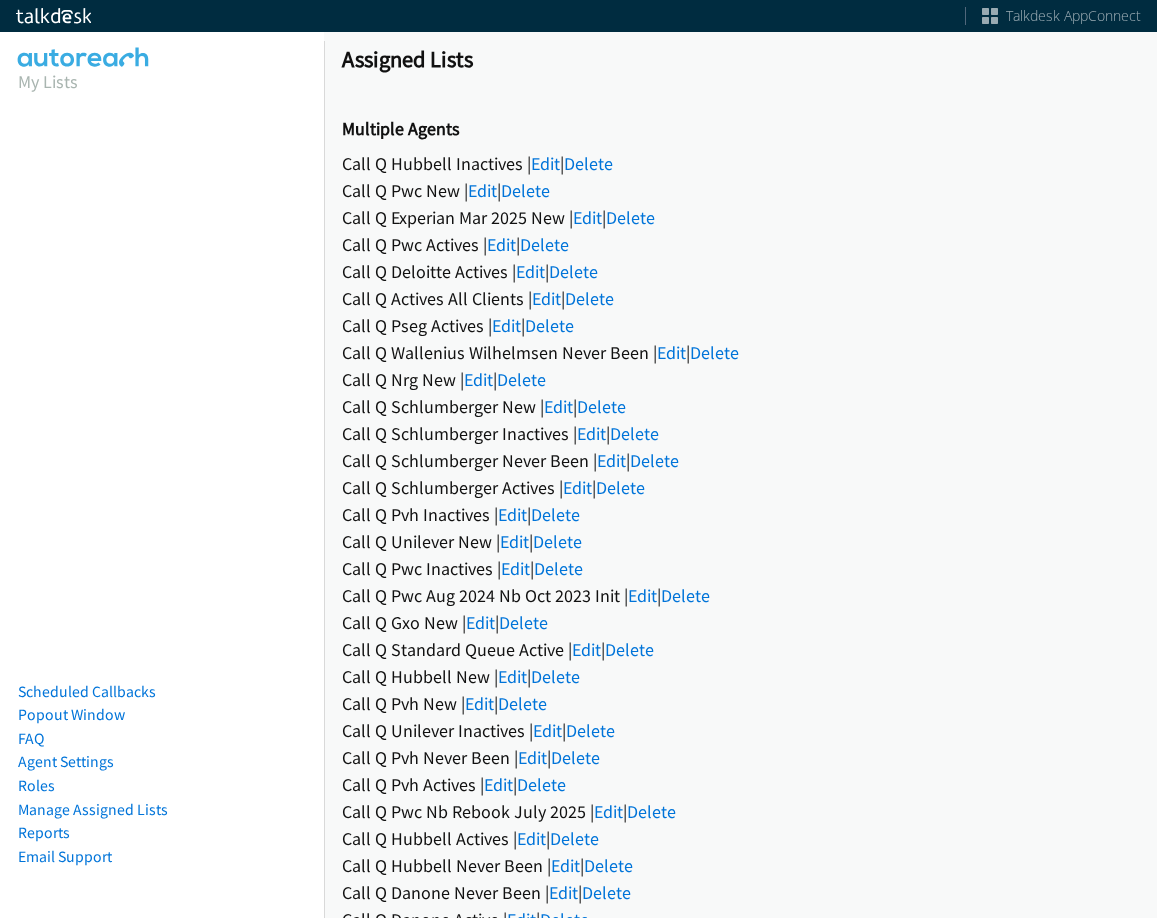 scroll, scrollTop: 0, scrollLeft: 0, axis: both 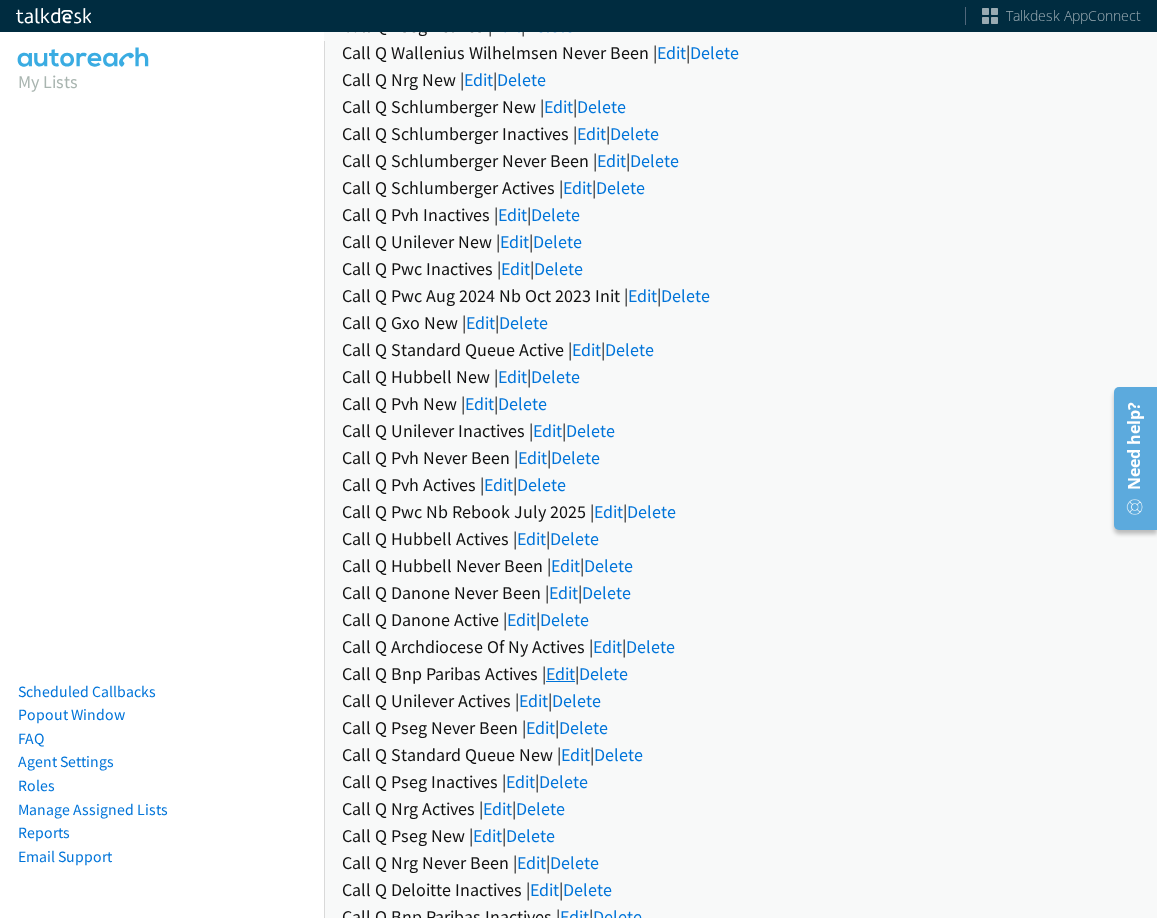 click on "Edit" at bounding box center (560, 673) 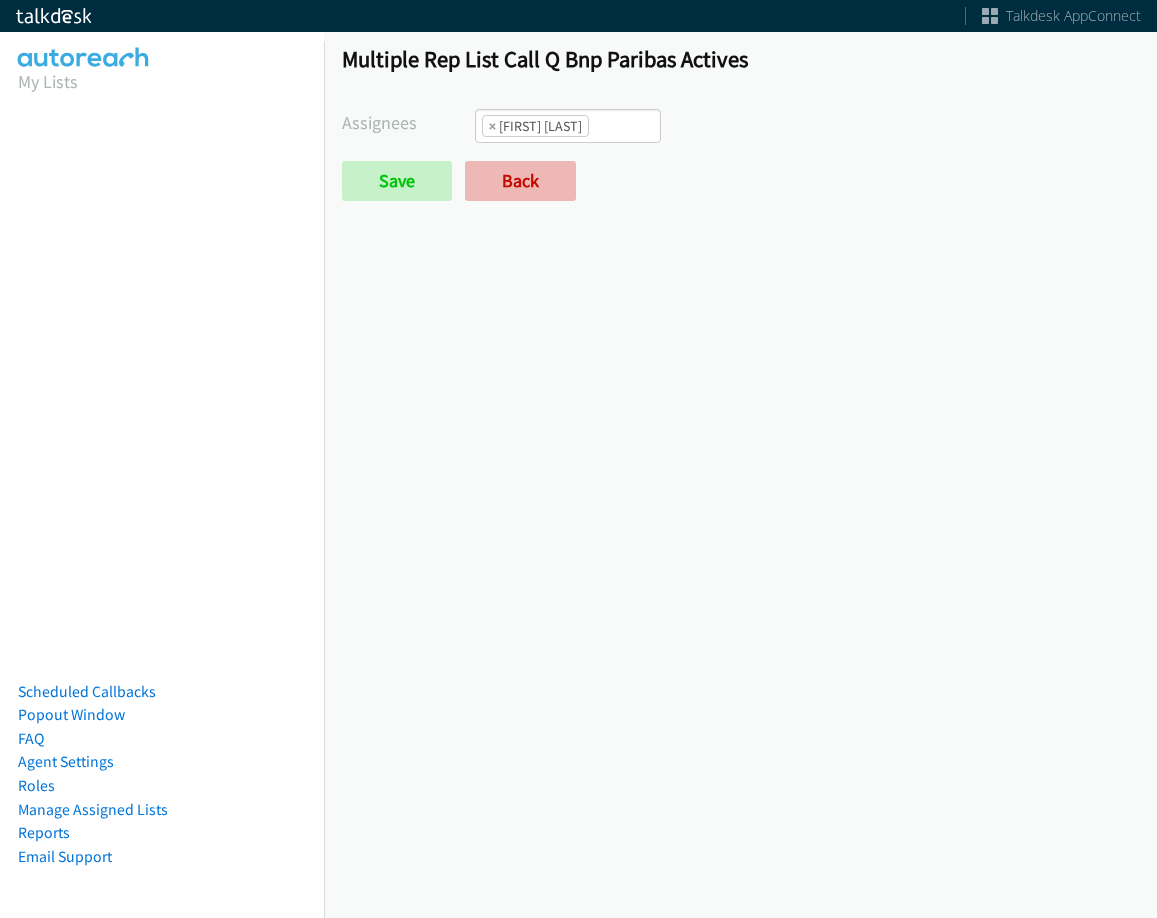 scroll, scrollTop: 0, scrollLeft: 0, axis: both 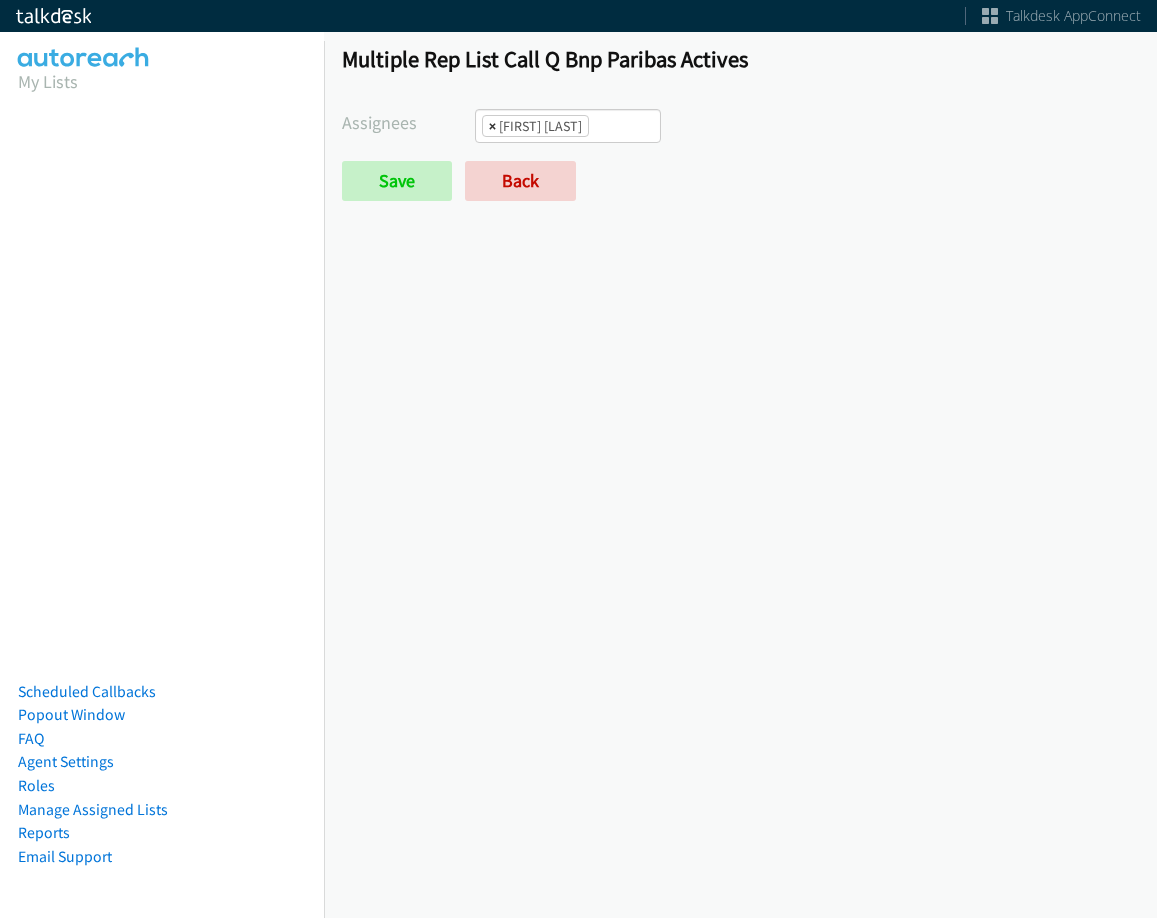 click on "×" at bounding box center [492, 126] 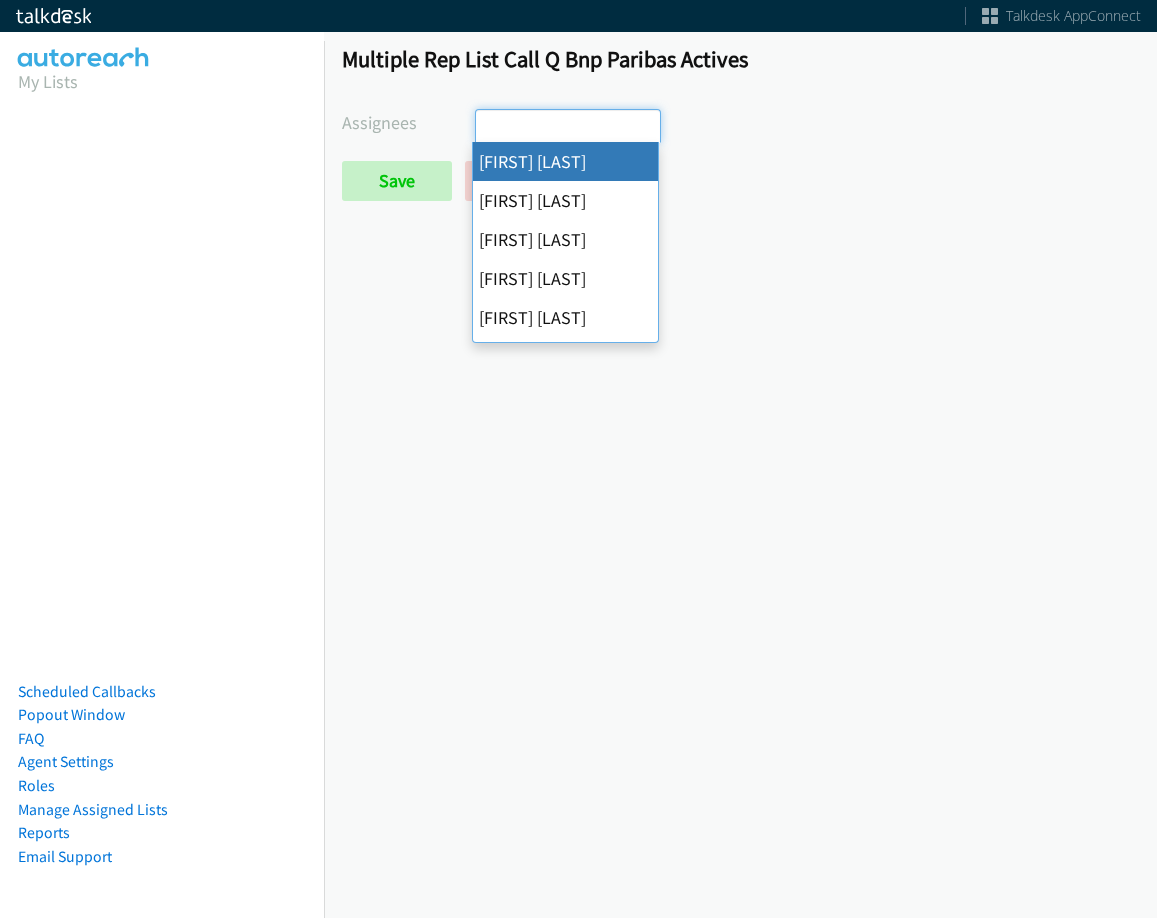 select 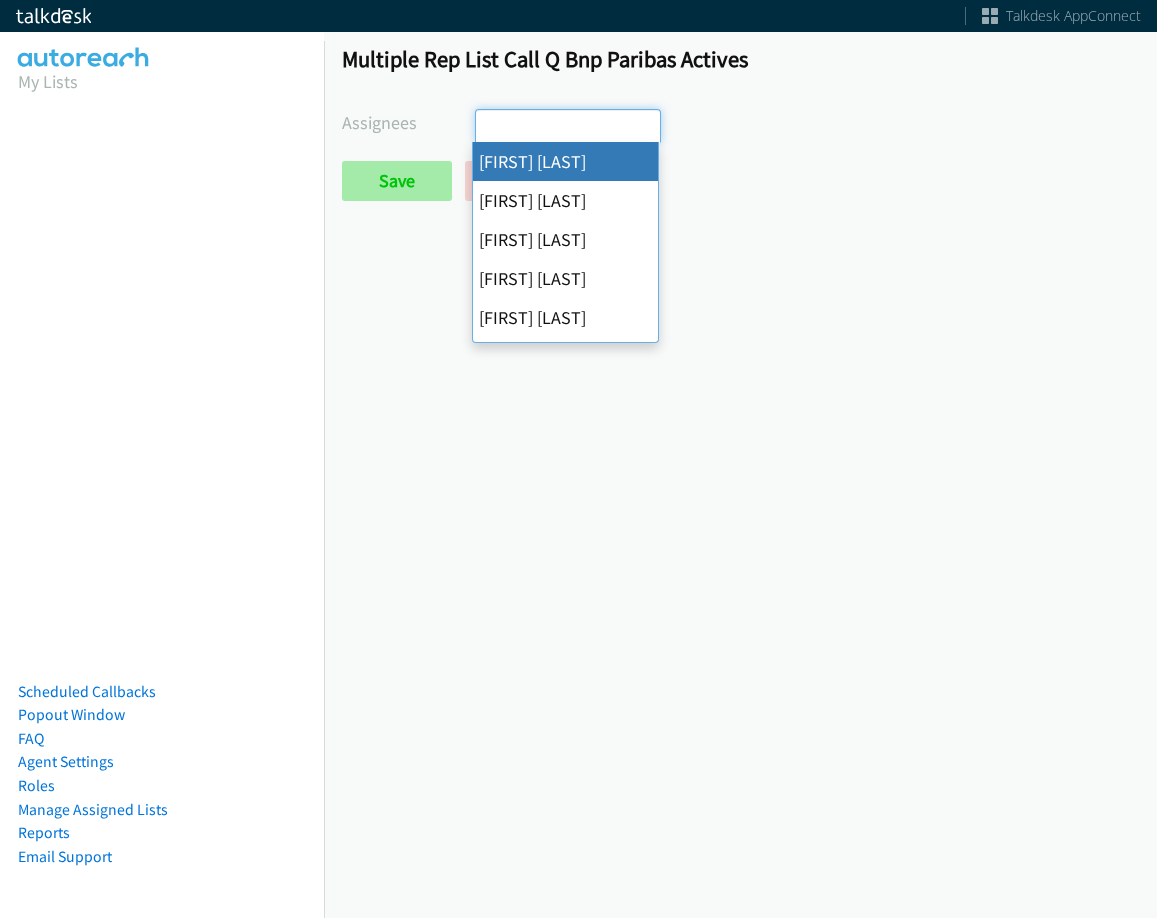 scroll, scrollTop: 0, scrollLeft: 0, axis: both 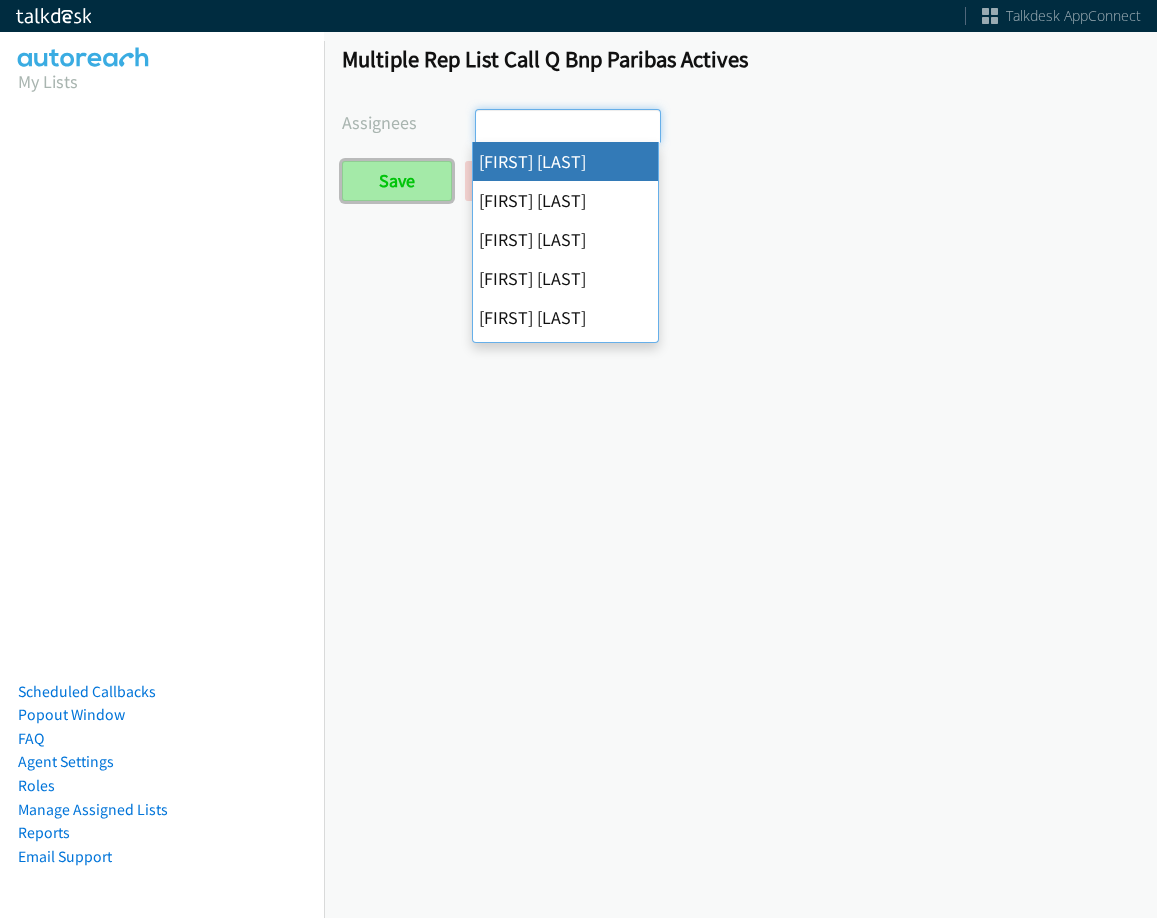click on "Save" at bounding box center (397, 181) 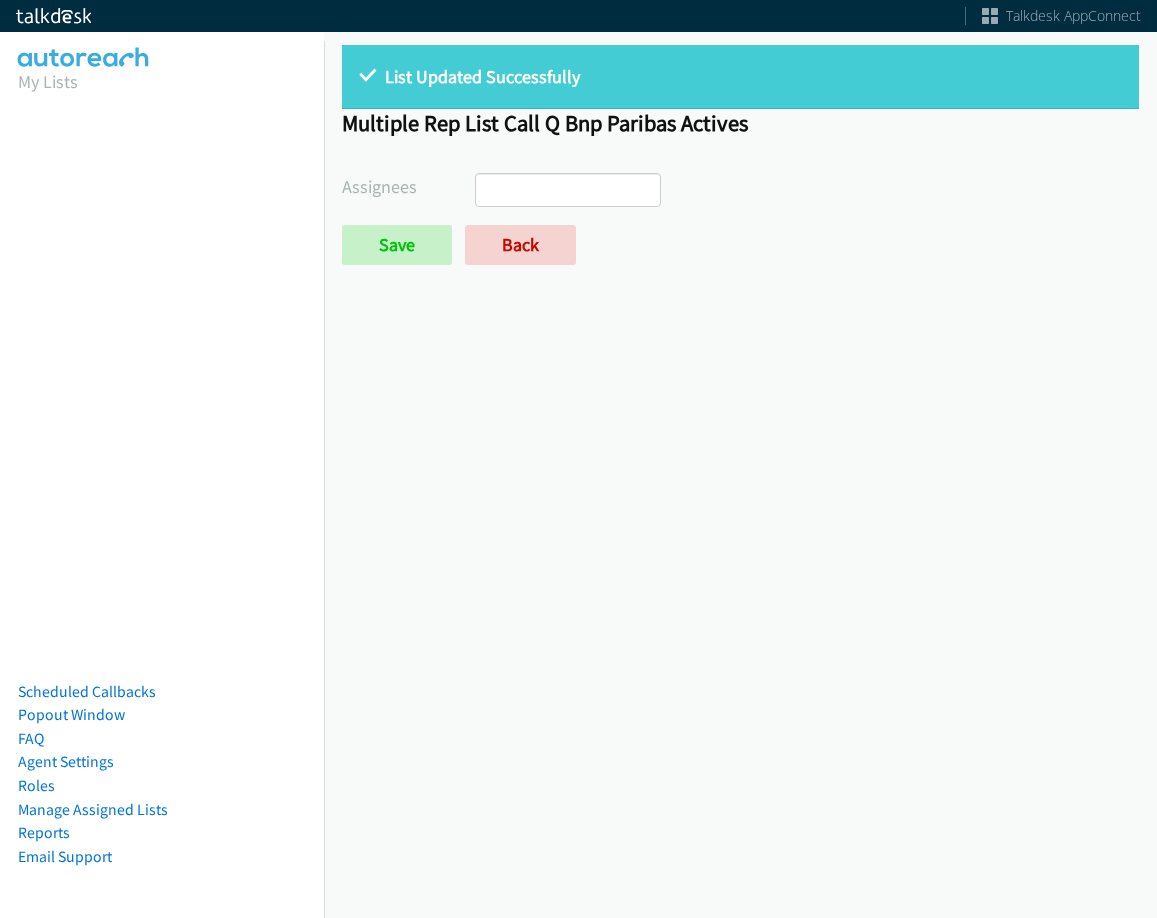 select 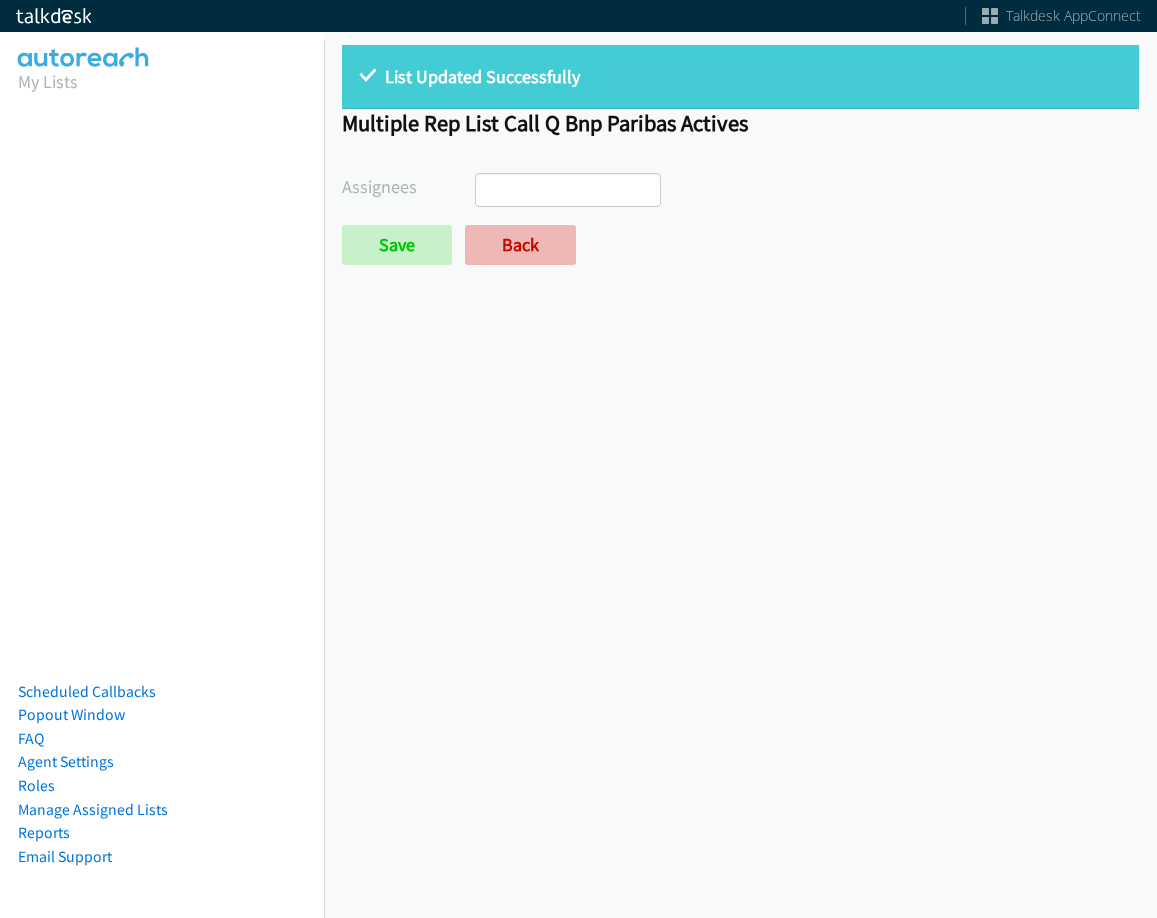 scroll, scrollTop: 0, scrollLeft: 0, axis: both 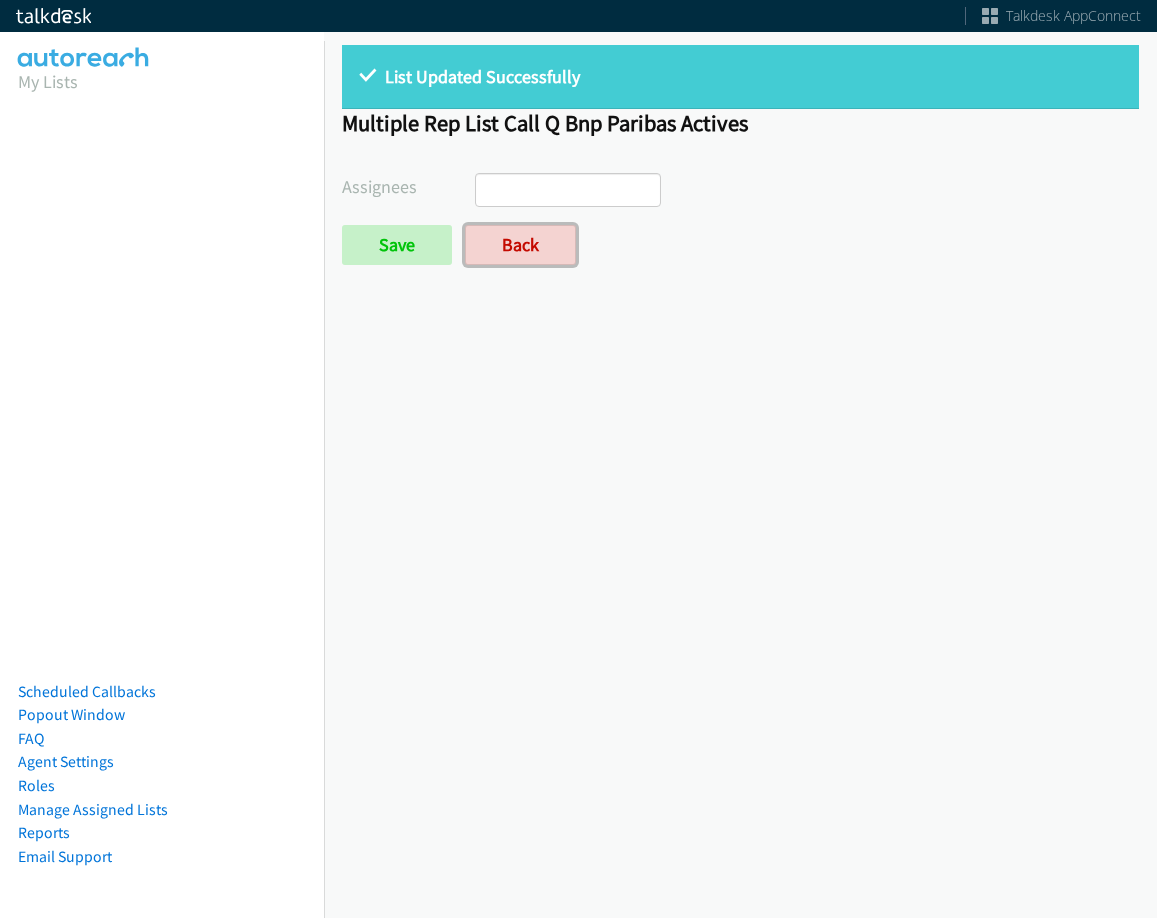 click on "Back" at bounding box center [520, 245] 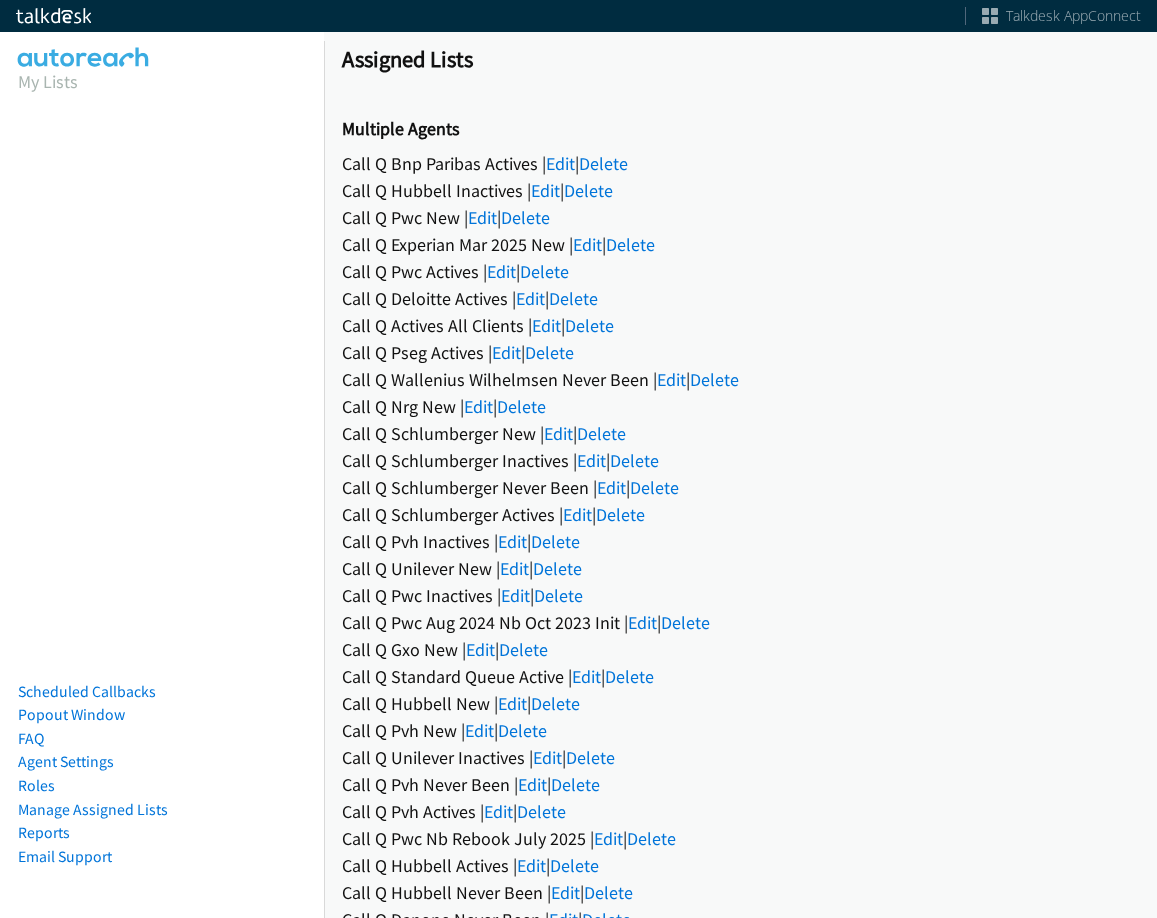 scroll, scrollTop: 0, scrollLeft: 0, axis: both 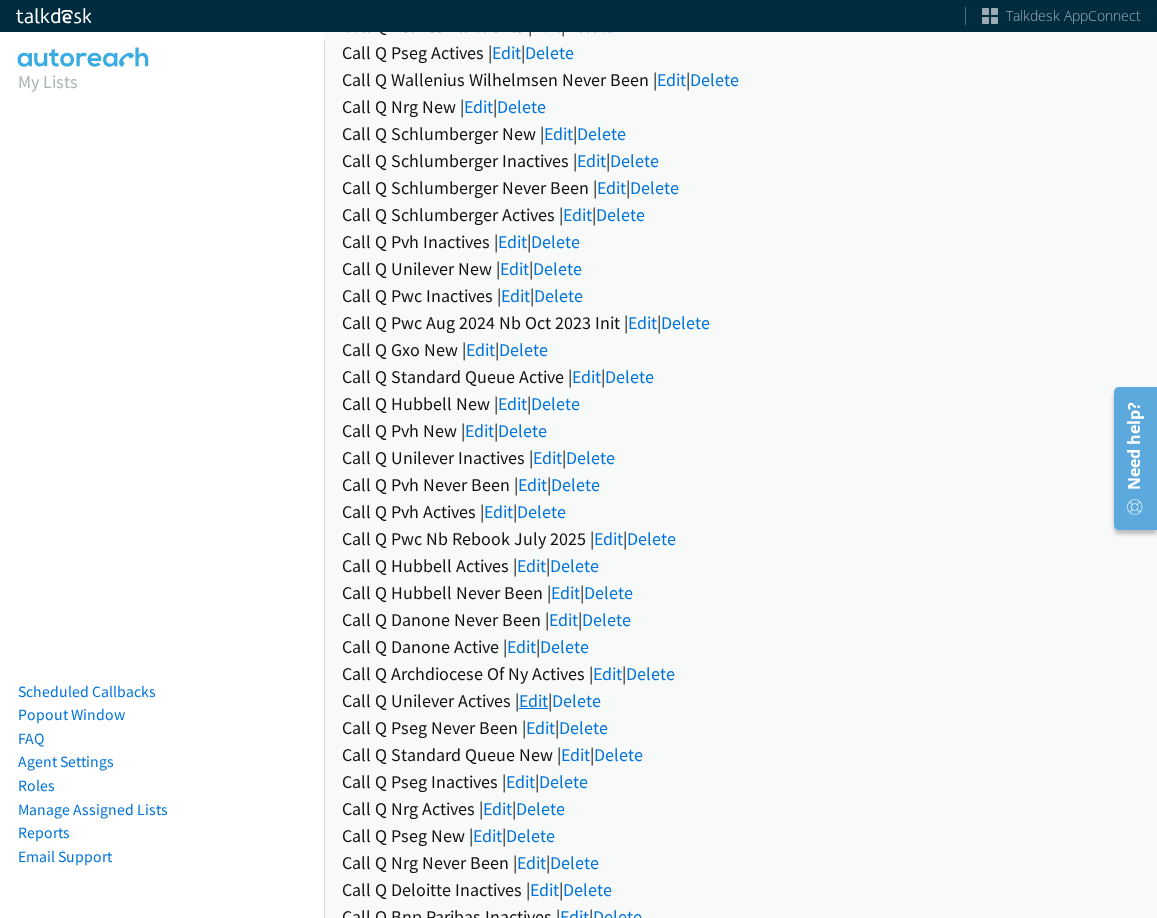 click on "Edit" at bounding box center [533, 700] 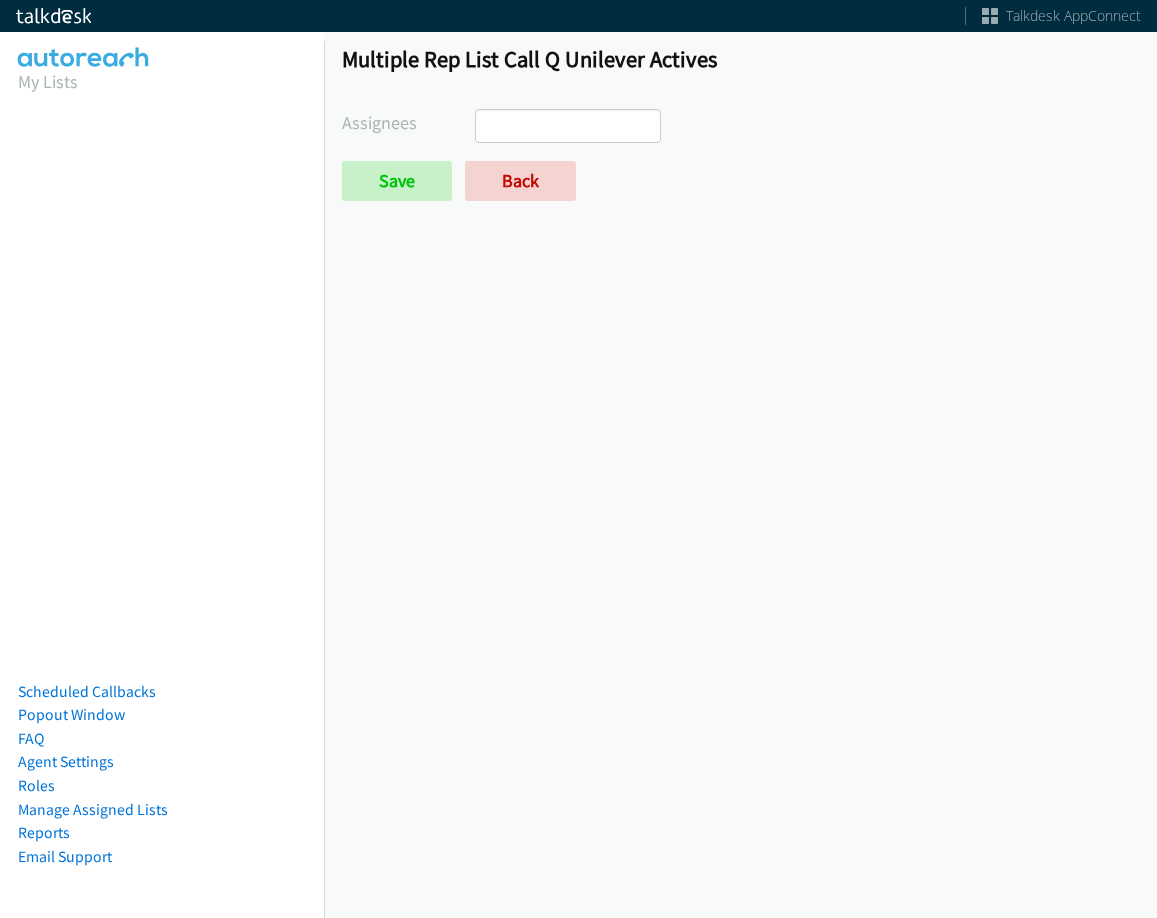 select 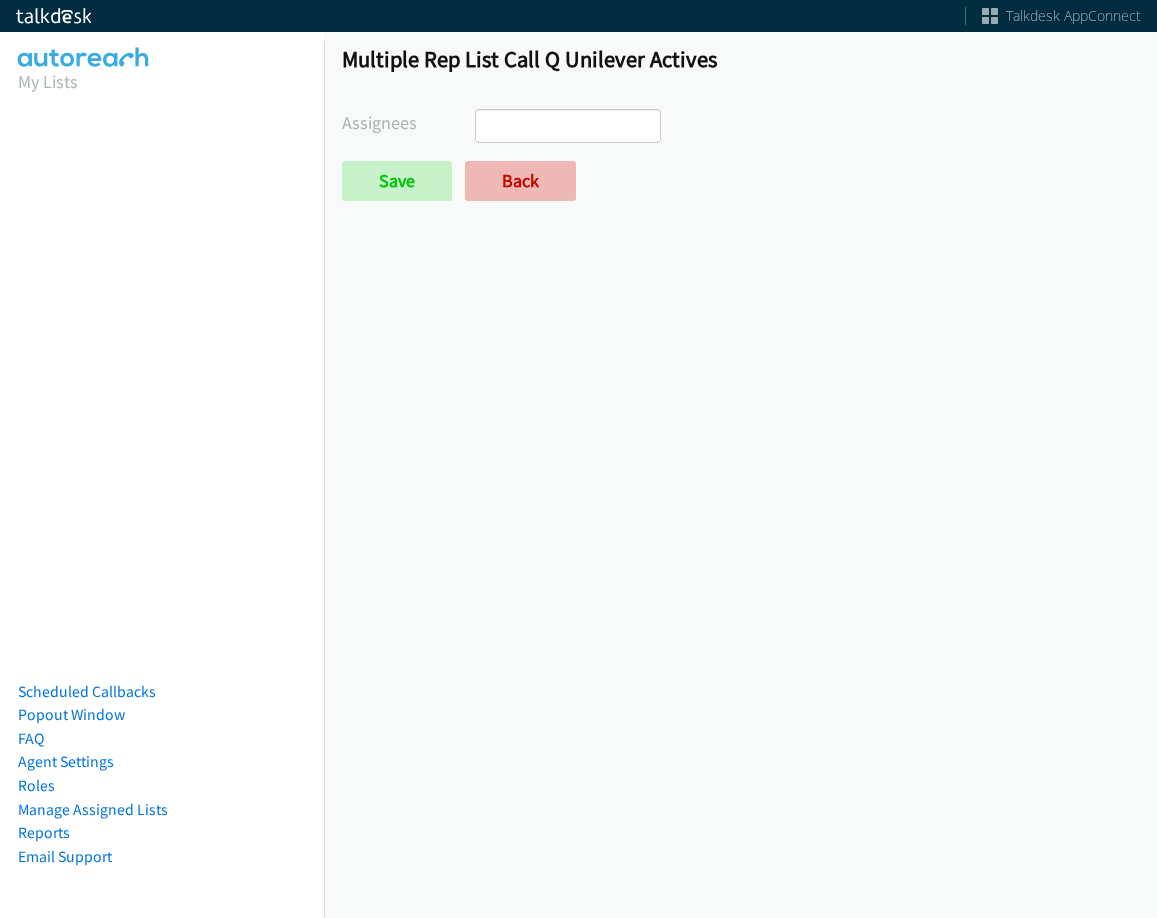scroll, scrollTop: 0, scrollLeft: 0, axis: both 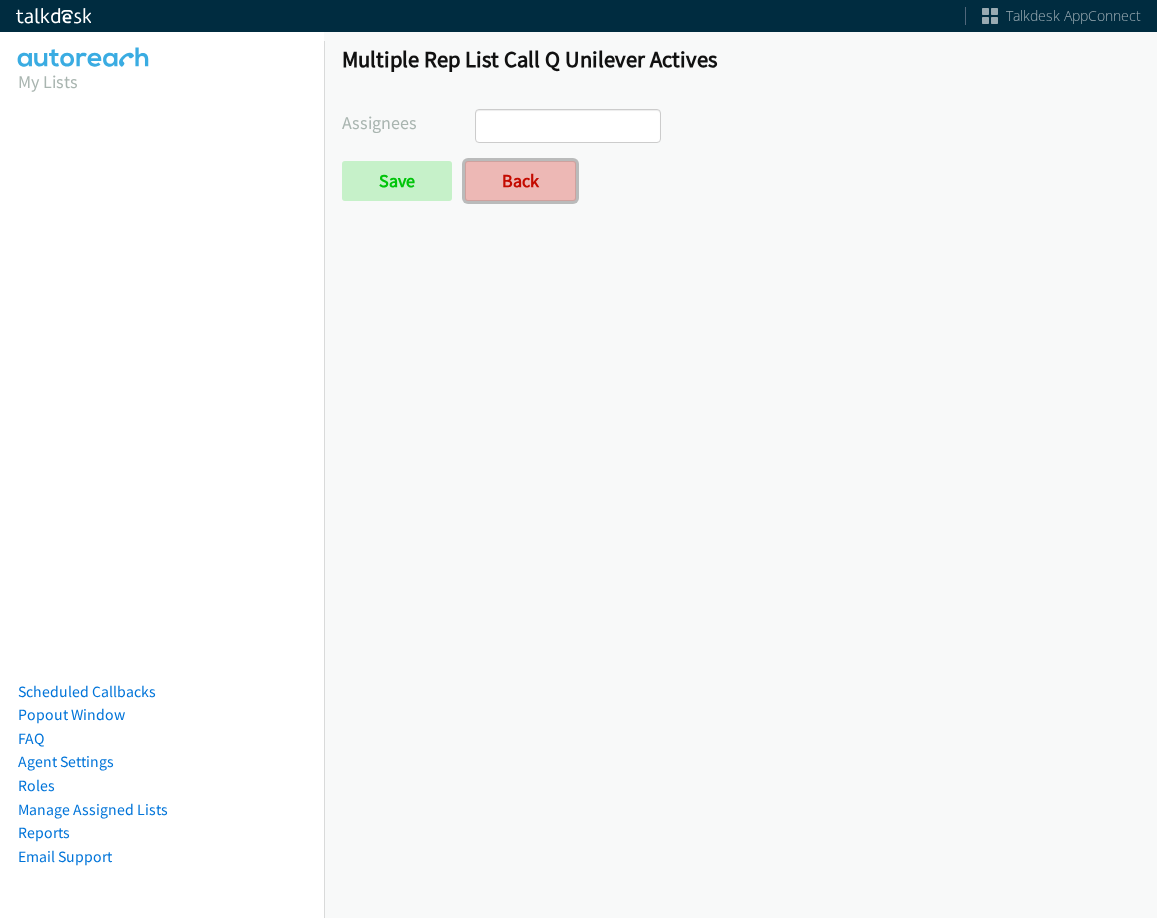click on "Back" at bounding box center [520, 181] 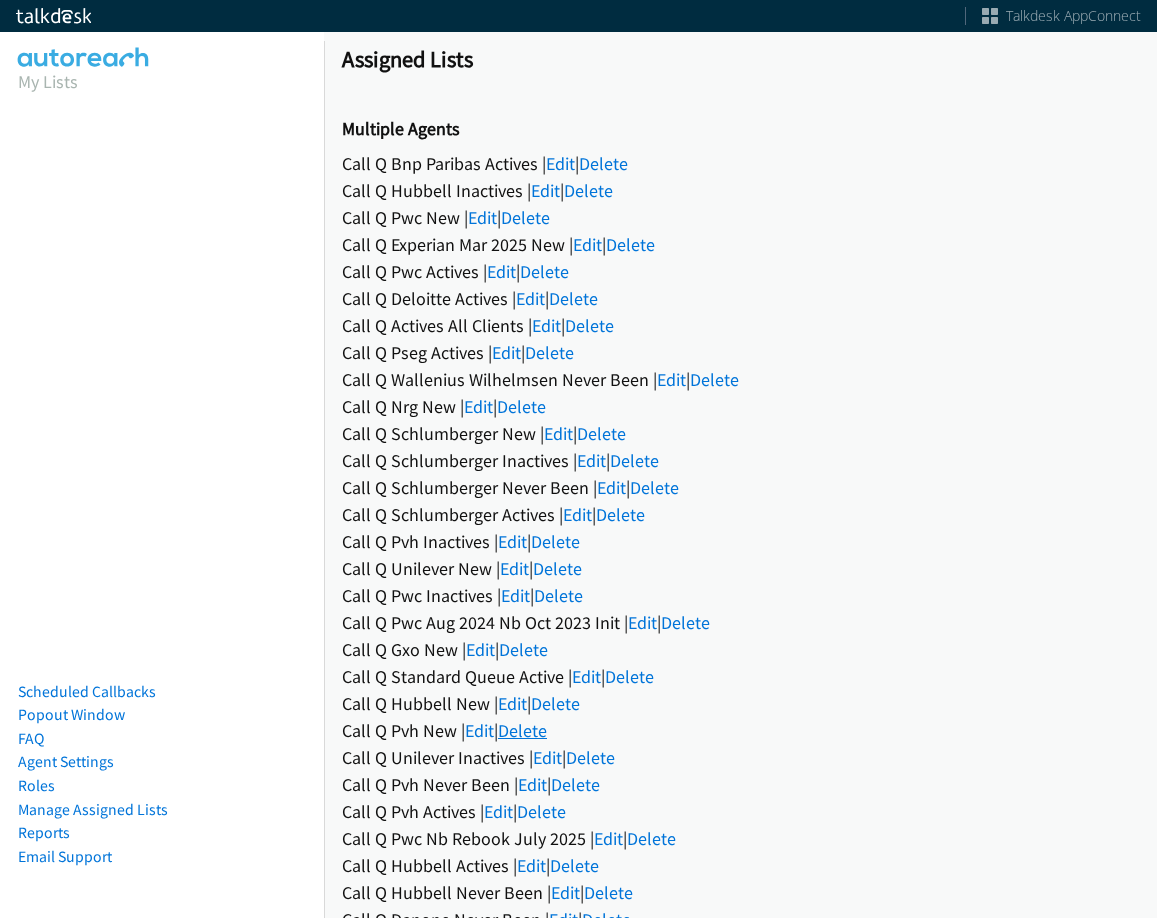 scroll, scrollTop: 0, scrollLeft: 0, axis: both 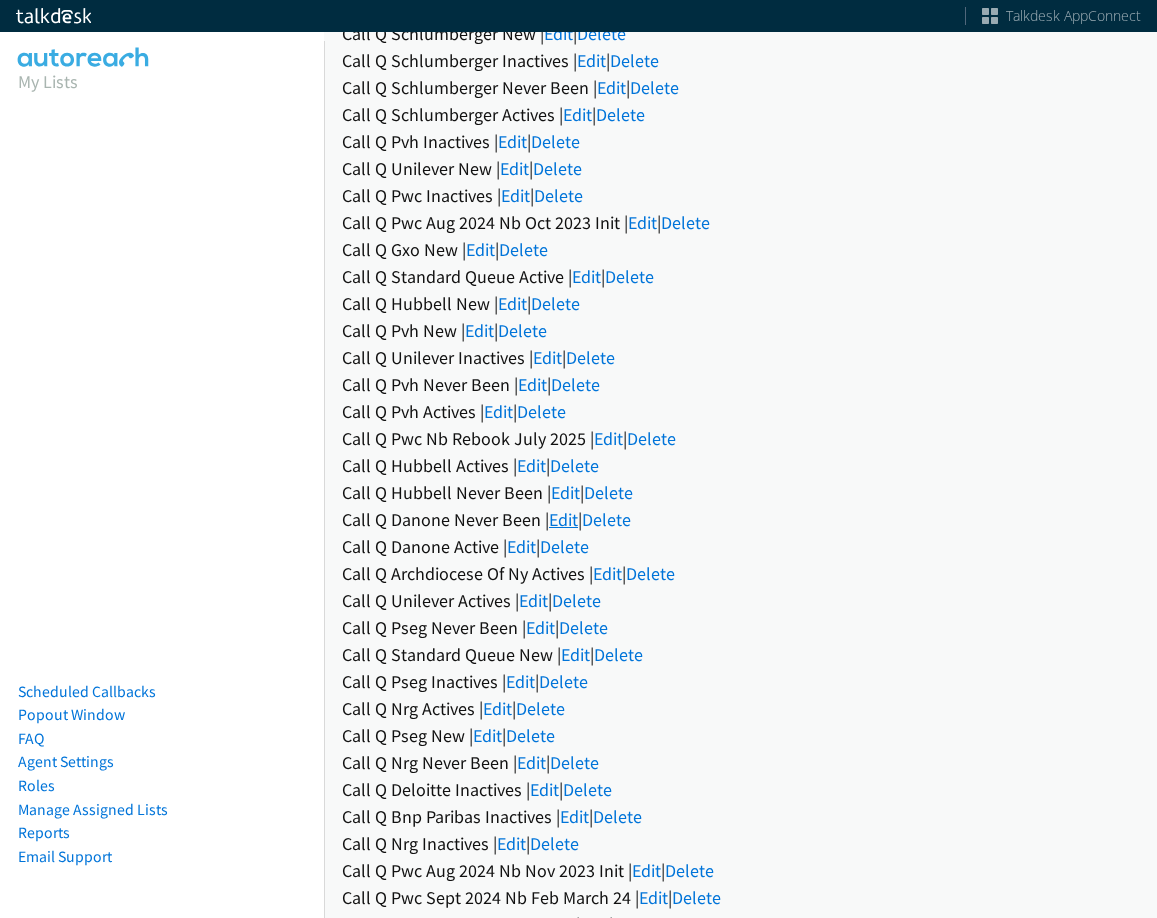 click on "Edit" at bounding box center [563, 519] 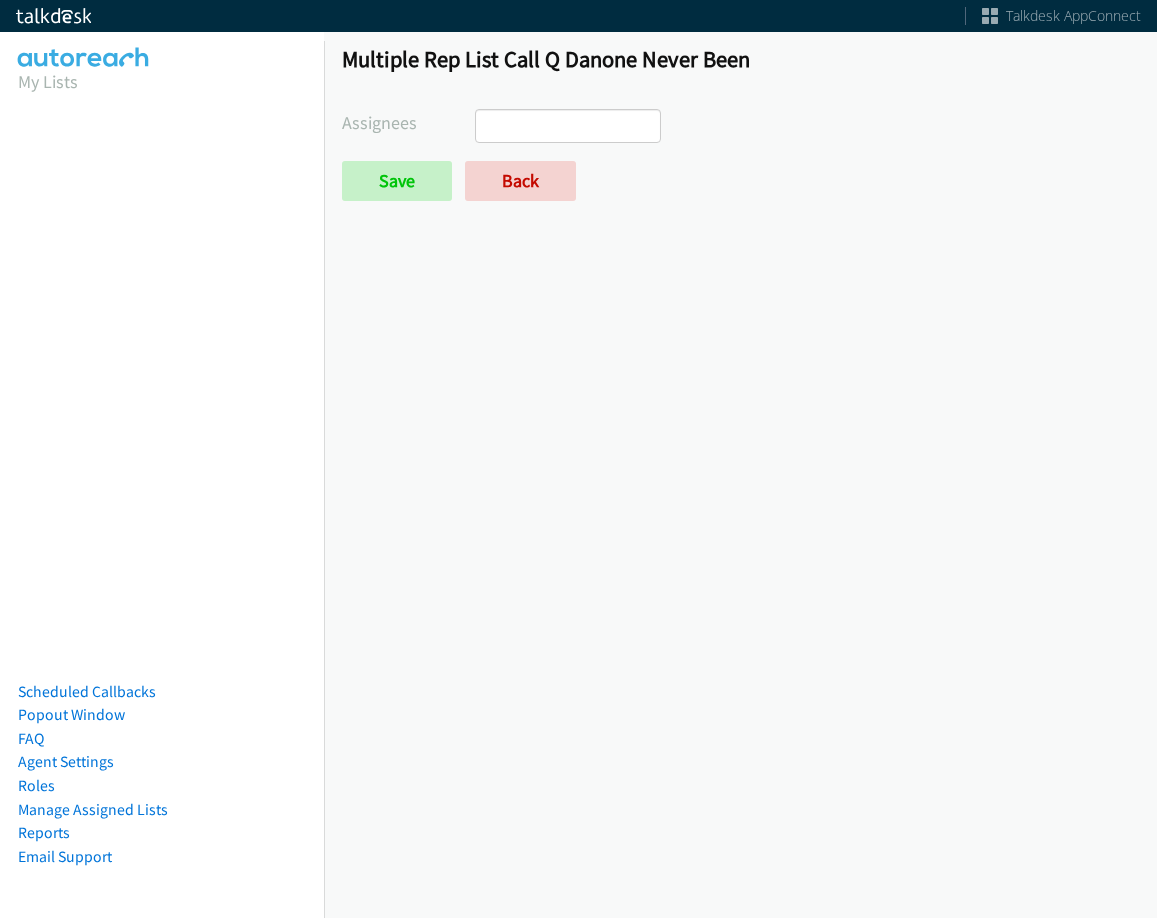 select 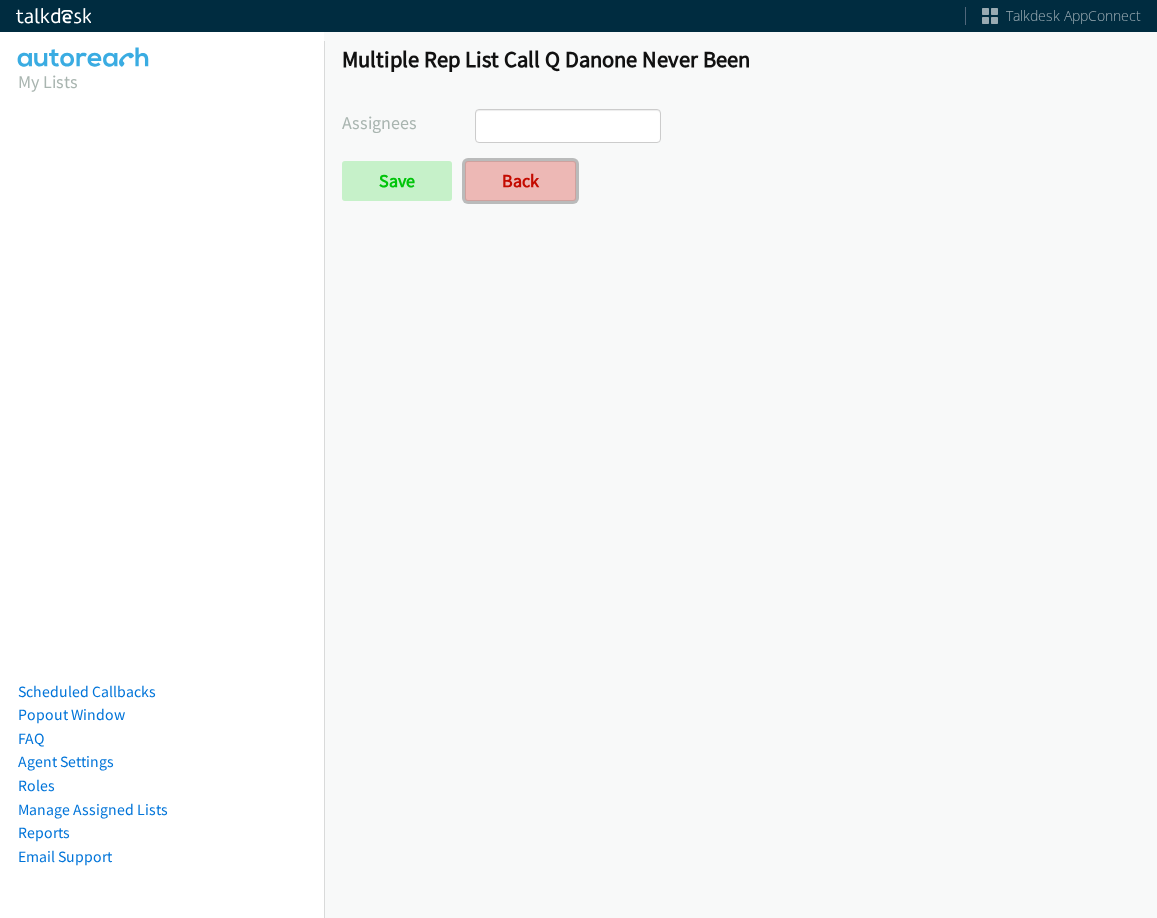 click on "Back" at bounding box center (520, 181) 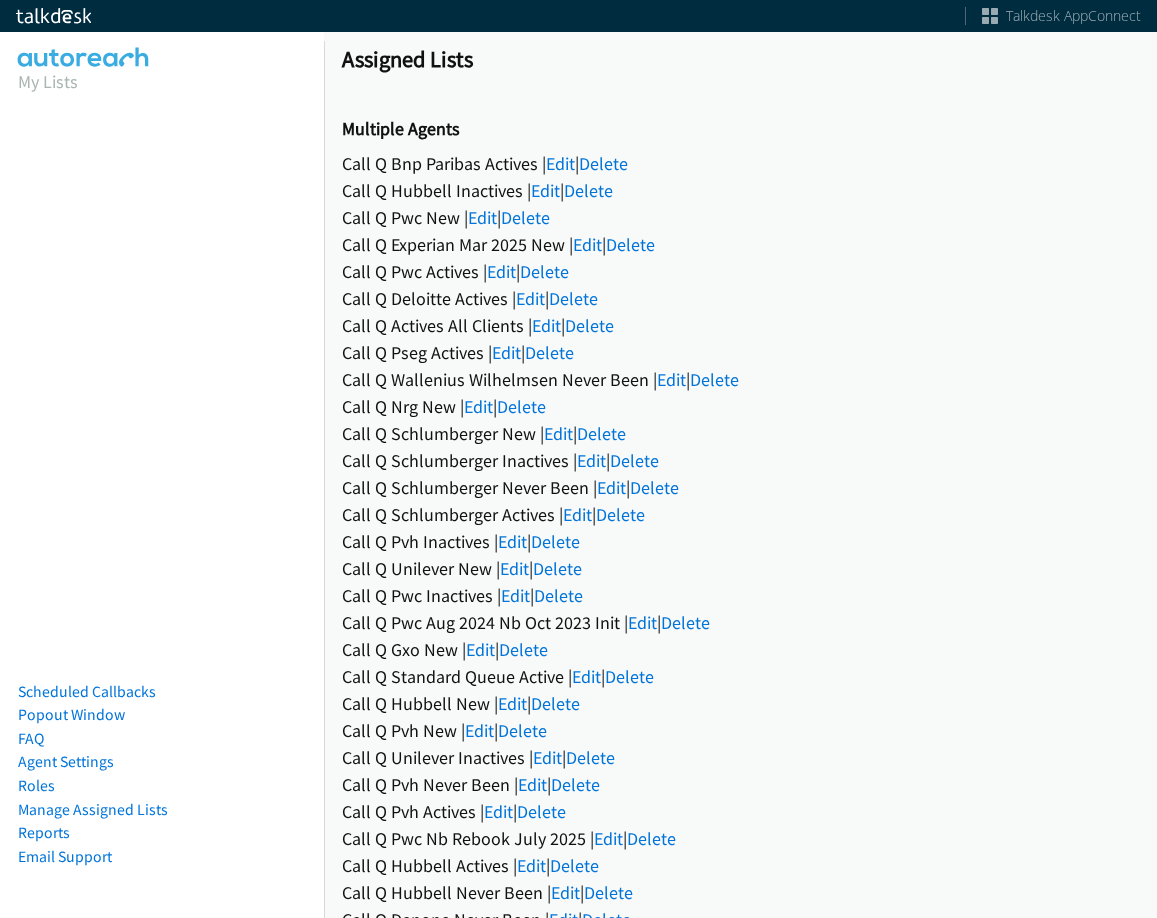 scroll, scrollTop: 0, scrollLeft: 0, axis: both 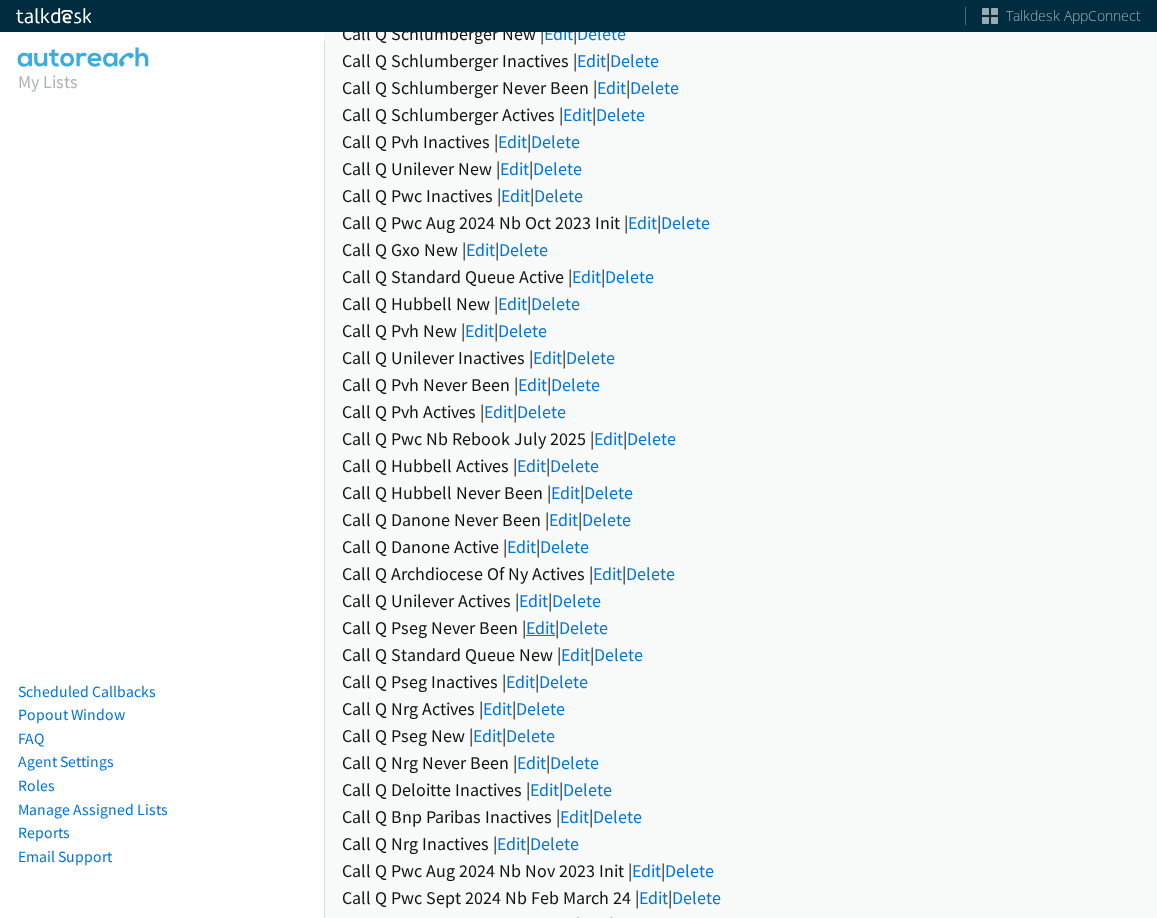 click on "Edit" at bounding box center [540, 627] 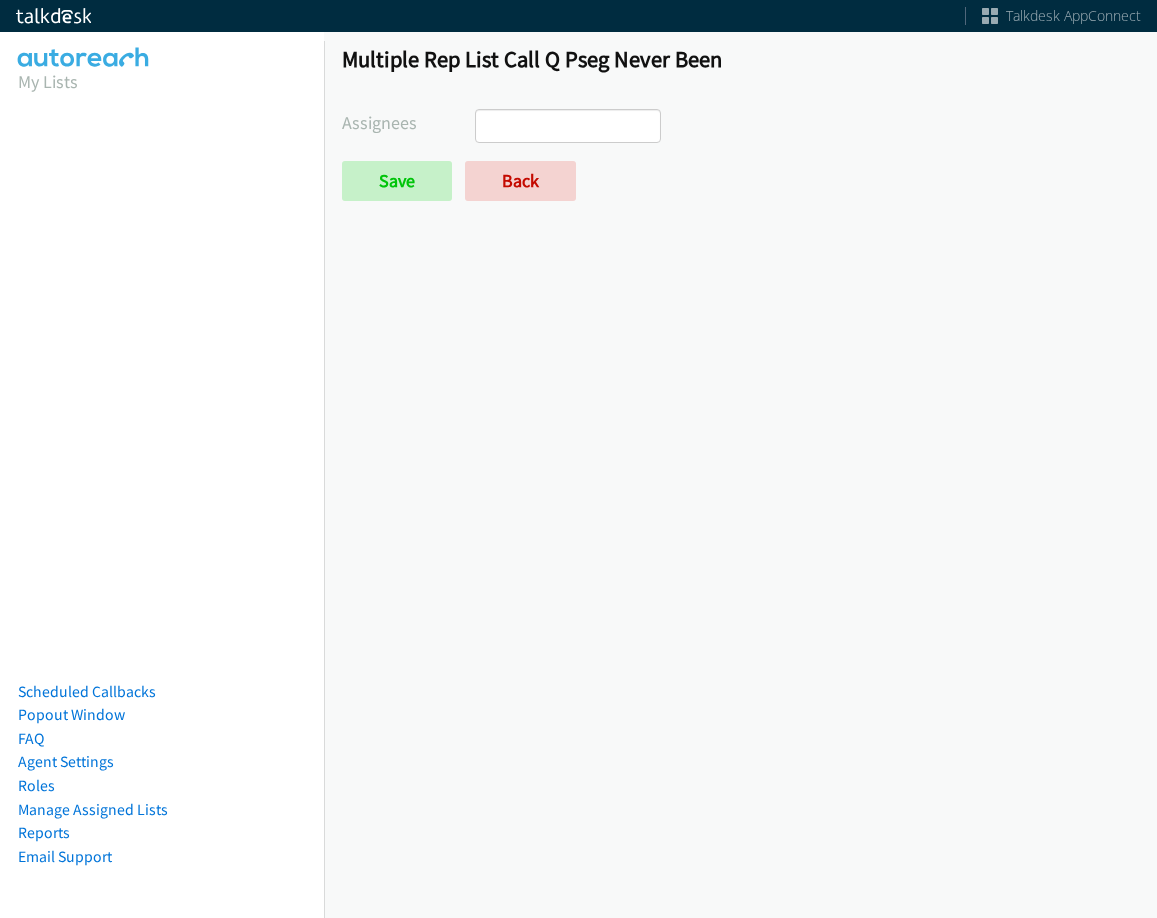 select 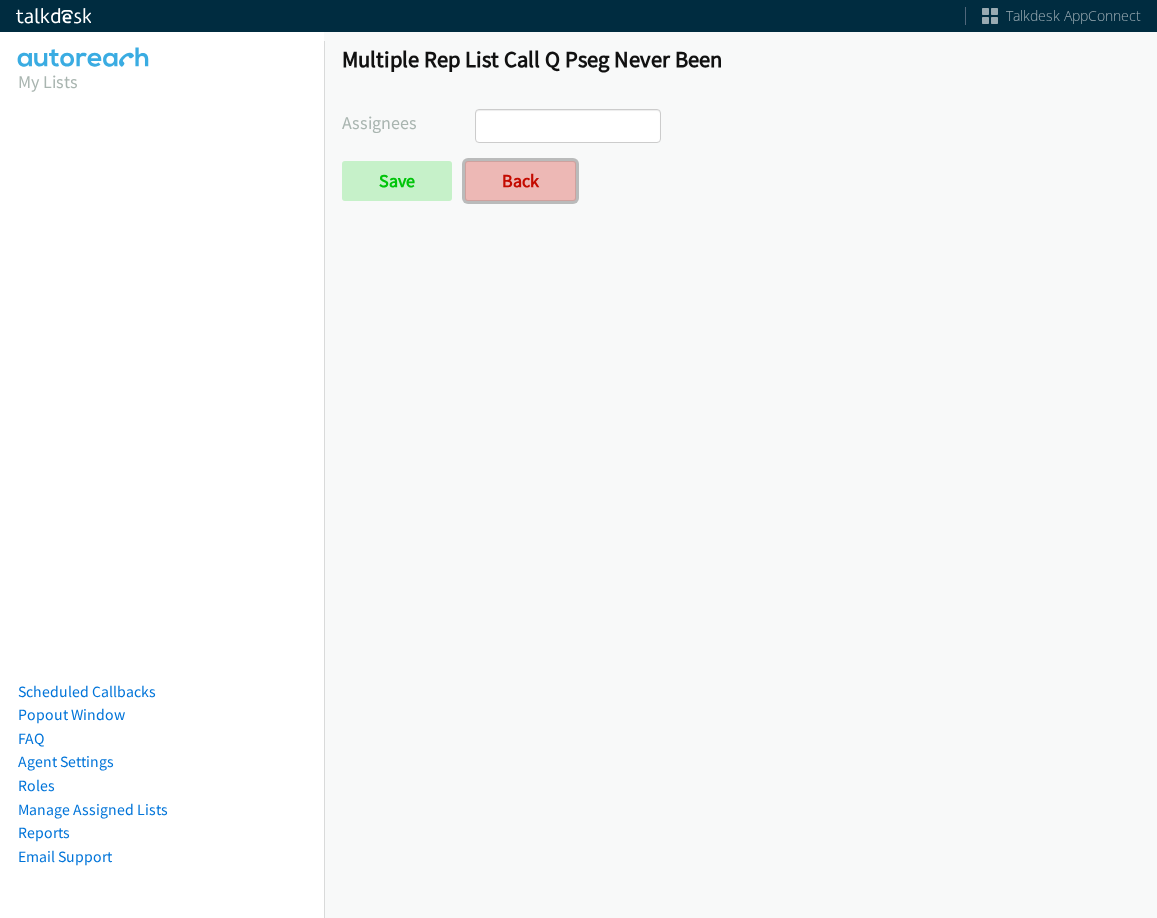 click on "Back" at bounding box center (520, 181) 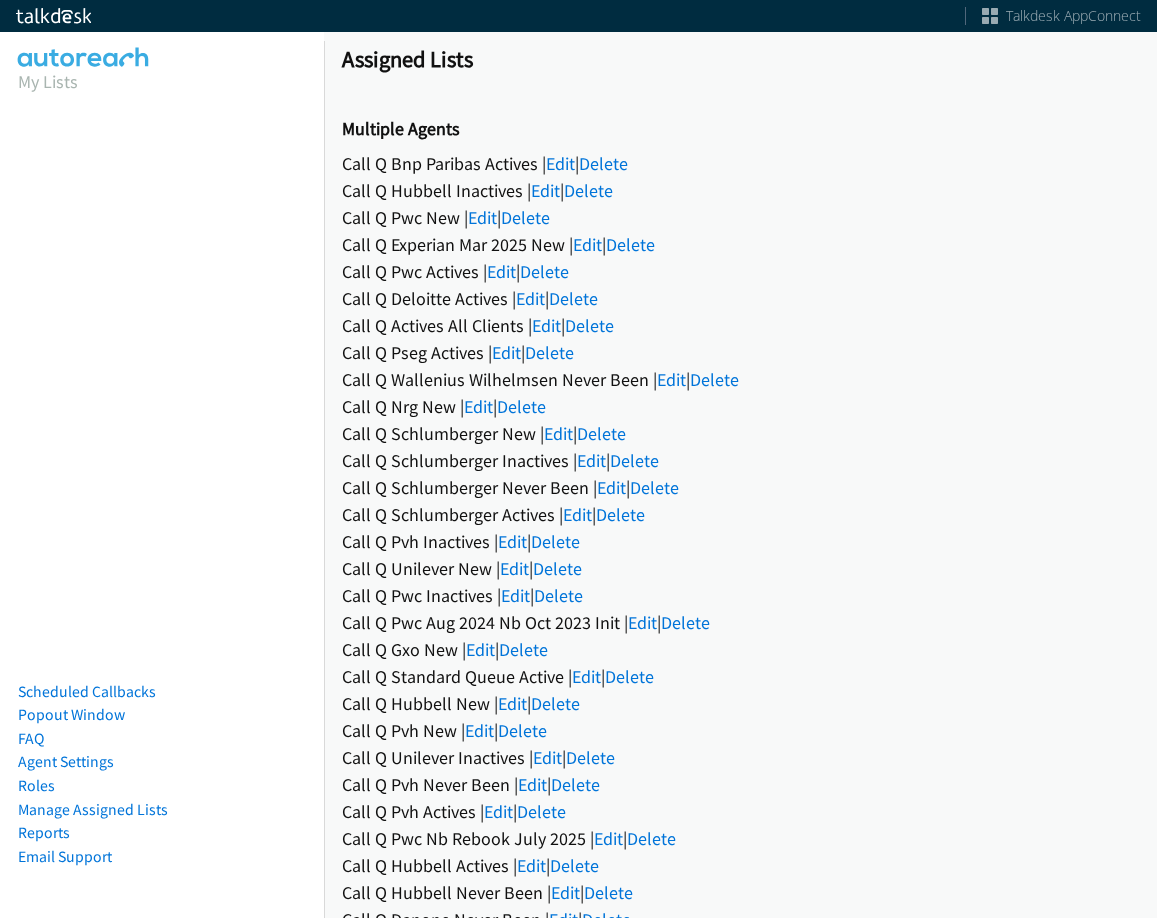 scroll, scrollTop: 0, scrollLeft: 0, axis: both 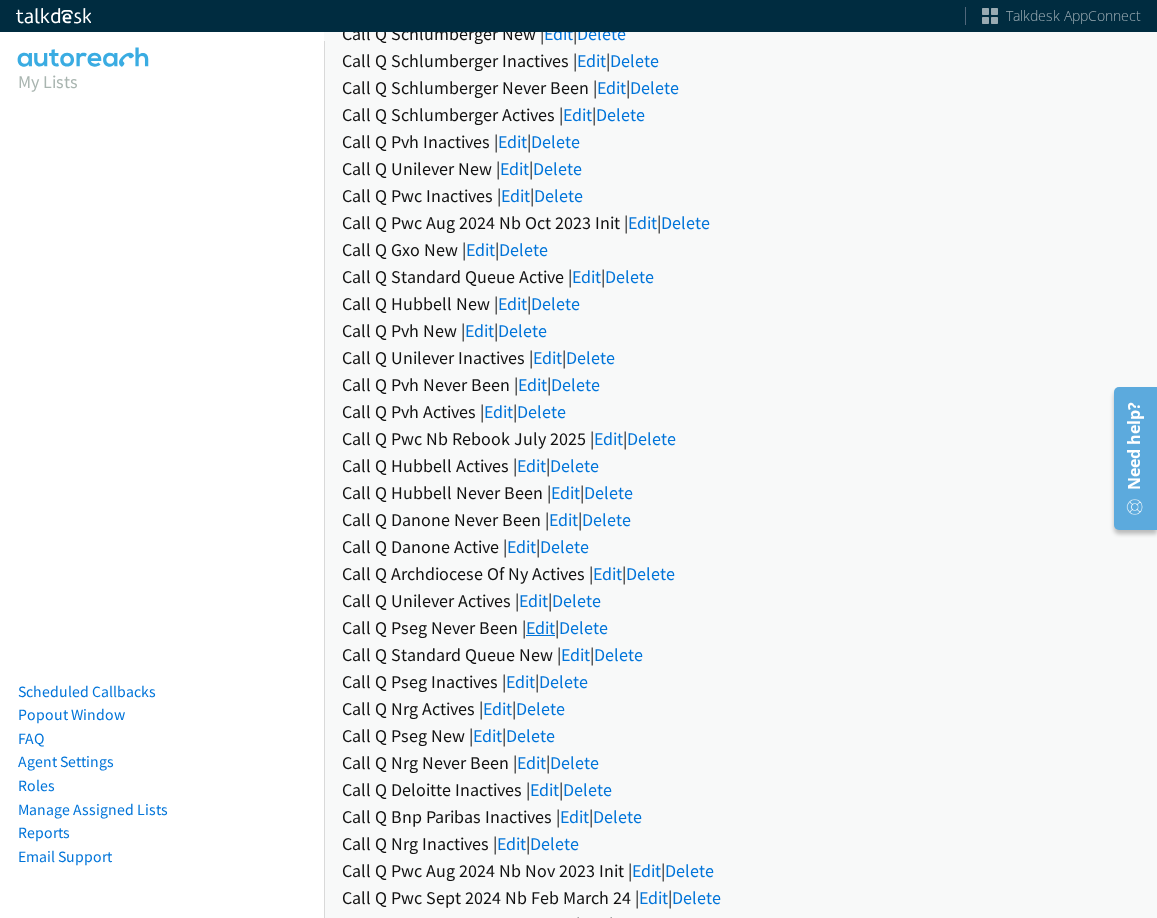 drag, startPoint x: 520, startPoint y: 631, endPoint x: 542, endPoint y: 624, distance: 23.086792 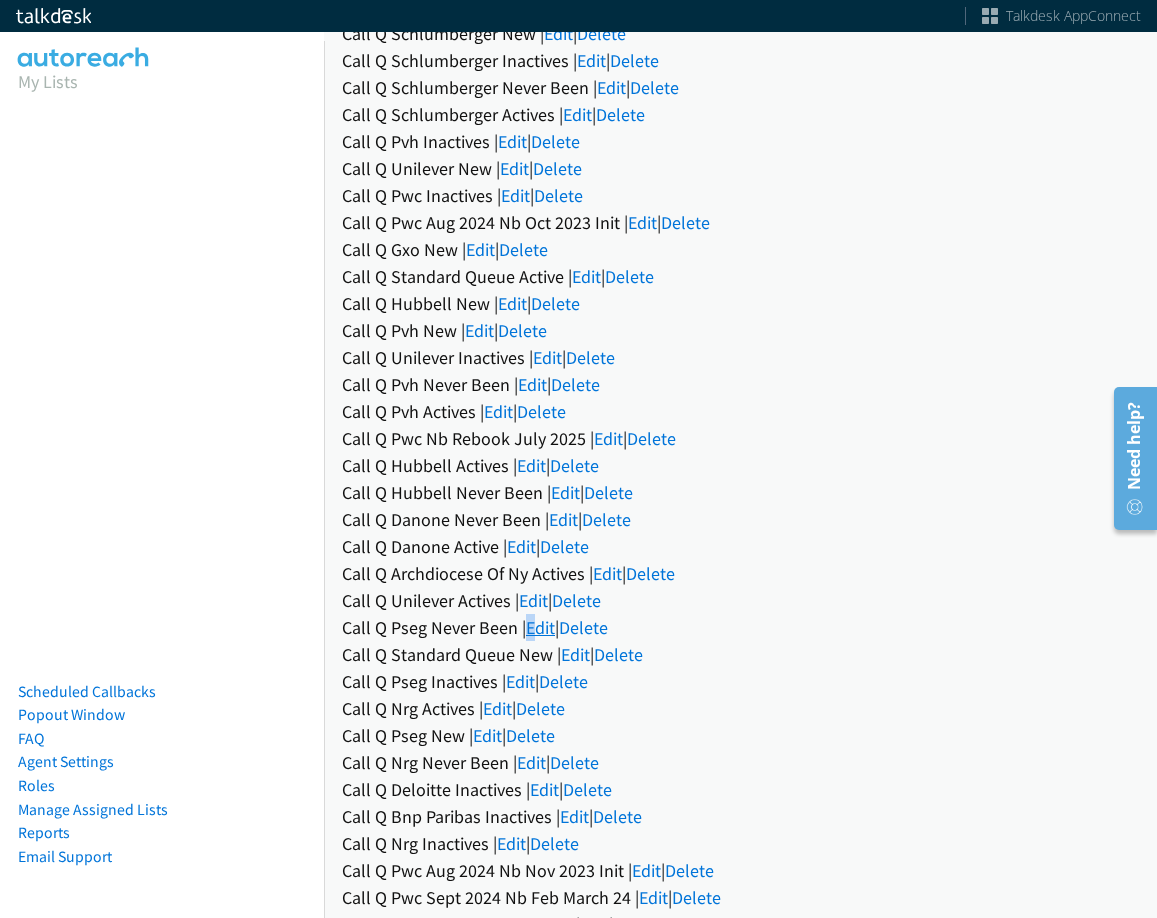 click on "Edit" at bounding box center [540, 627] 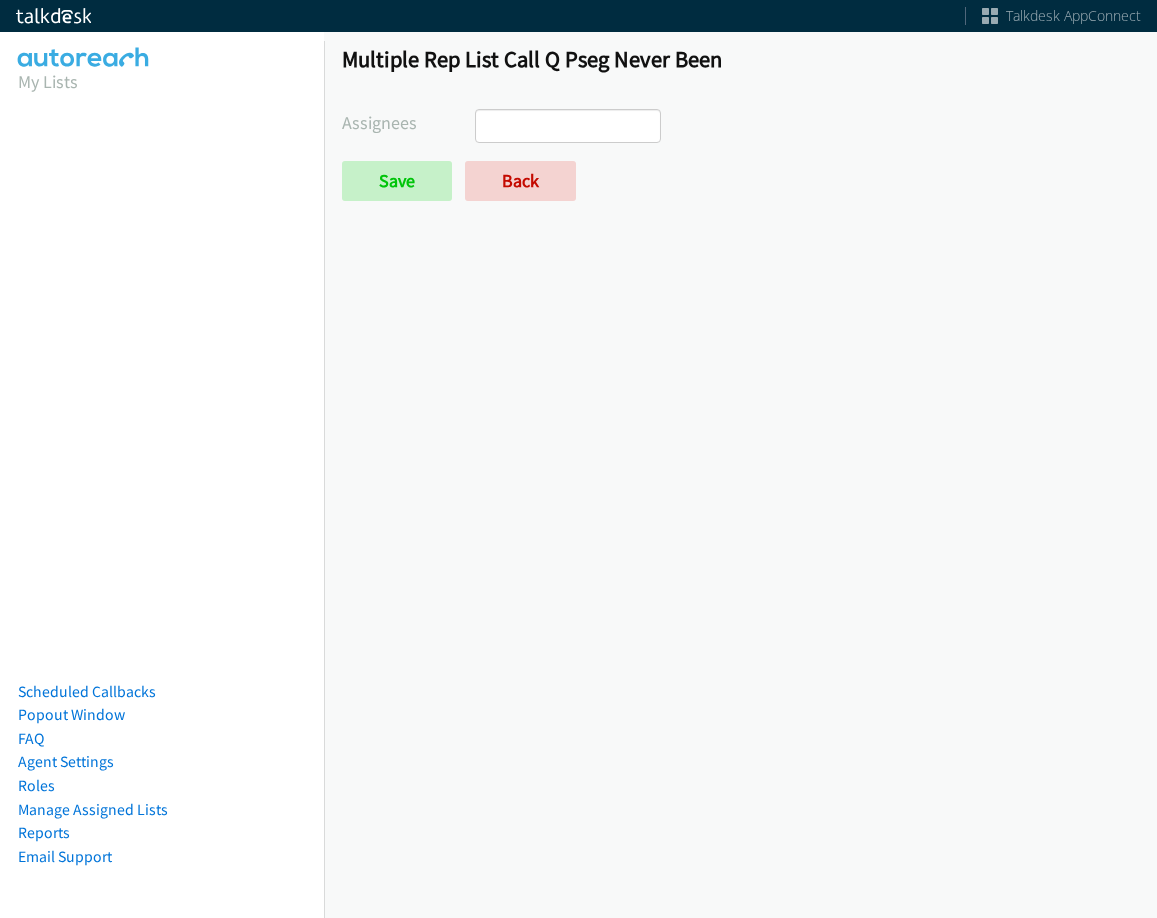 select 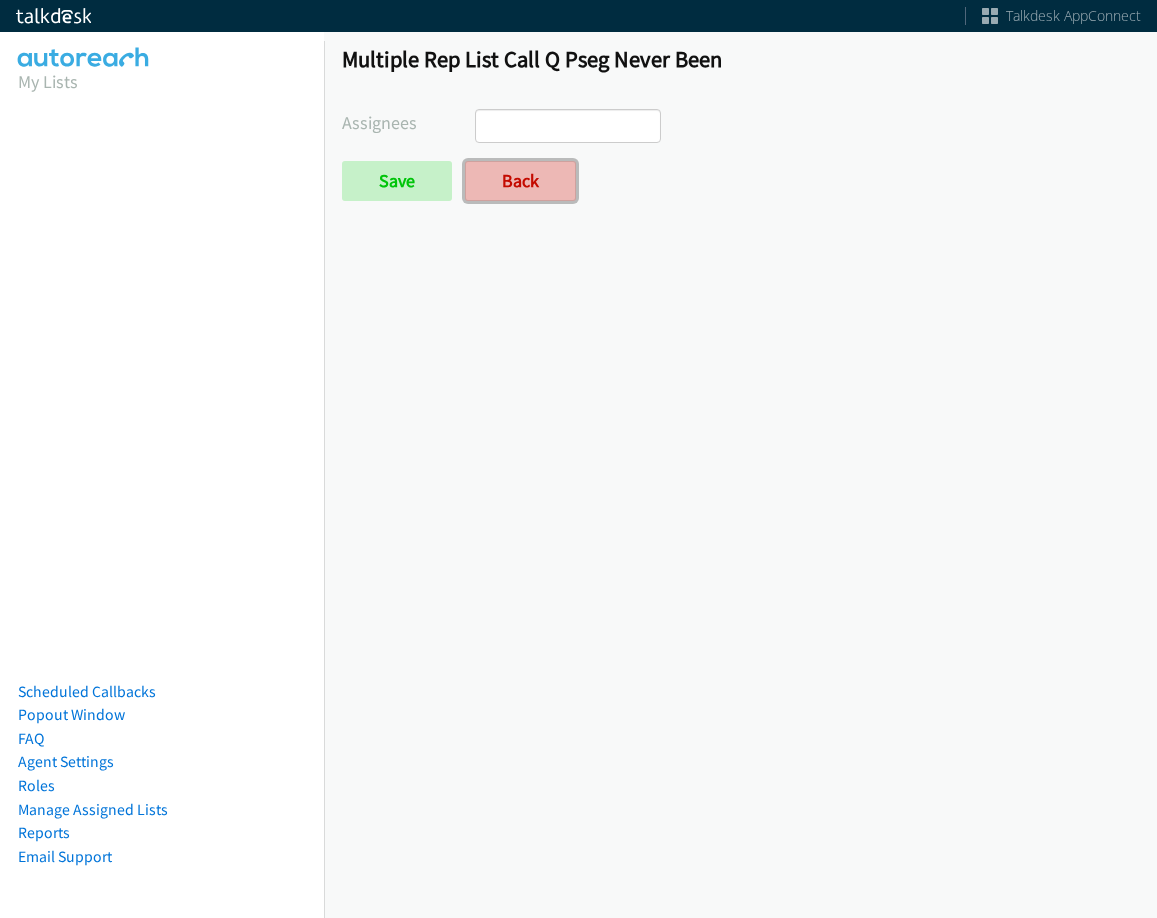click on "Back" at bounding box center [520, 181] 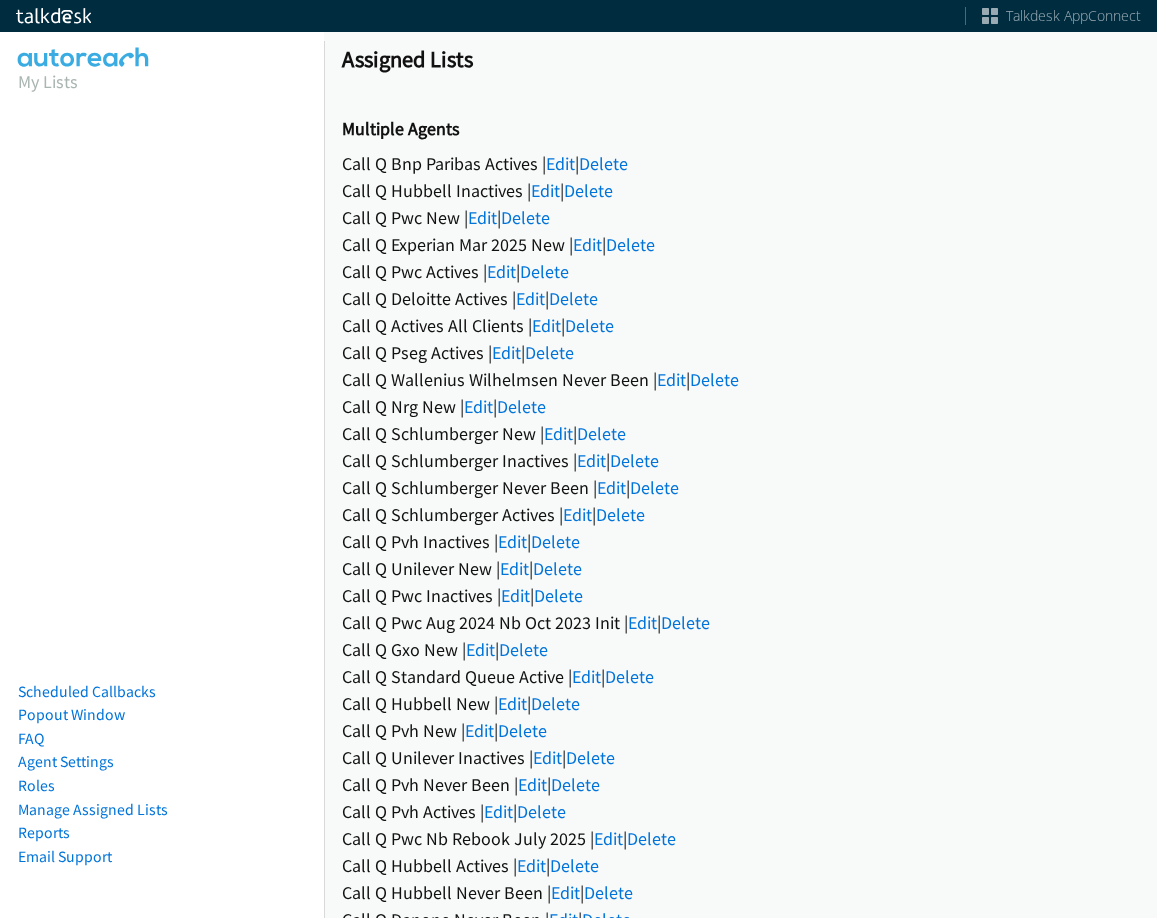 scroll, scrollTop: 0, scrollLeft: 0, axis: both 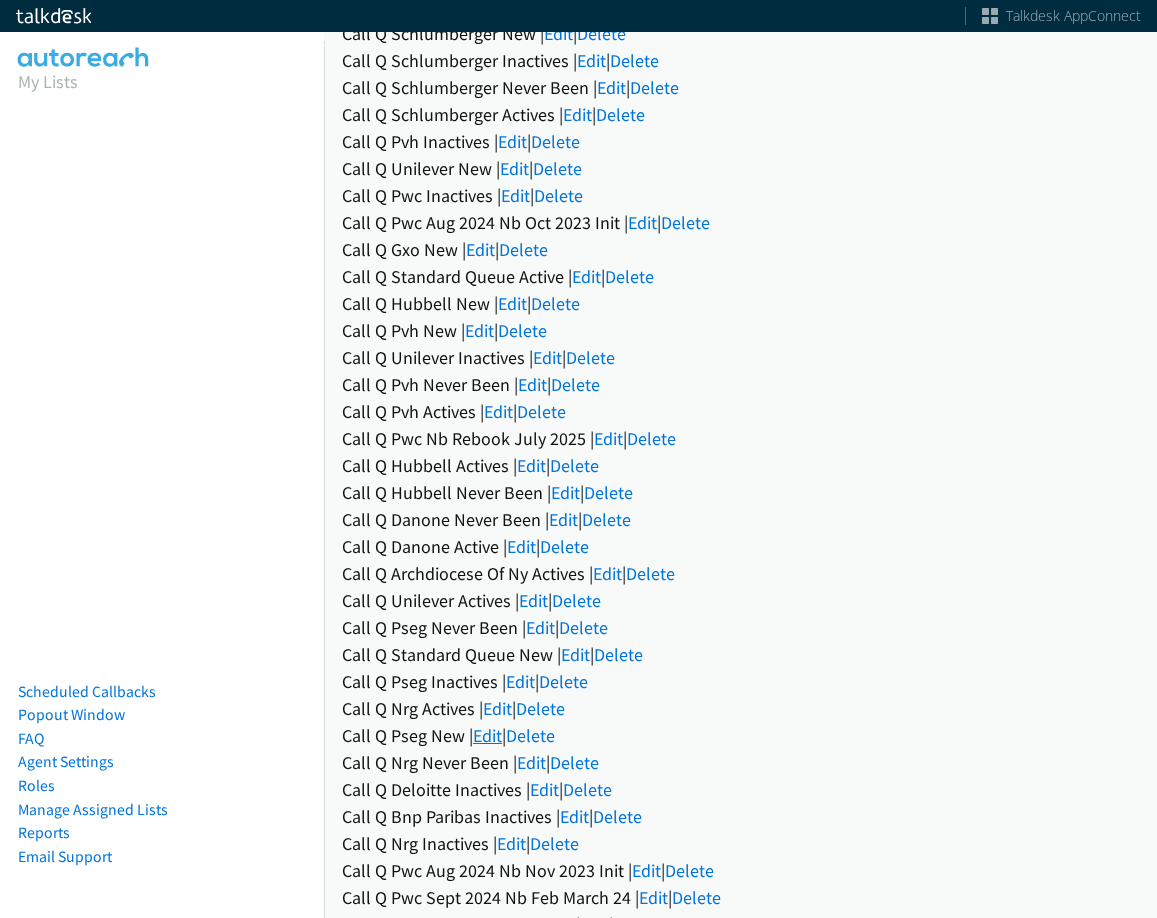 click on "Edit" at bounding box center (487, 735) 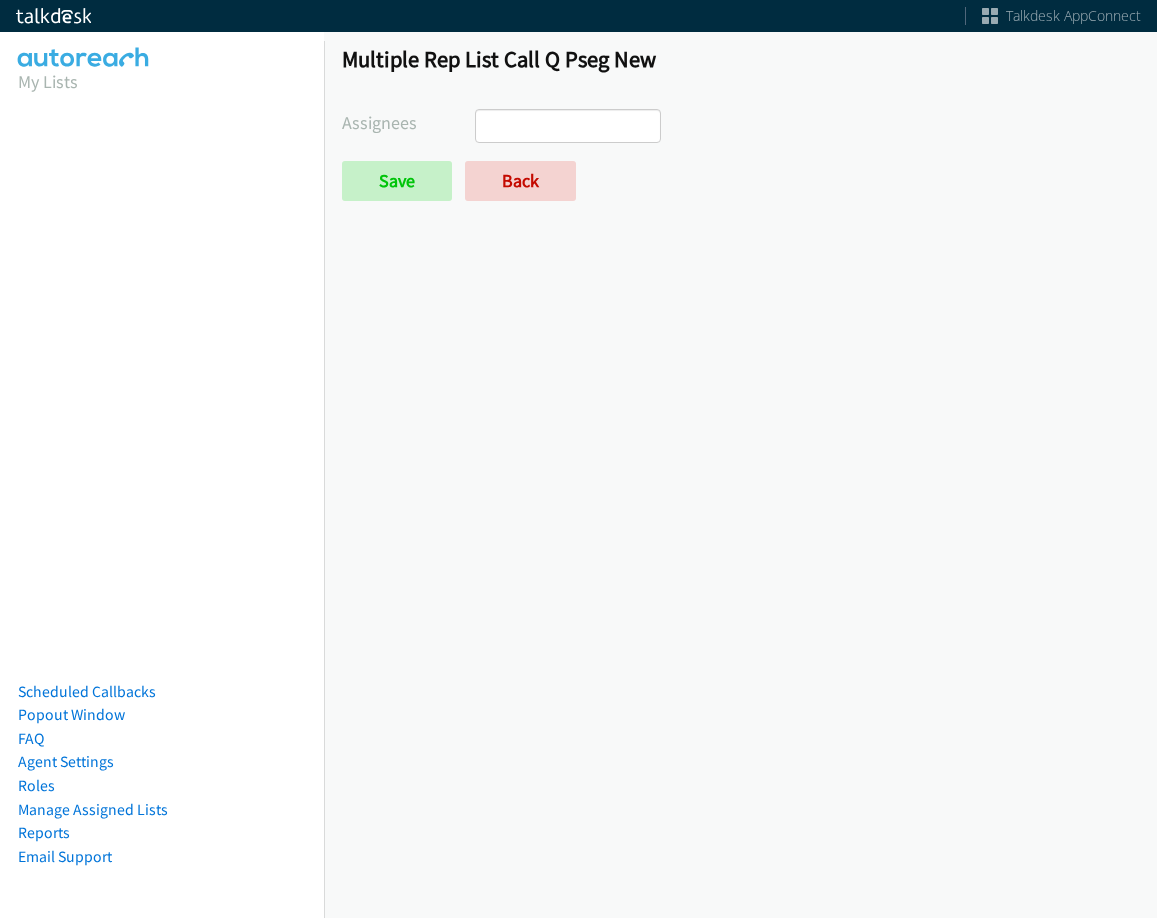 select 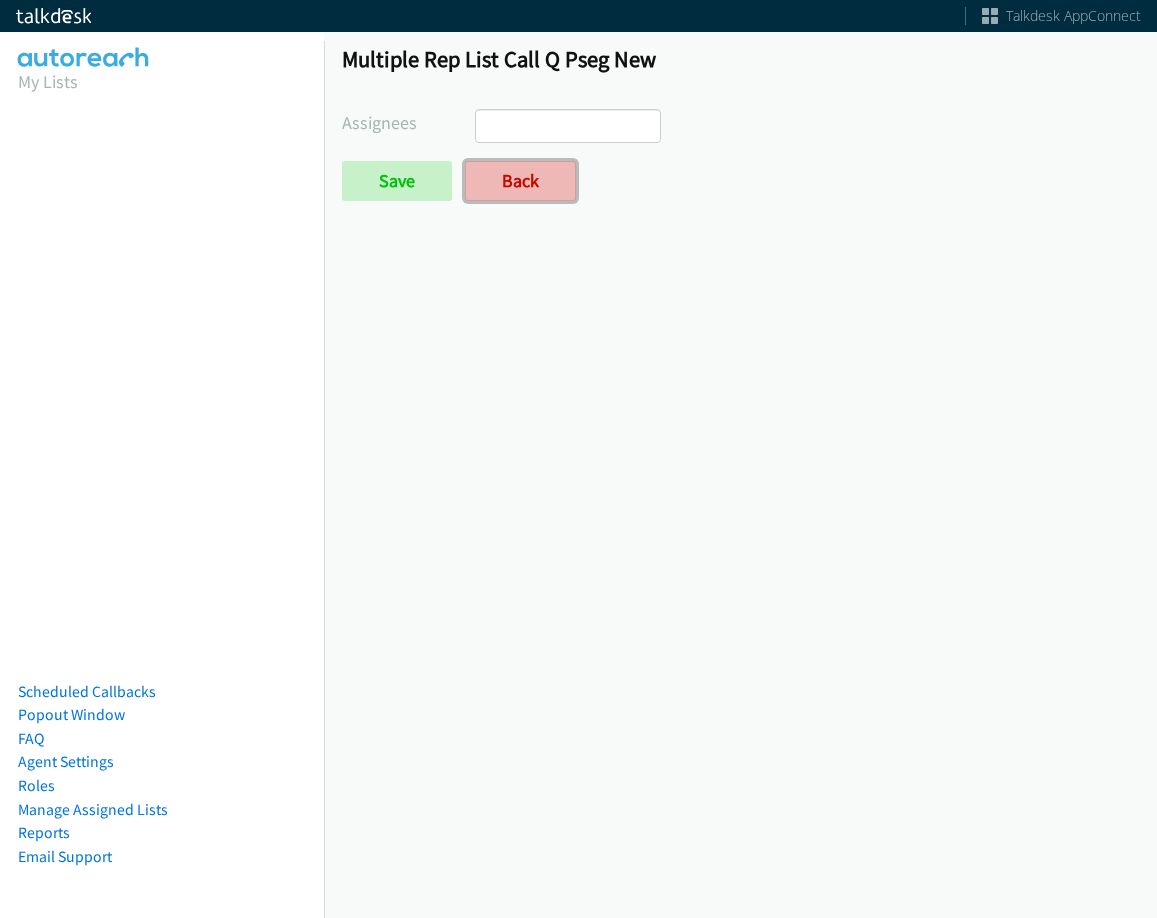 click on "Back" at bounding box center [520, 181] 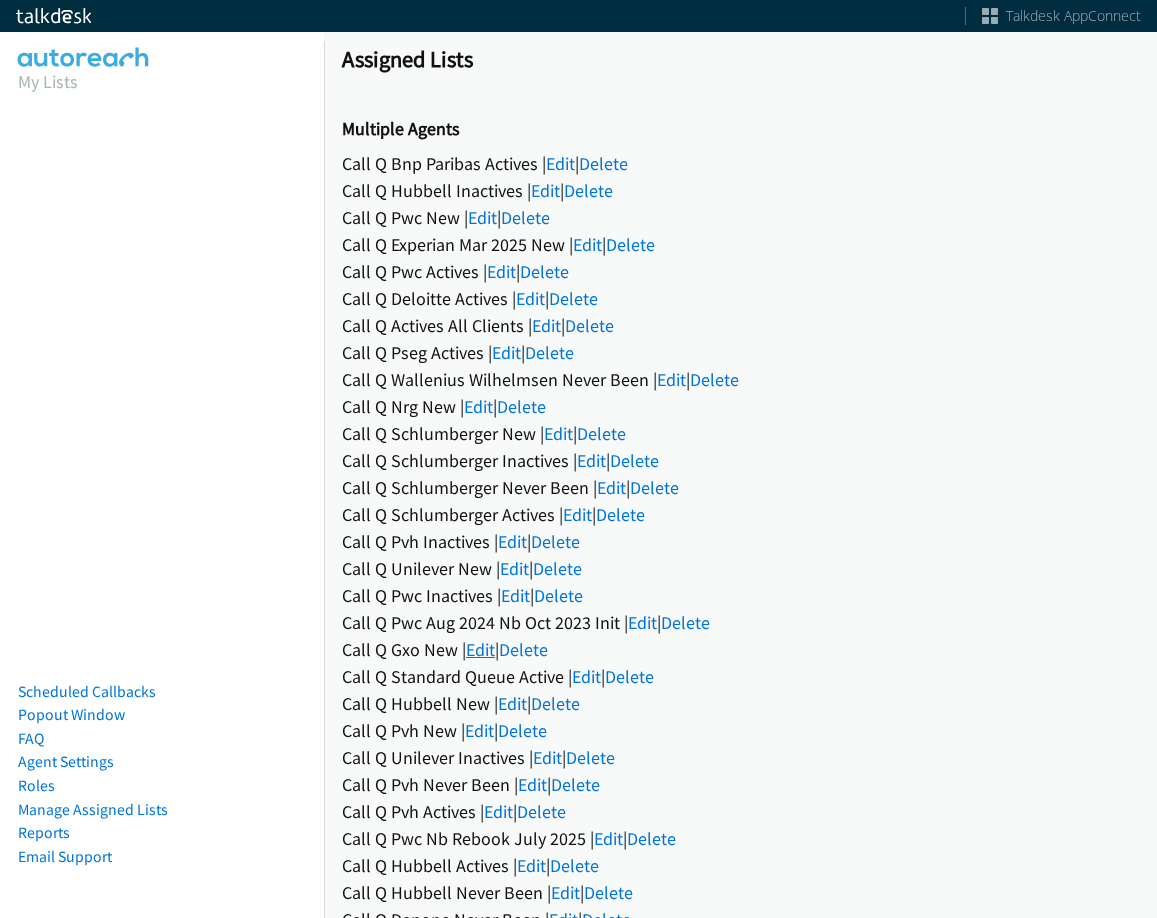 scroll, scrollTop: 0, scrollLeft: 0, axis: both 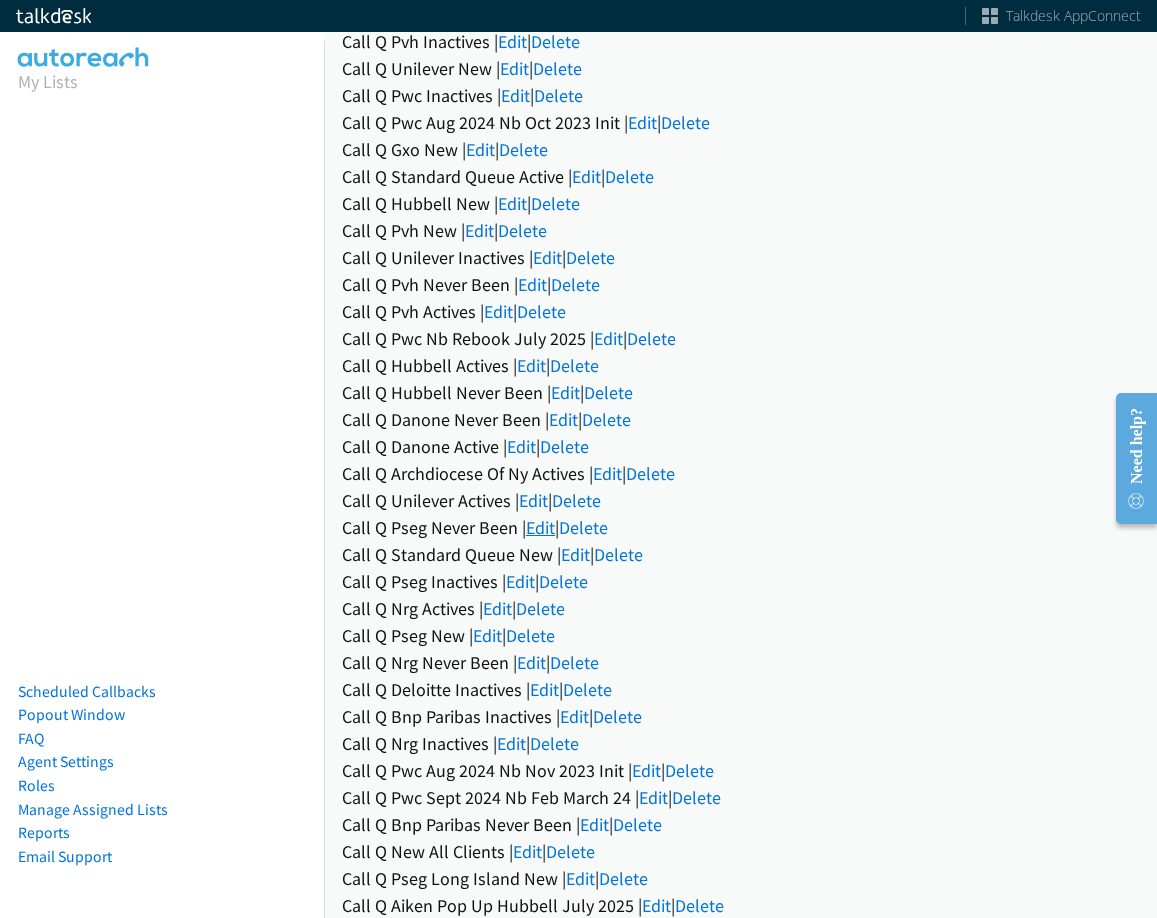 click on "Edit" at bounding box center [540, 527] 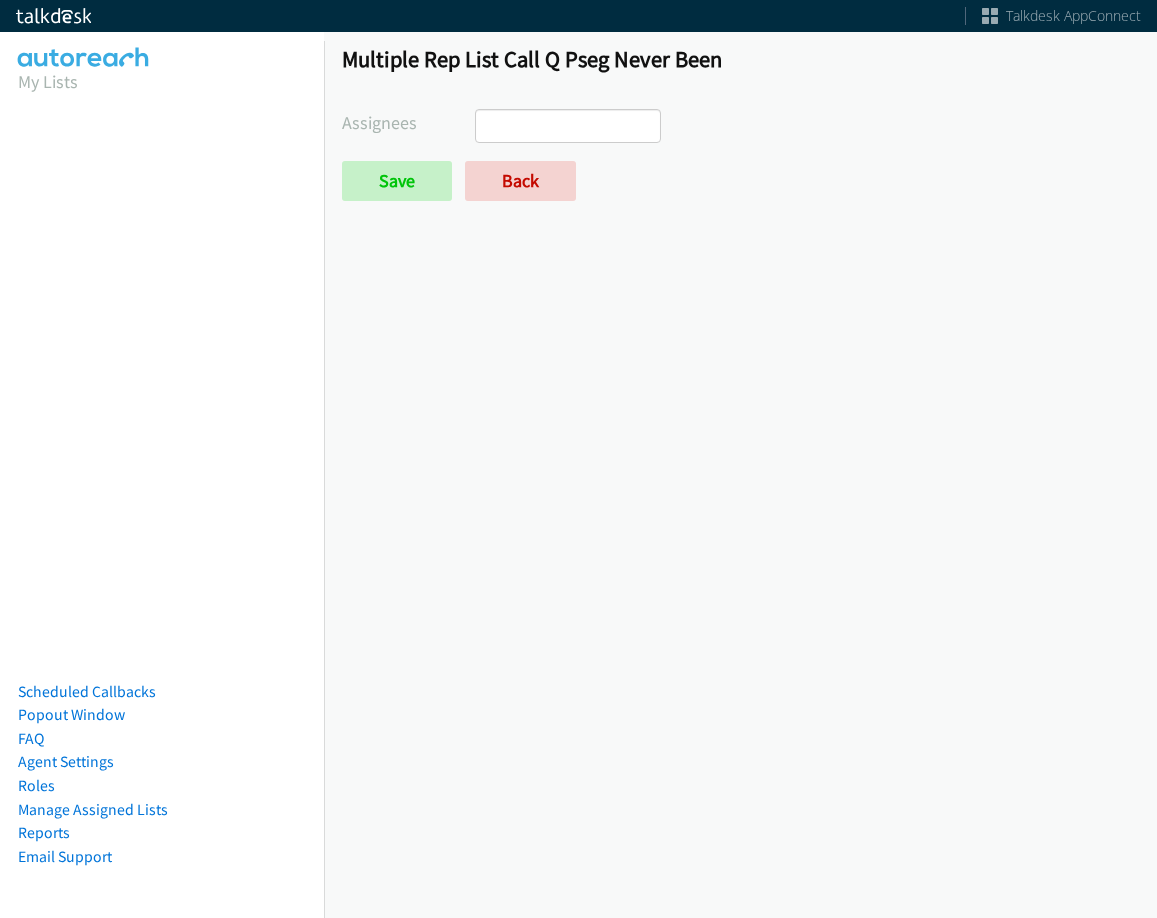 select 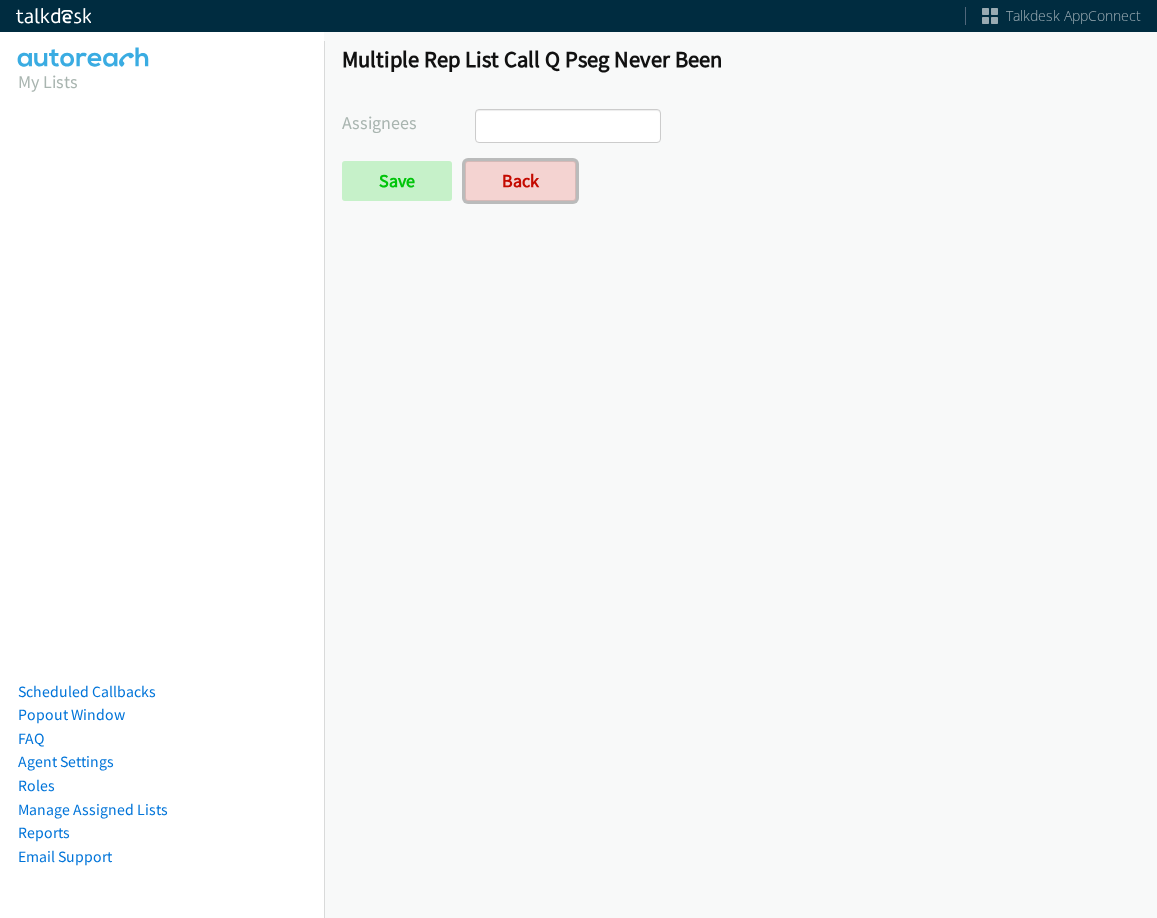 click on "Back" at bounding box center [520, 181] 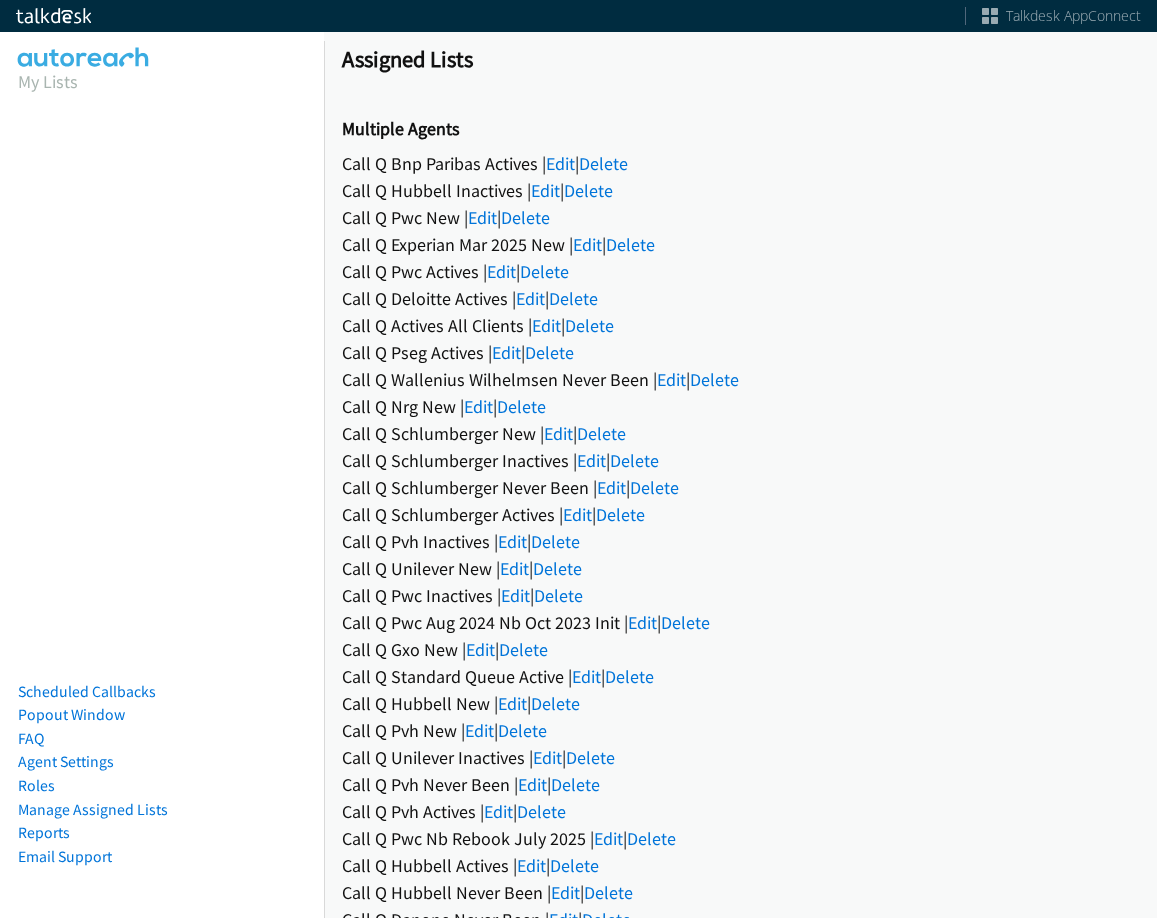 scroll, scrollTop: 0, scrollLeft: 0, axis: both 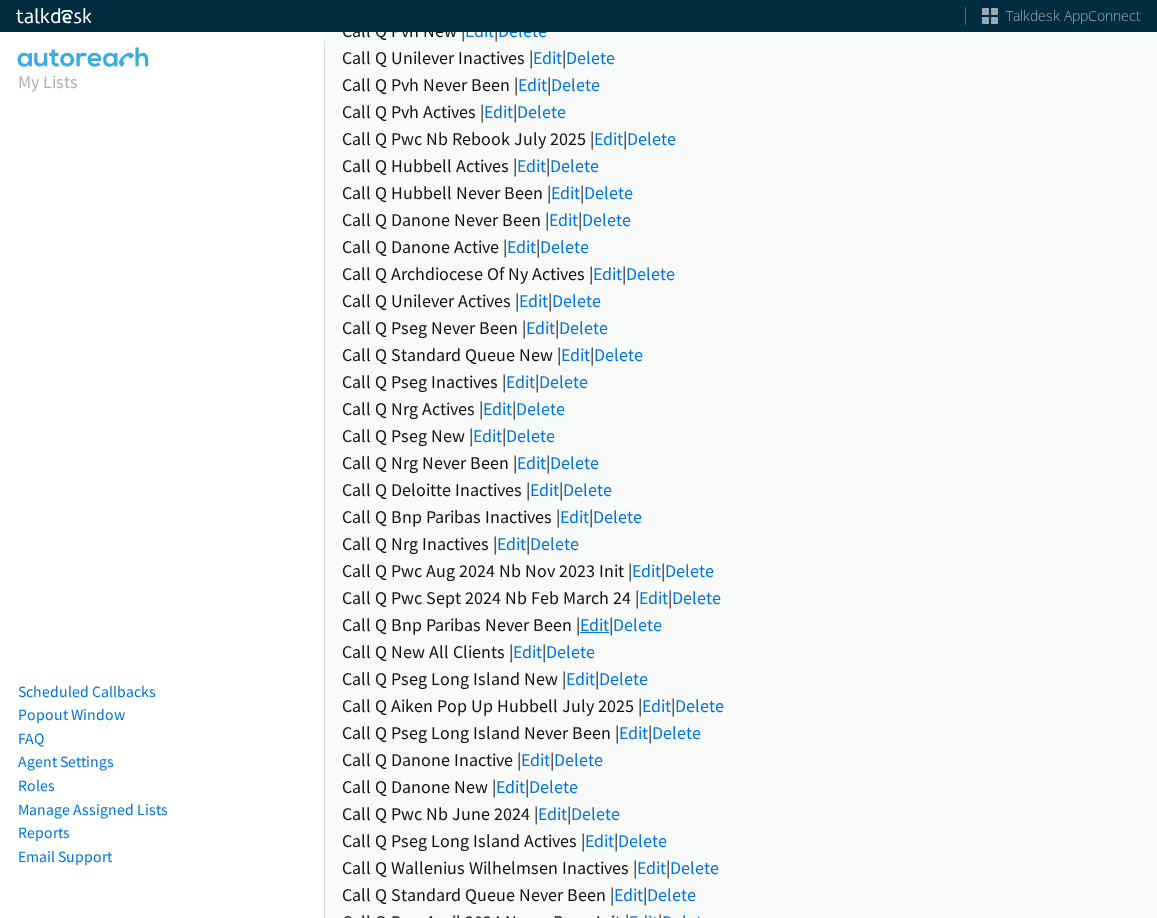 click on "Edit" at bounding box center (594, 624) 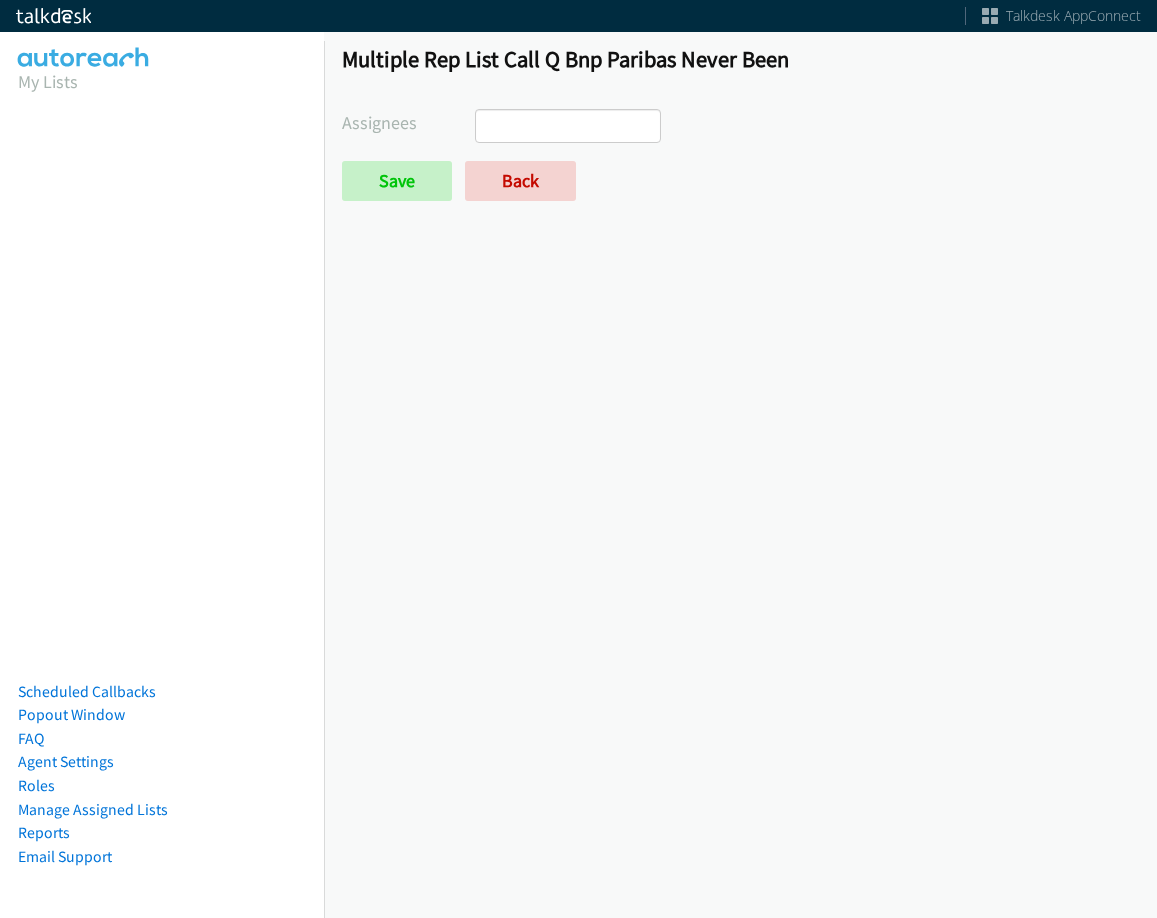 select 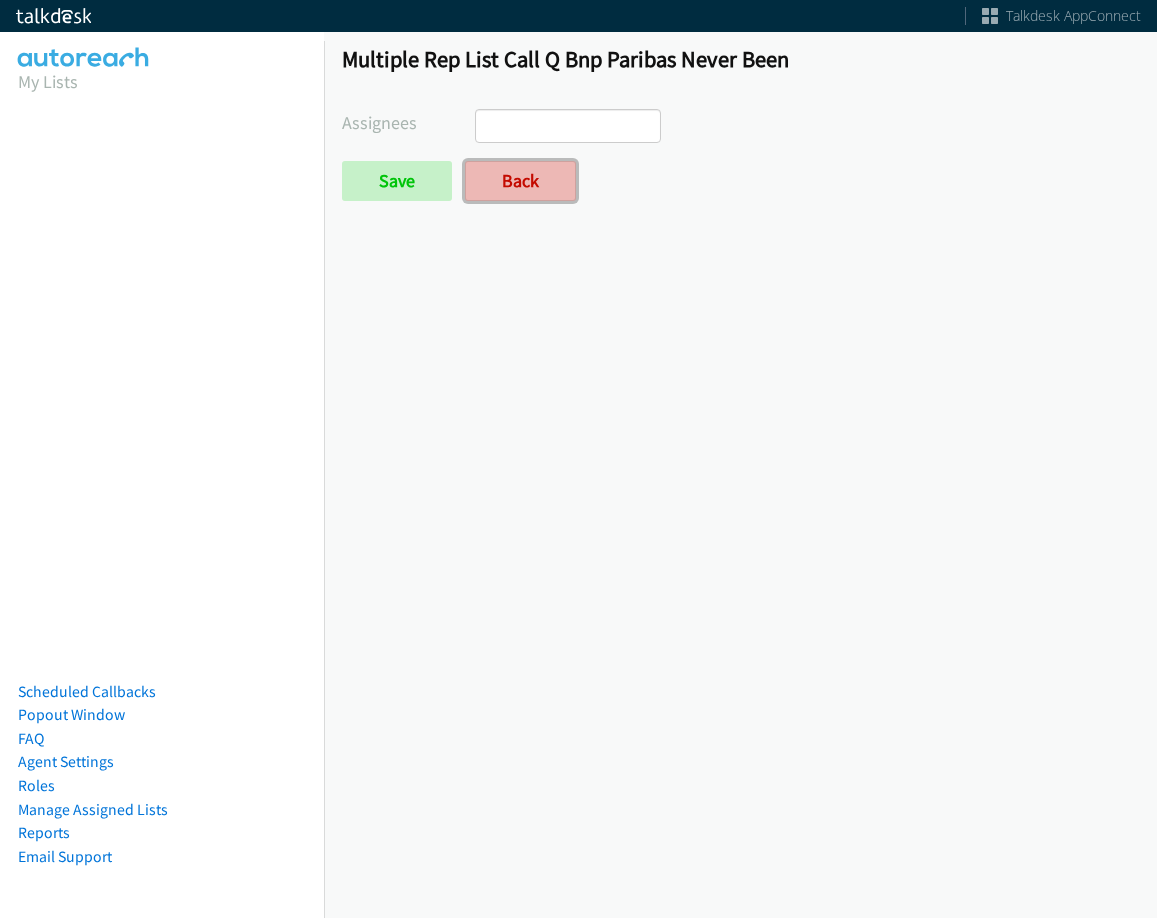 click on "Back" at bounding box center [520, 181] 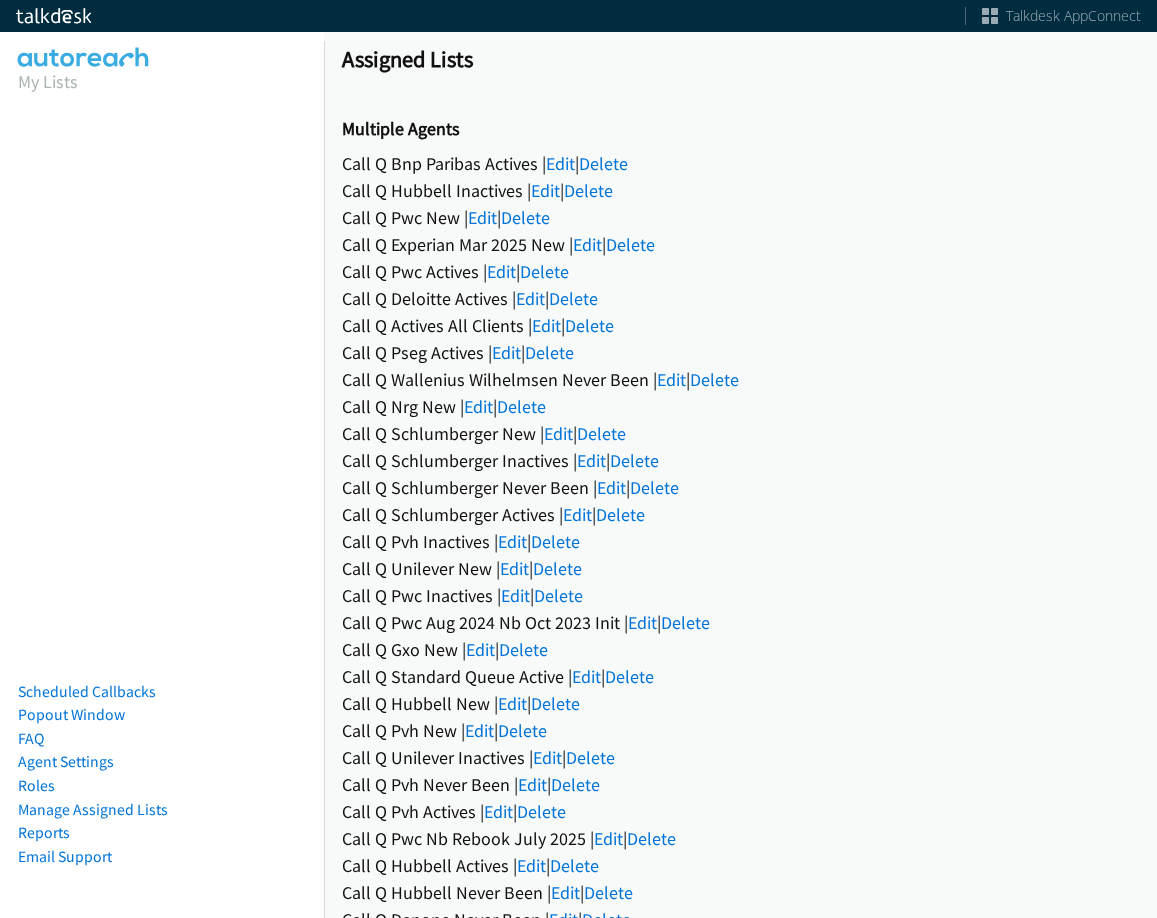 scroll, scrollTop: 0, scrollLeft: 0, axis: both 